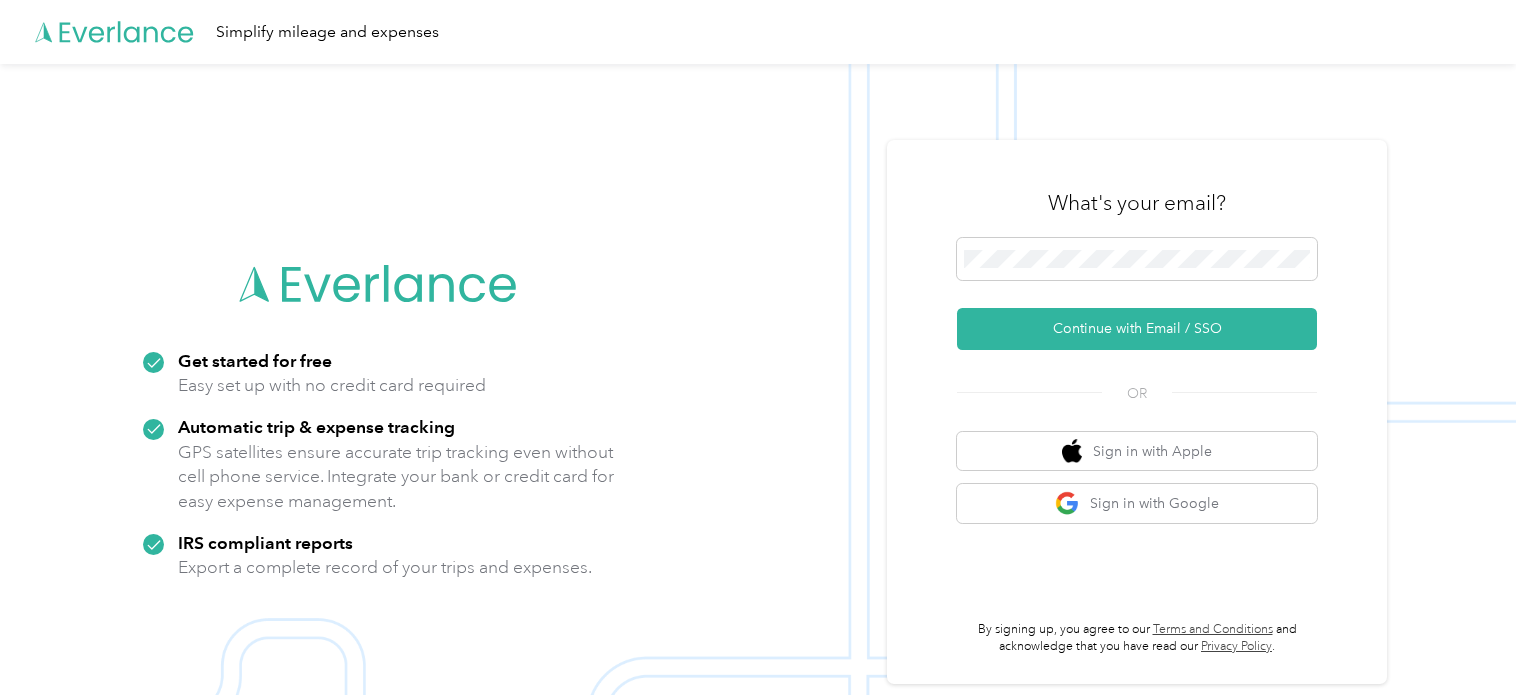 scroll, scrollTop: 0, scrollLeft: 0, axis: both 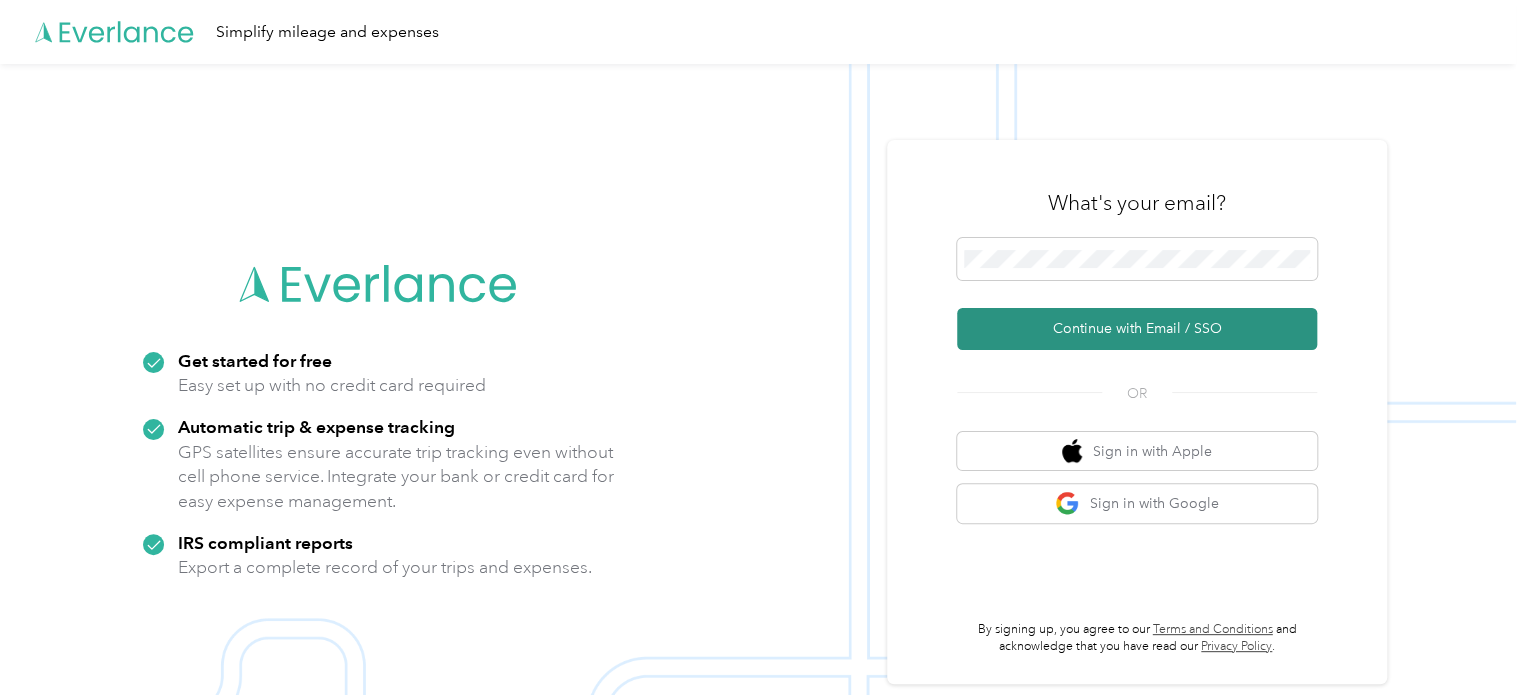 click on "Continue with Email / SSO" at bounding box center (1137, 329) 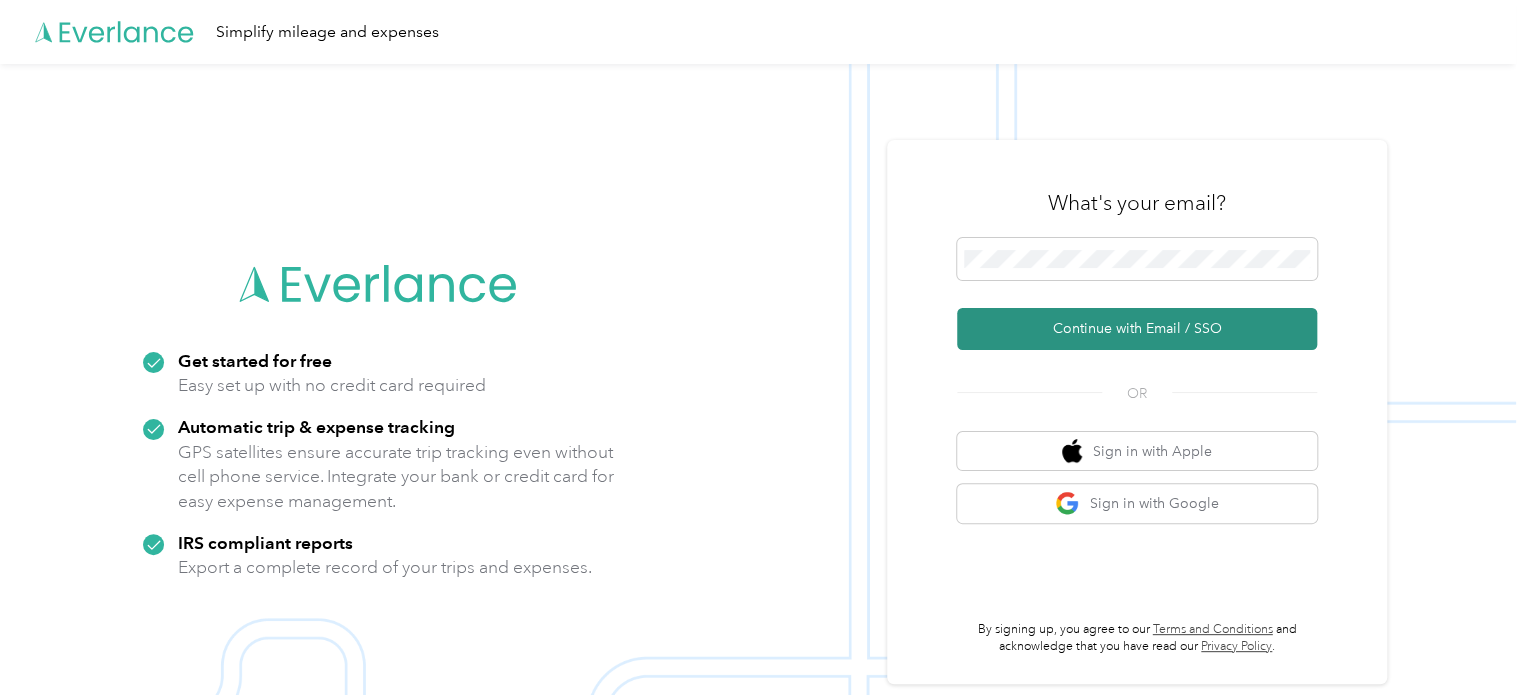 click on "Continue with Email / SSO" at bounding box center [1137, 329] 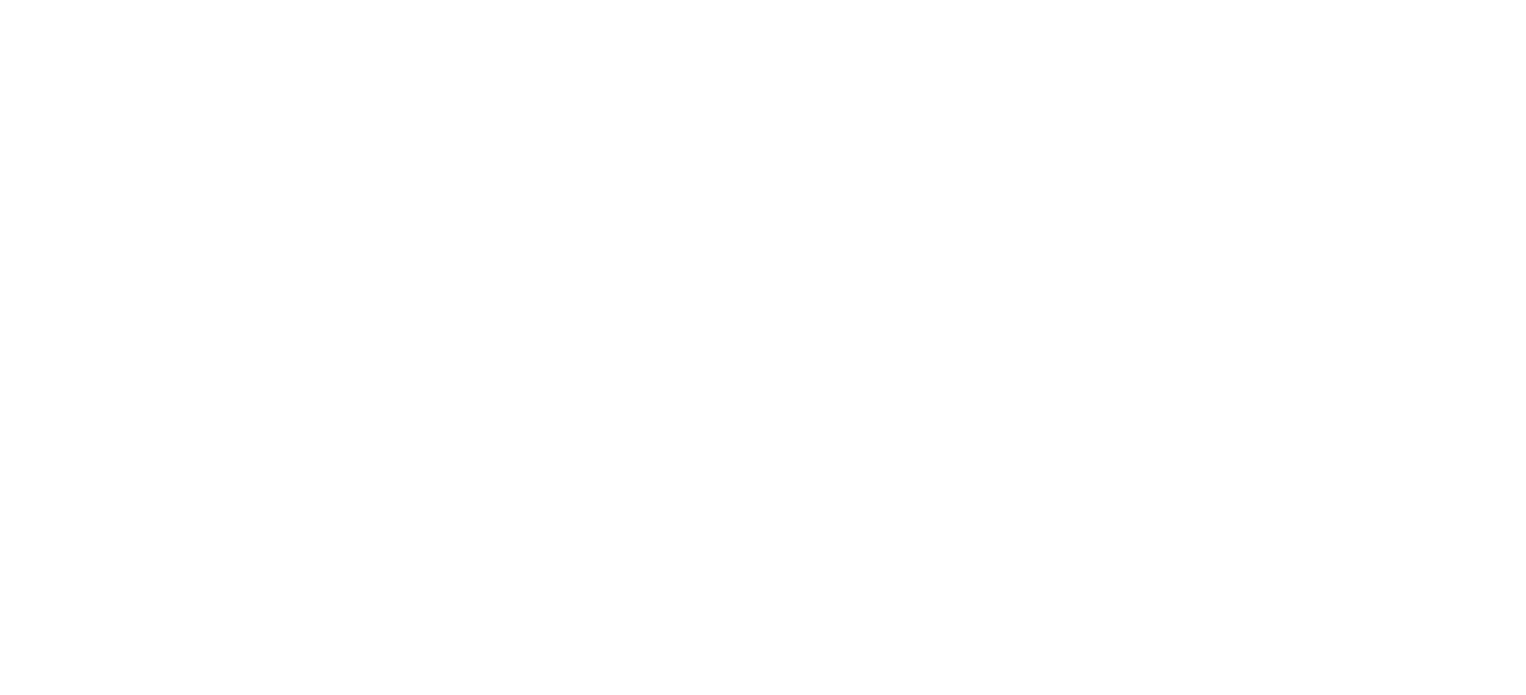 scroll, scrollTop: 0, scrollLeft: 0, axis: both 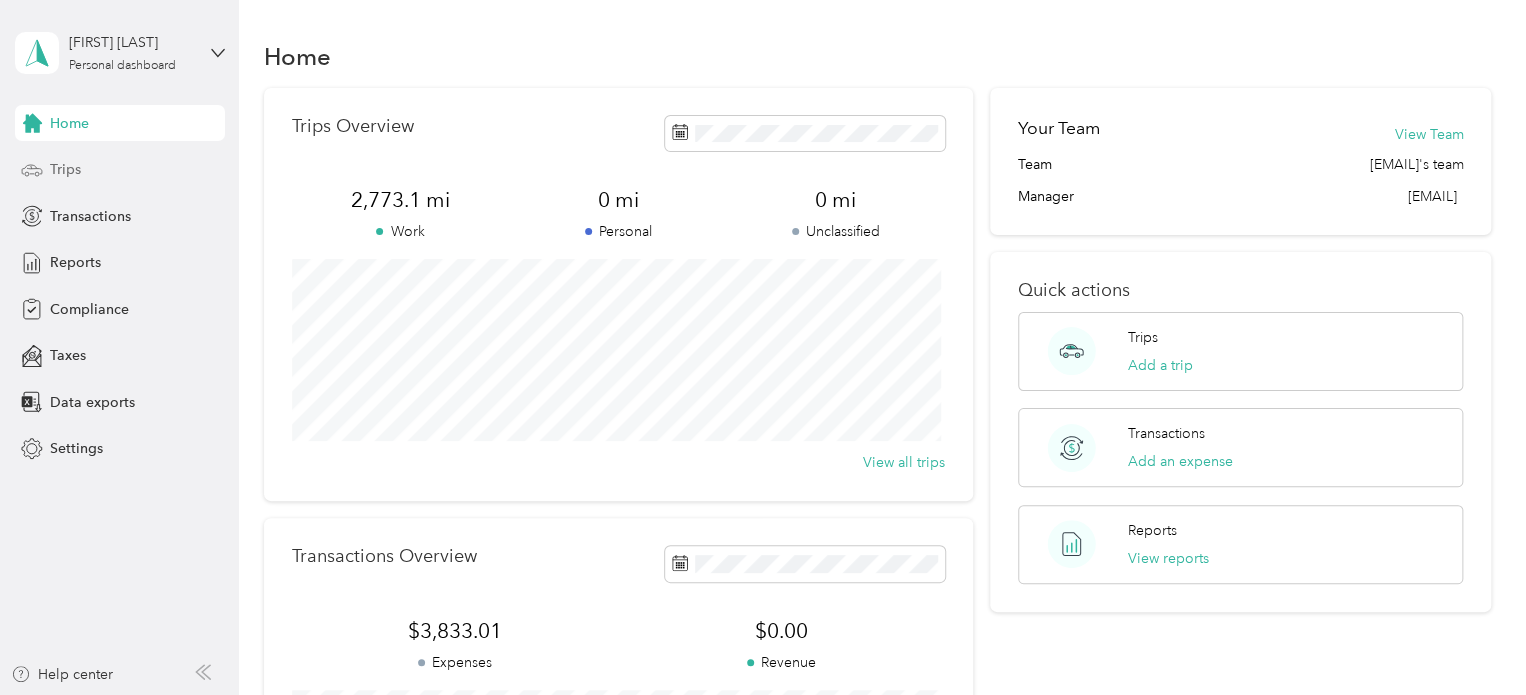 click on "Trips" at bounding box center [65, 169] 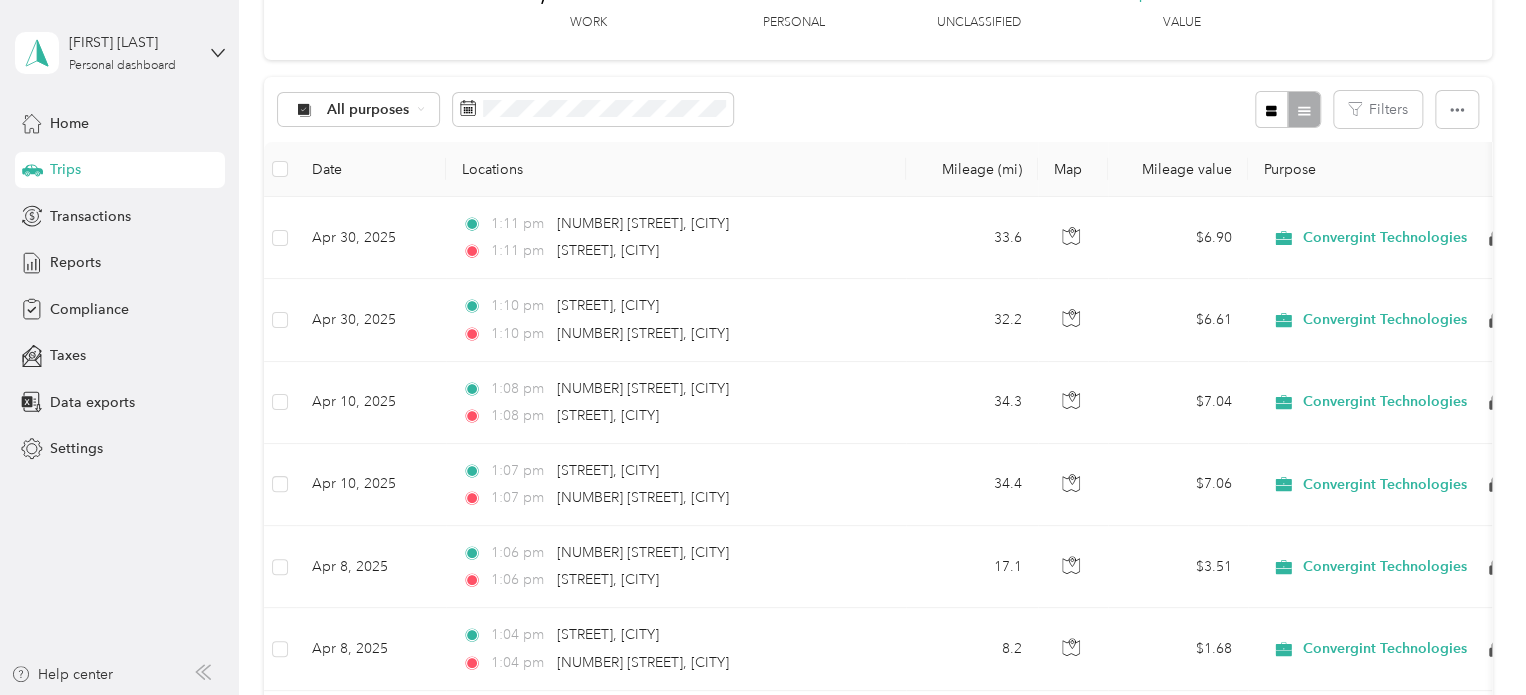 scroll, scrollTop: 0, scrollLeft: 0, axis: both 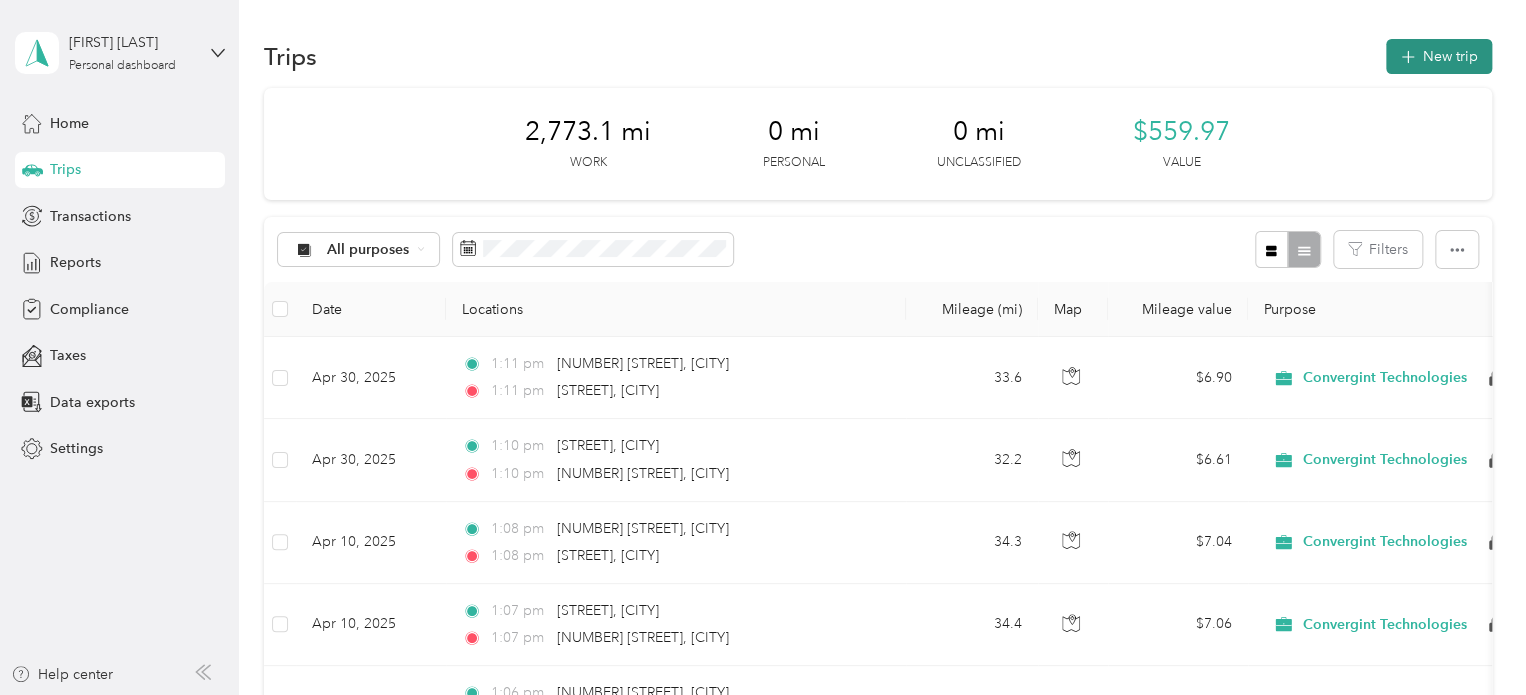 click on "New trip" at bounding box center [1439, 56] 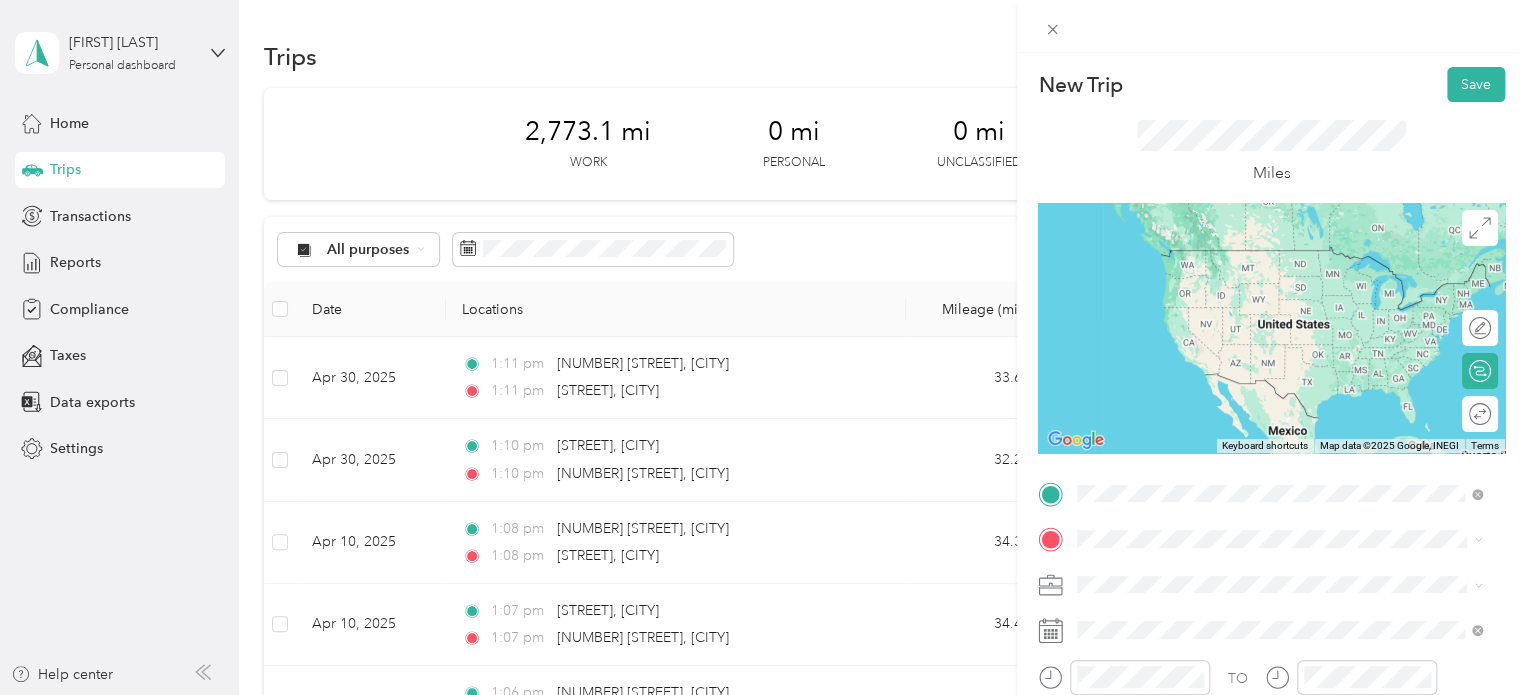 click on "[STREET]
[CITY], [STATE] [POSTAL_CODE], [COUNTRY]" at bounding box center [1259, 258] 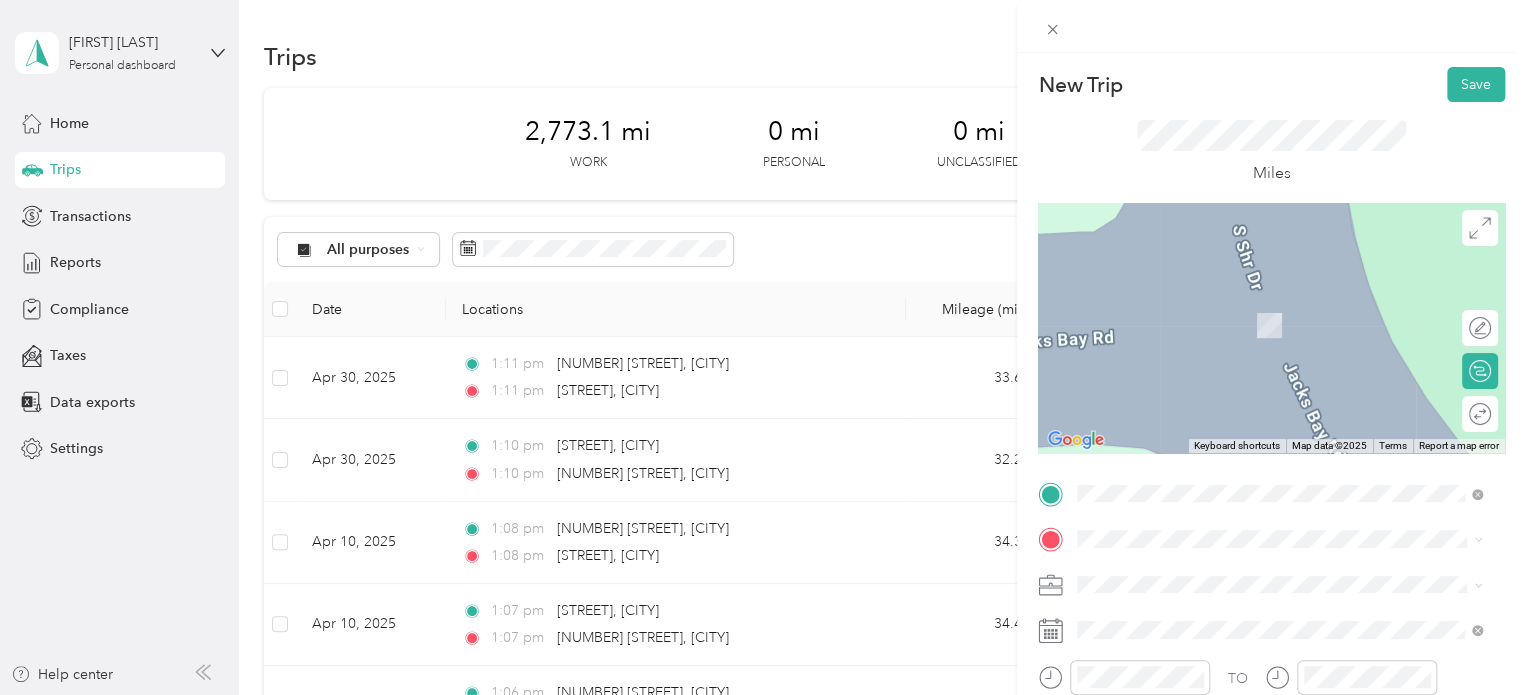 click on "[NUMBER] [STREET]
[CITY], [STATE] [POSTAL_CODE], [COUNTRY]" at bounding box center [1259, 303] 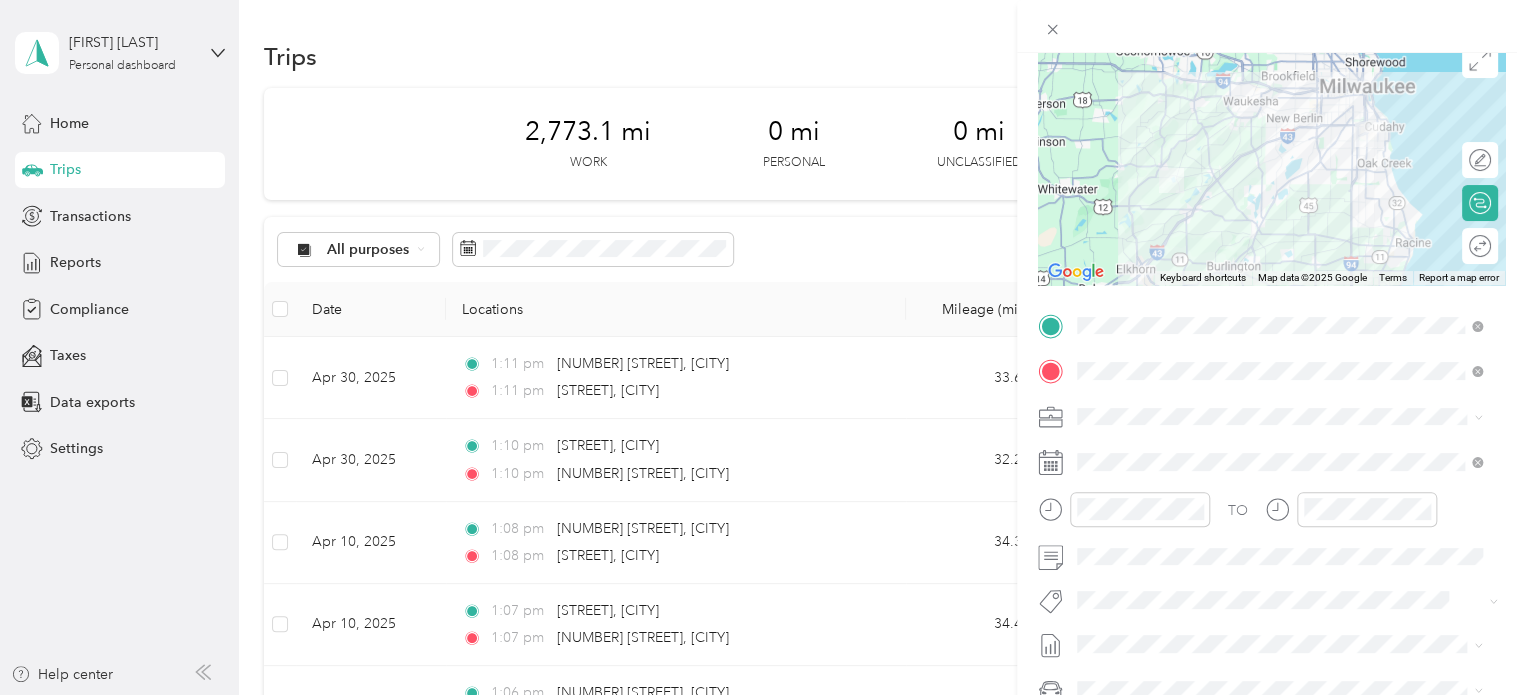 scroll, scrollTop: 172, scrollLeft: 0, axis: vertical 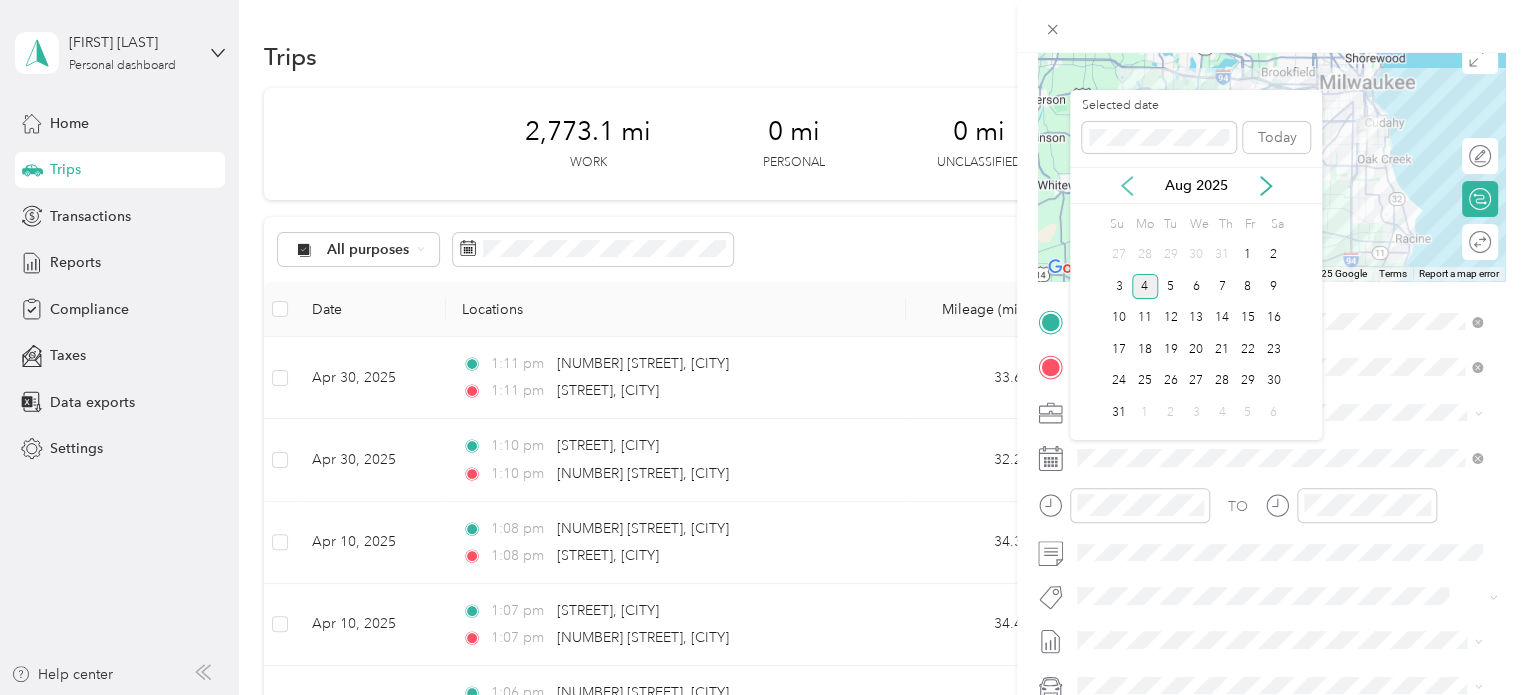 click 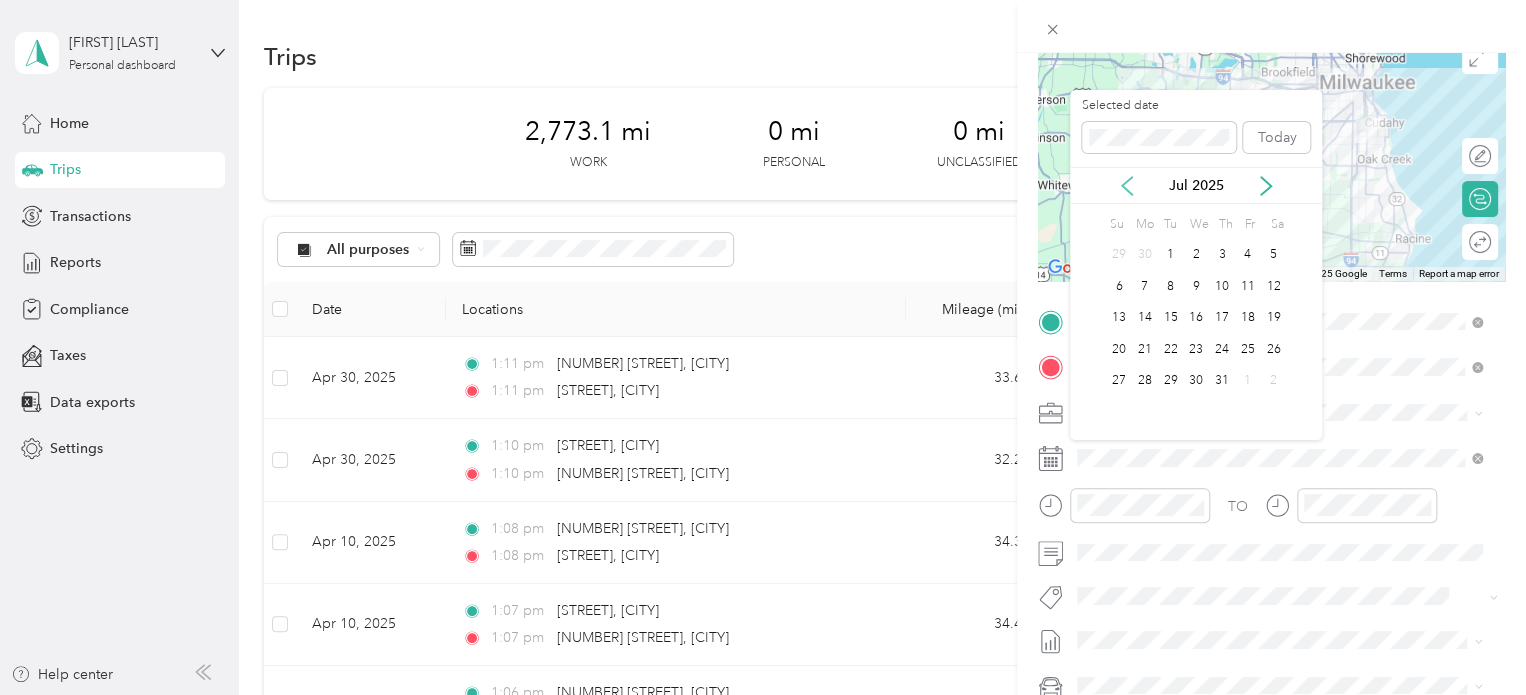 click 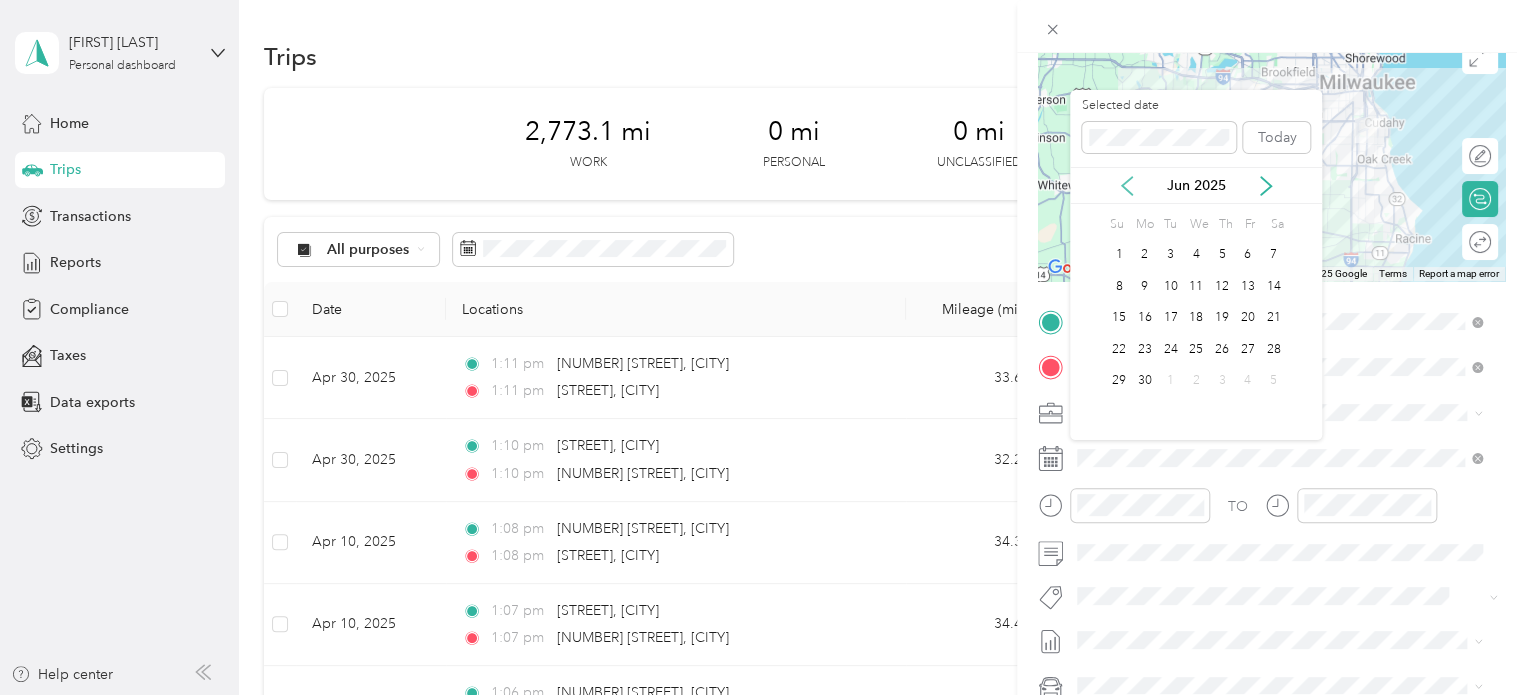 click 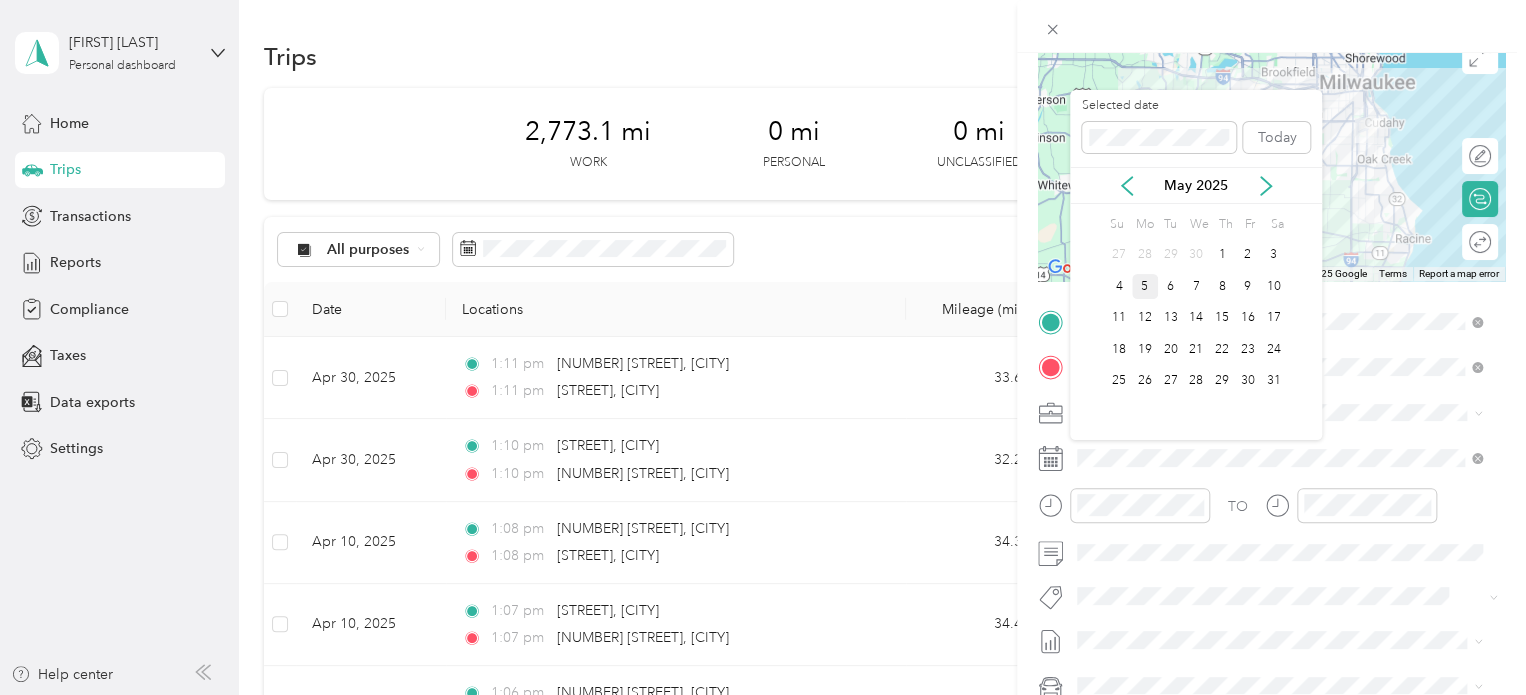click on "5" at bounding box center [1145, 286] 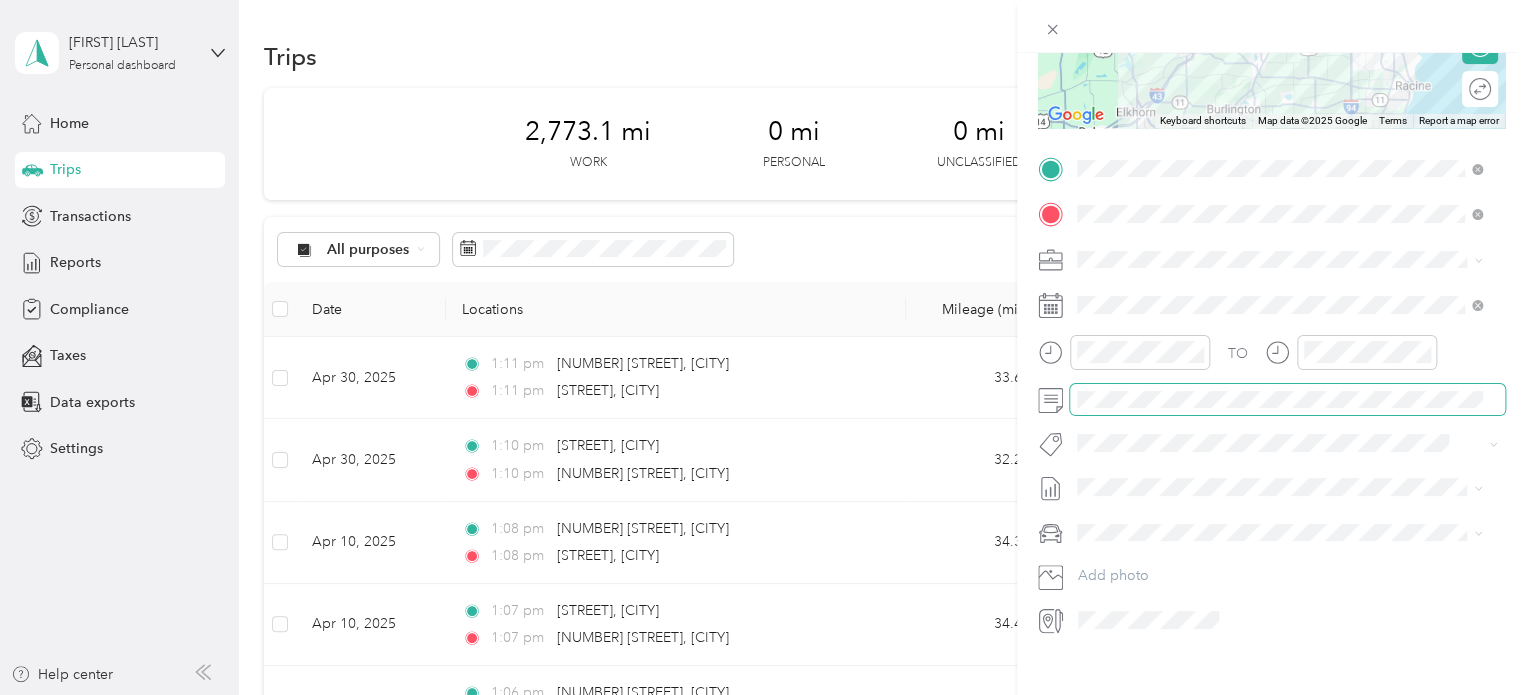 scroll, scrollTop: 328, scrollLeft: 0, axis: vertical 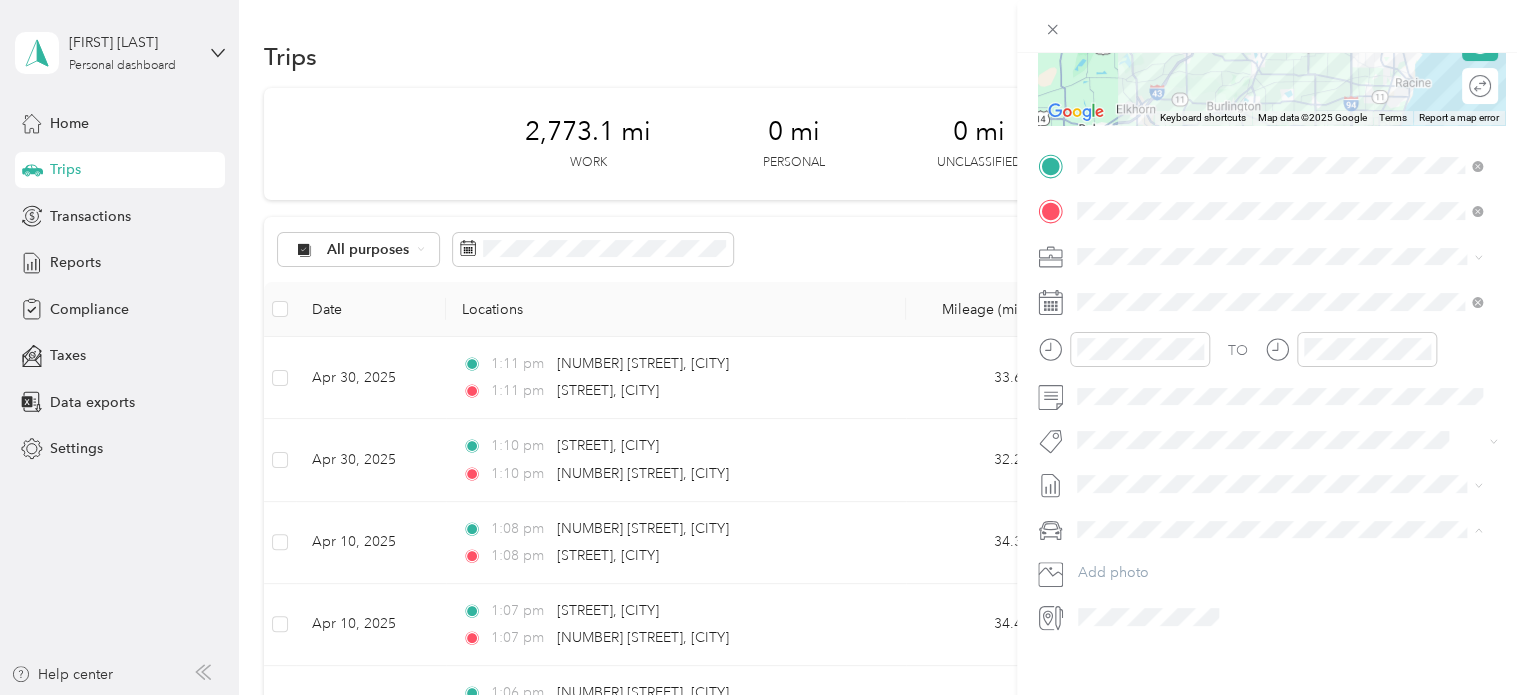 click on "Lincoln MKZ" at bounding box center (1279, 564) 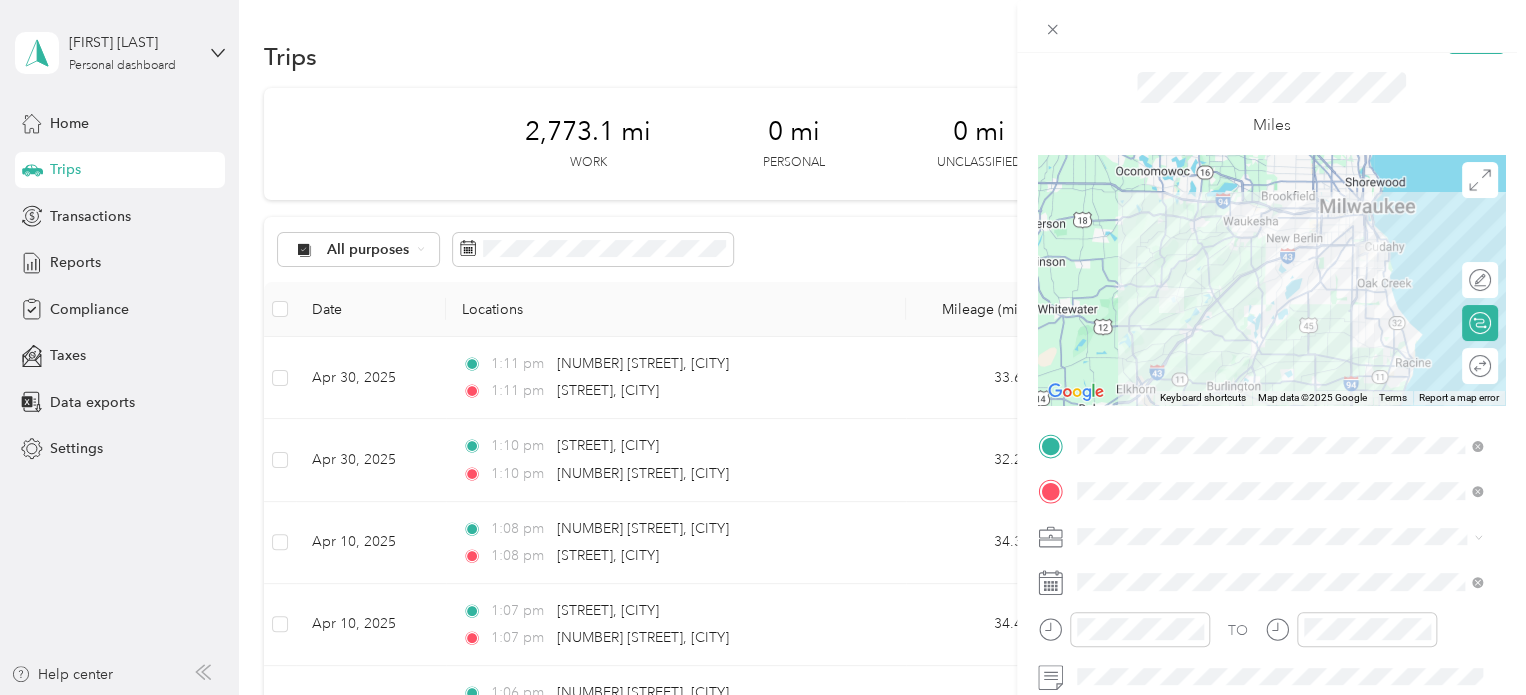 scroll, scrollTop: 0, scrollLeft: 0, axis: both 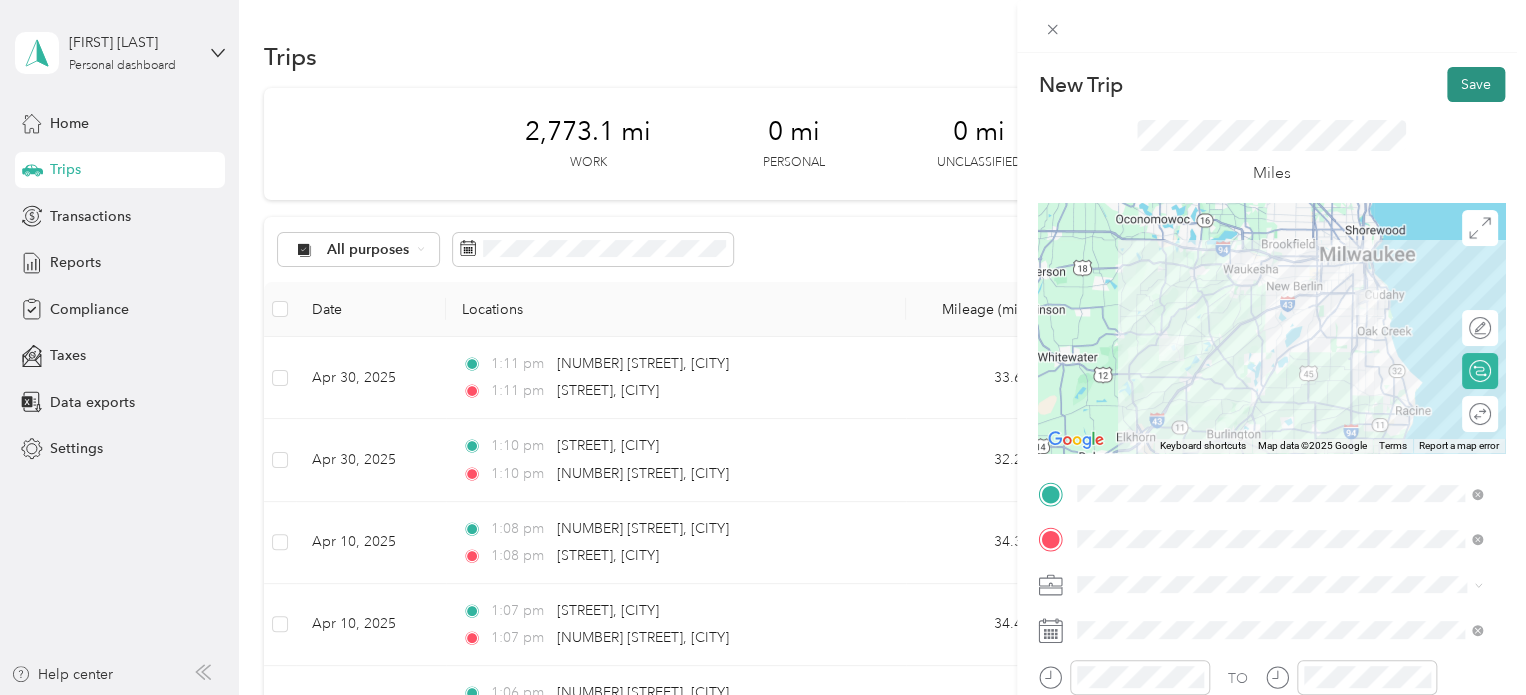 click on "Save" at bounding box center [1476, 84] 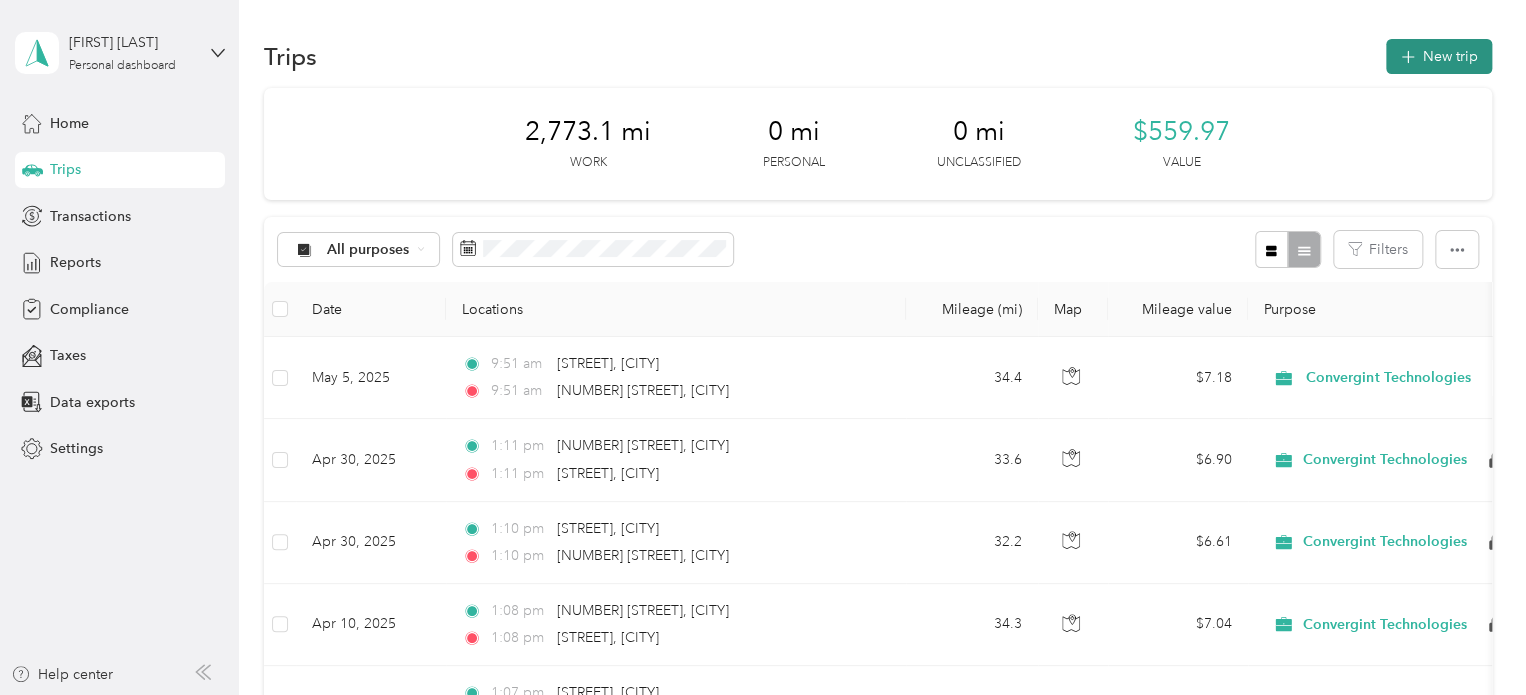 click on "New trip" at bounding box center [1439, 56] 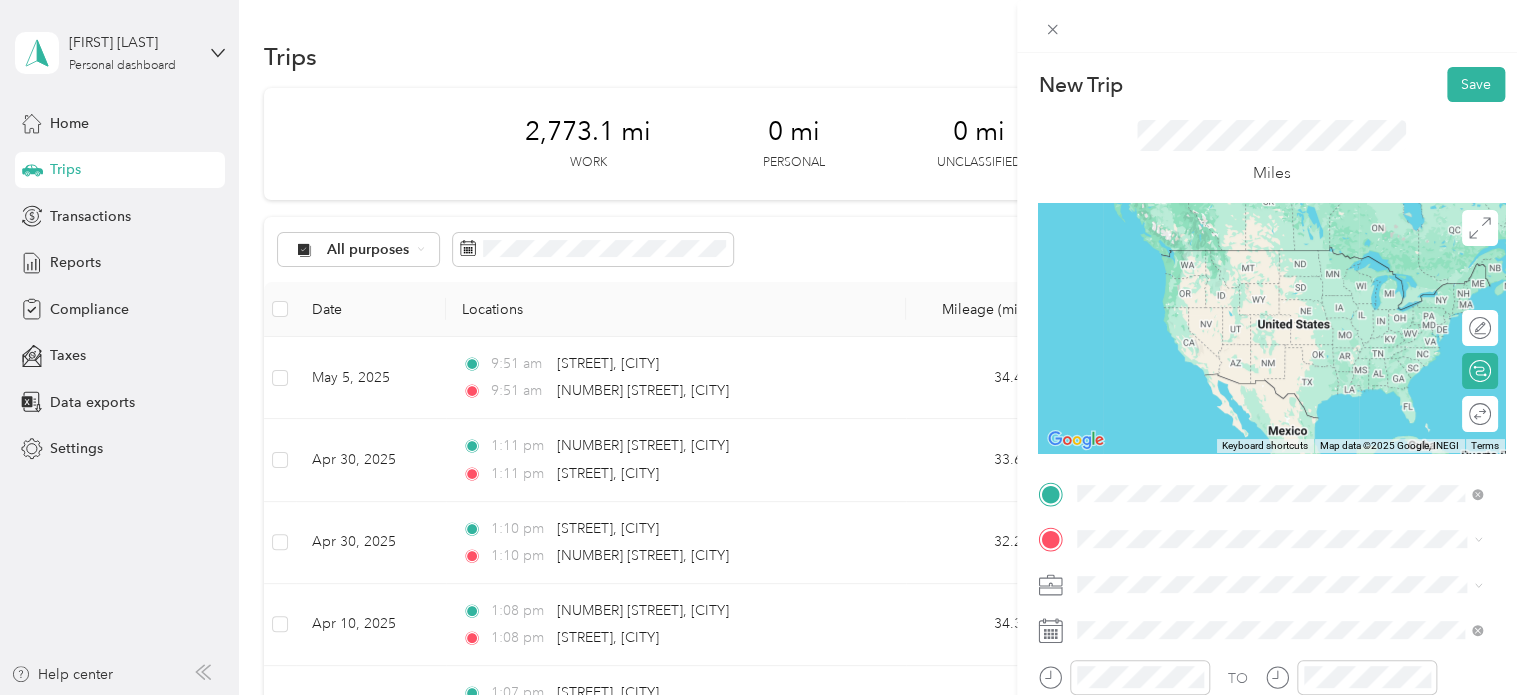 click on "[NUMBER] [STREET]
[CITY], [STATE] [POSTAL_CODE], [COUNTRY]" at bounding box center [1259, 258] 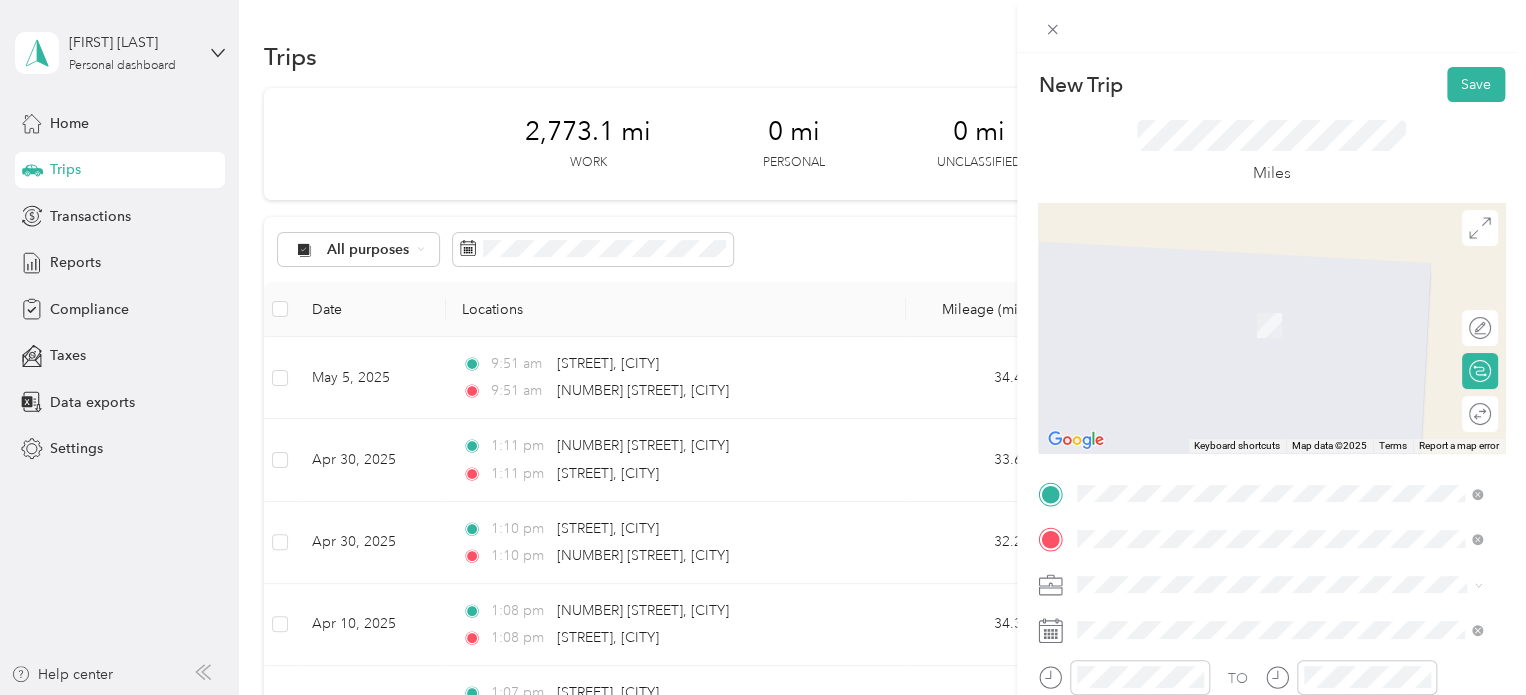 click on "[STREET]
[CITY], [STATE] [POSTAL_CODE], [COUNTRY]" at bounding box center (1259, 304) 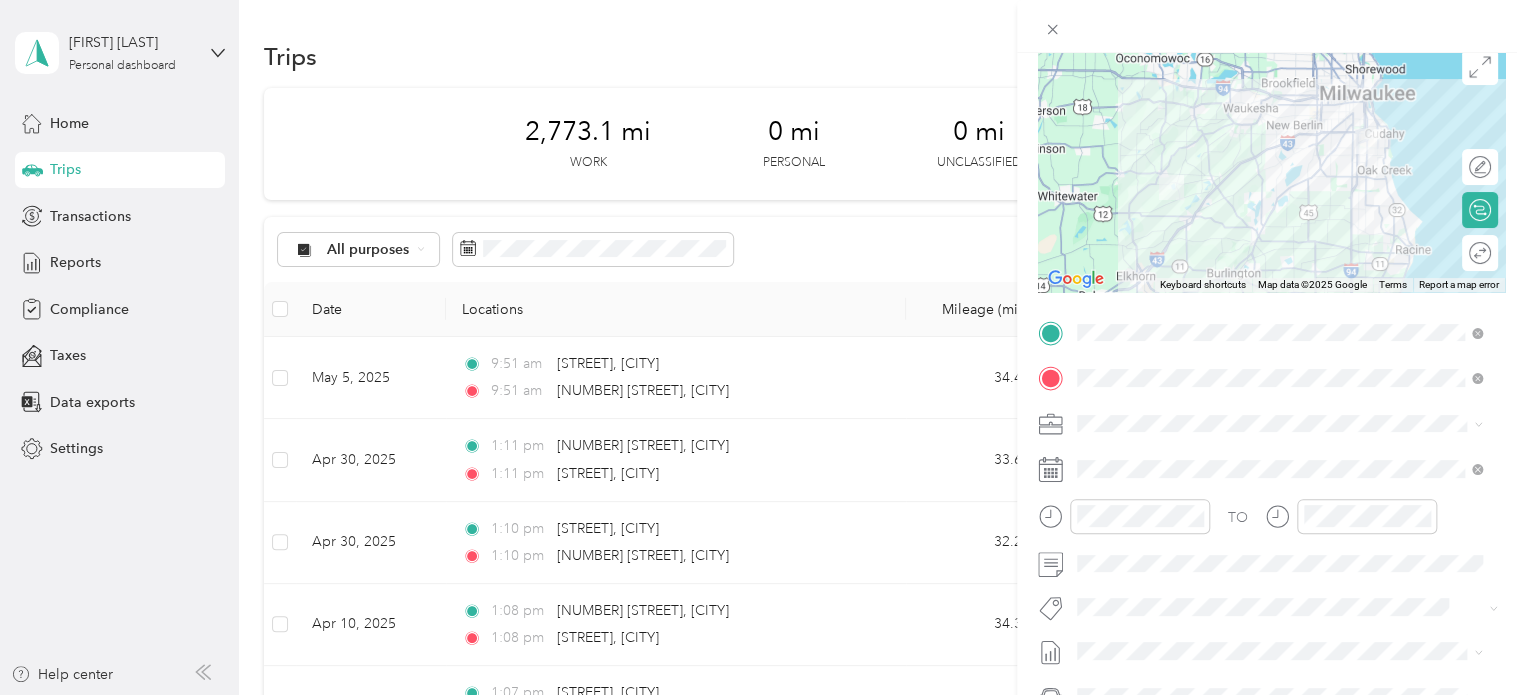 scroll, scrollTop: 170, scrollLeft: 0, axis: vertical 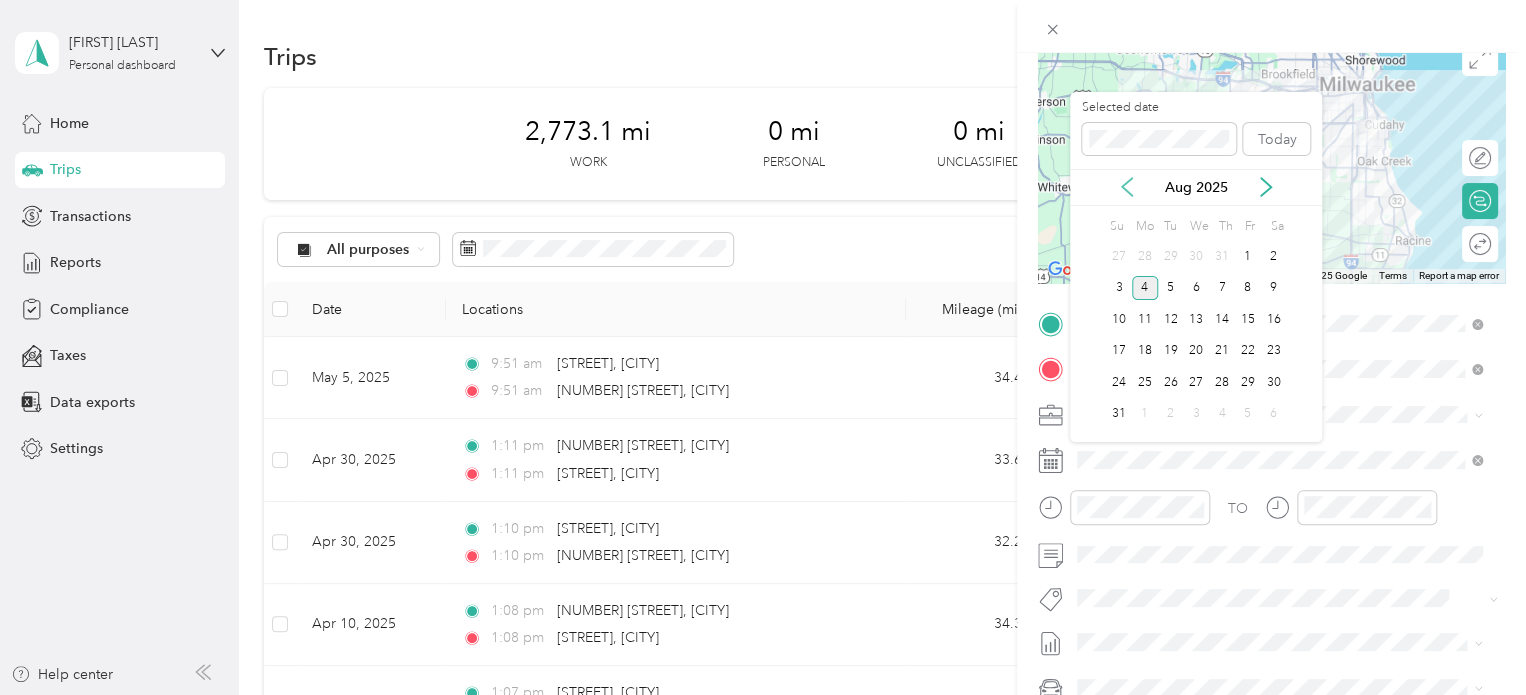 click 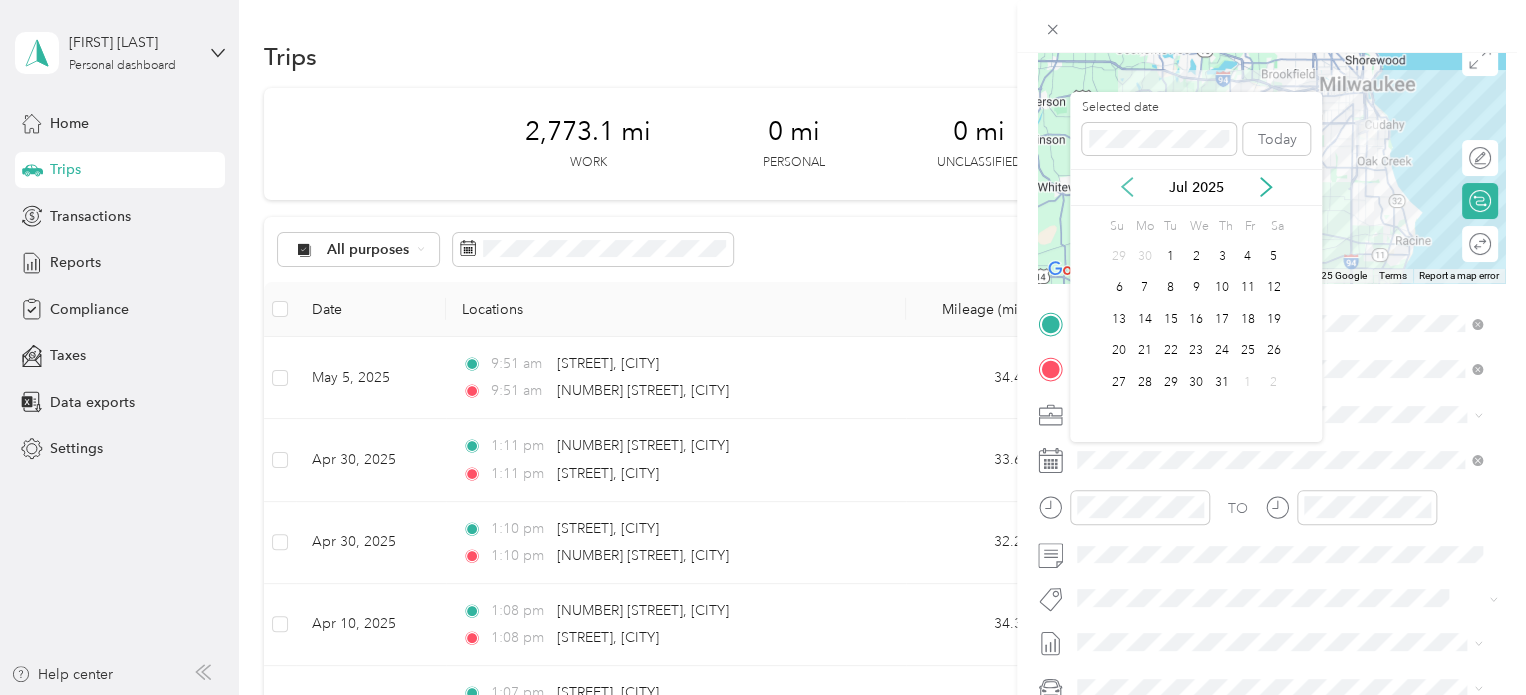 click 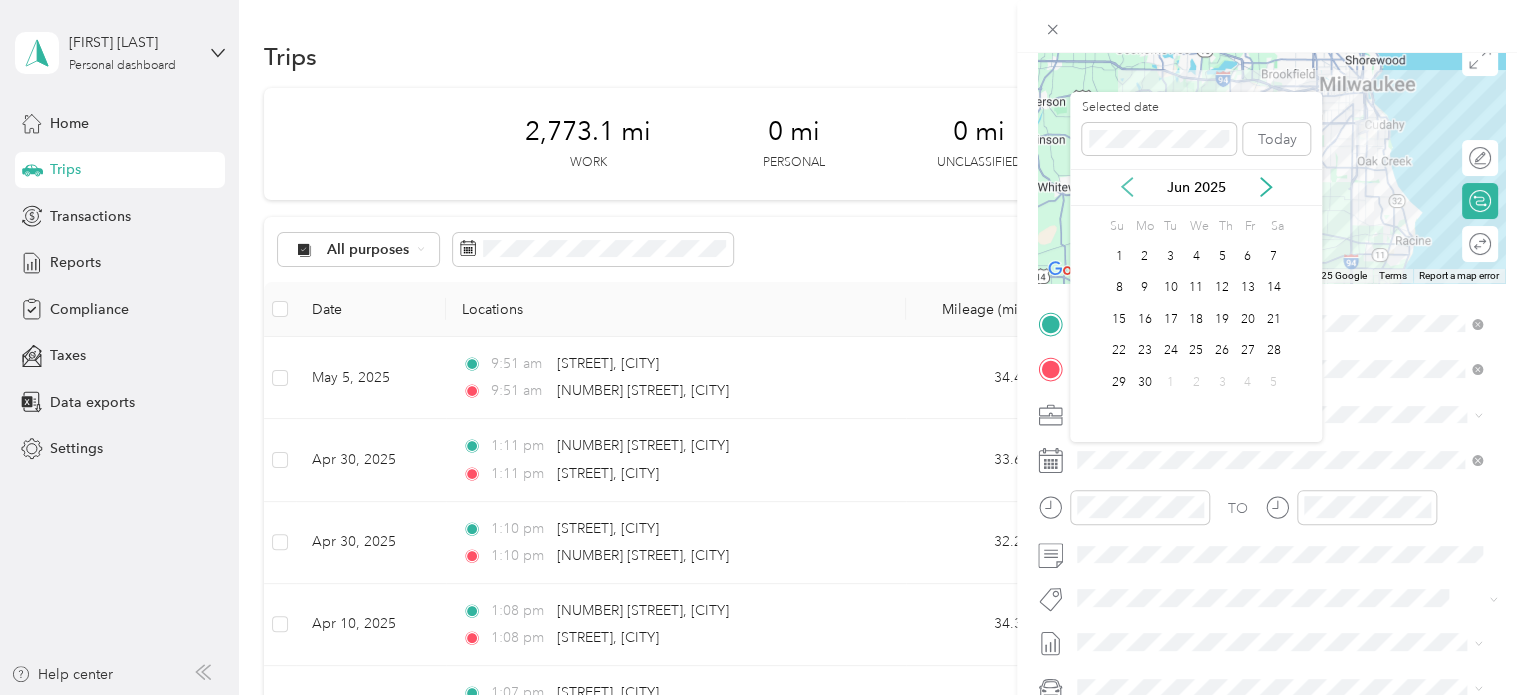 click 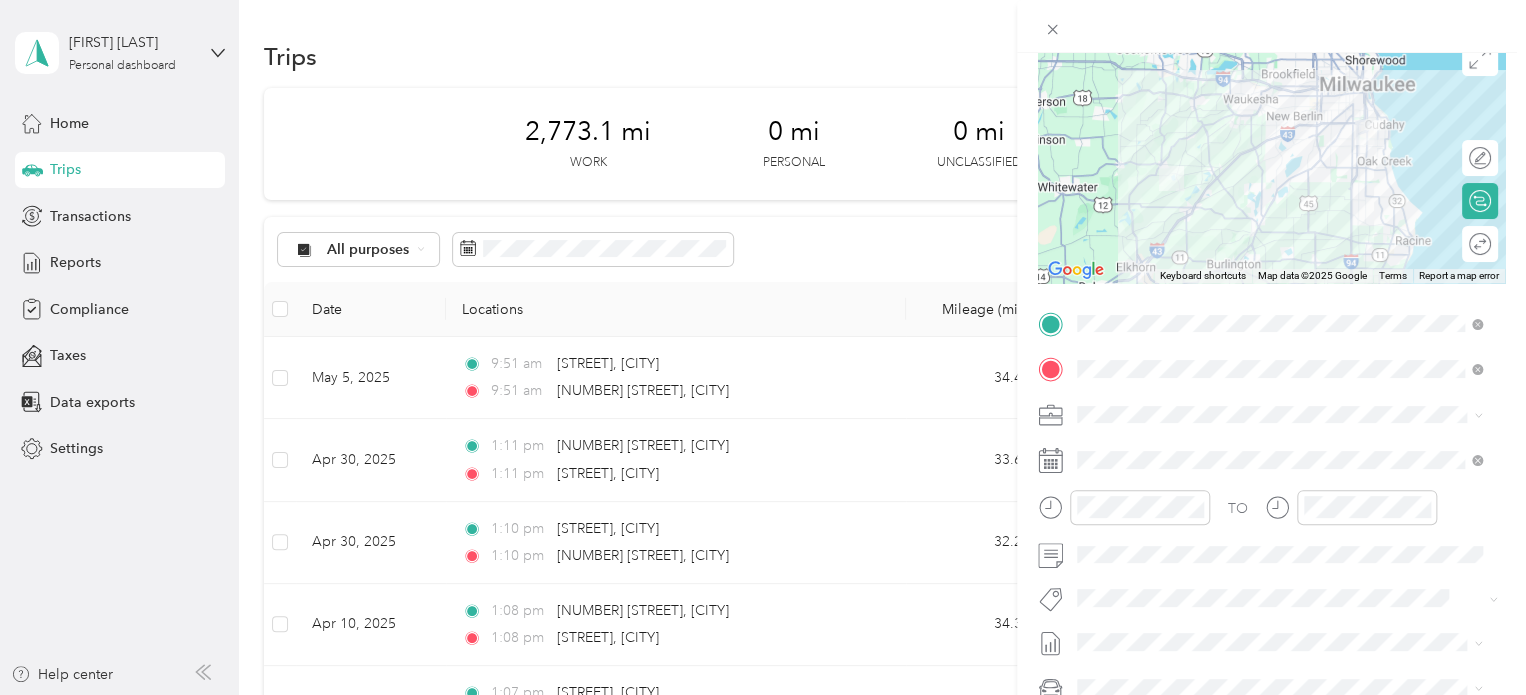 click on "New Trip Save This trip cannot be edited because it is either under review, approved, or paid. Contact your Team Manager to edit it. Miles ← Move left → Move right ↑ Move up ↓ Move down + Zoom in - Zoom out Home Jump left by 75% End Jump right by 75% Page Up Jump up by 75% Page Down Jump down by 75% Keyboard shortcuts Map Data Map data ©2025 Google Map data ©2025 Google 10 km  Click to toggle between metric and imperial units Terms Report a map error Edit route Calculate route Round trip TO Add photo" at bounding box center [763, 347] 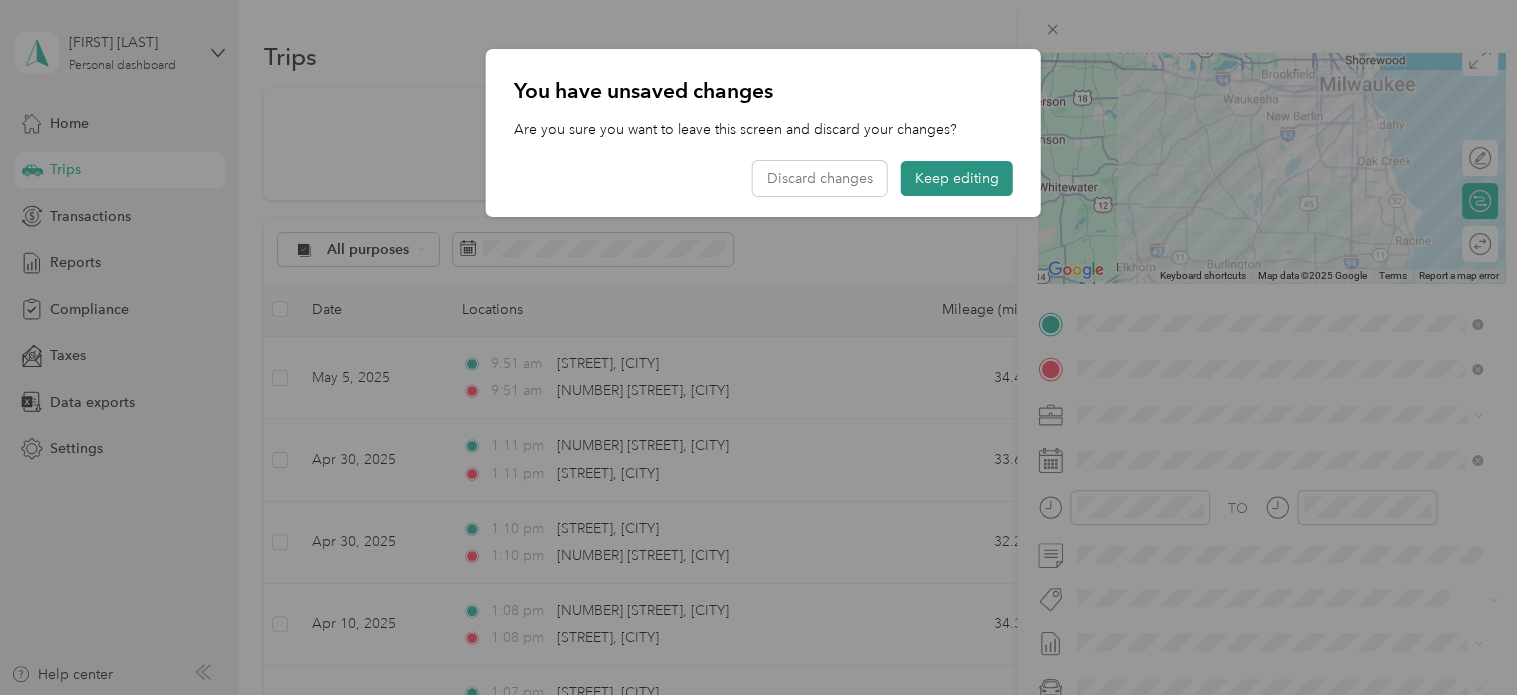 click on "Keep editing" at bounding box center [957, 178] 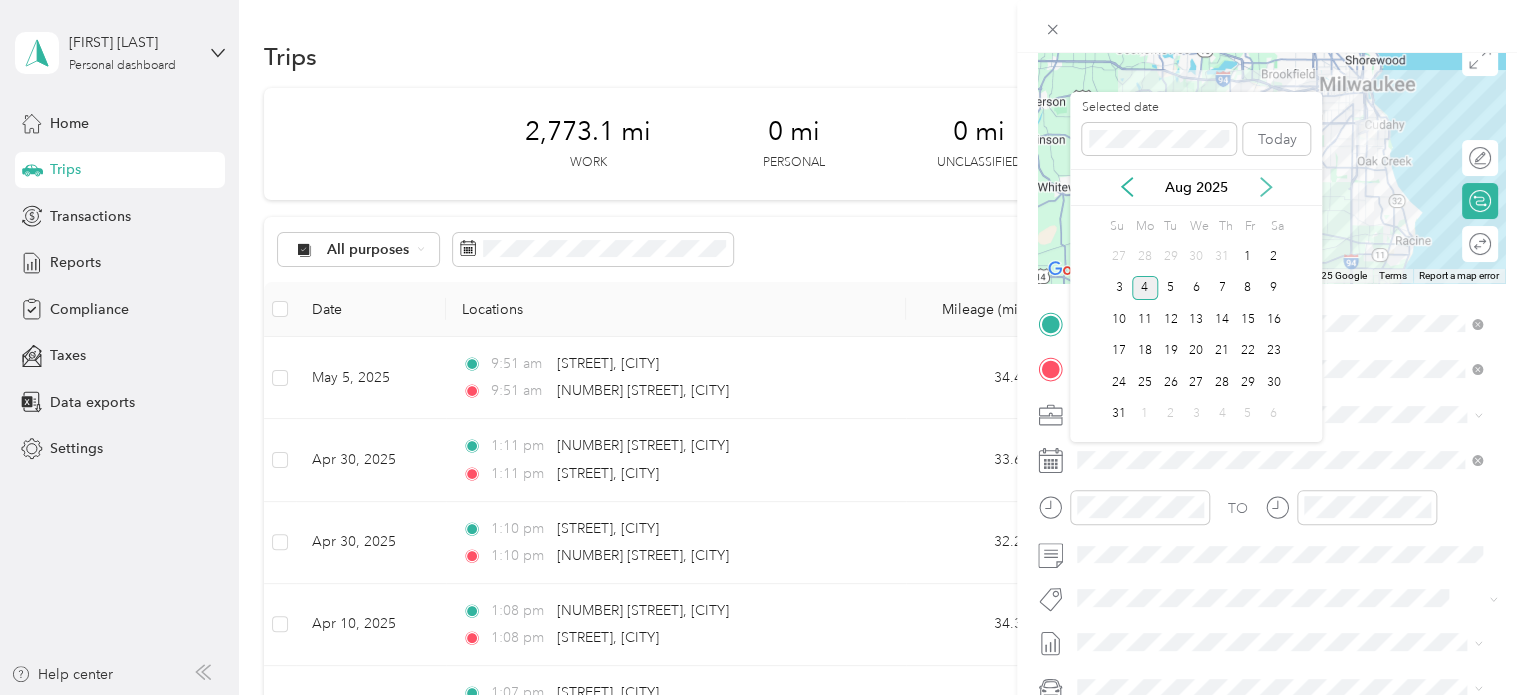 click 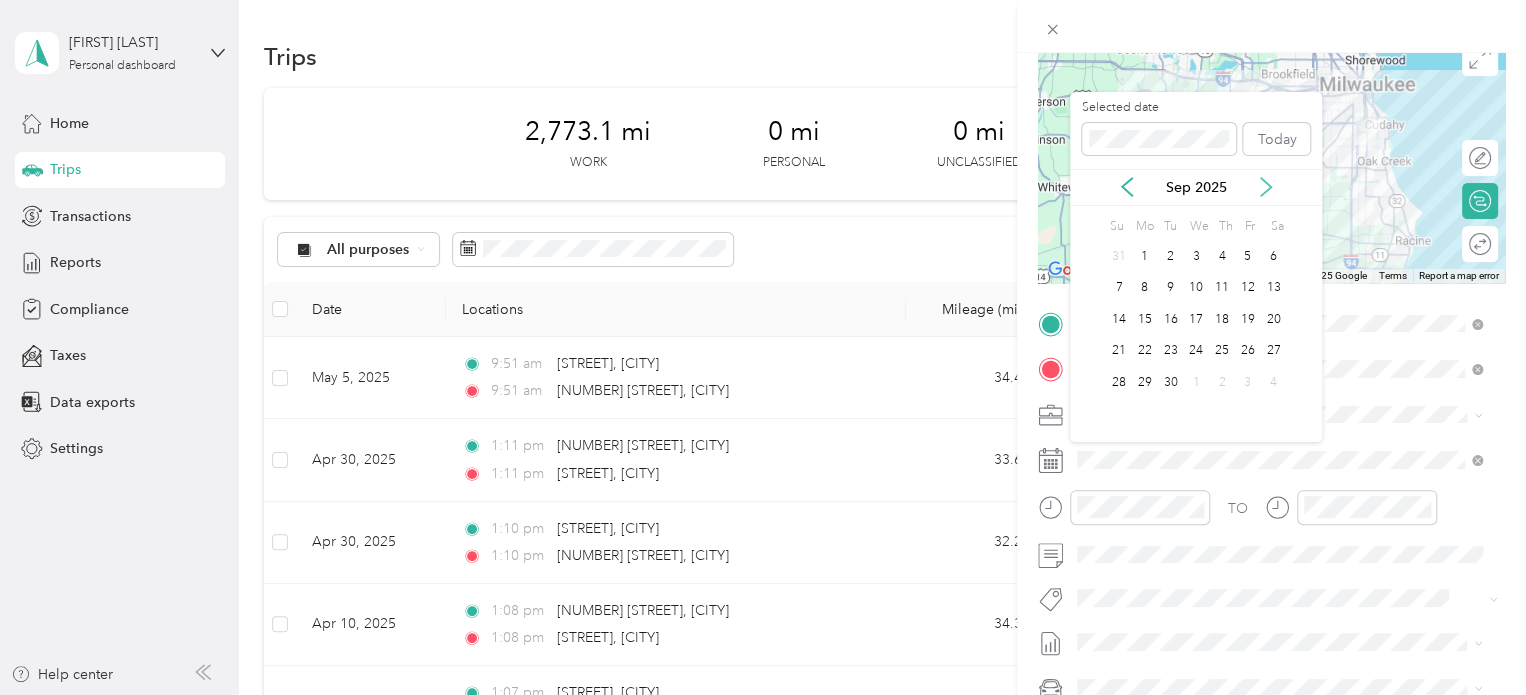 click 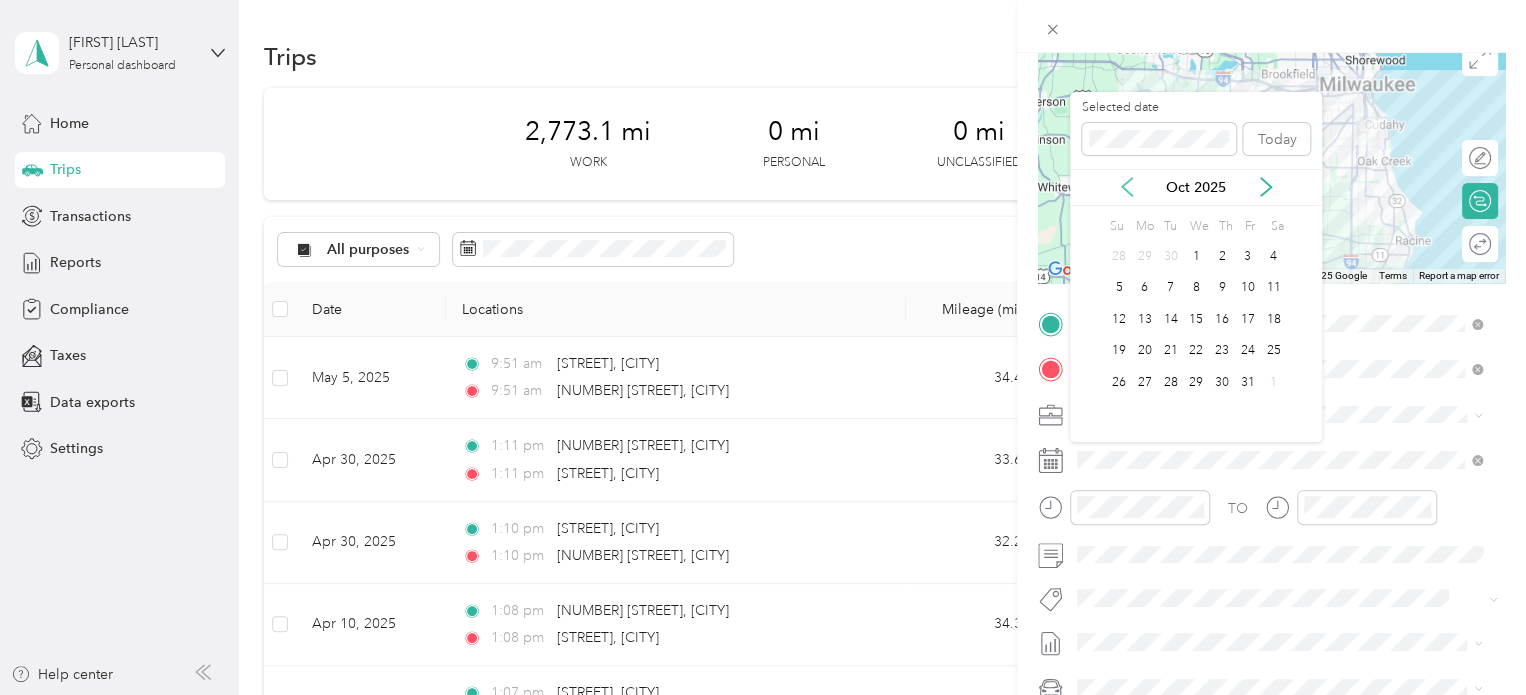 click 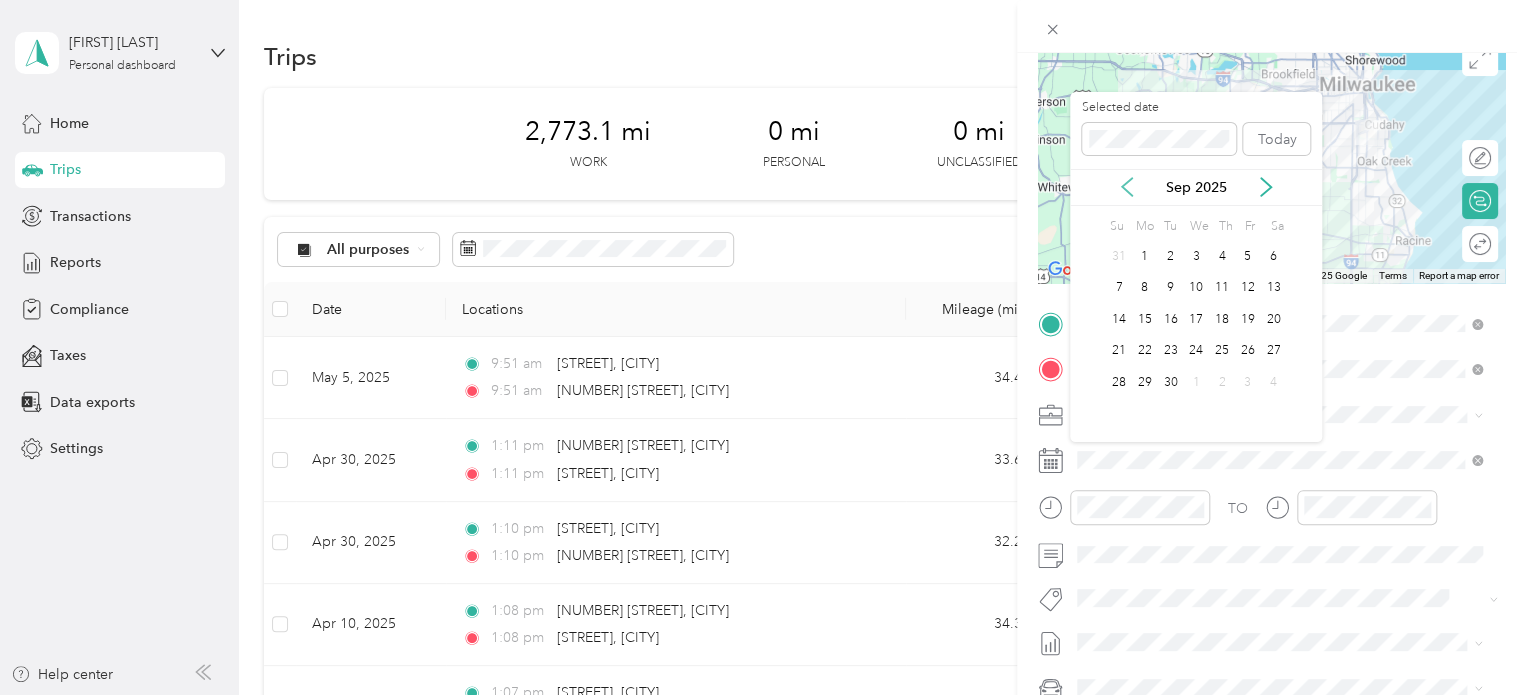 click 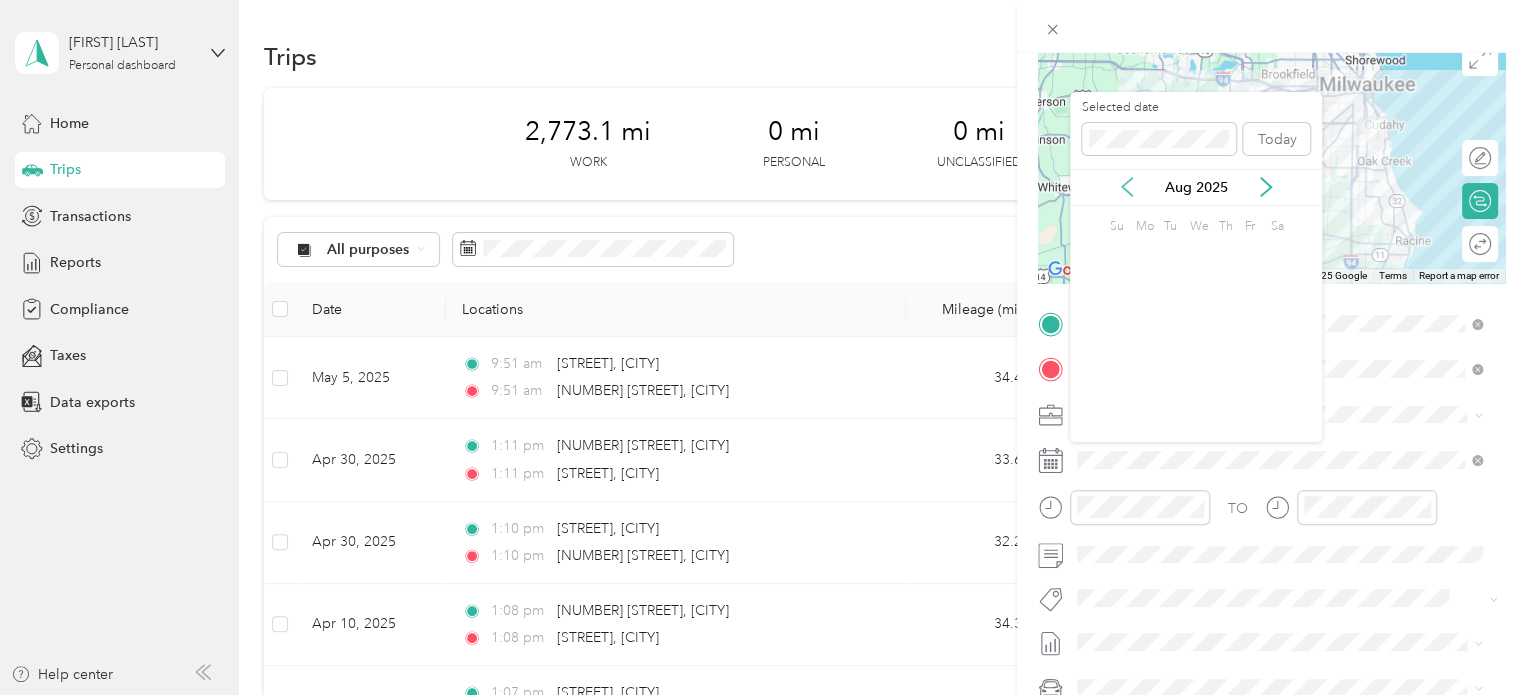click 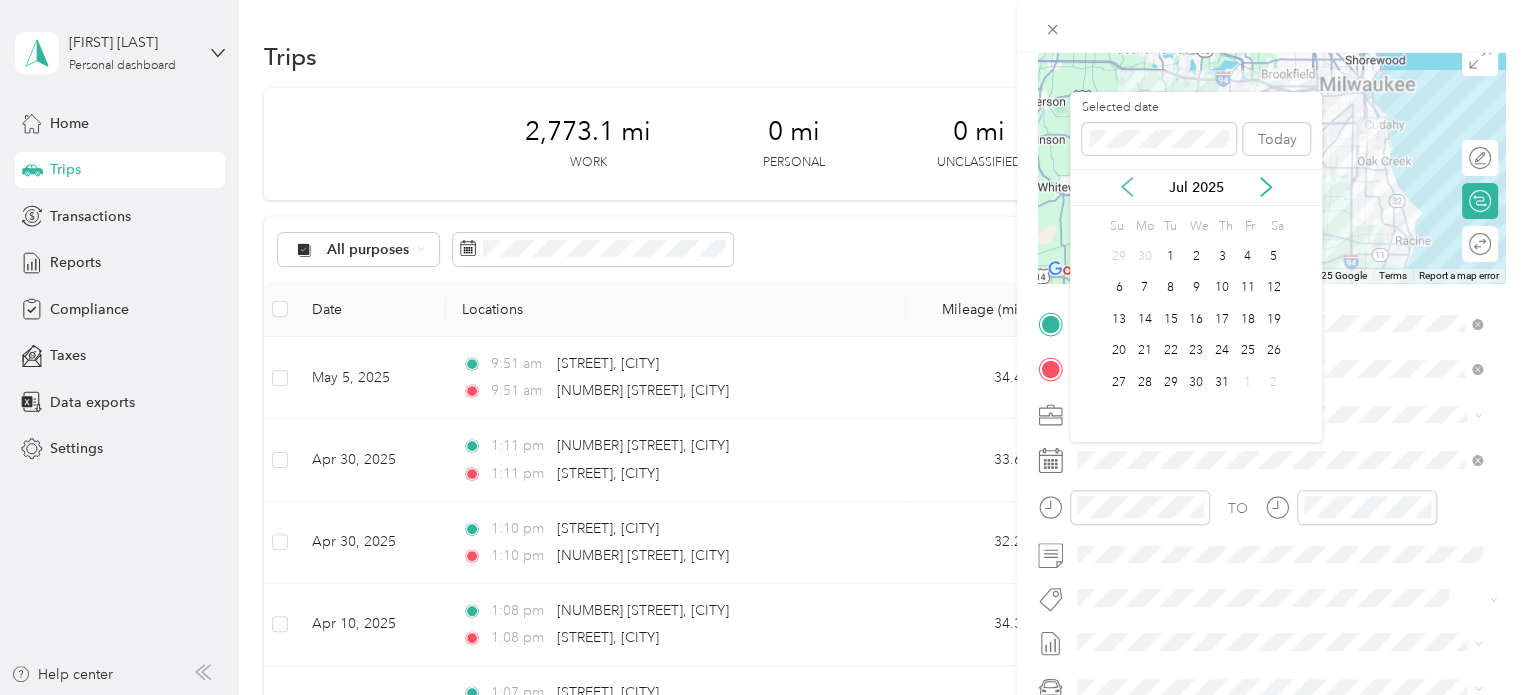 click 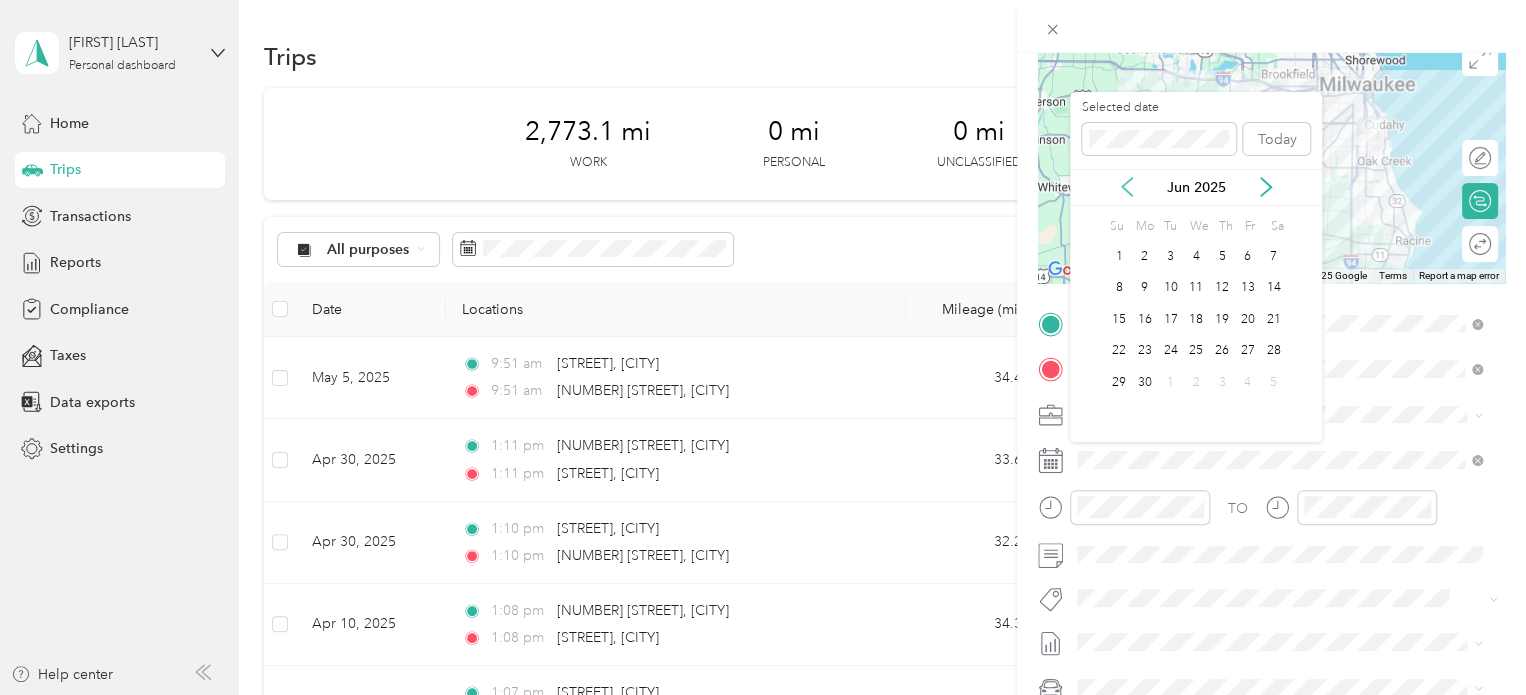 click 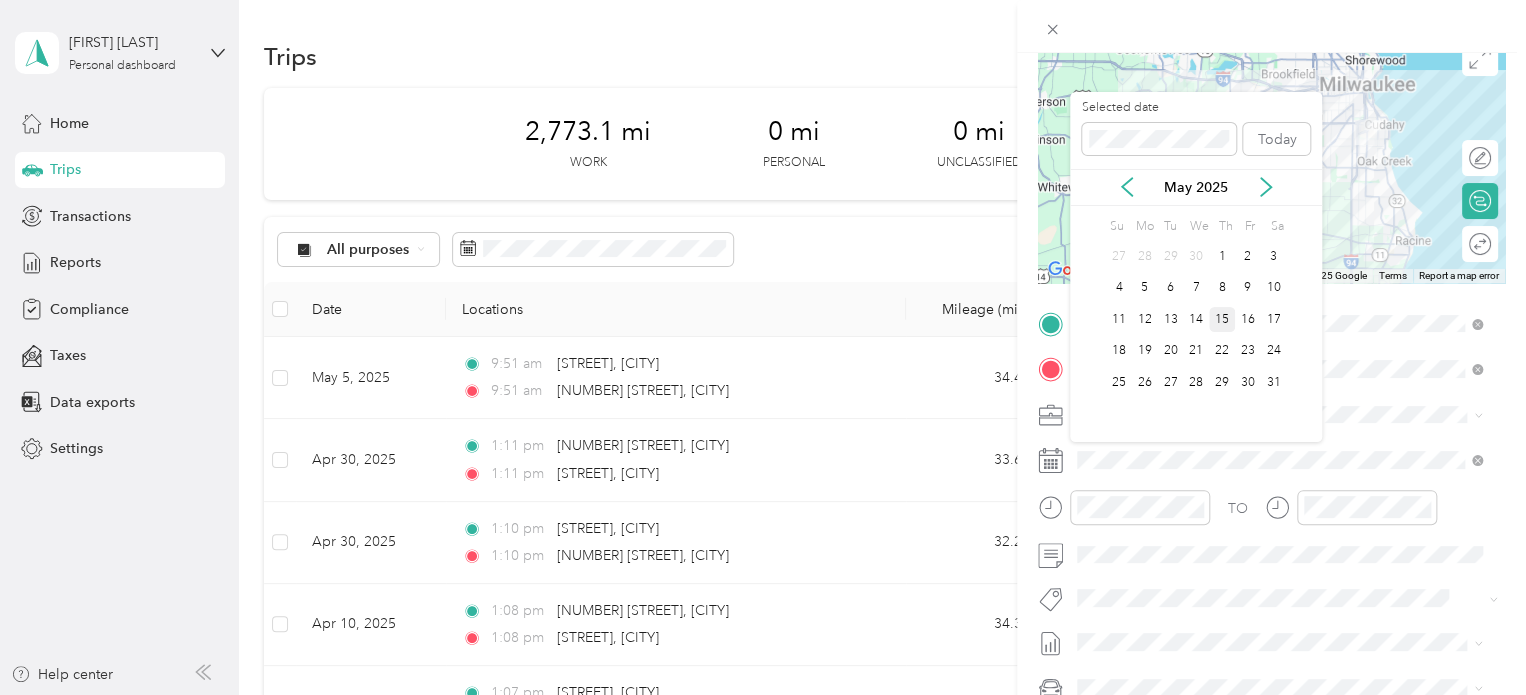 click on "15" at bounding box center [1222, 319] 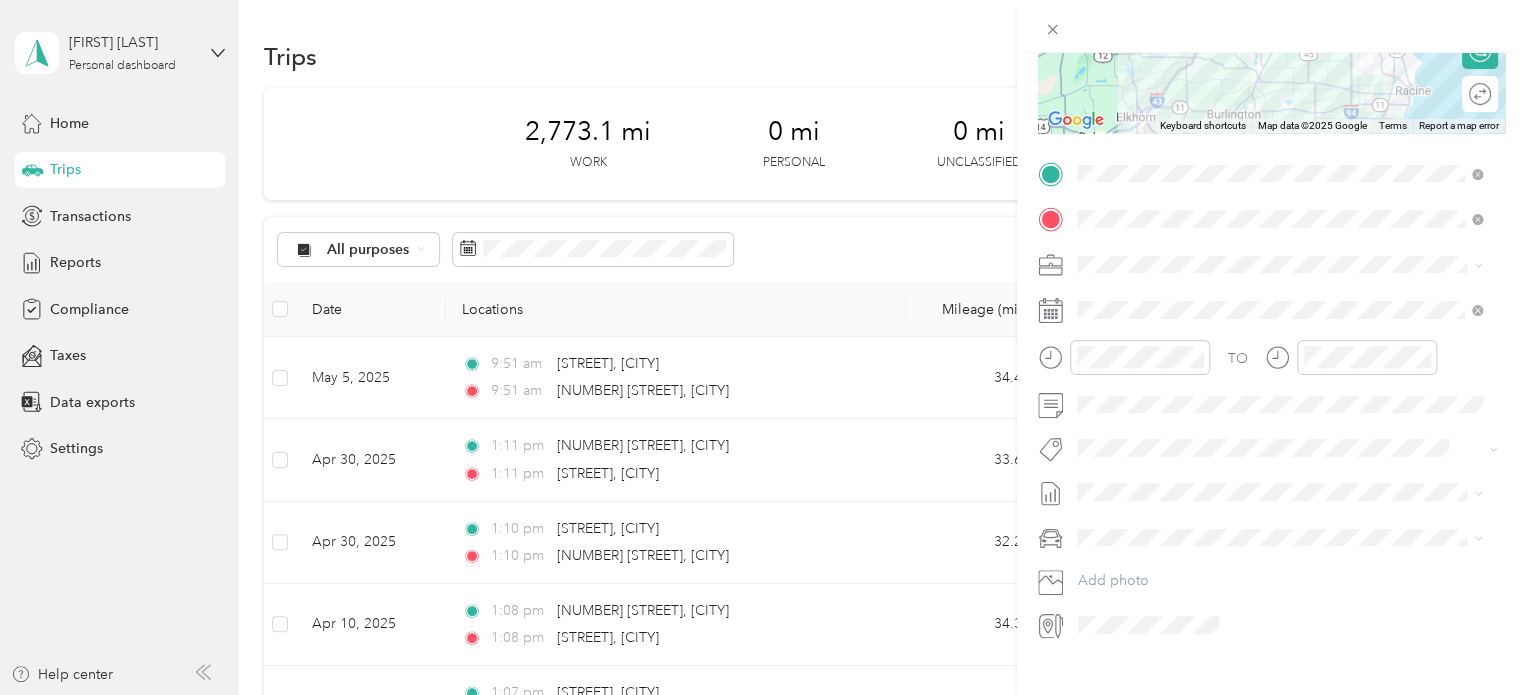 scroll, scrollTop: 321, scrollLeft: 0, axis: vertical 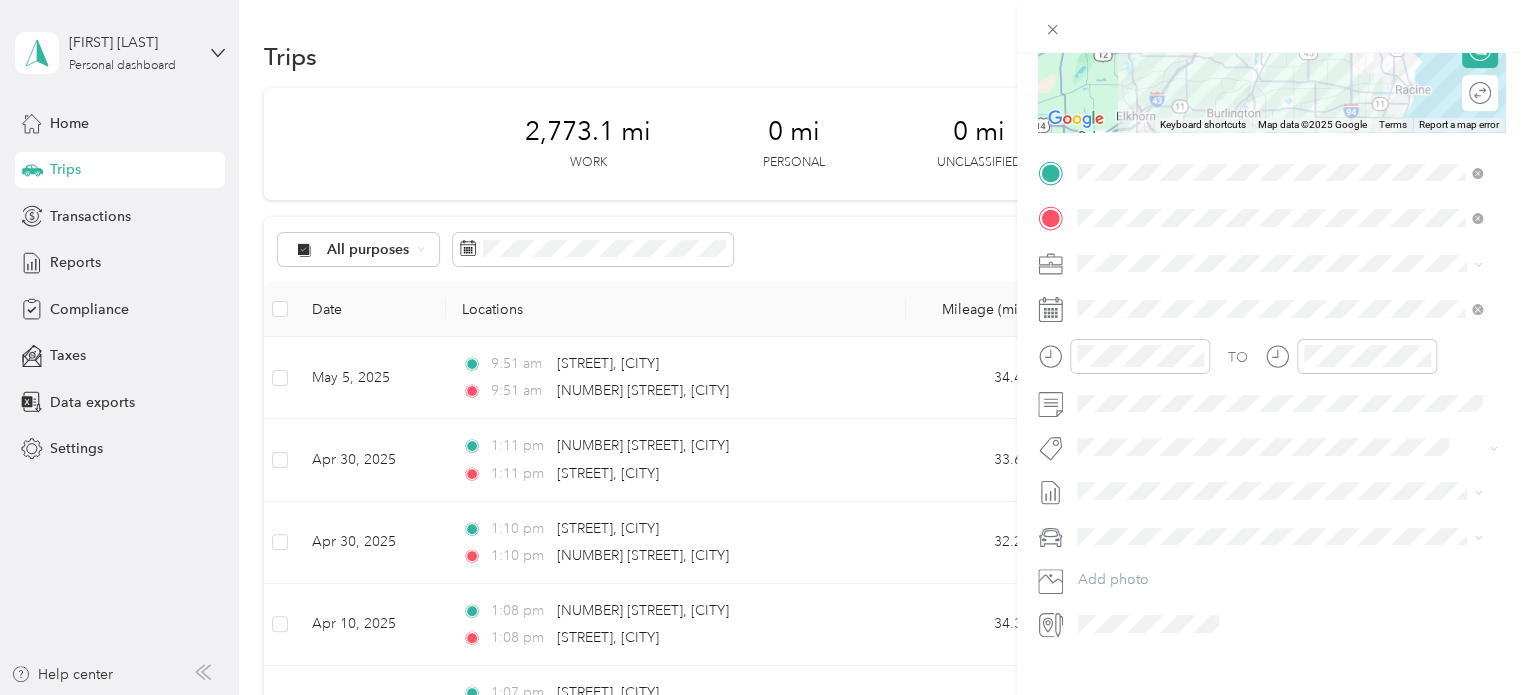 click at bounding box center [1287, 537] 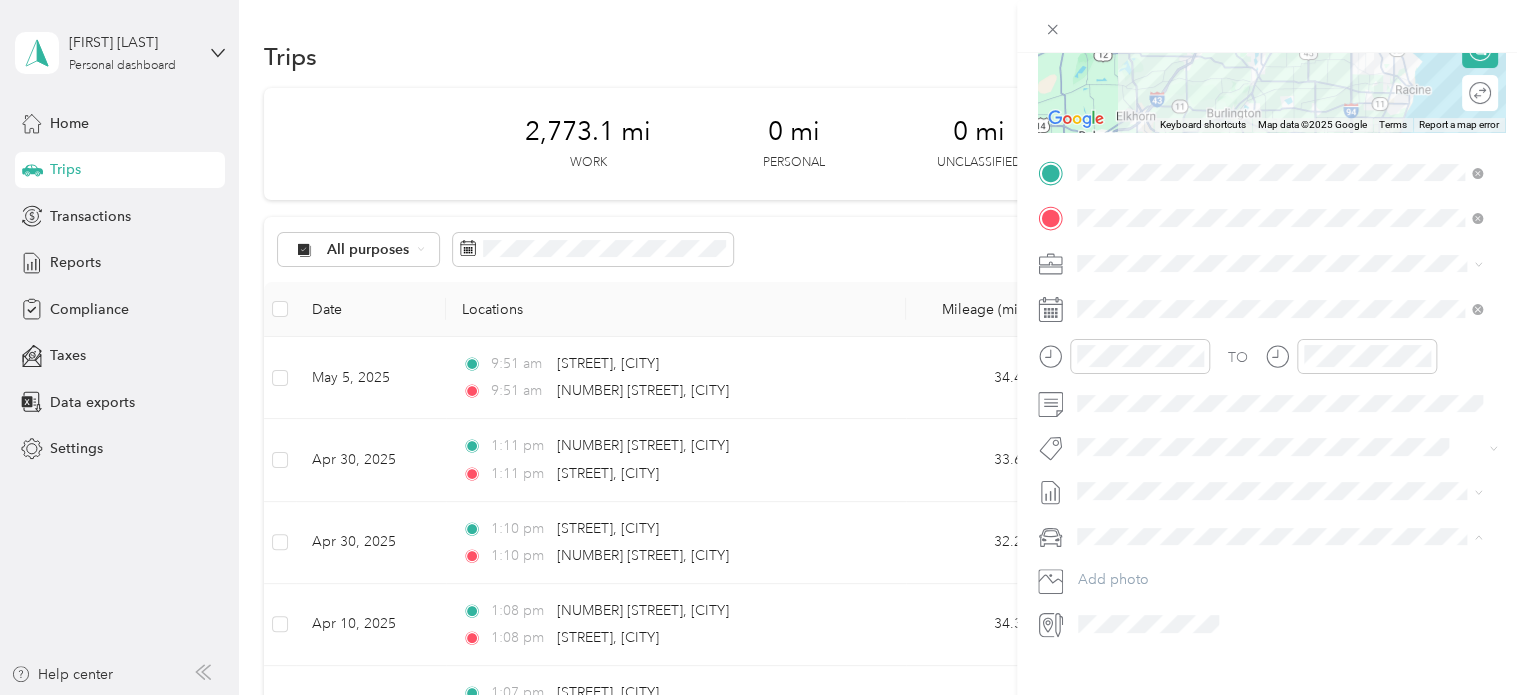 click on "Lincoln MKZ" at bounding box center (1279, 570) 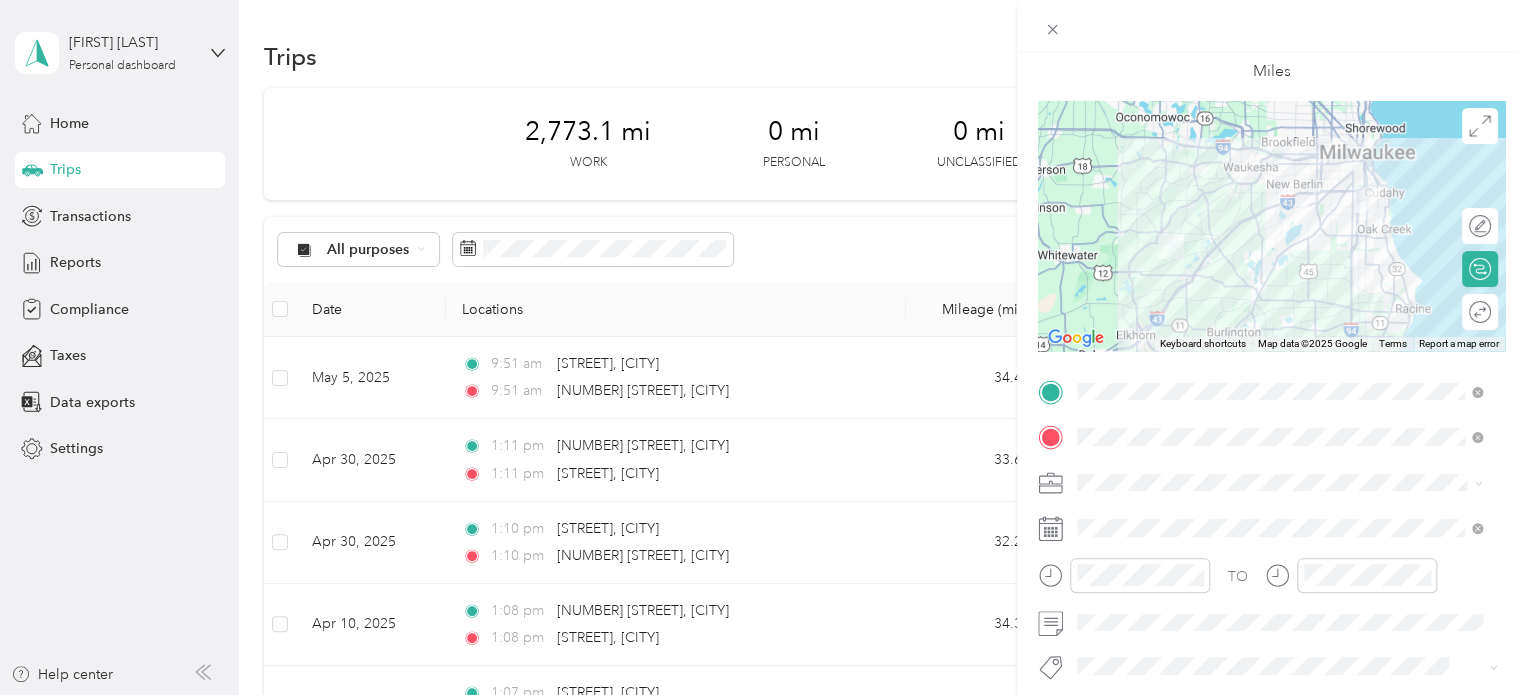 scroll, scrollTop: 0, scrollLeft: 0, axis: both 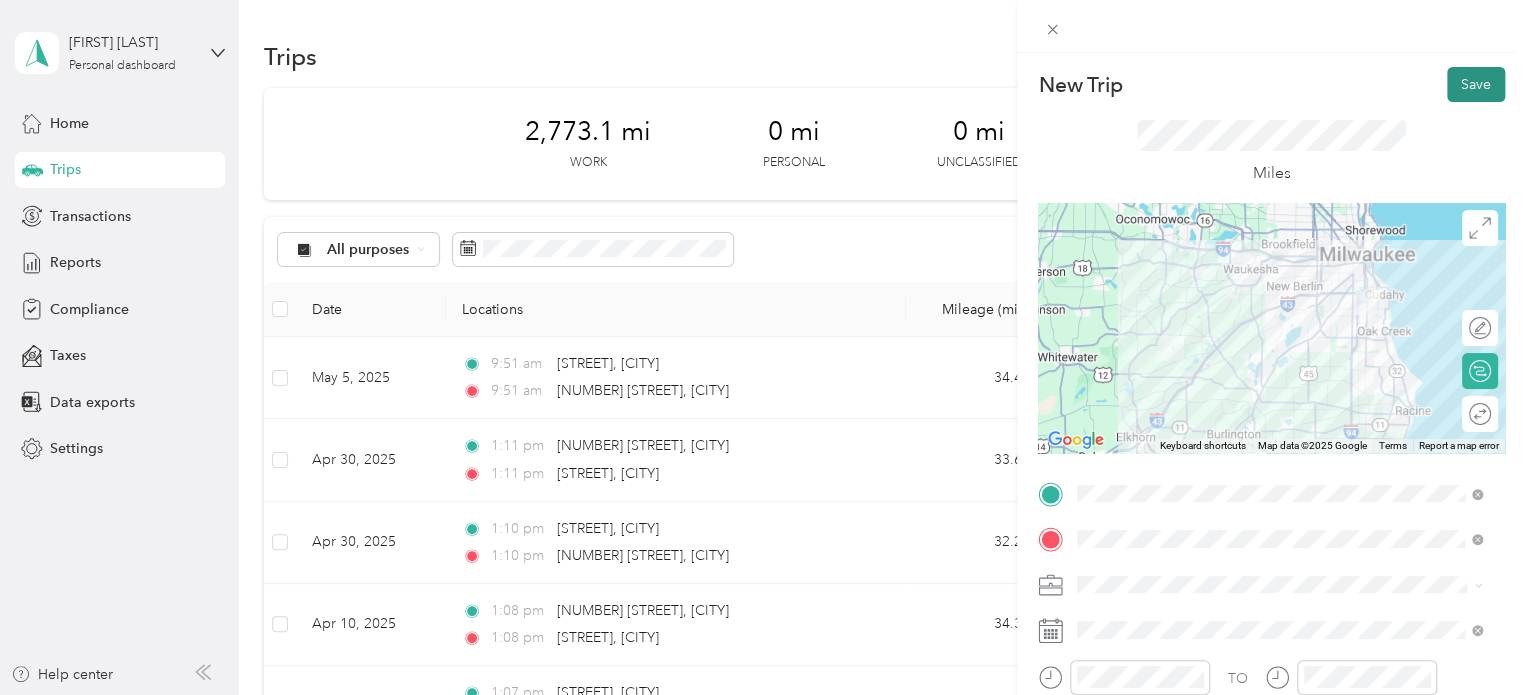 click on "Save" at bounding box center [1476, 84] 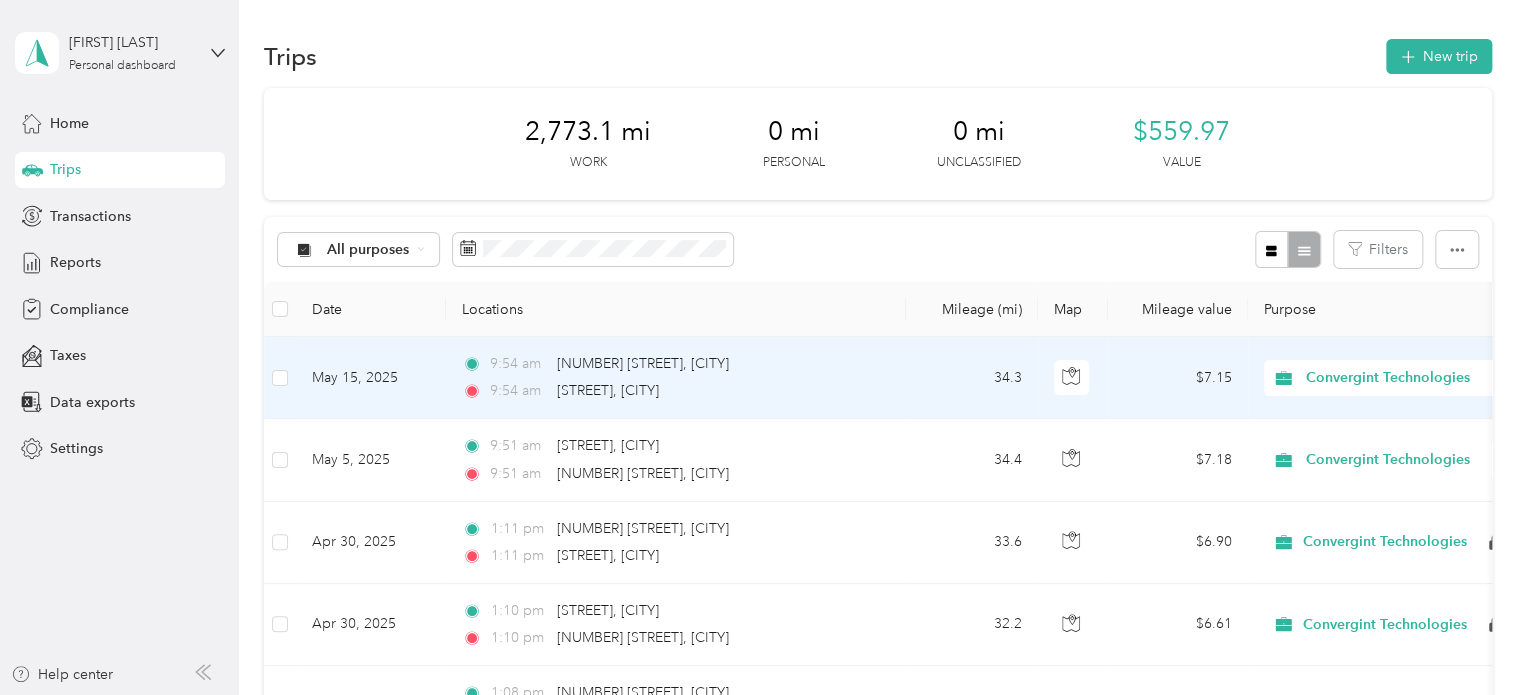 click on "May 15, 2025" at bounding box center (371, 378) 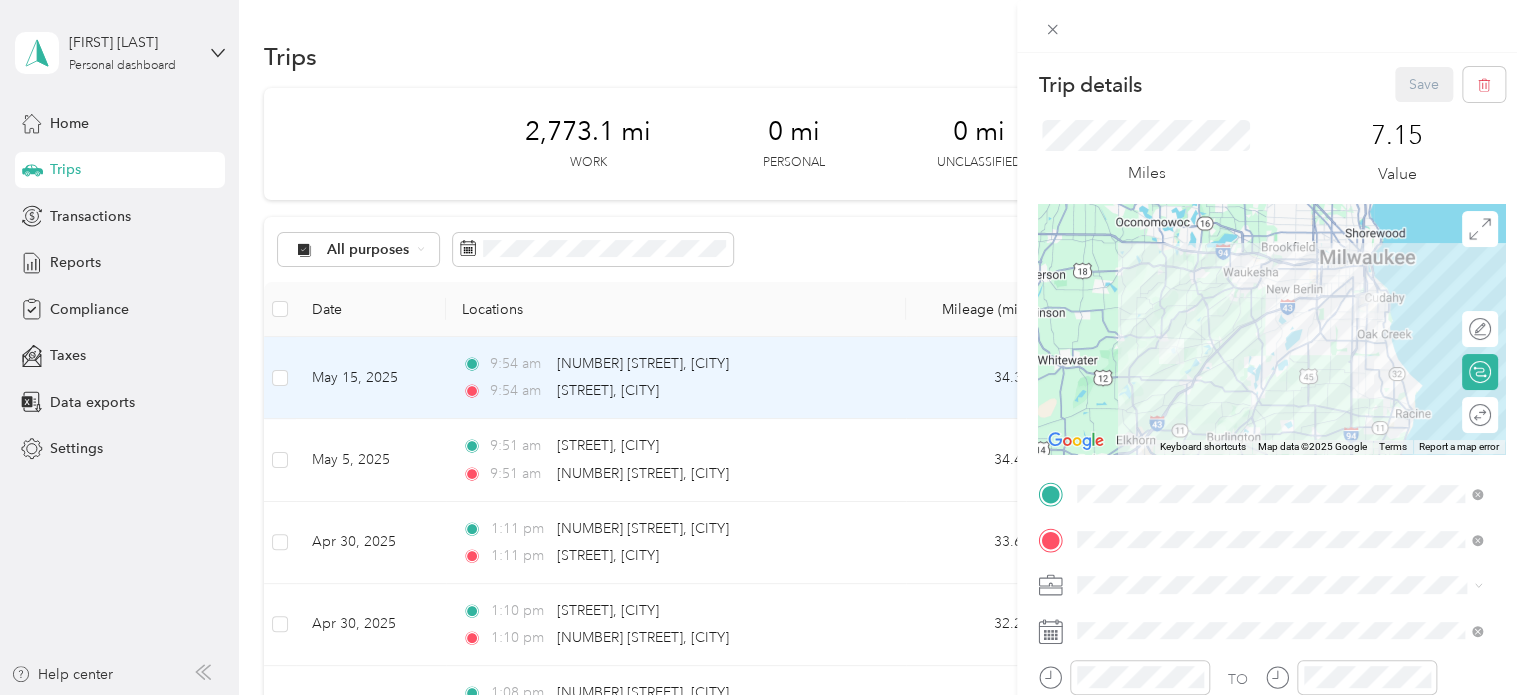 click on "Trip details Save This trip cannot be edited because it is either under review, approved, or paid. Contact your Team Manager to edit it. Miles [NUMBER]  ← Move left → Move right ↑ Move up ↓ Move down + Zoom in - Zoom out Home Jump left by [PERCENT] End Jump right by [PERCENT] Page Up Jump up by [PERCENT] Page Down Jump down by [PERCENT] Keyboard shortcuts Map Data Map data ©[YEAR] Google Map data ©[YEAR] Google [NUMBER] km  Click to toggle between metric and imperial units Terms Report a map error Edit route Calculate route Round trip TO Add photo" at bounding box center (763, 347) 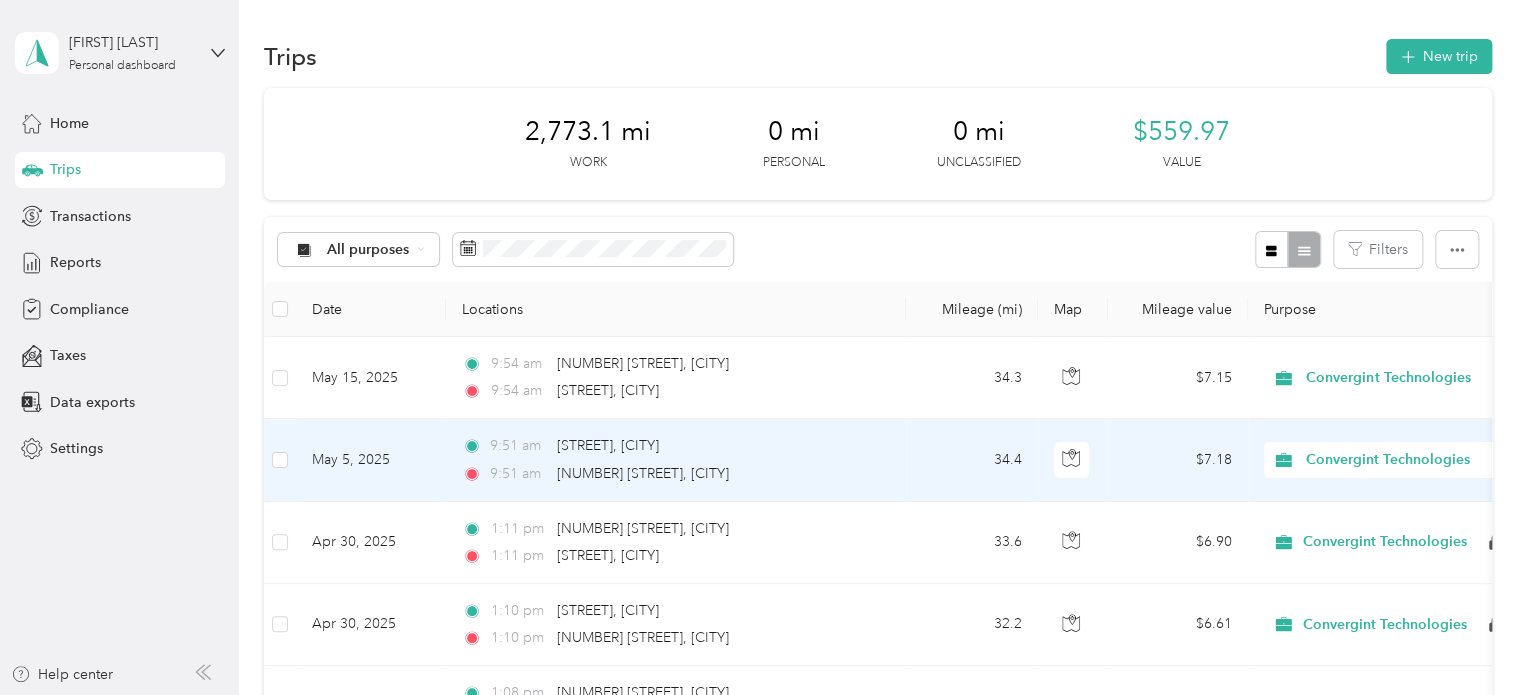 click on "May 5, 2025" at bounding box center (371, 460) 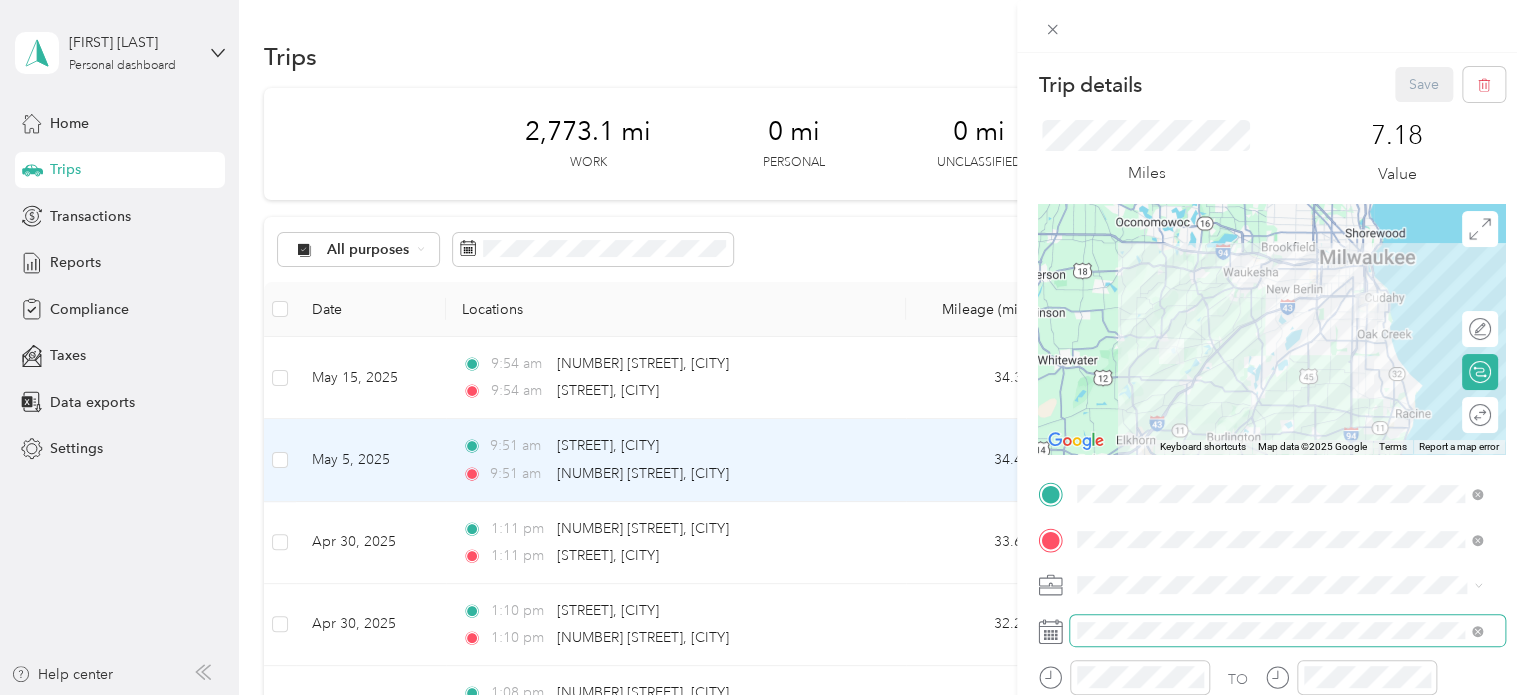 click at bounding box center (1287, 631) 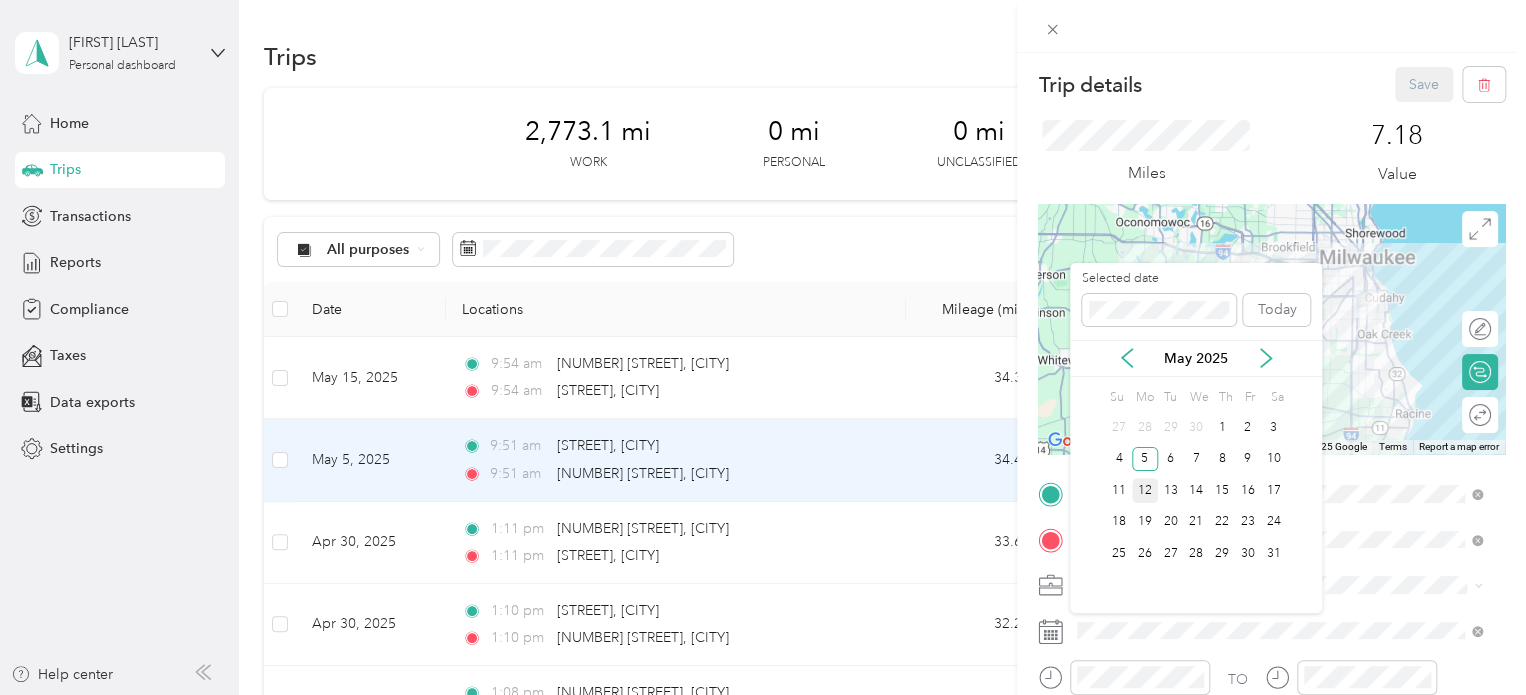 click on "12" at bounding box center [1145, 490] 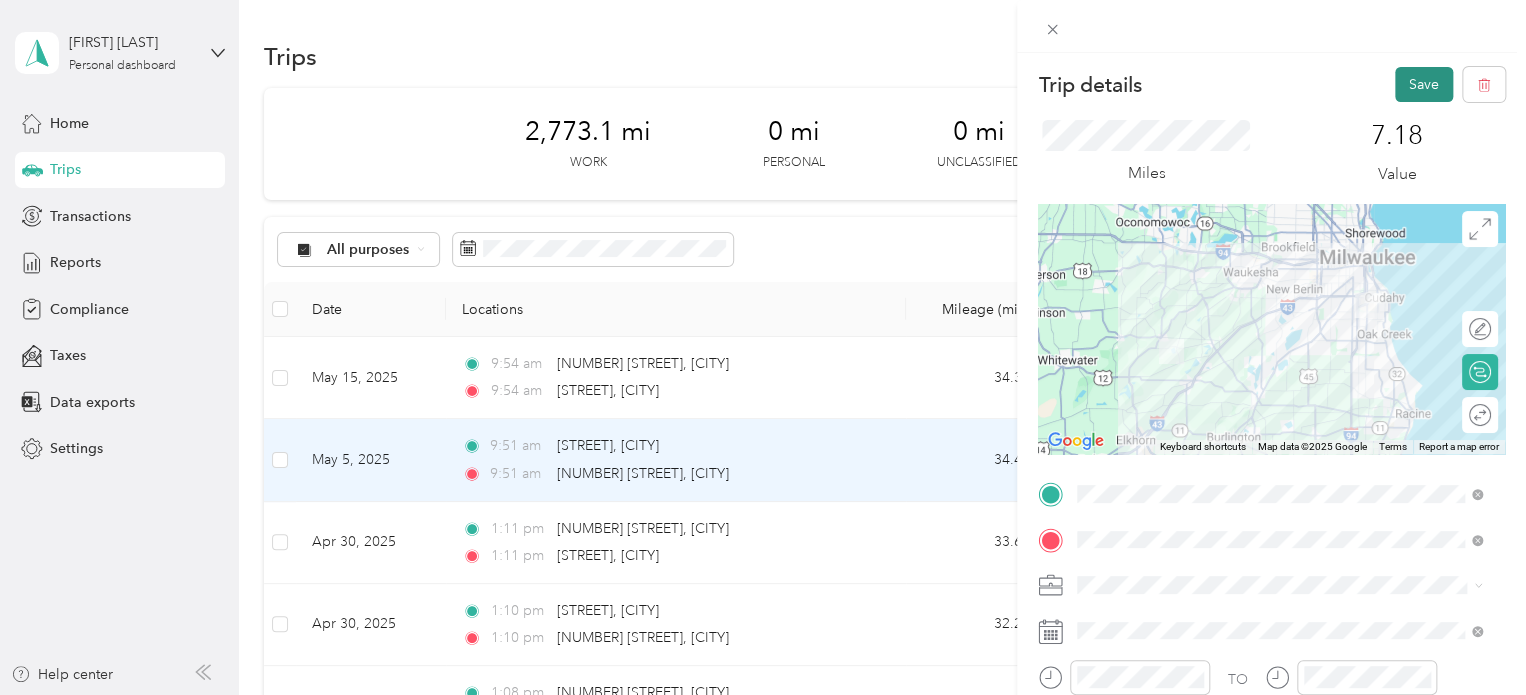 click on "Save" at bounding box center [1424, 84] 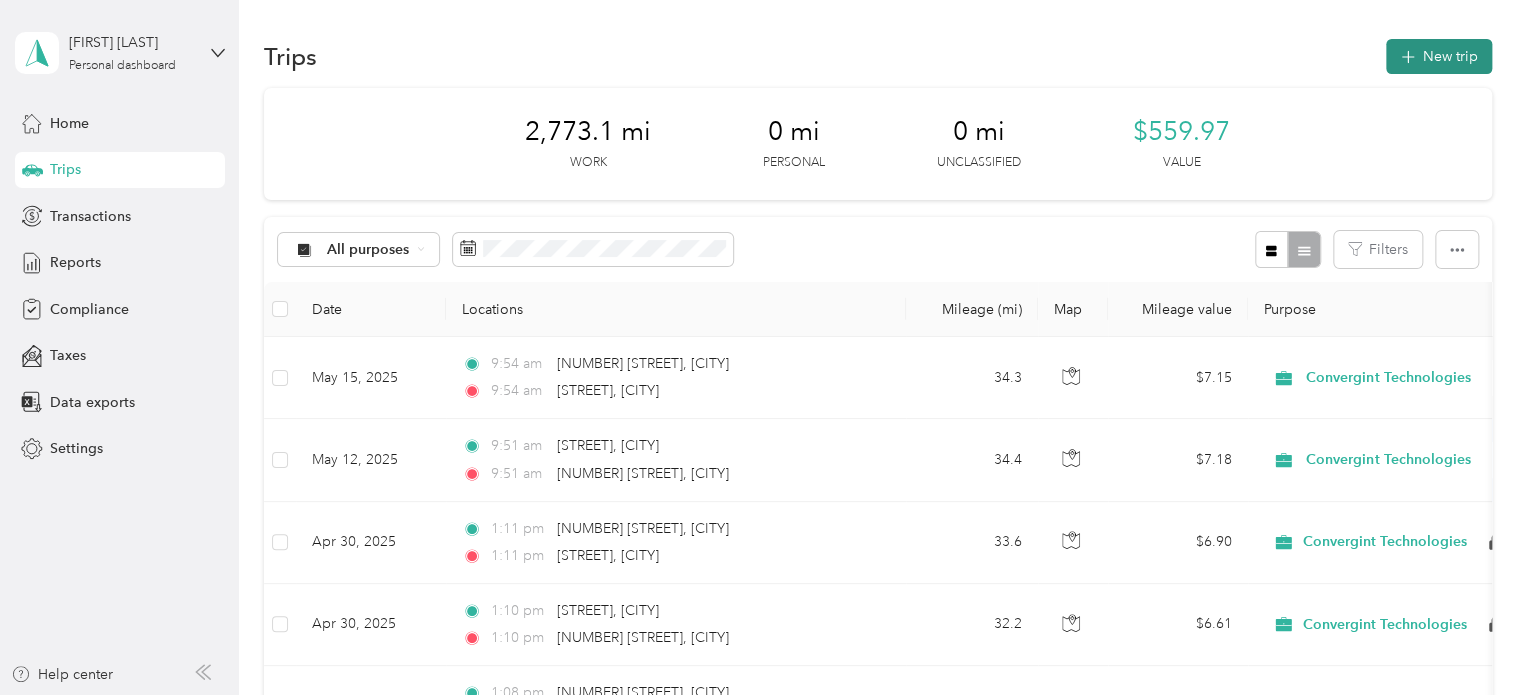 click on "New trip" at bounding box center [1439, 56] 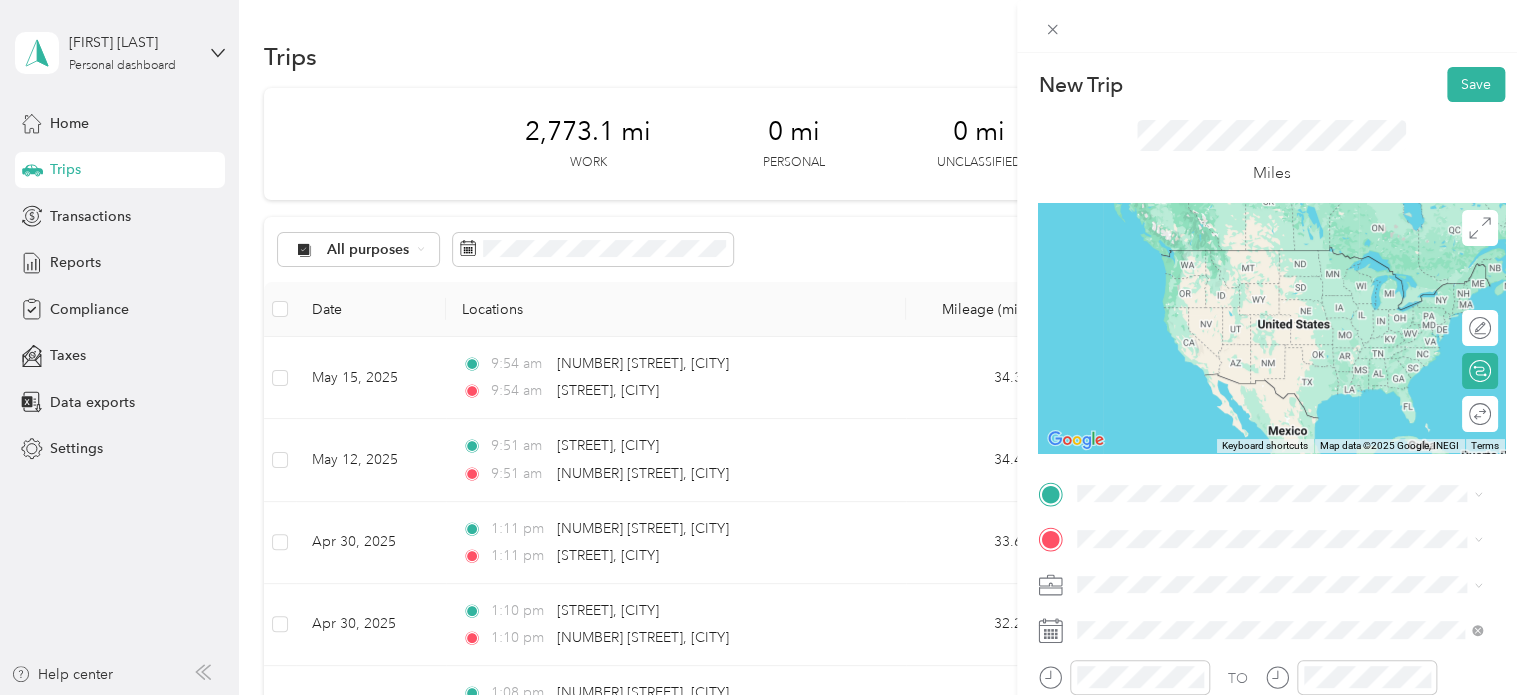 click on "[STREET]
[CITY], [STATE] [POSTAL_CODE], [COUNTRY]" at bounding box center [1259, 256] 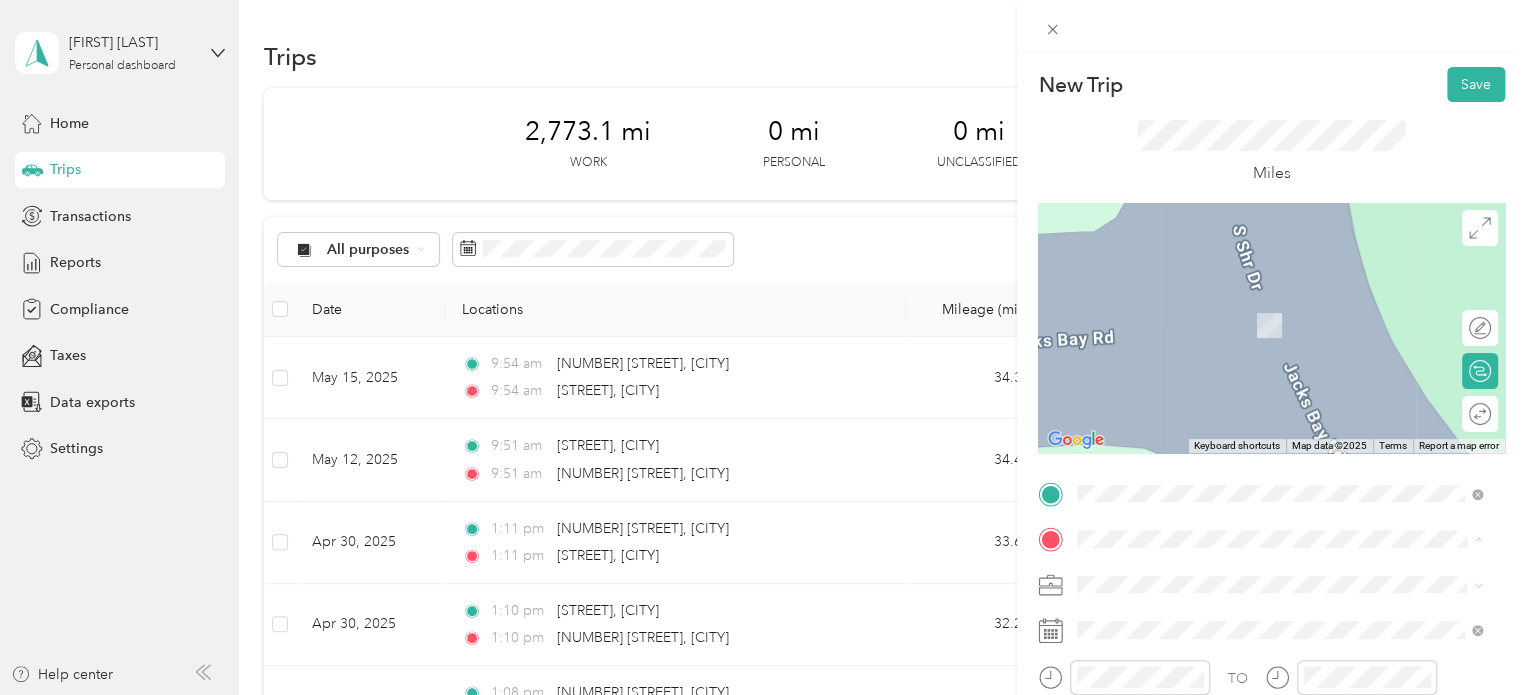 click on "New Trip Save This trip cannot be edited because it is either under review, approved, or paid. Contact your Team Manager to edit it. Miles ← Move left → Move right ↑ Move up ↓ Move down + Zoom in - Zoom out Home Jump left by 75% End Jump right by 75% Page Up Jump up by 75% Page Down Jump down by 75% Keyboard shortcuts Map Data Map data ©2025 Map data ©2025 2 m  Click to toggle between metric and imperial units Terms Report a map error Edit route Calculate route Round trip TO Add photo" at bounding box center [763, 347] 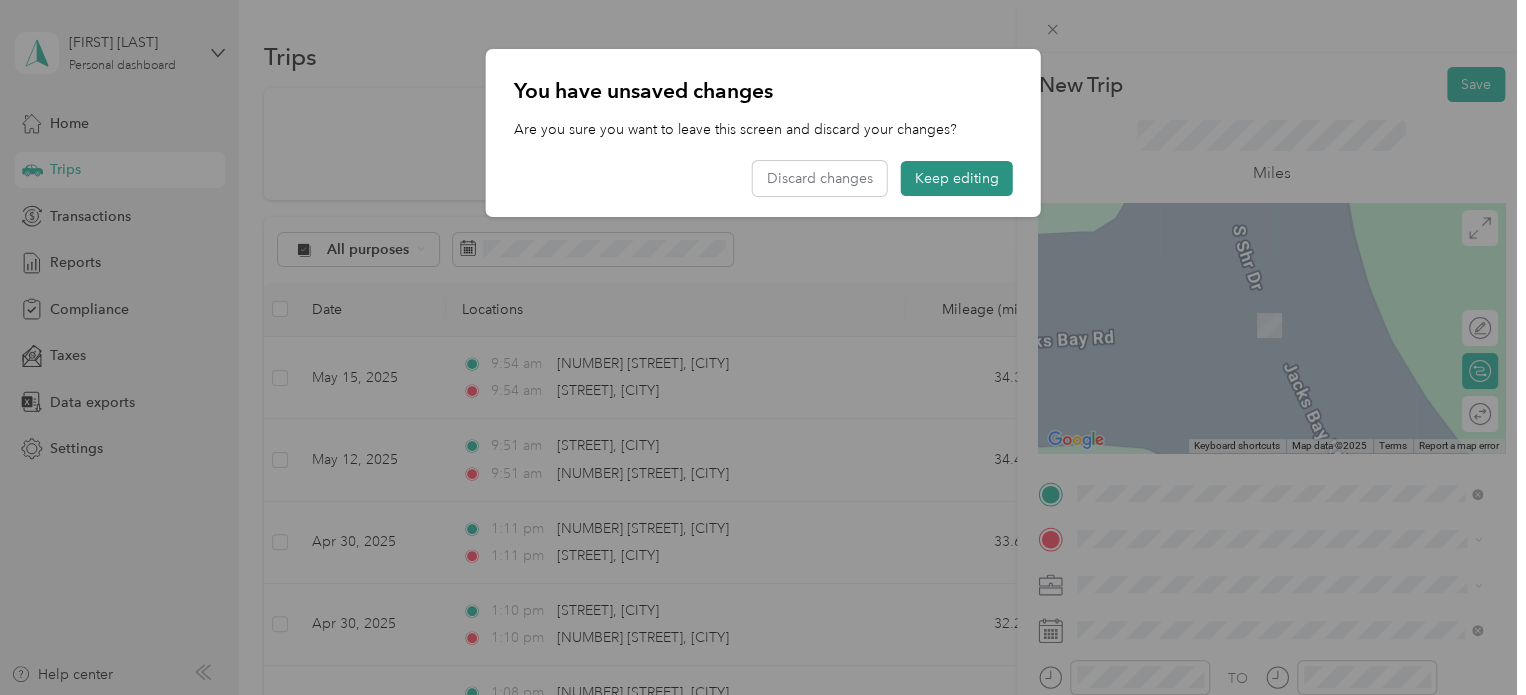 click on "Keep editing" at bounding box center (957, 178) 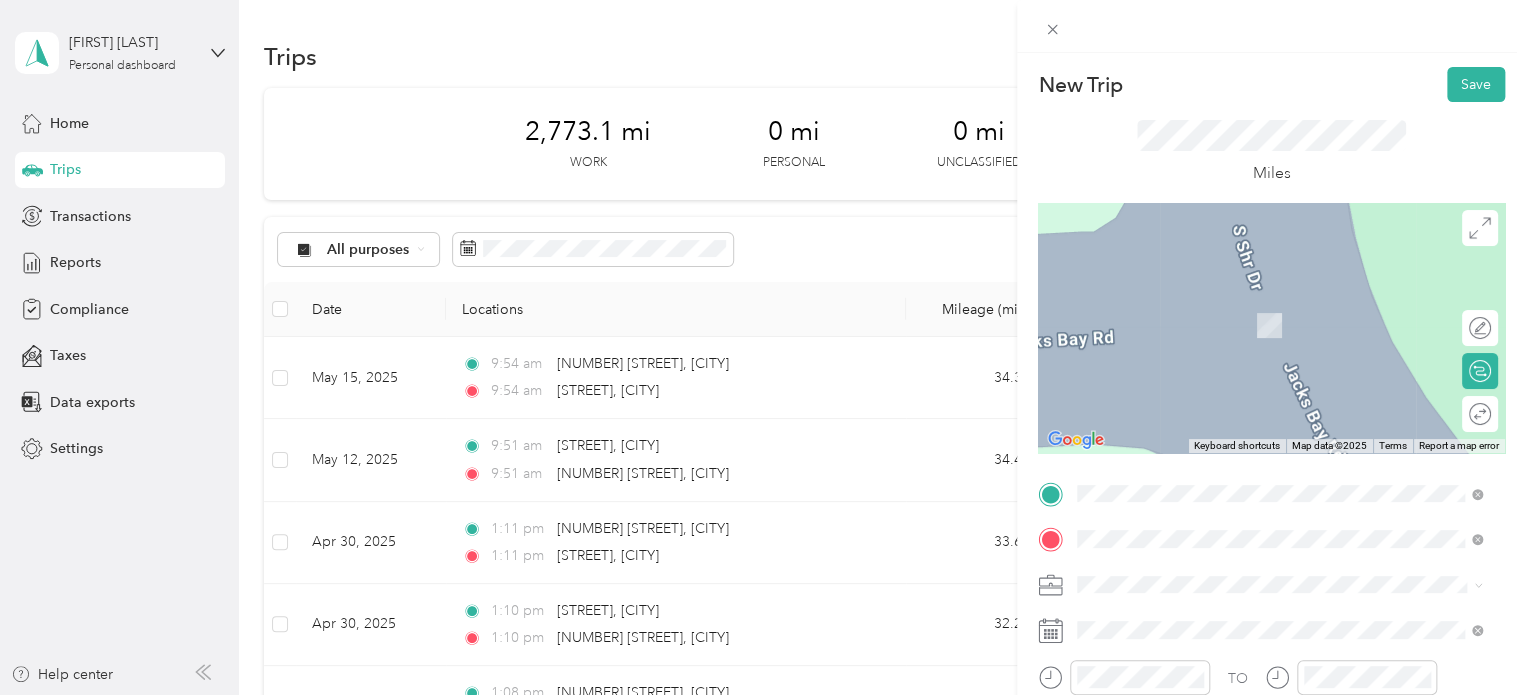 click on "[STREET]
[CITY], [STATE] [POSTAL_CODE], [COUNTRY]" at bounding box center [1259, 304] 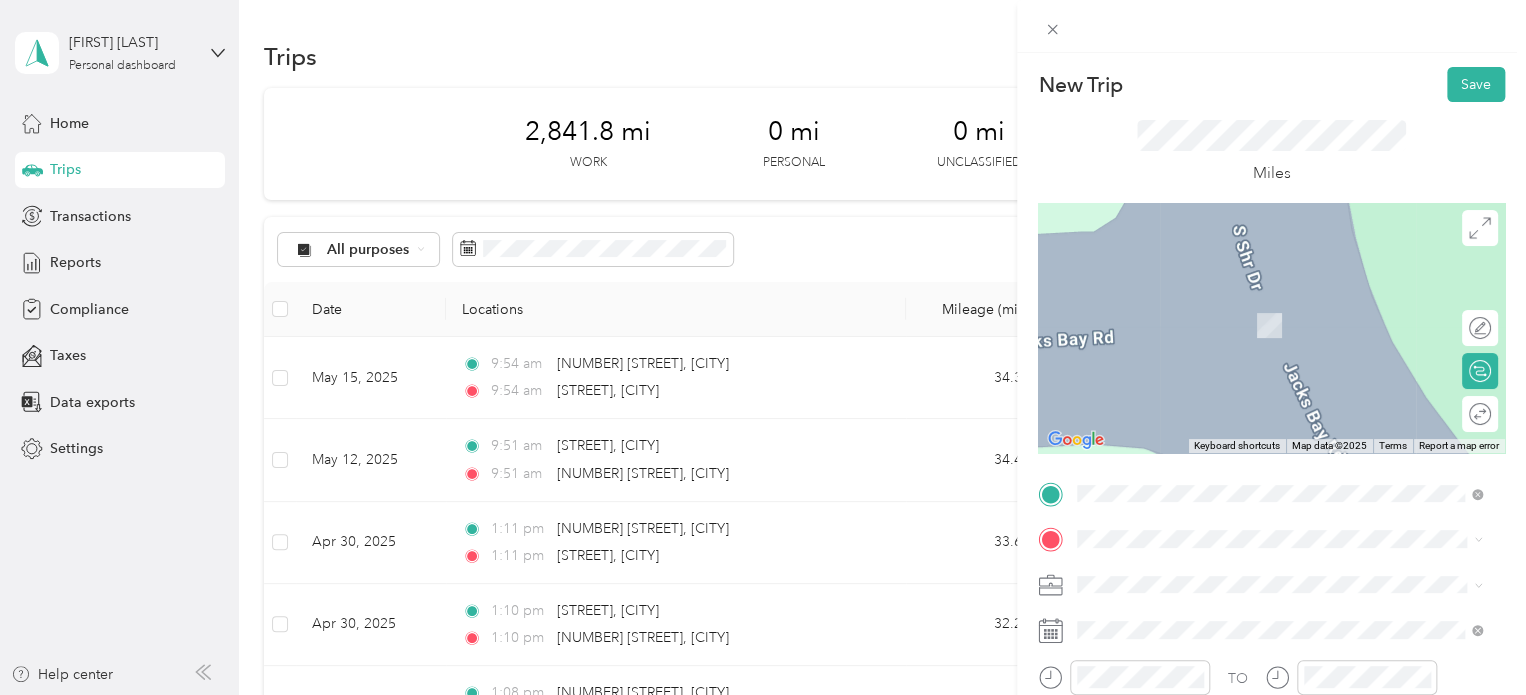 click on "[STREET]
[CITY], [STATE] [POSTAL_CODE], [COUNTRY]" at bounding box center (1259, 323) 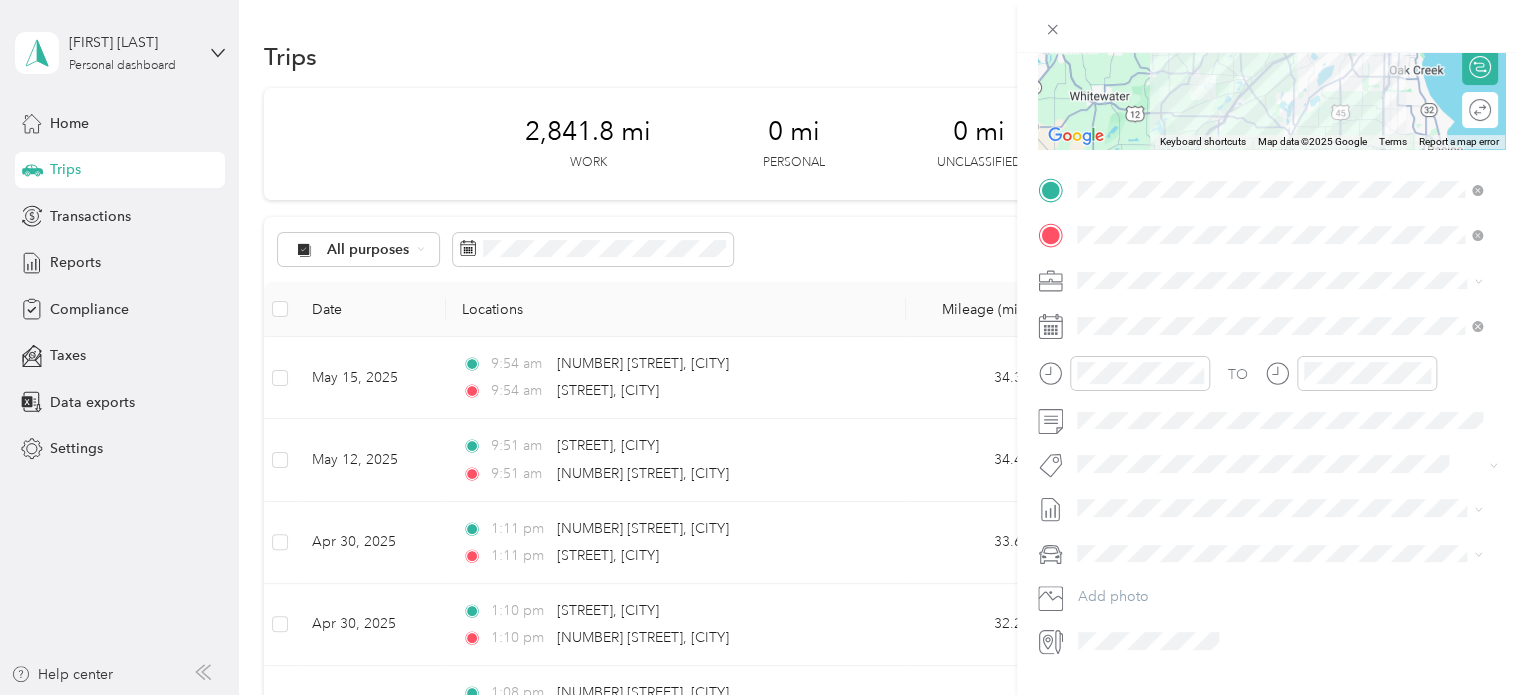 scroll, scrollTop: 316, scrollLeft: 0, axis: vertical 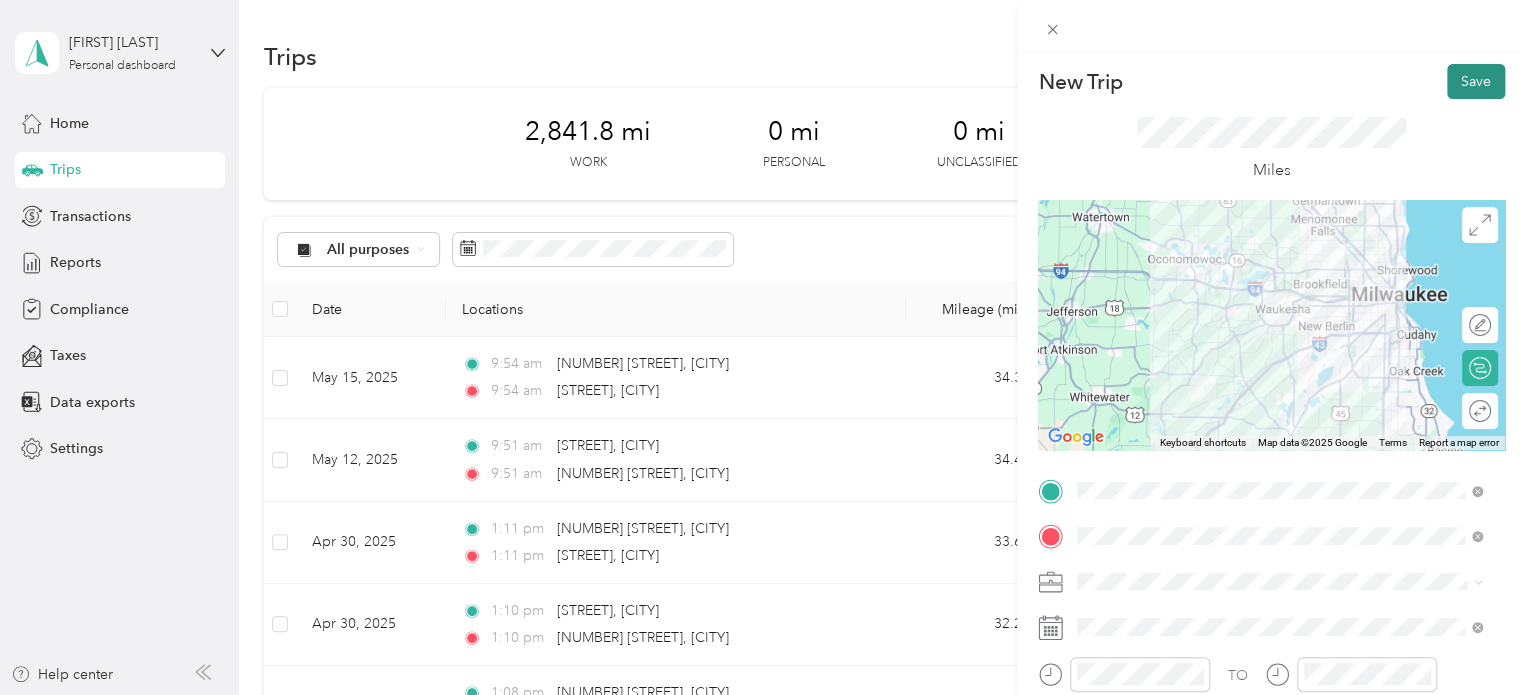 click on "Save" at bounding box center [1476, 81] 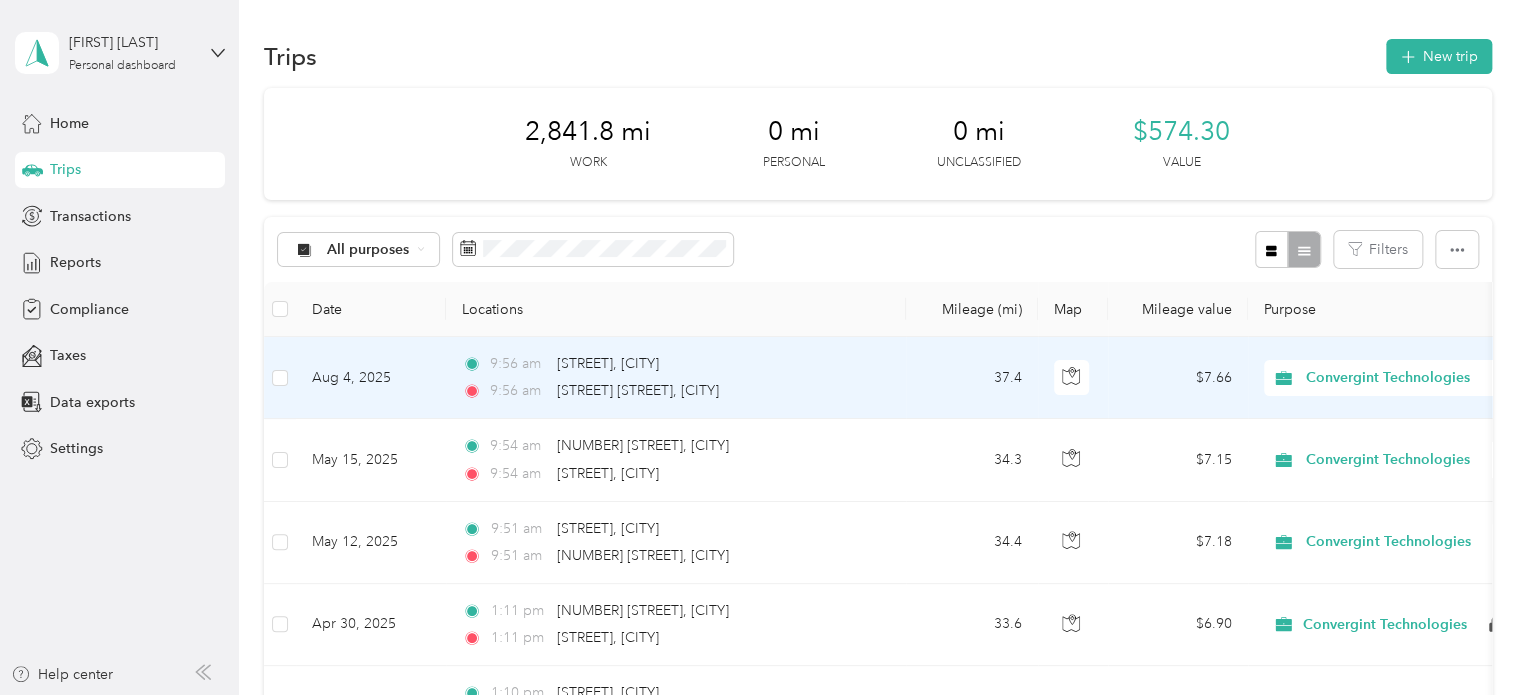 click on "Aug 4, 2025" at bounding box center [371, 378] 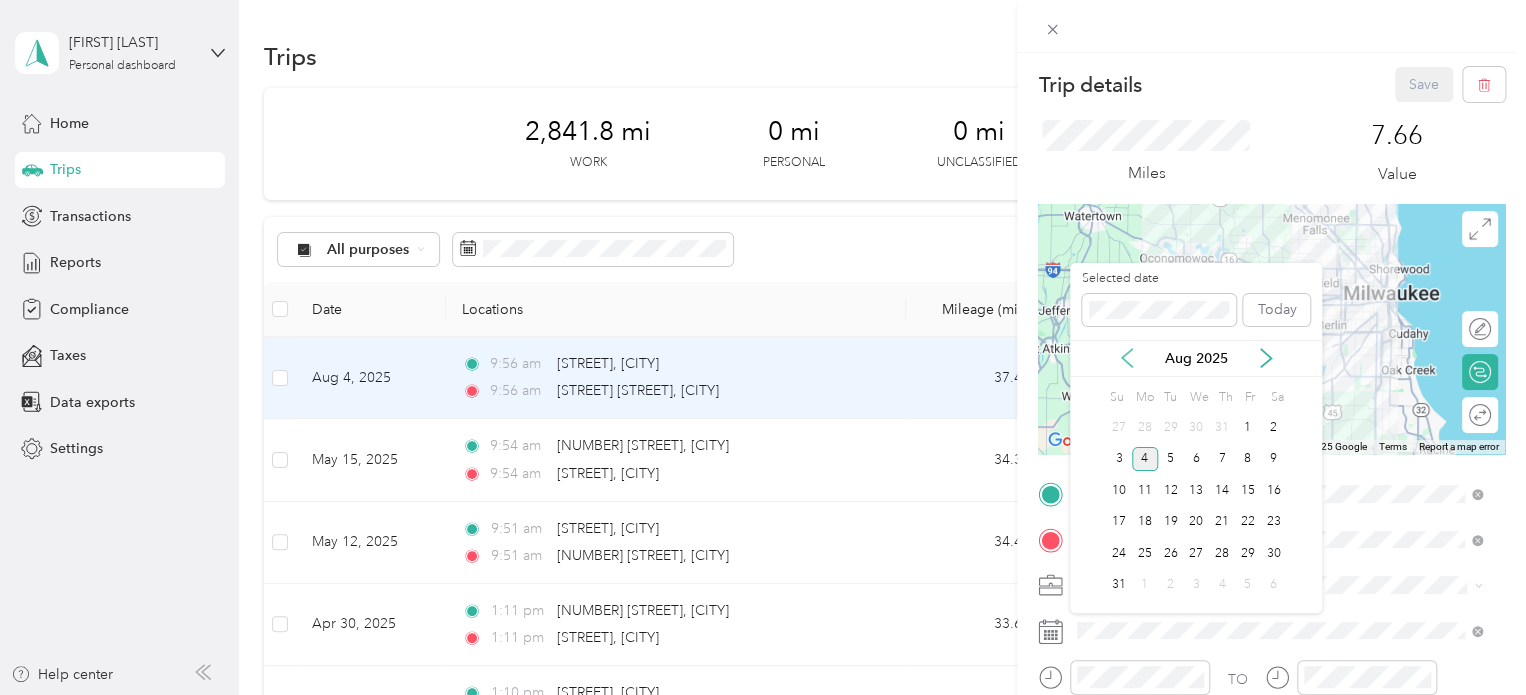 click 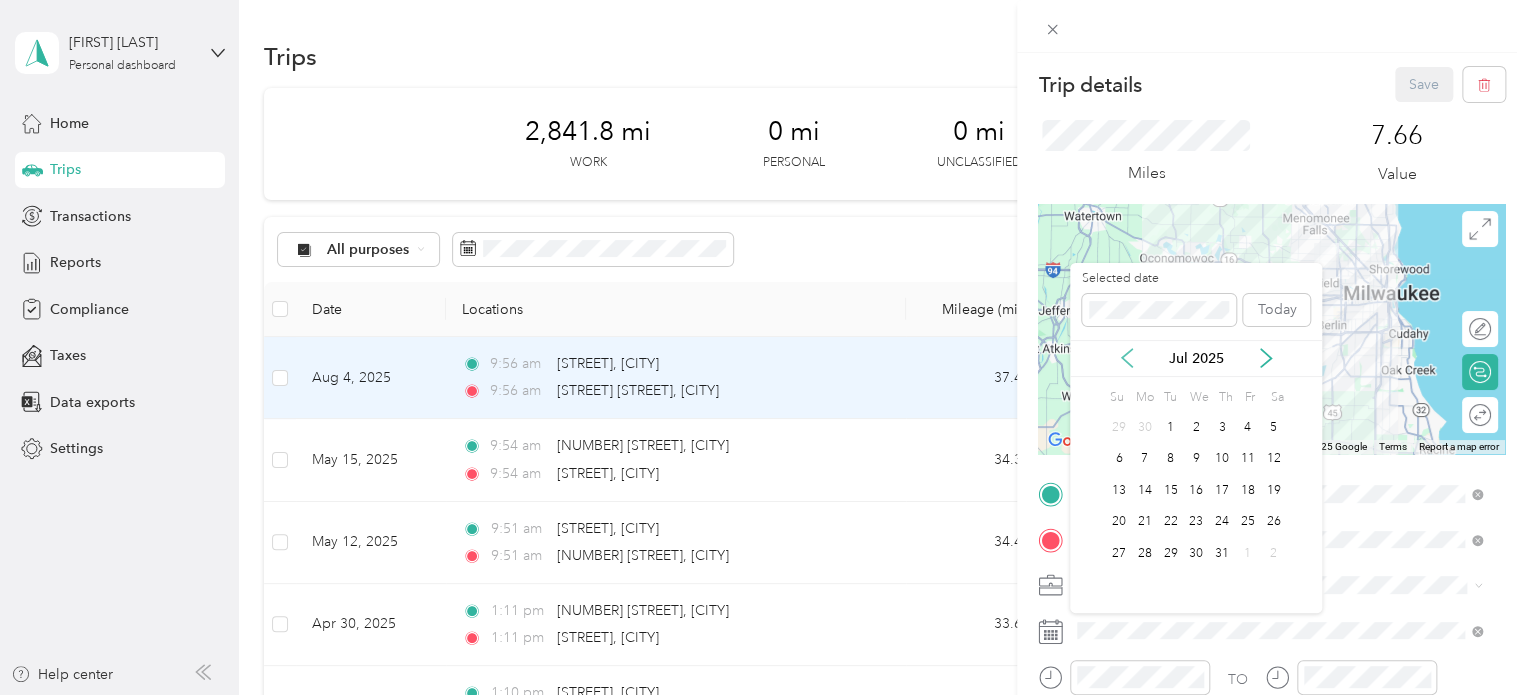 click 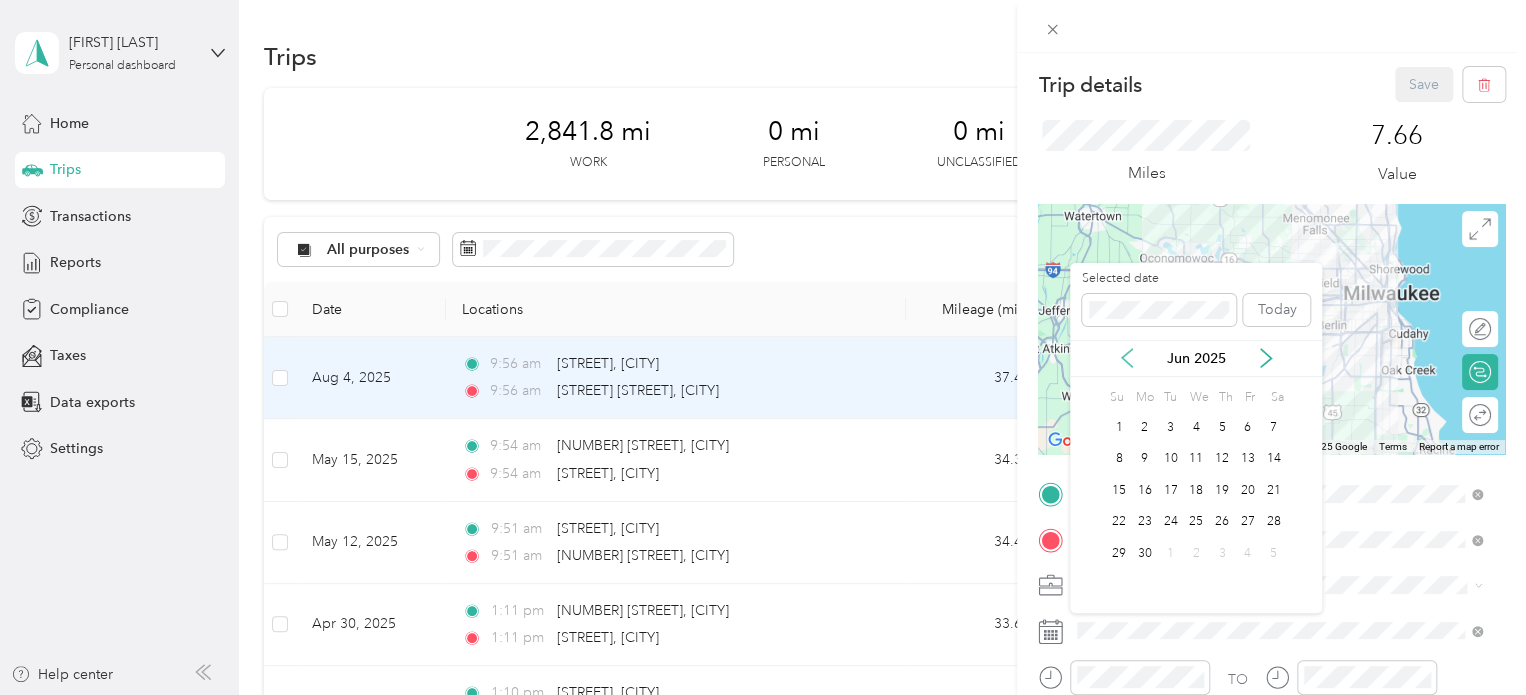 click 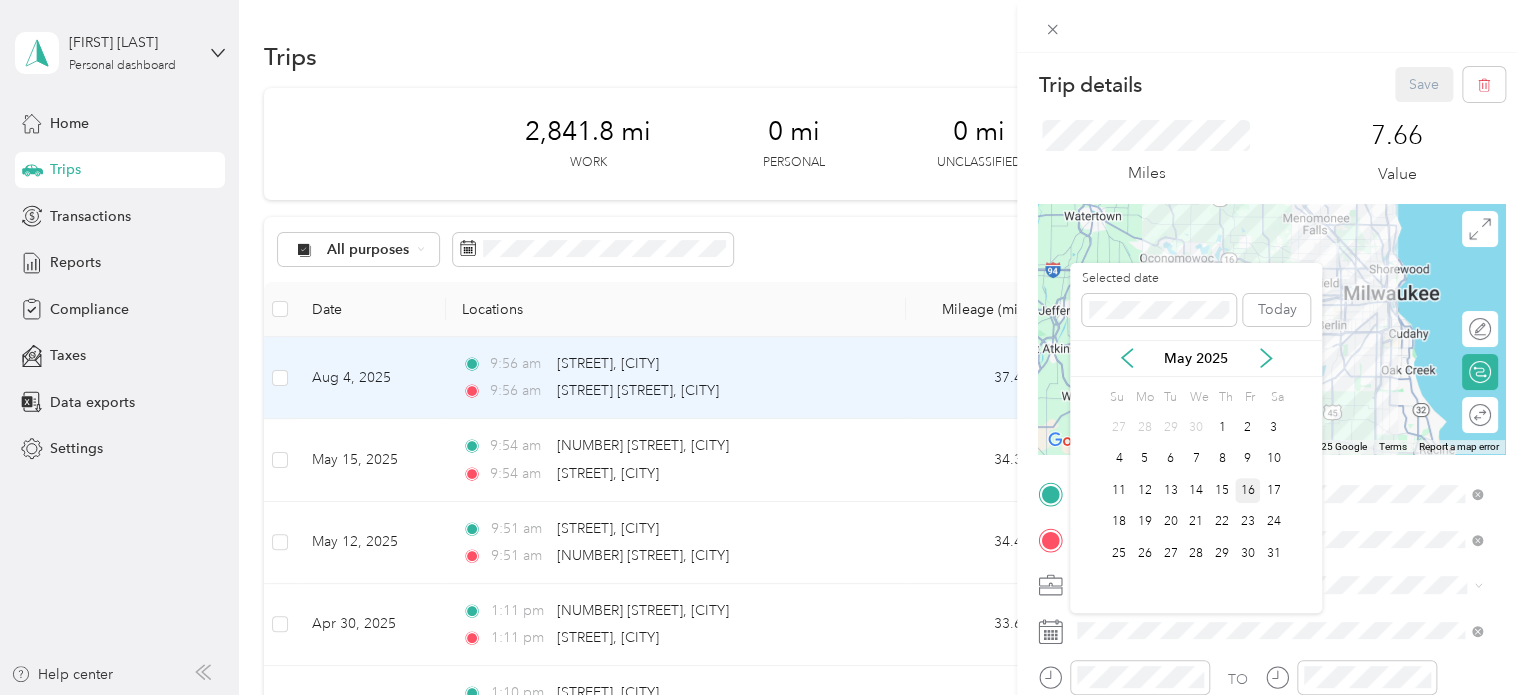 click on "16" at bounding box center [1248, 490] 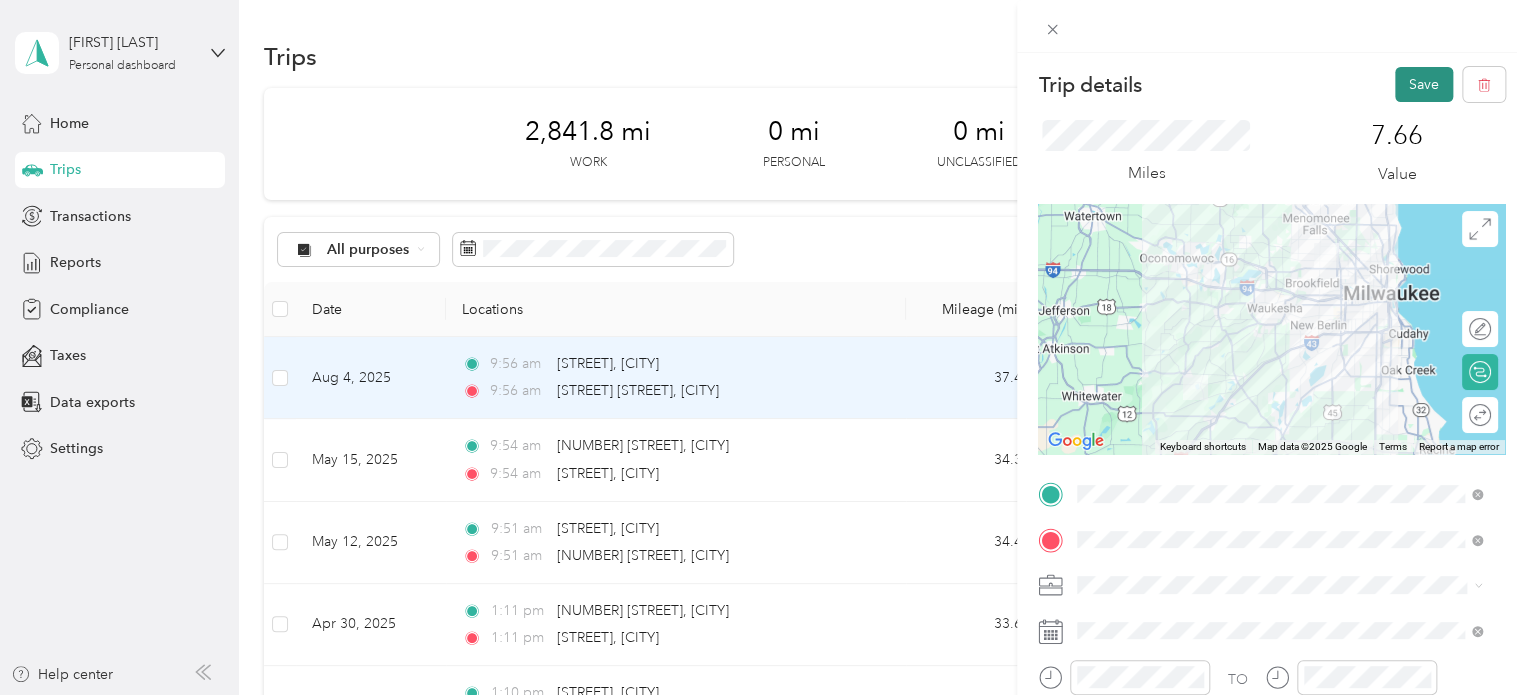 click on "Save" at bounding box center [1424, 84] 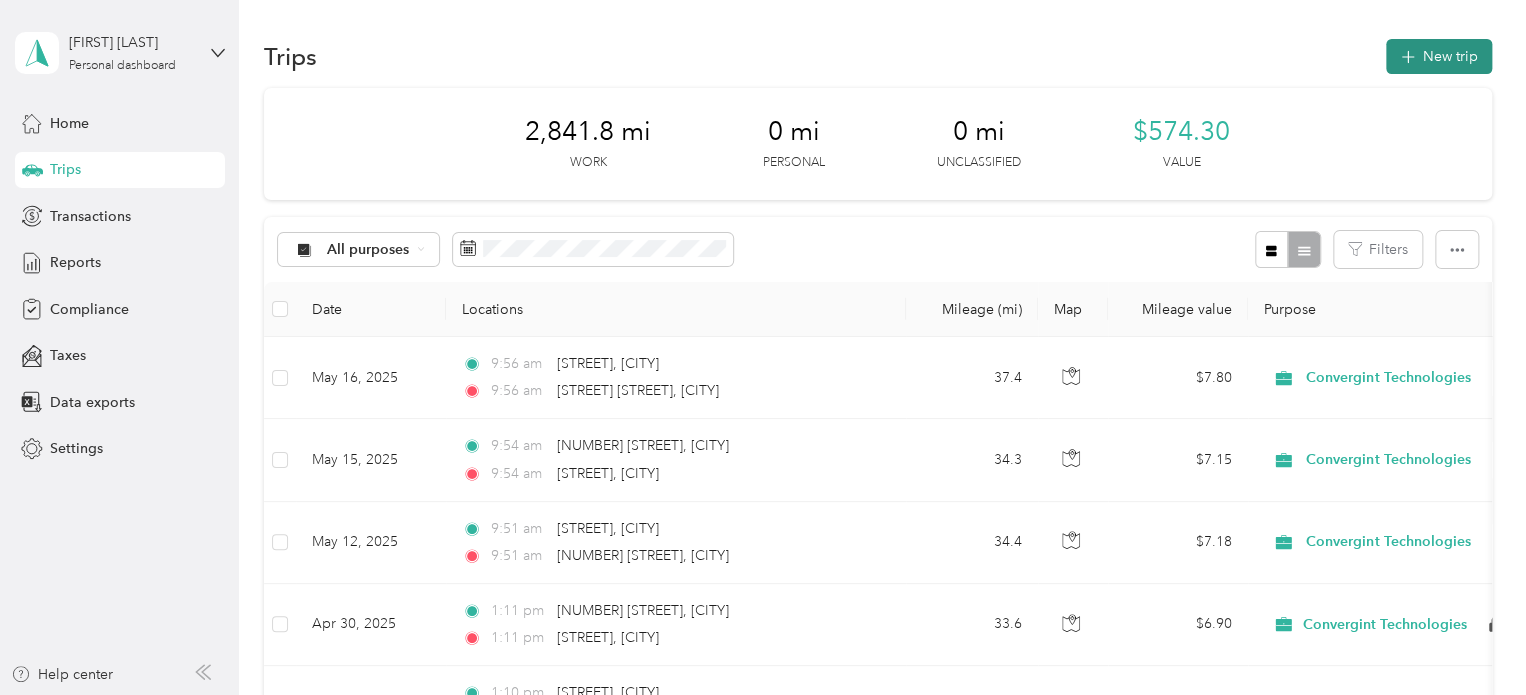 click on "New trip" at bounding box center [1439, 56] 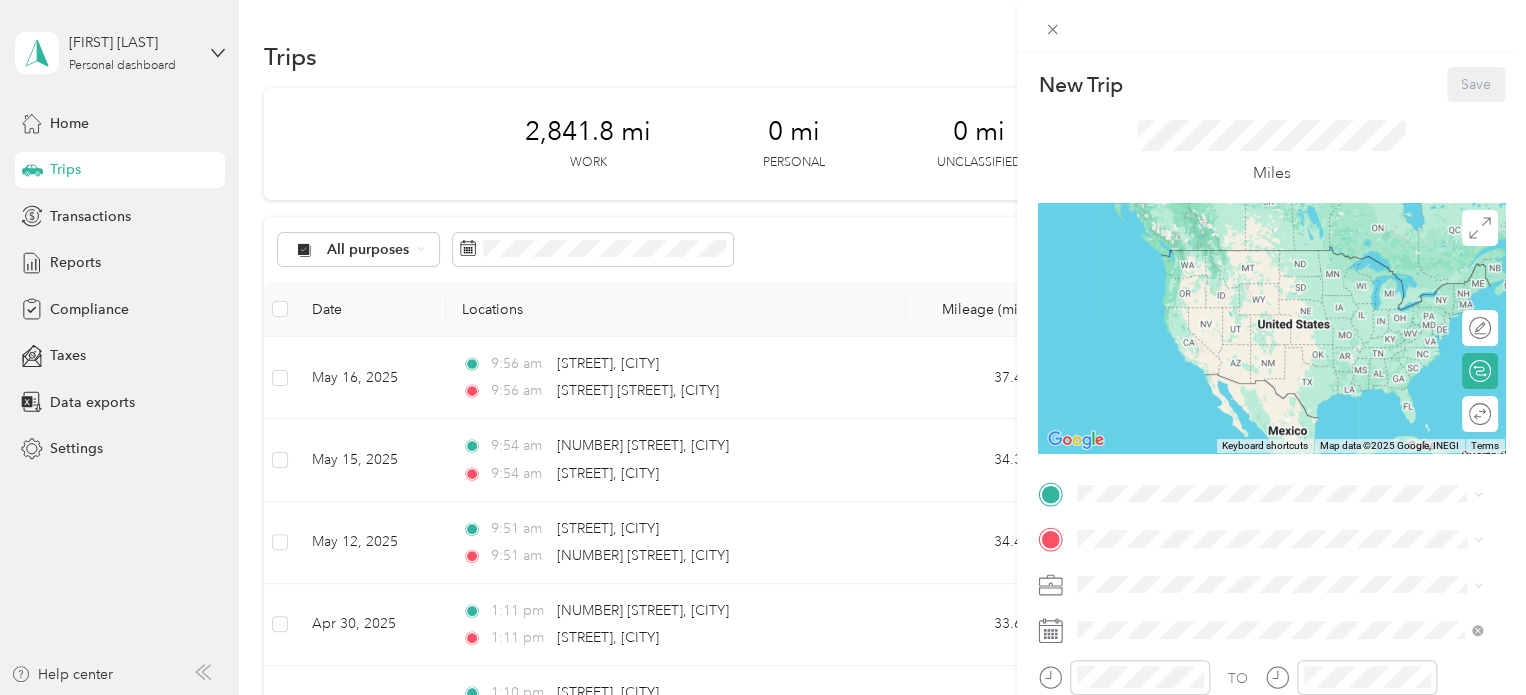click at bounding box center (1271, 26) 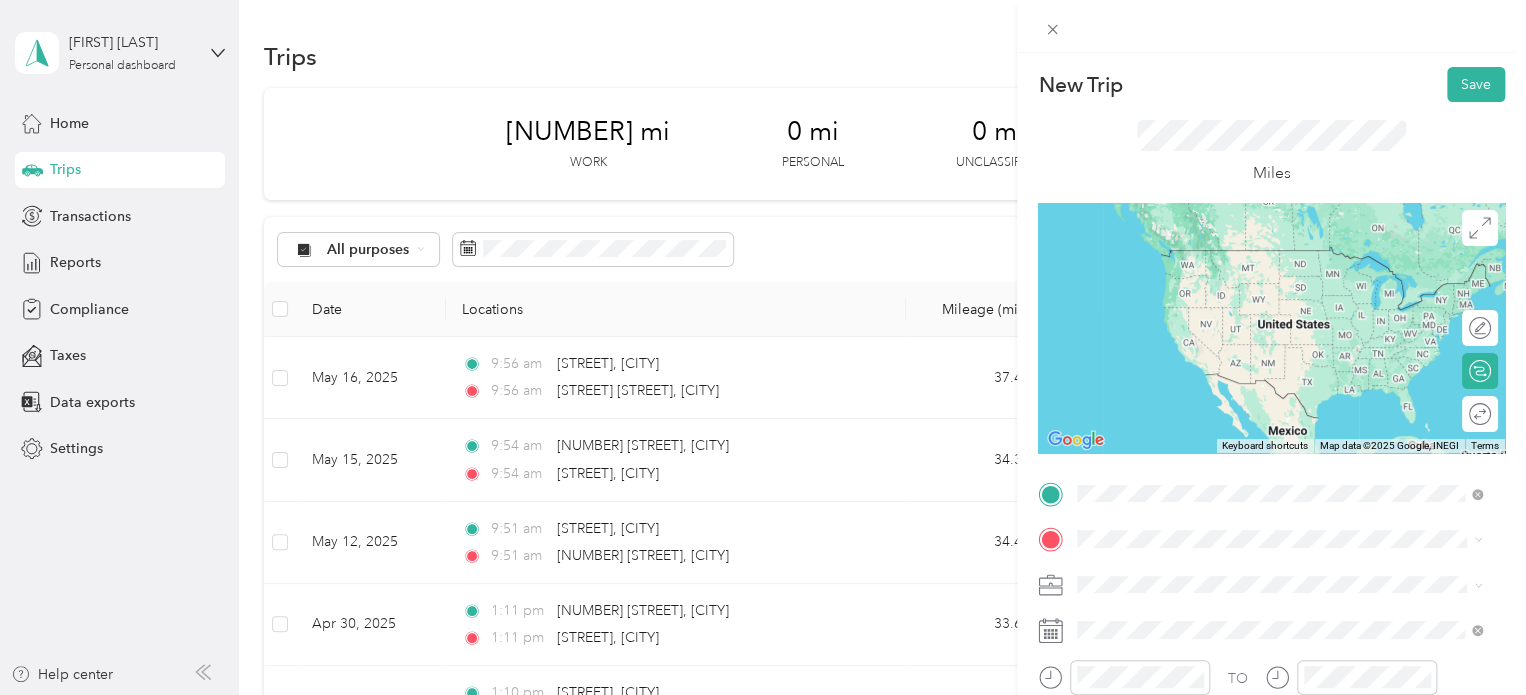 click on "[STREET]
[CITY], [STATE] [POSTAL_CODE], [COUNTRY]" at bounding box center (1259, 258) 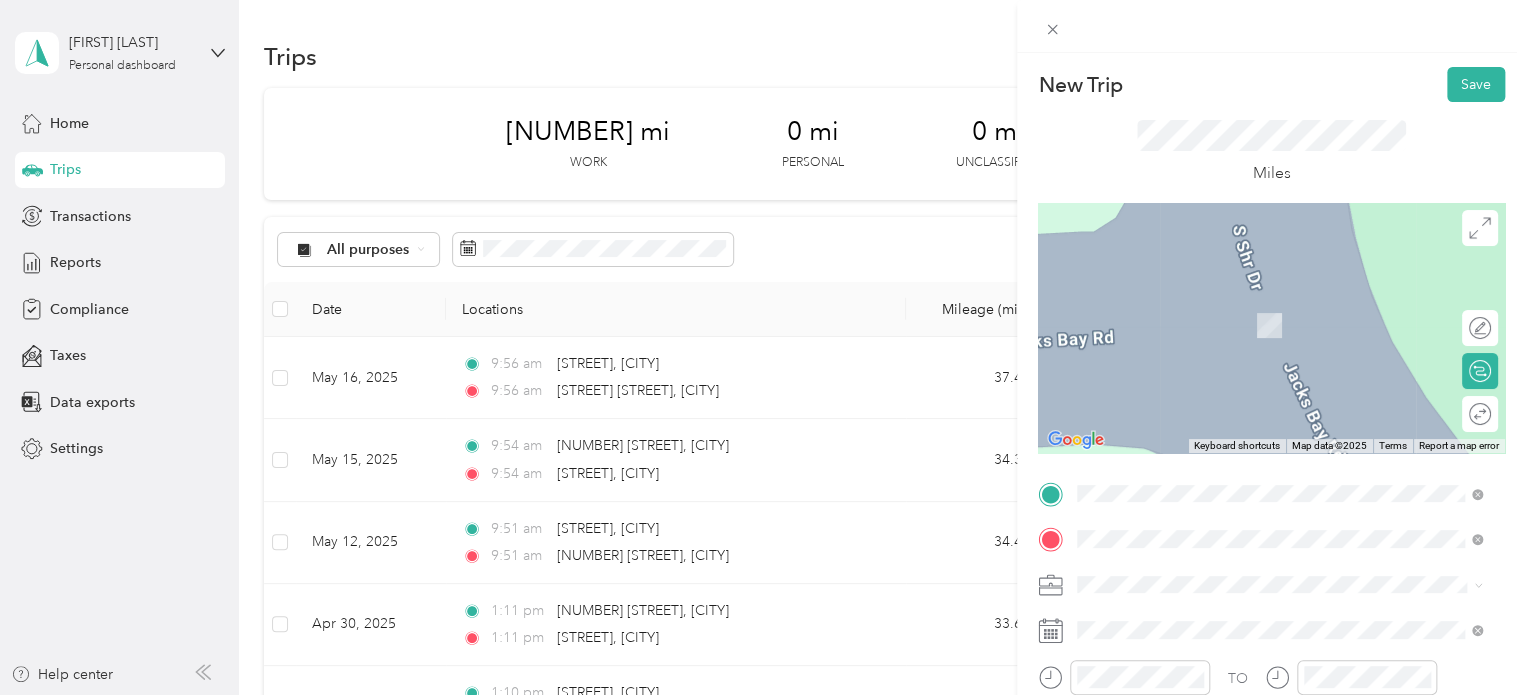 click on "[STREET]
[CITY], [STATE] [POSTAL_CODE], [COUNTRY]" at bounding box center [1259, 304] 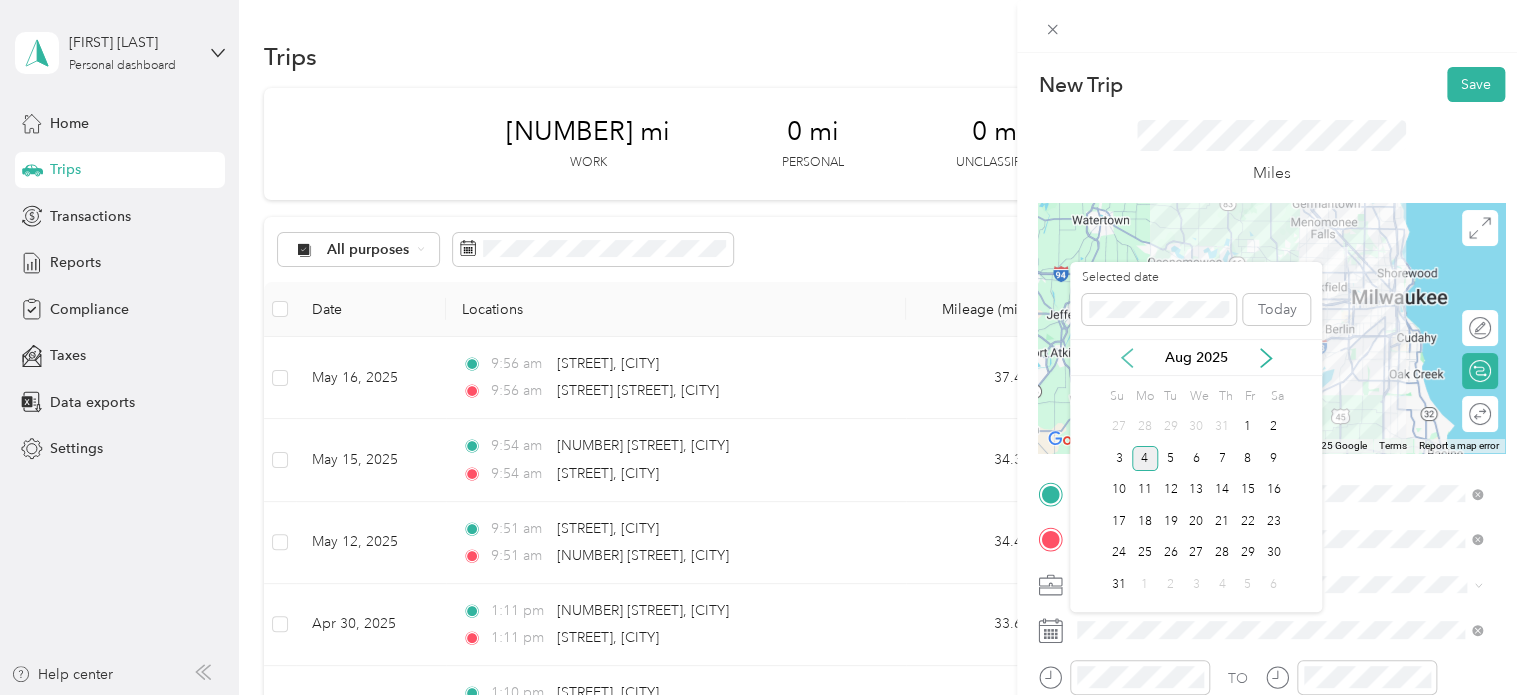 click 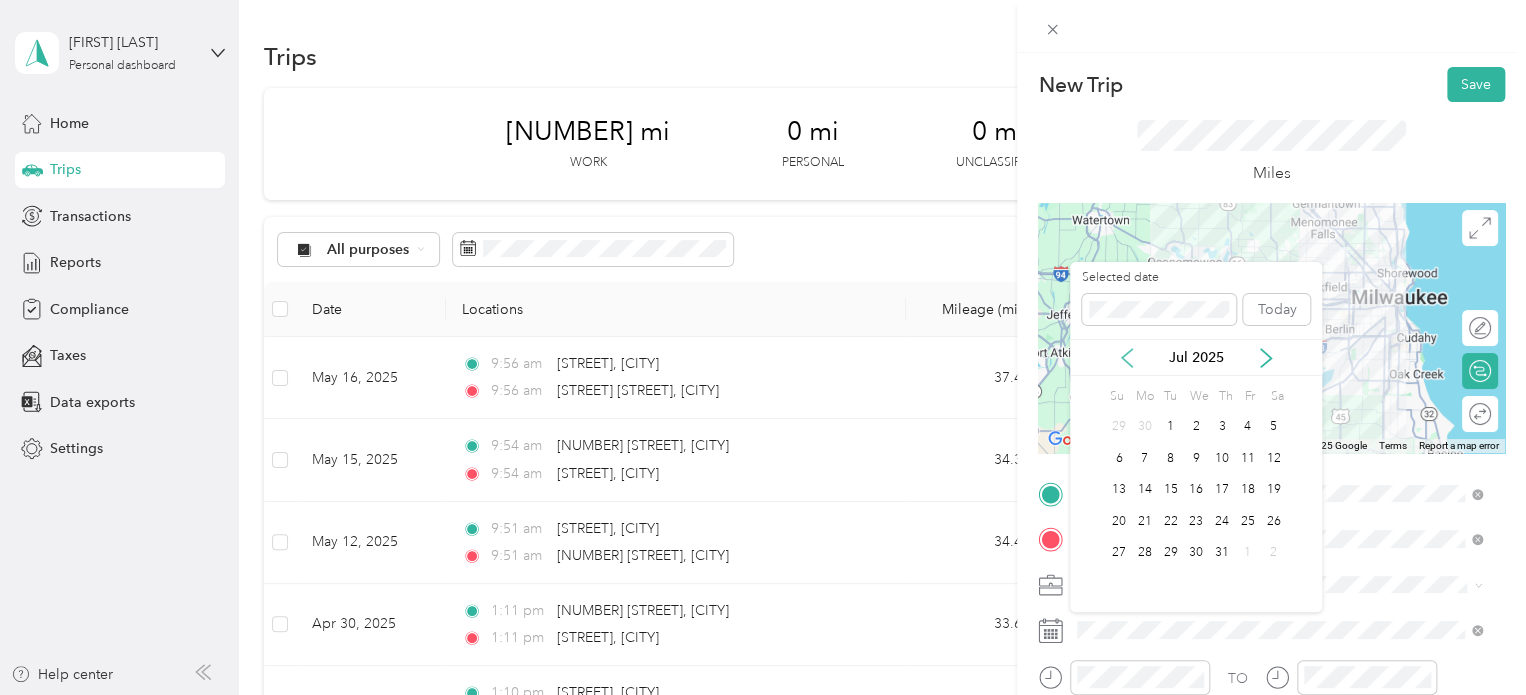 click 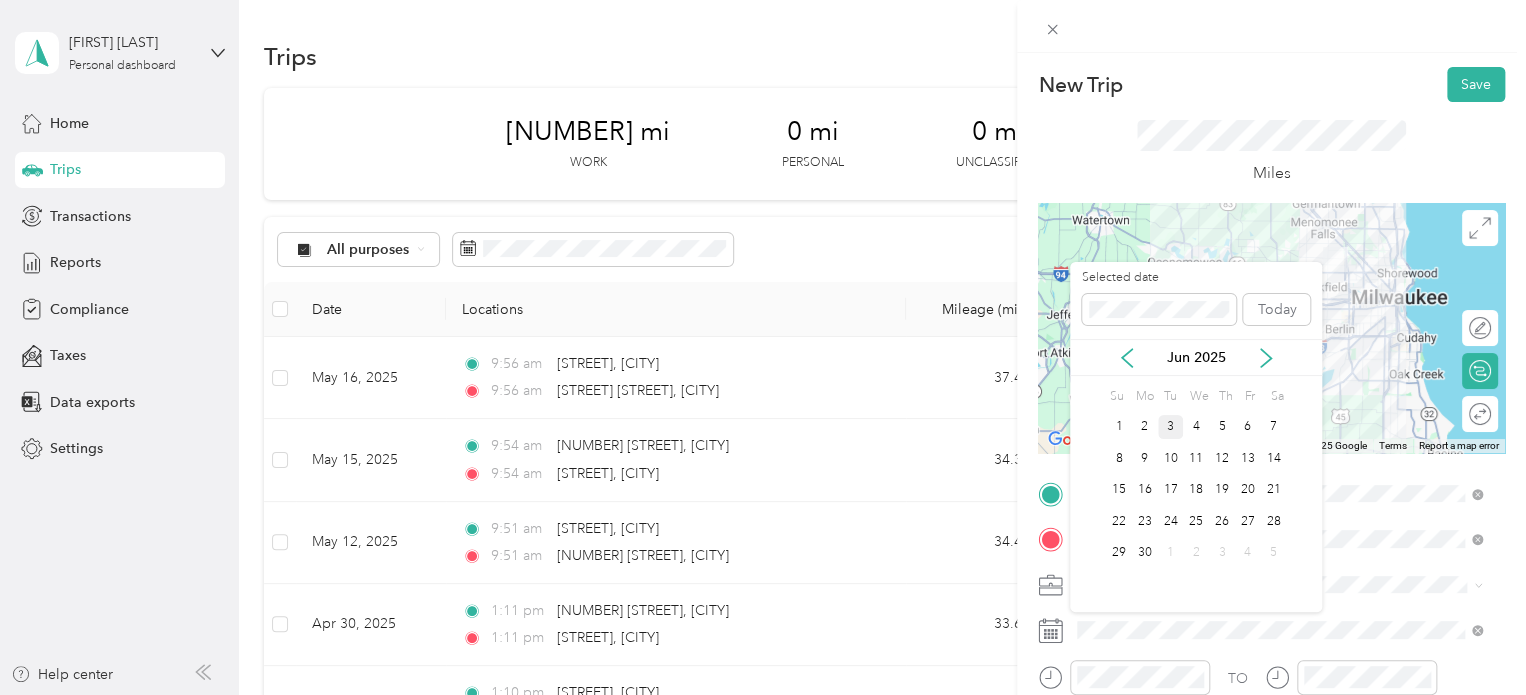 click on "3" at bounding box center [1171, 427] 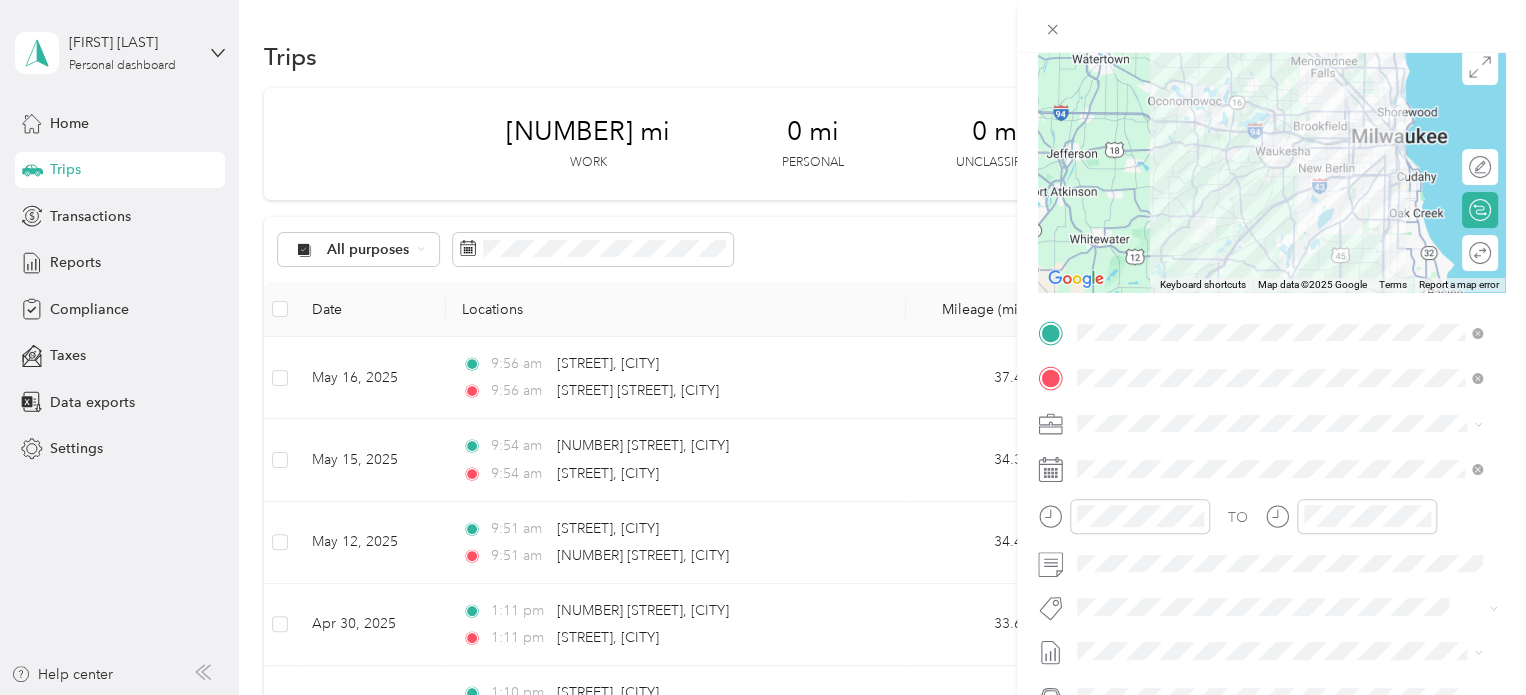 scroll, scrollTop: 162, scrollLeft: 0, axis: vertical 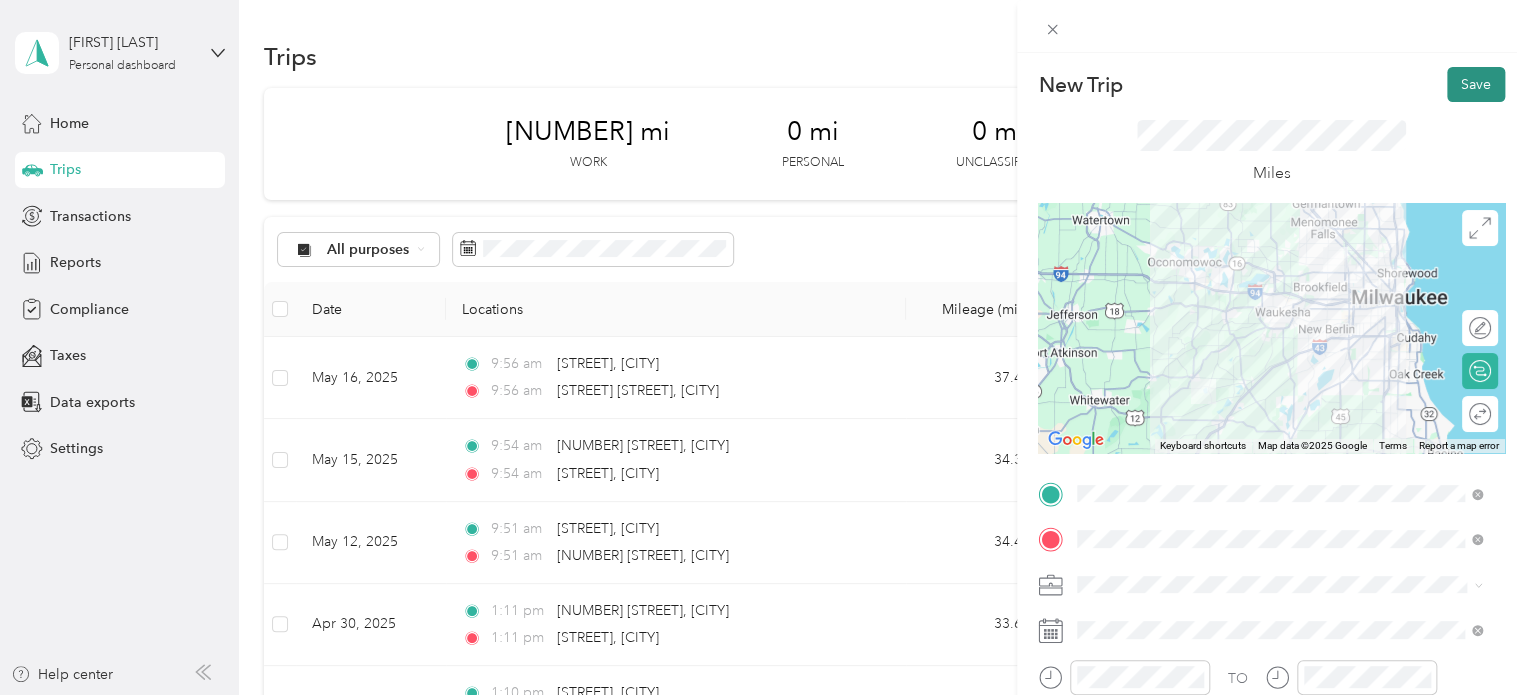 click on "Save" at bounding box center [1476, 84] 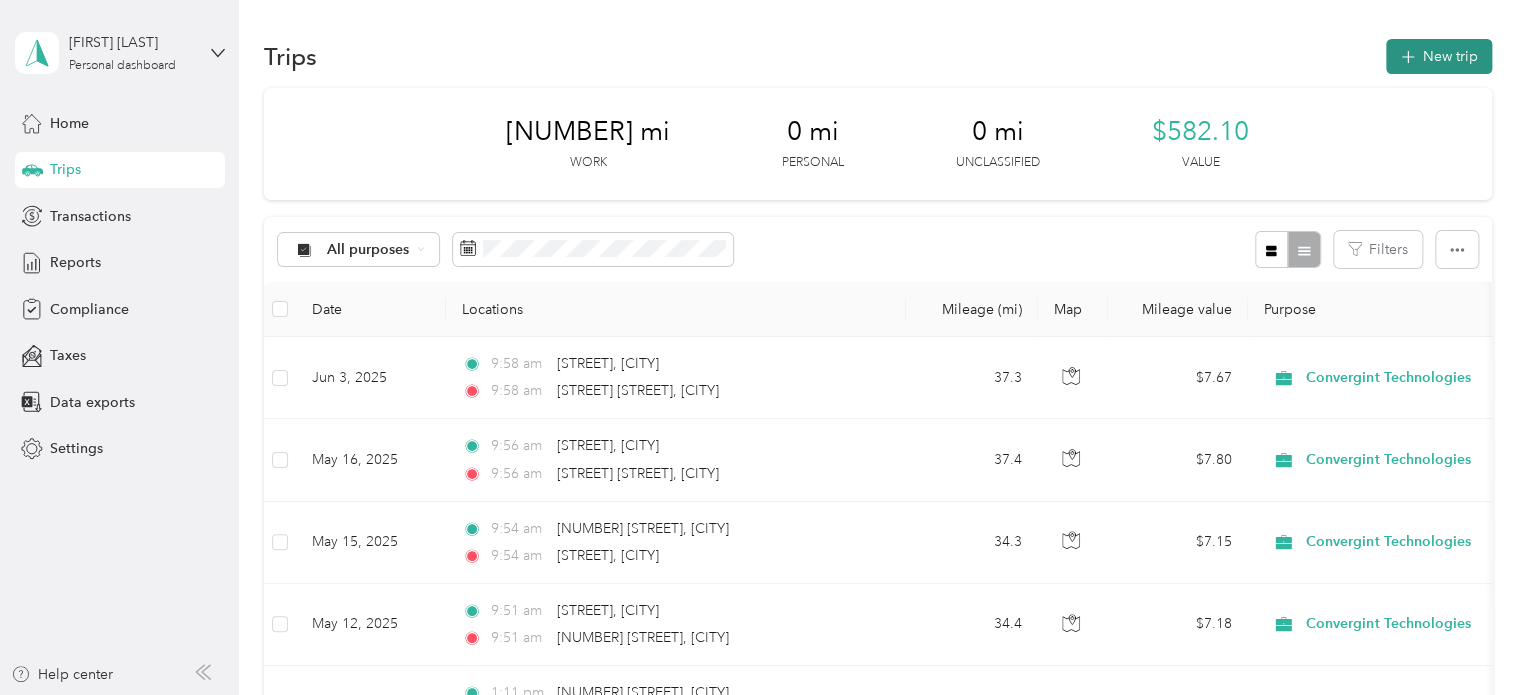 click on "New trip" at bounding box center (1439, 56) 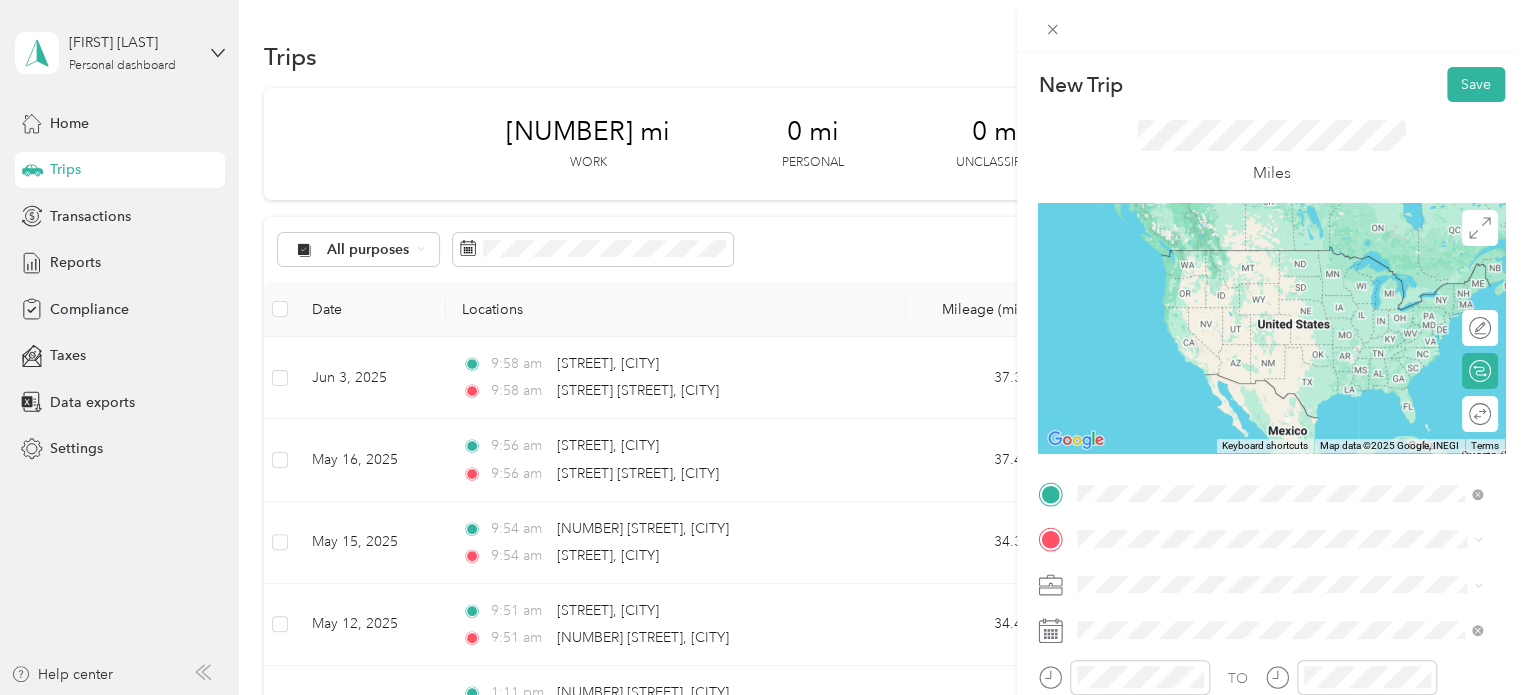 click on "[STREET]
[CITY], [STATE] [POSTAL_CODE], [COUNTRY]" at bounding box center [1259, 258] 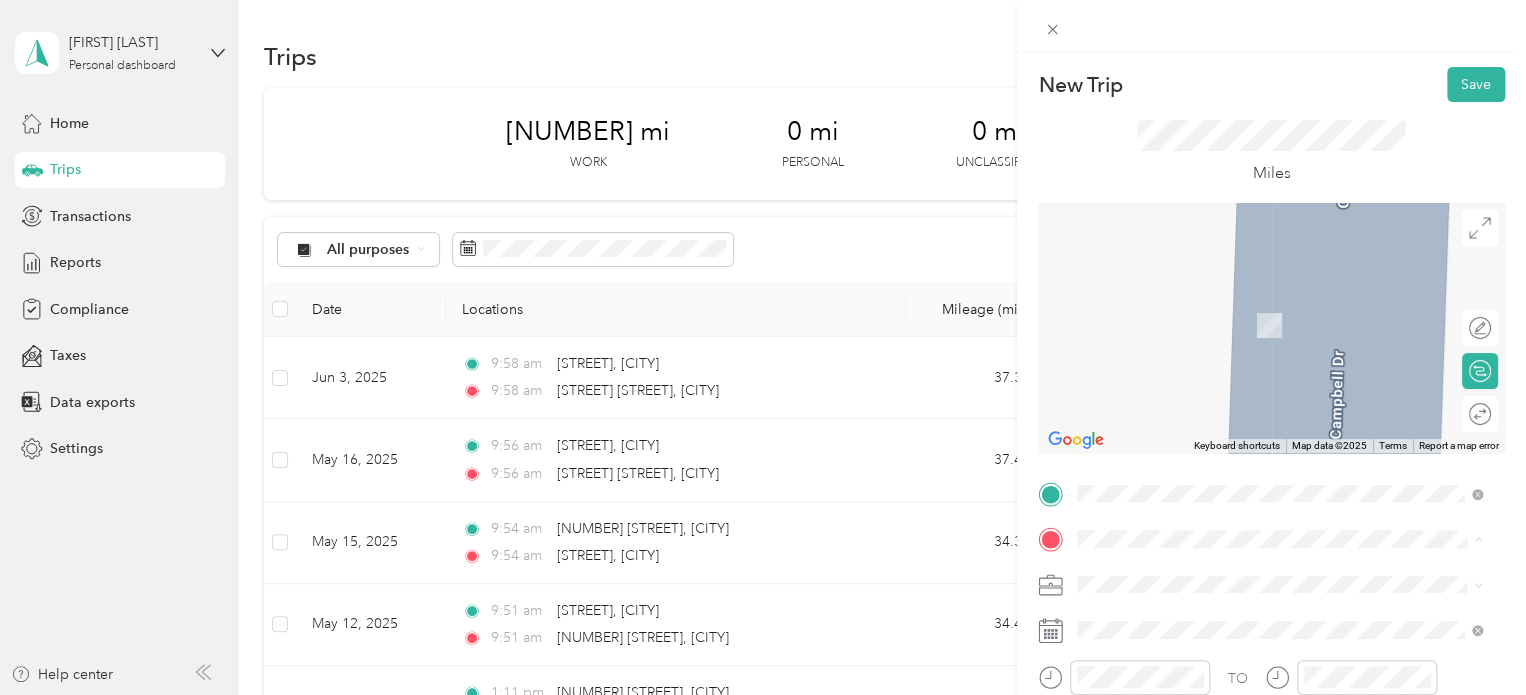 click on "[STREET]
[CITY], [STATE] [POSTAL_CODE], [COUNTRY]" at bounding box center [1259, 304] 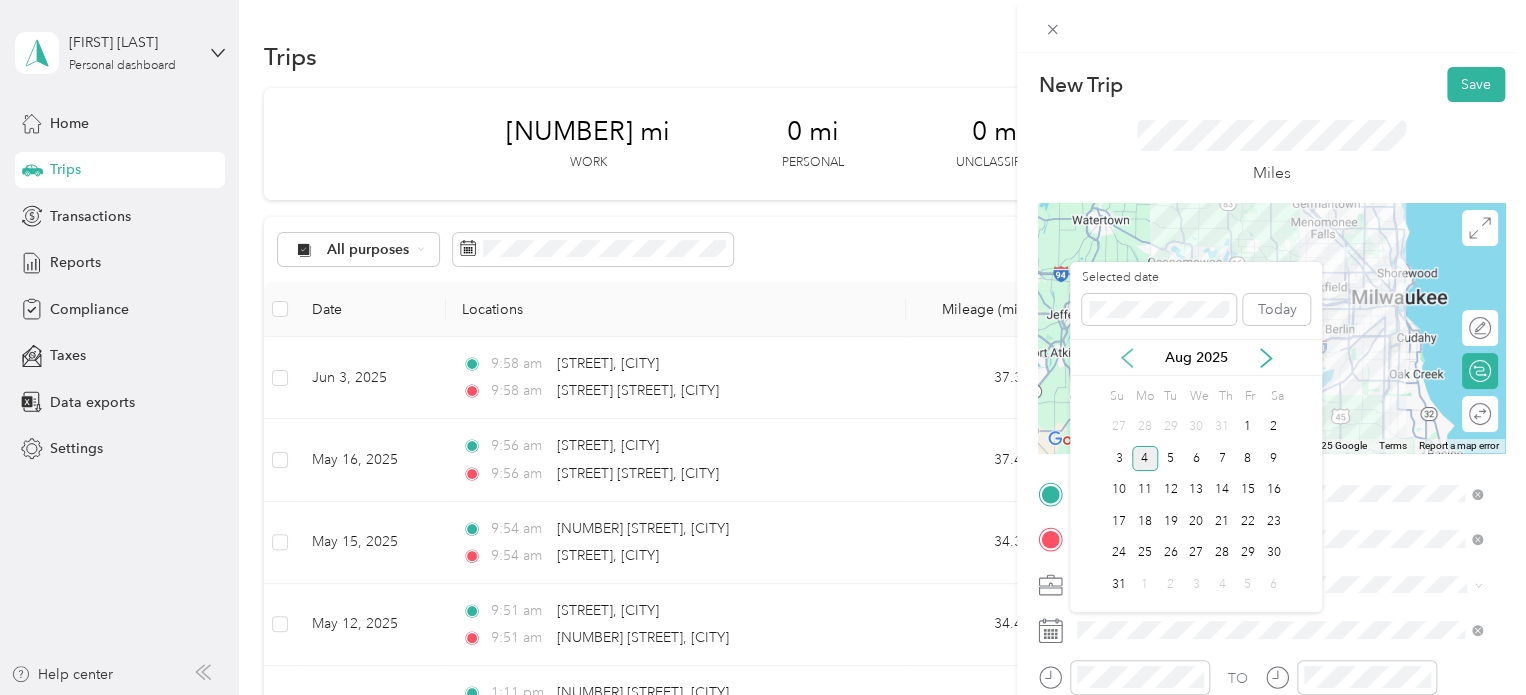 click 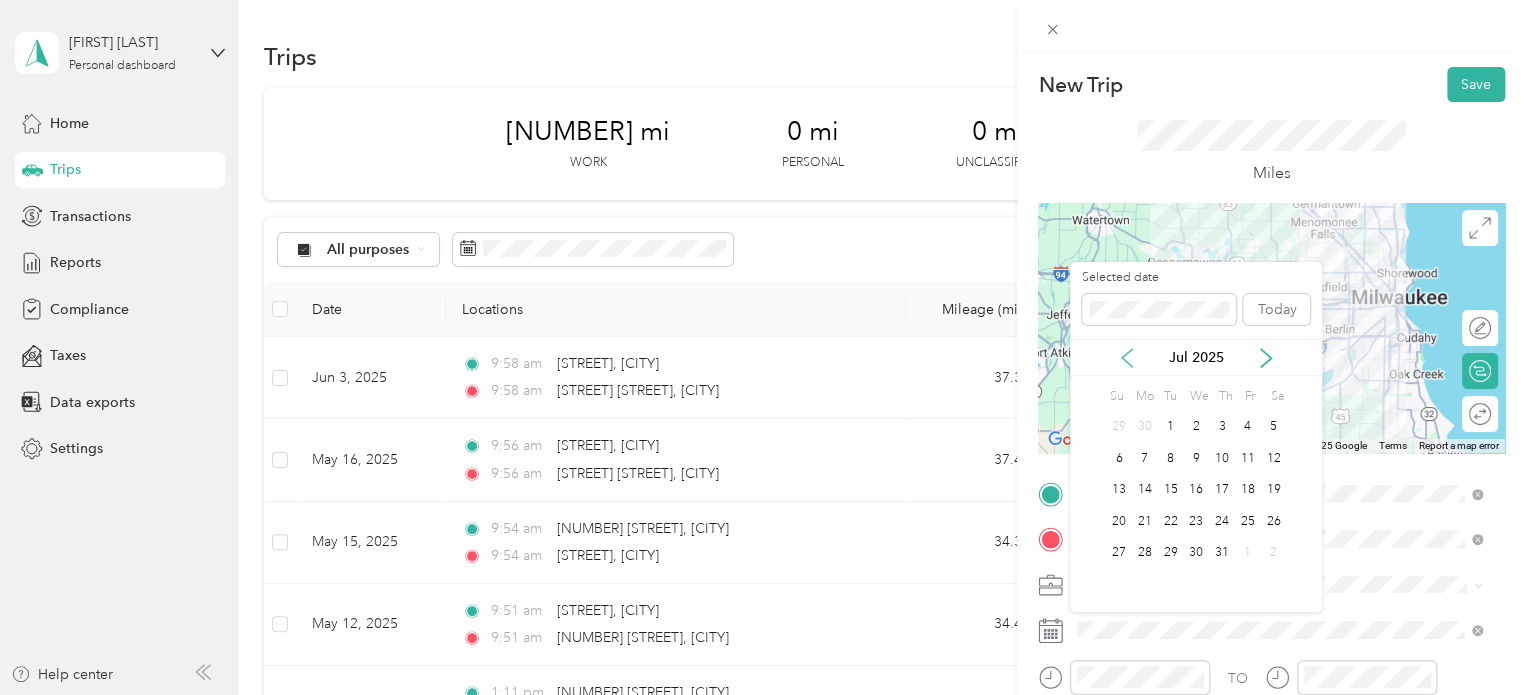 click 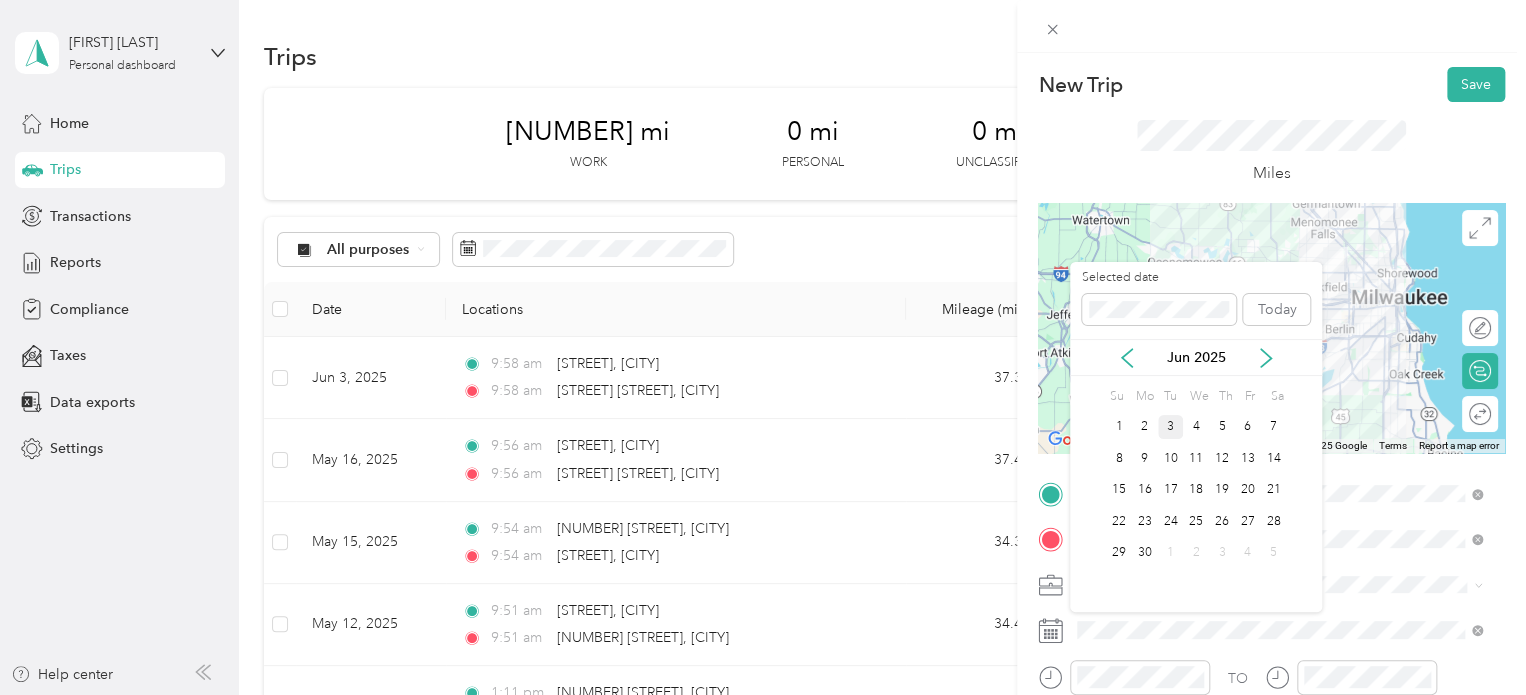 click on "3" at bounding box center (1171, 427) 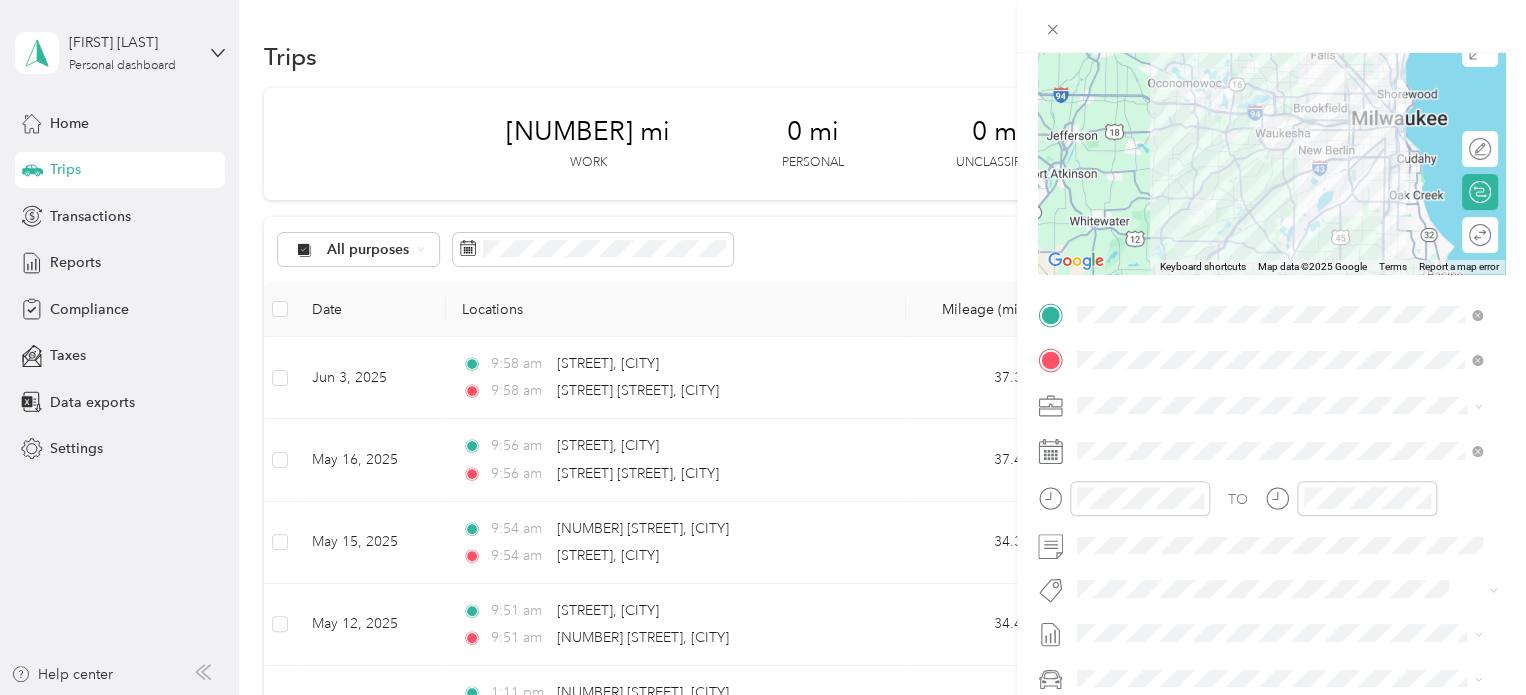 scroll, scrollTop: 208, scrollLeft: 0, axis: vertical 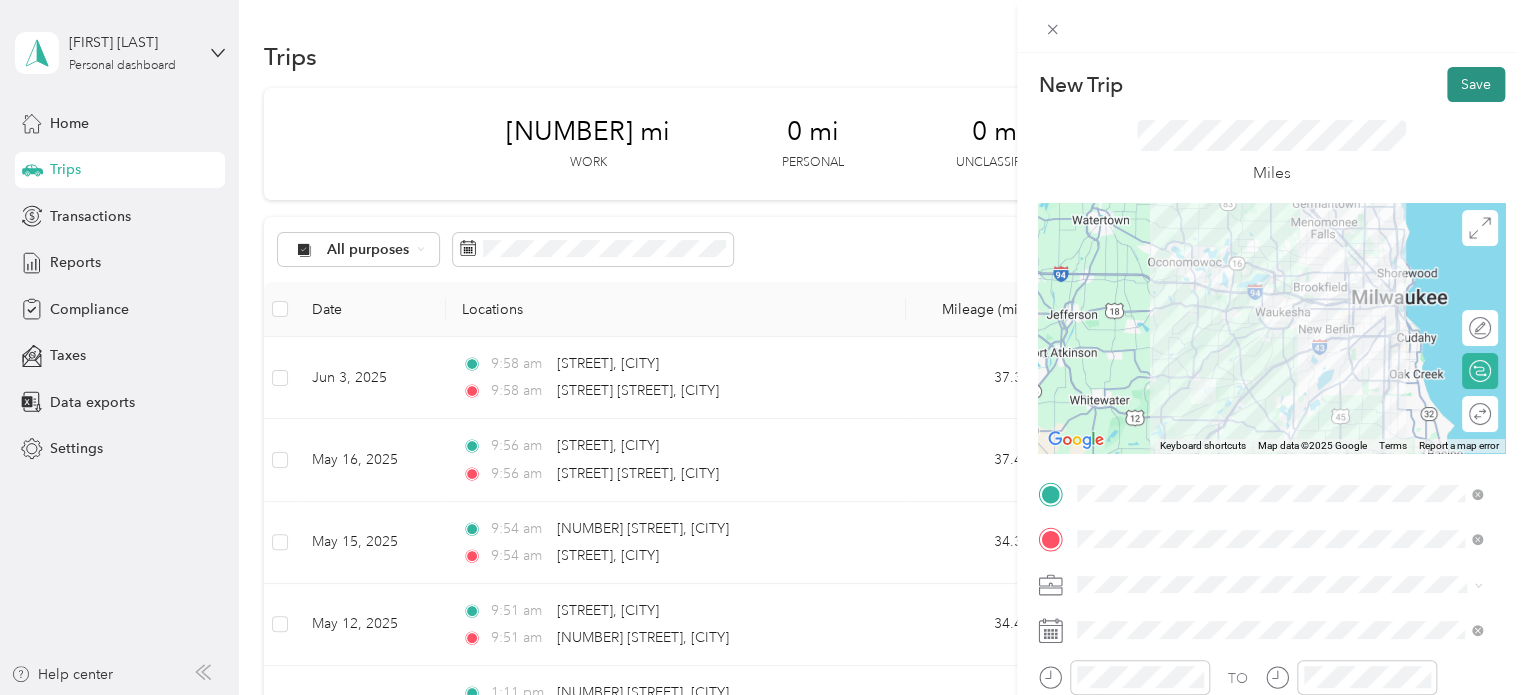 click on "Save" at bounding box center (1476, 84) 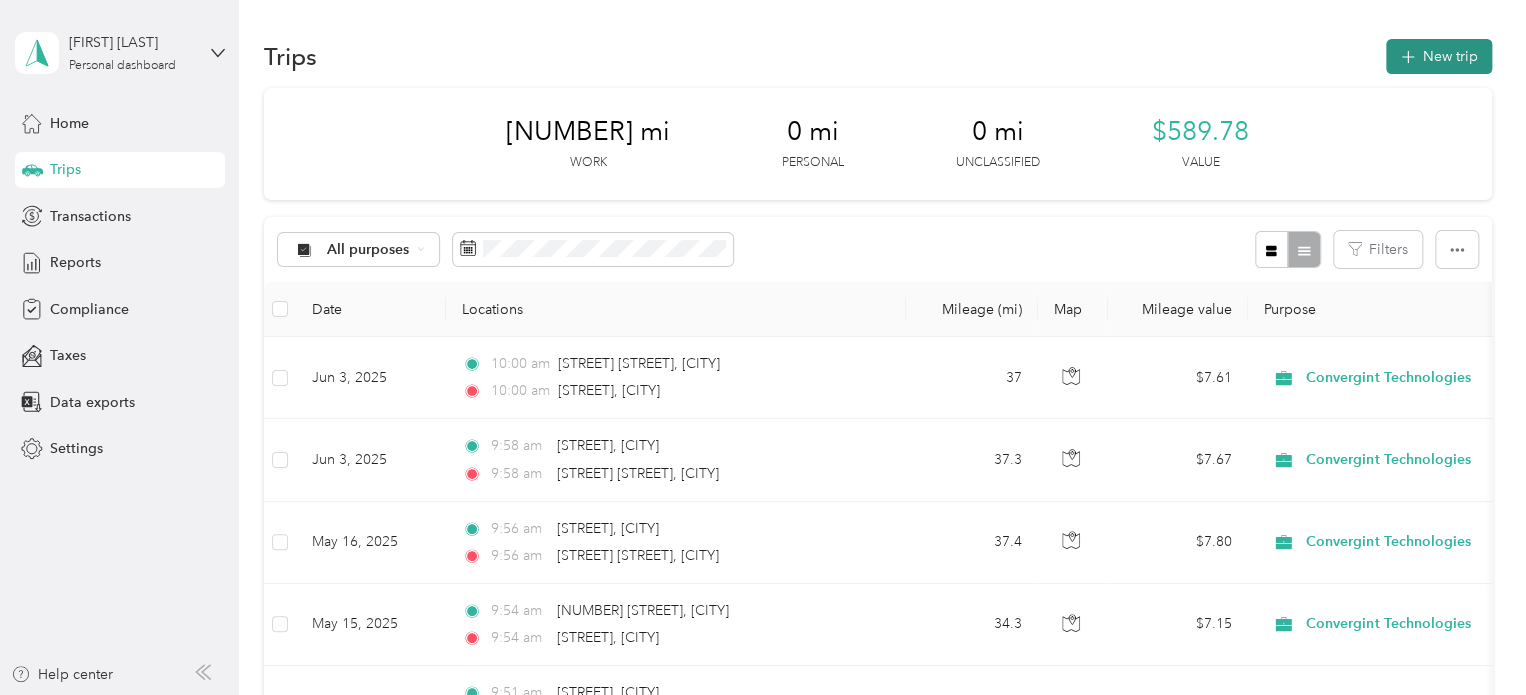 click on "New trip" at bounding box center (1439, 56) 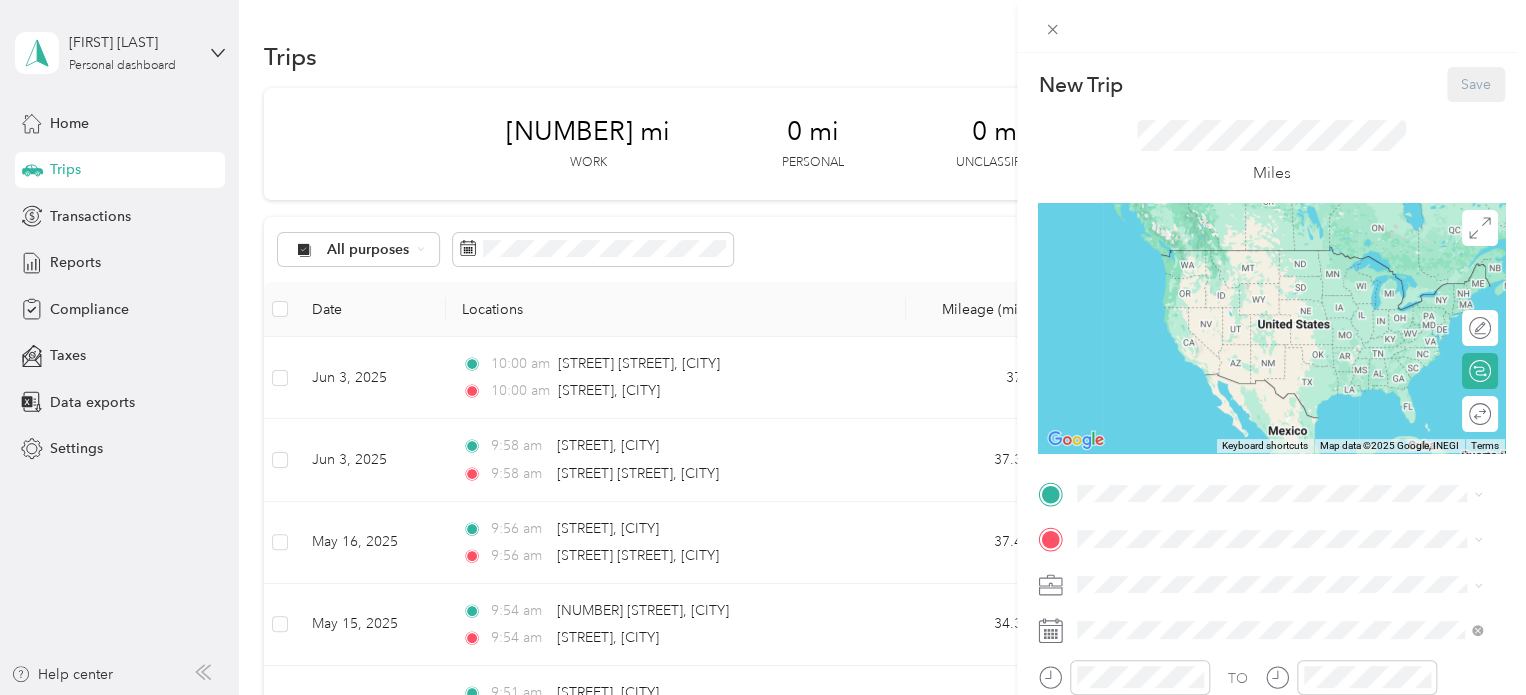 click on "TO Add photo" at bounding box center [1271, 719] 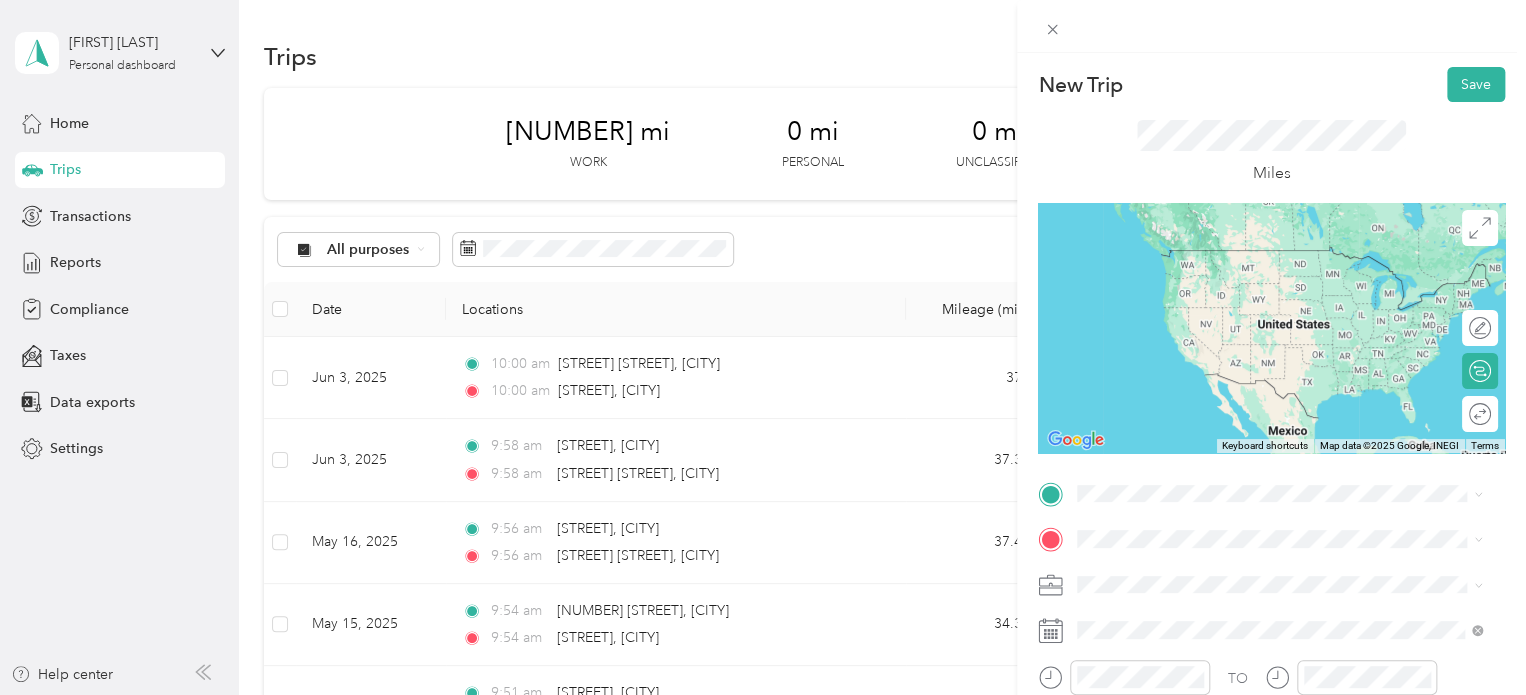 click on "[STREET]
[CITY], [STATE] [POSTAL_CODE], [COUNTRY]" at bounding box center [1259, 256] 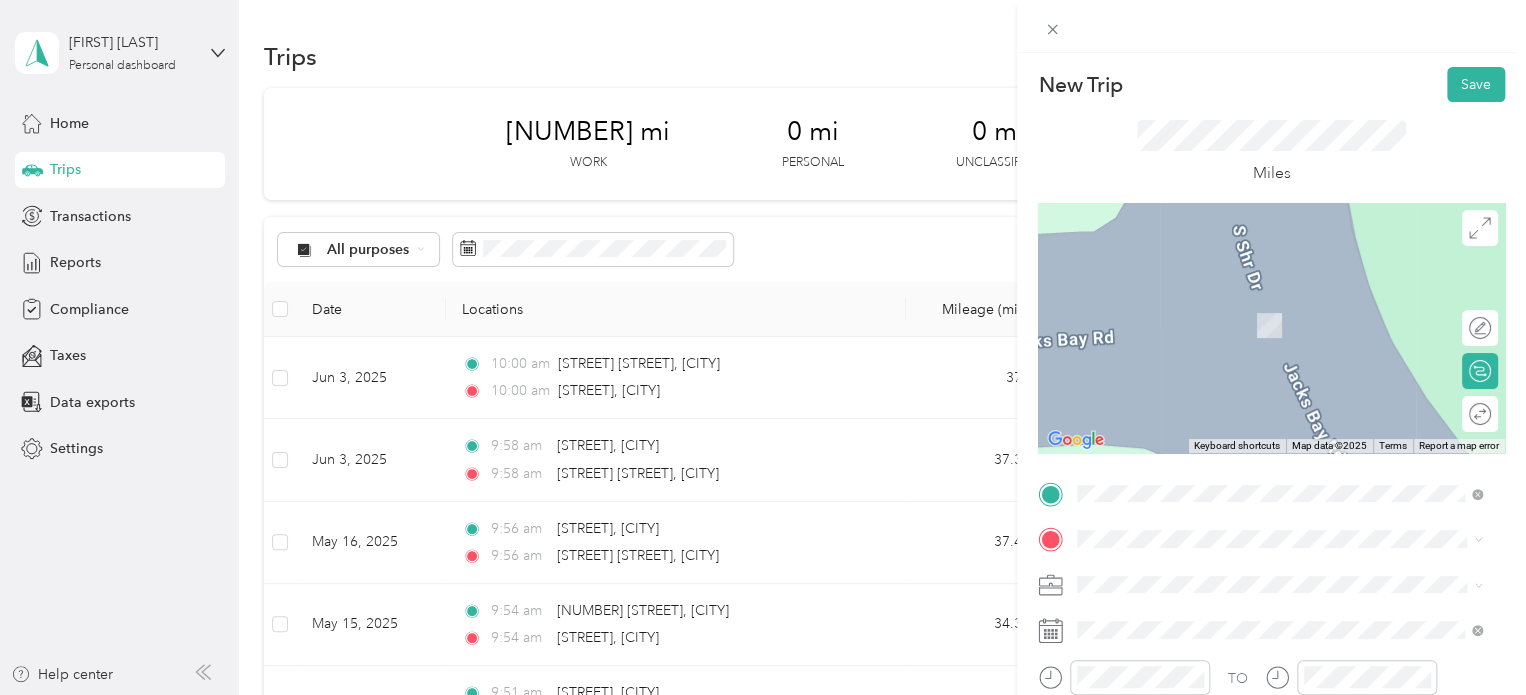 click on "[STREET]
[CITY], [STATE] [POSTAL_CODE], [COUNTRY]" at bounding box center (1259, 300) 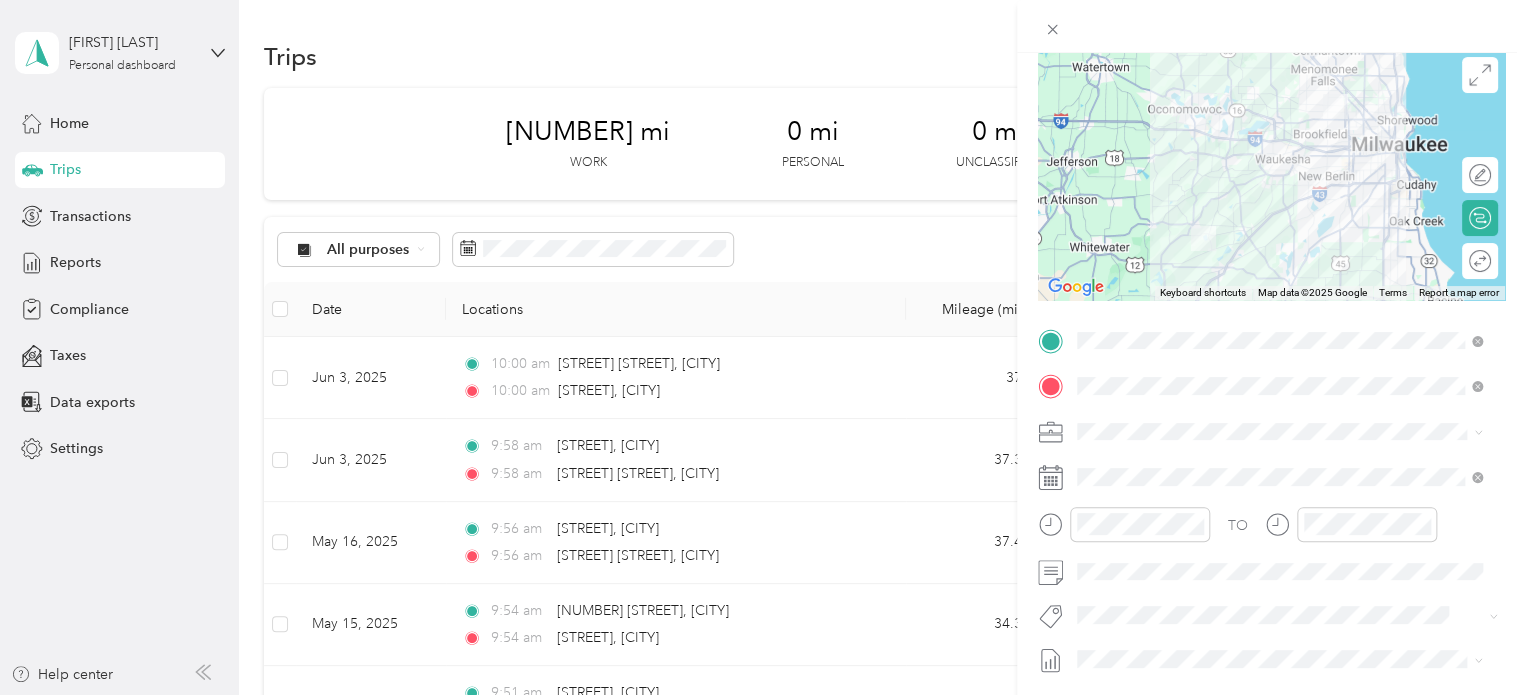 scroll, scrollTop: 170, scrollLeft: 0, axis: vertical 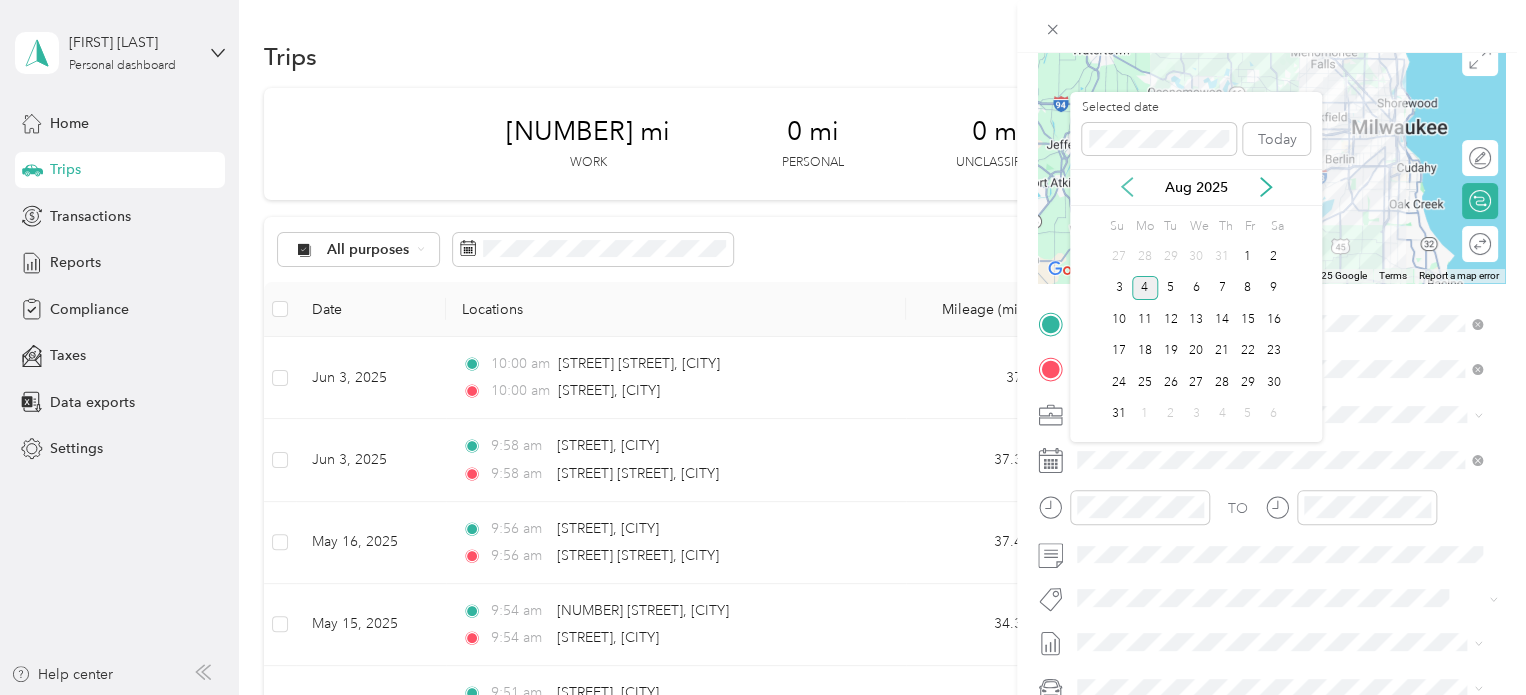 click 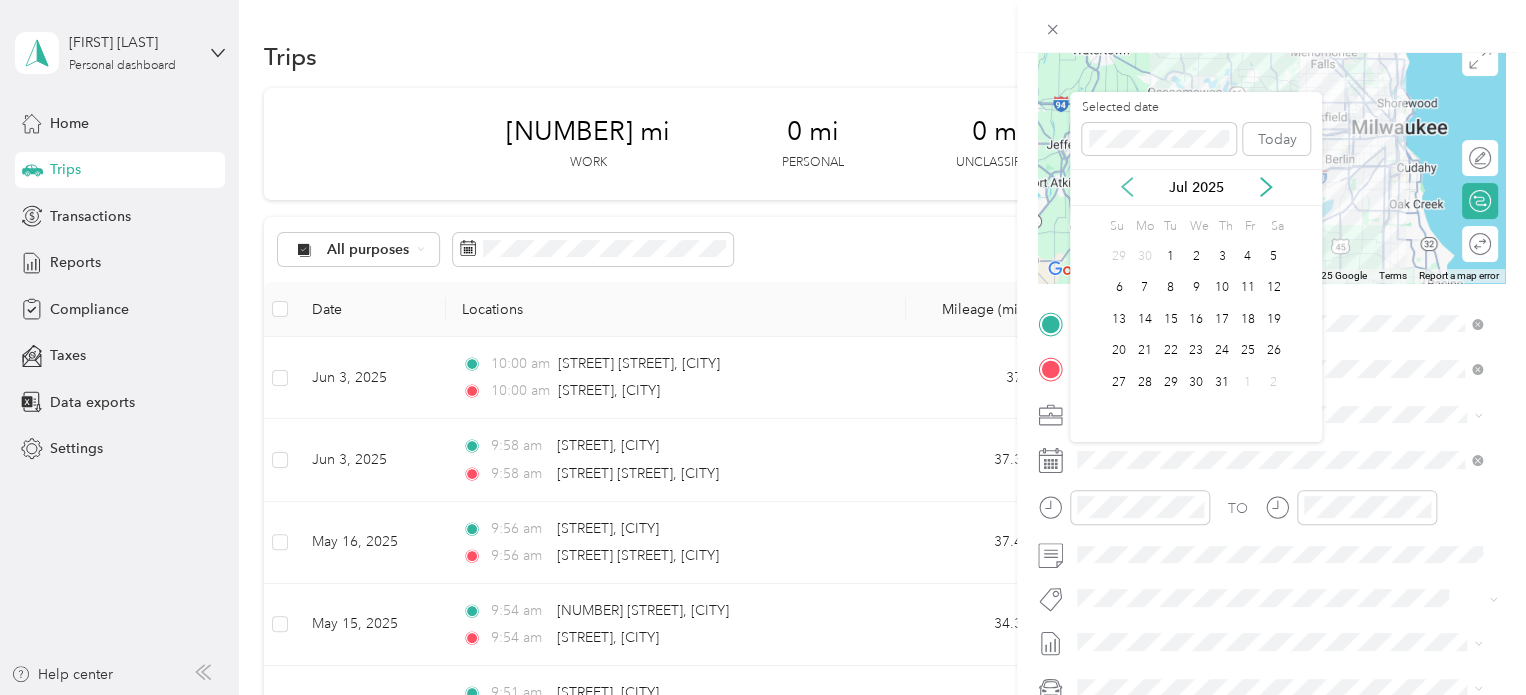 click 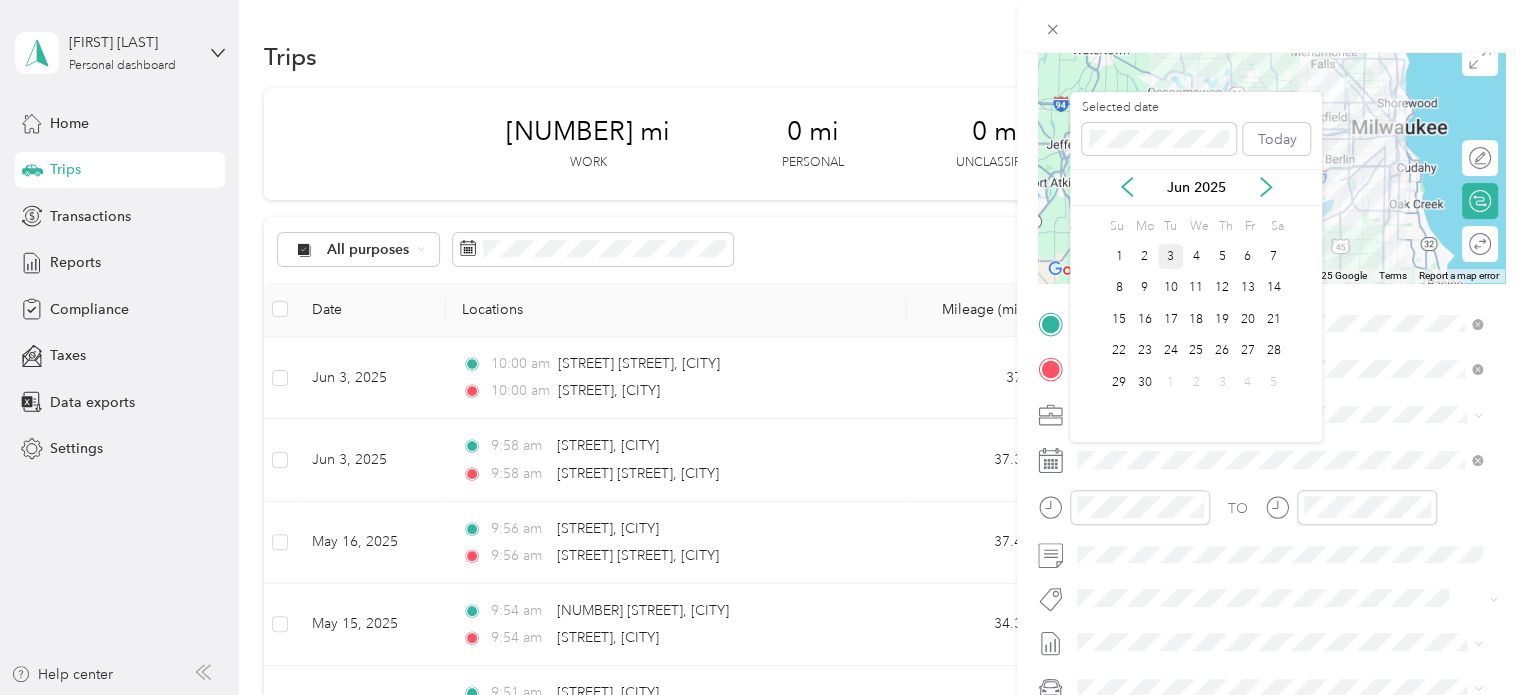 click on "3" at bounding box center [1171, 256] 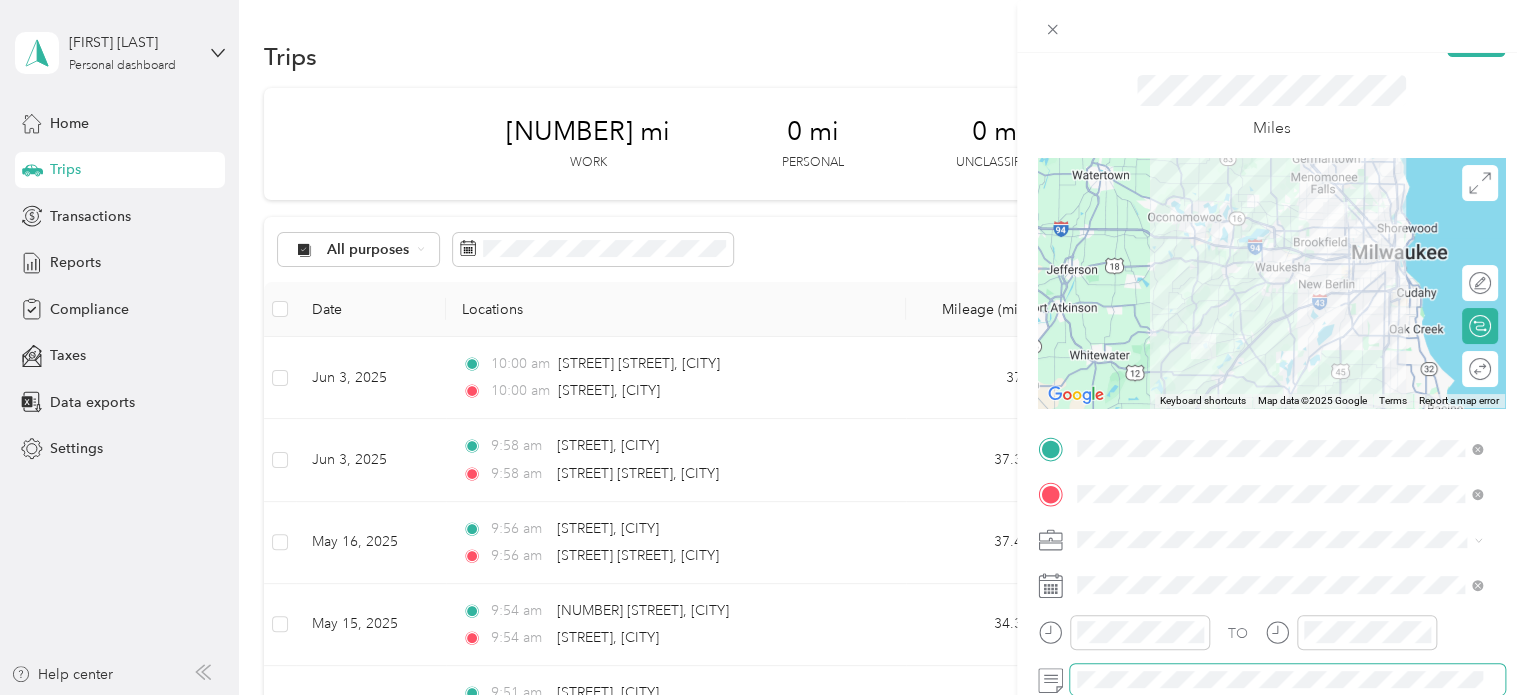 scroll, scrollTop: 0, scrollLeft: 0, axis: both 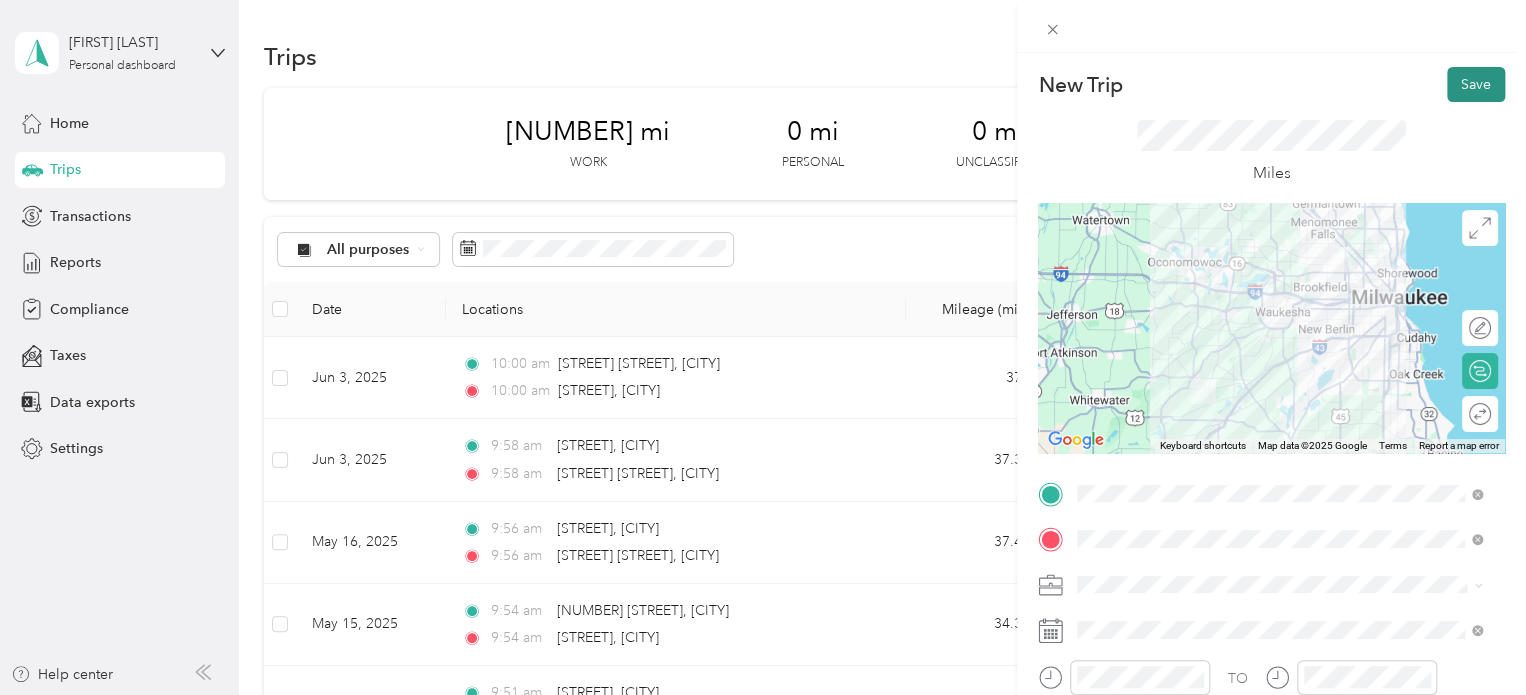 click on "Save" at bounding box center [1476, 84] 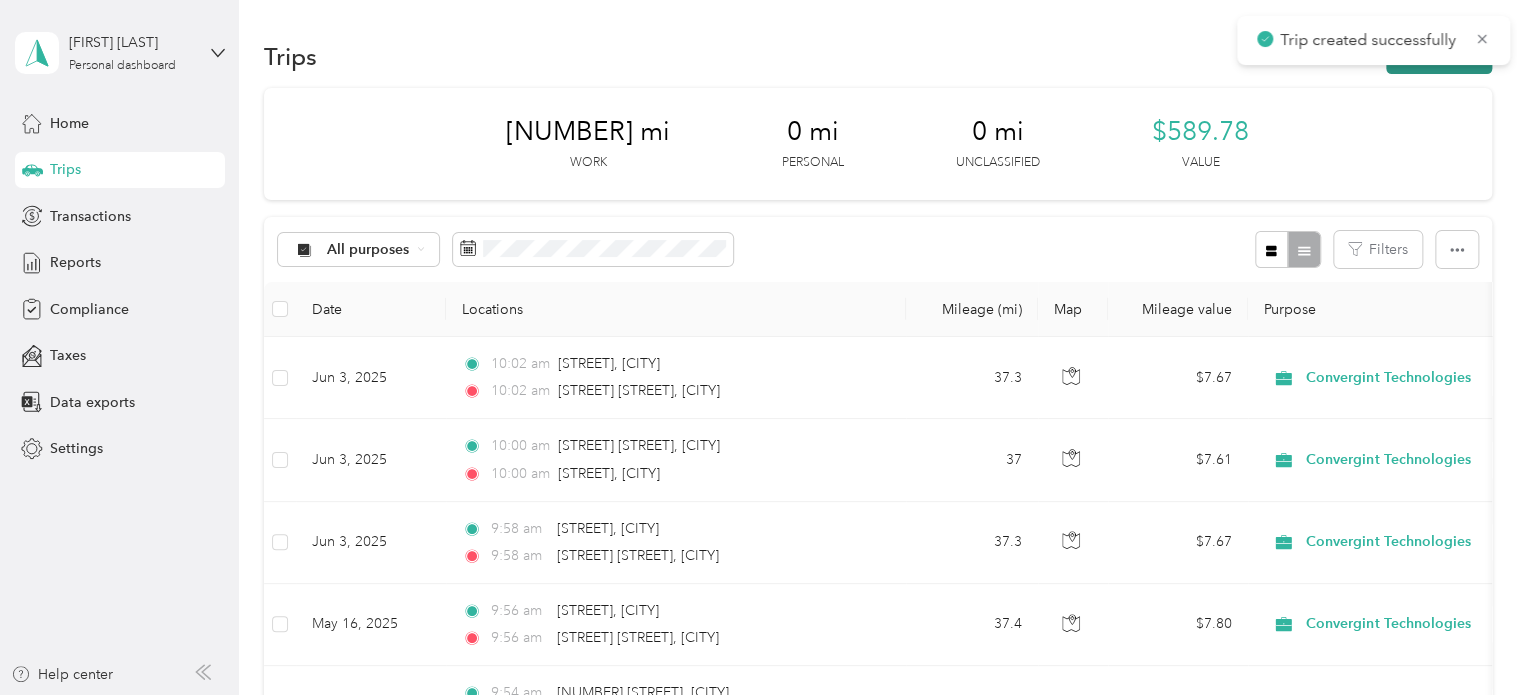 click on "New trip" at bounding box center [1439, 56] 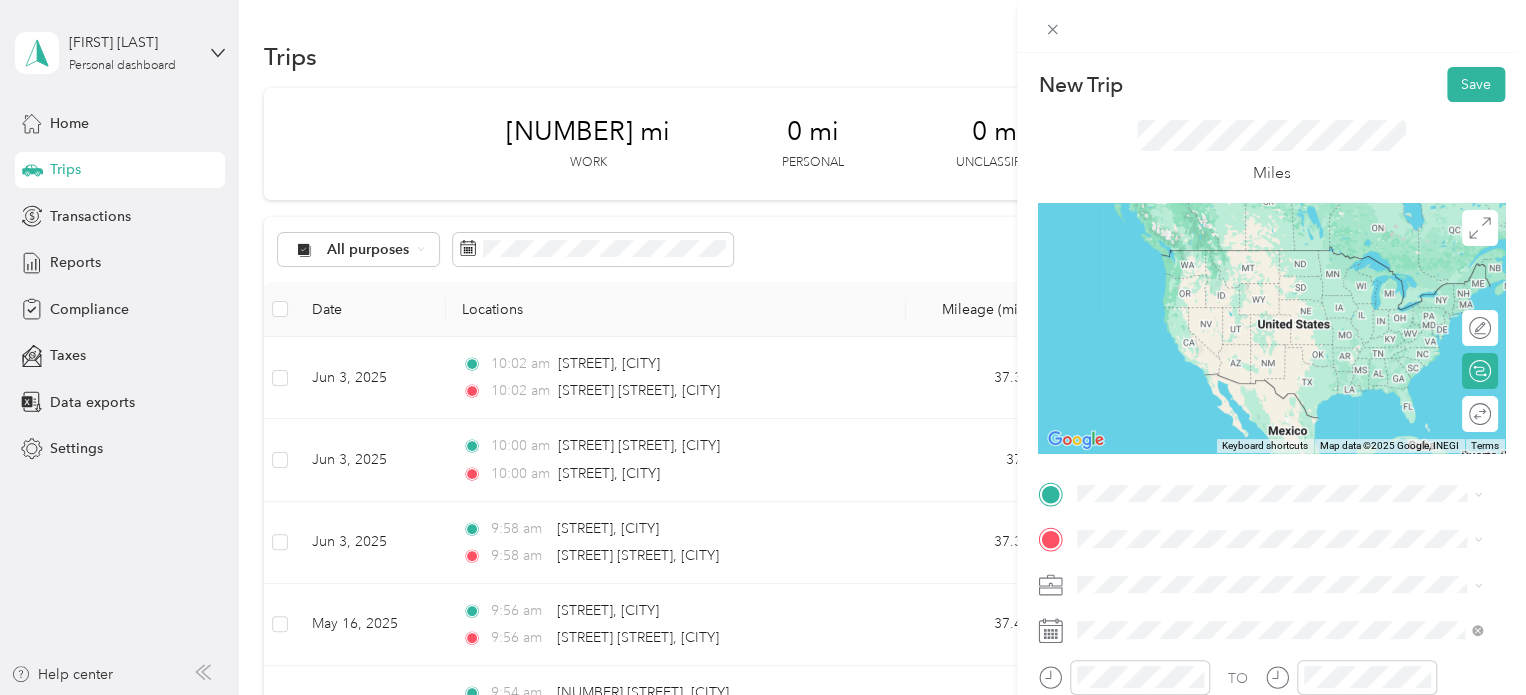 click on "[STREET]
[CITY], [STATE] [POSTAL_CODE], [COUNTRY]" at bounding box center (1259, 258) 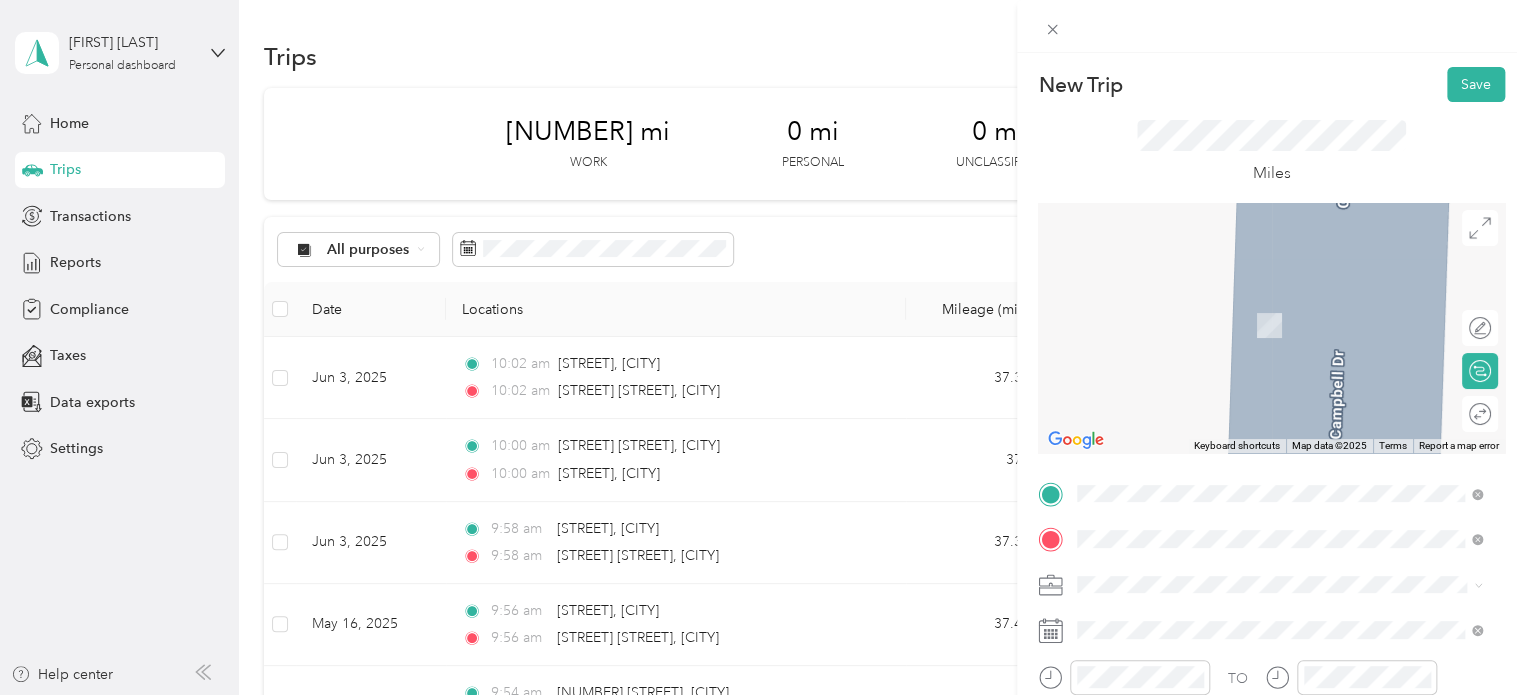 click on "[STREET]
[CITY], [STATE] [POSTAL_CODE], [COUNTRY]" at bounding box center [1259, 304] 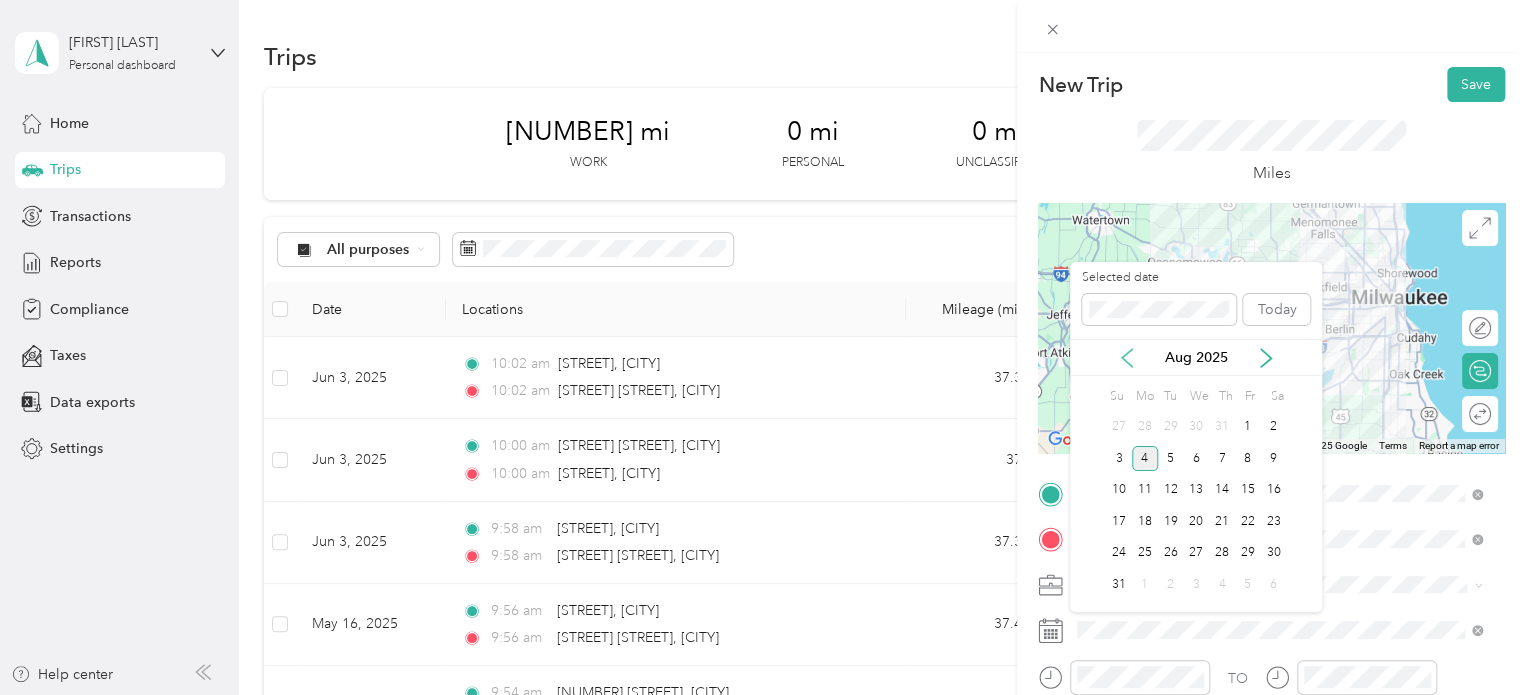 click 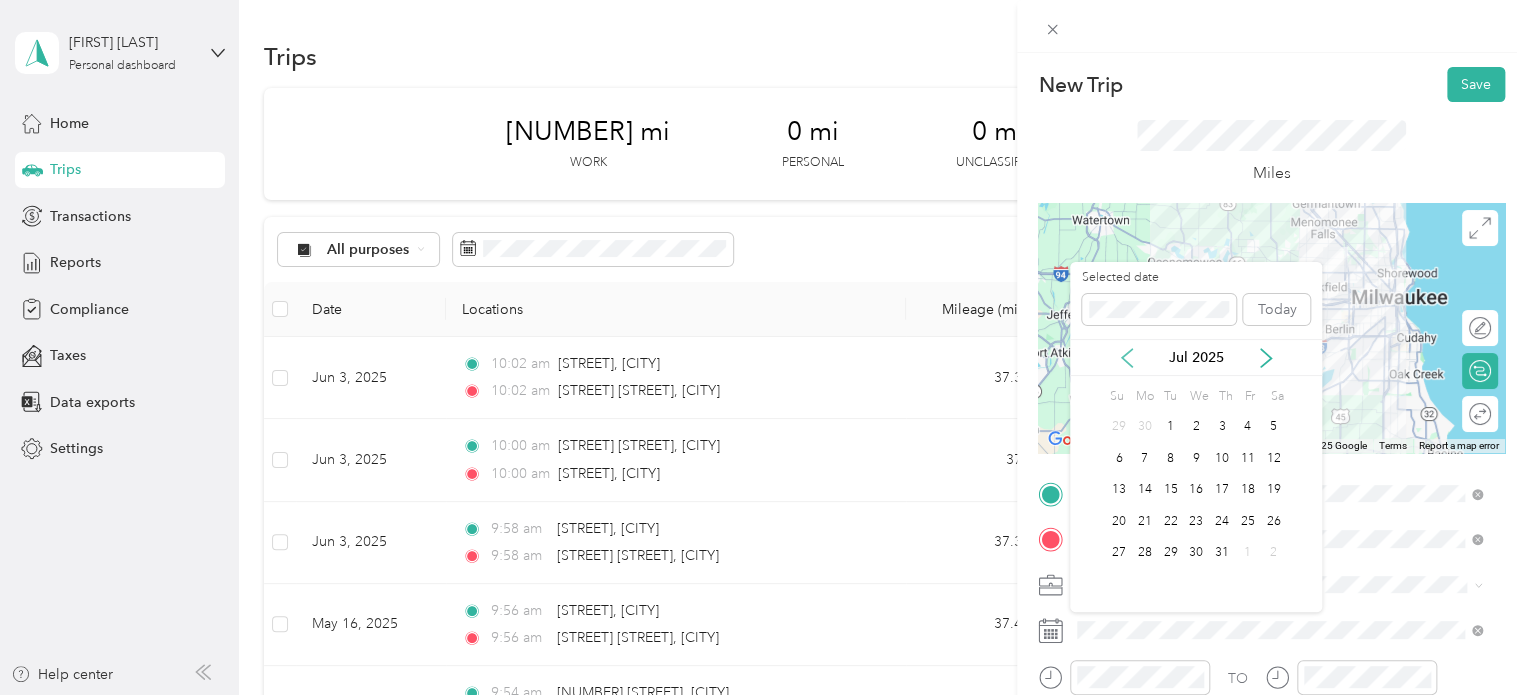 click 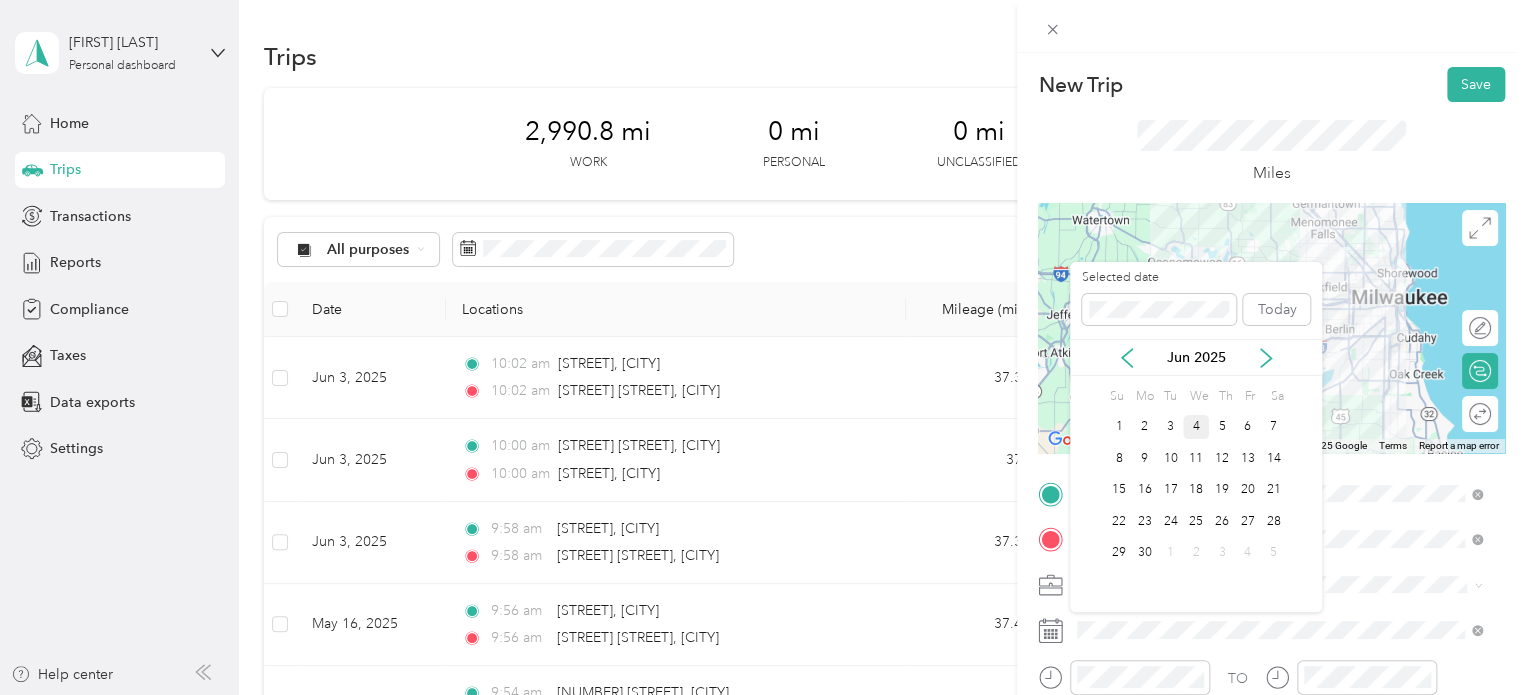 click on "4" at bounding box center (1196, 427) 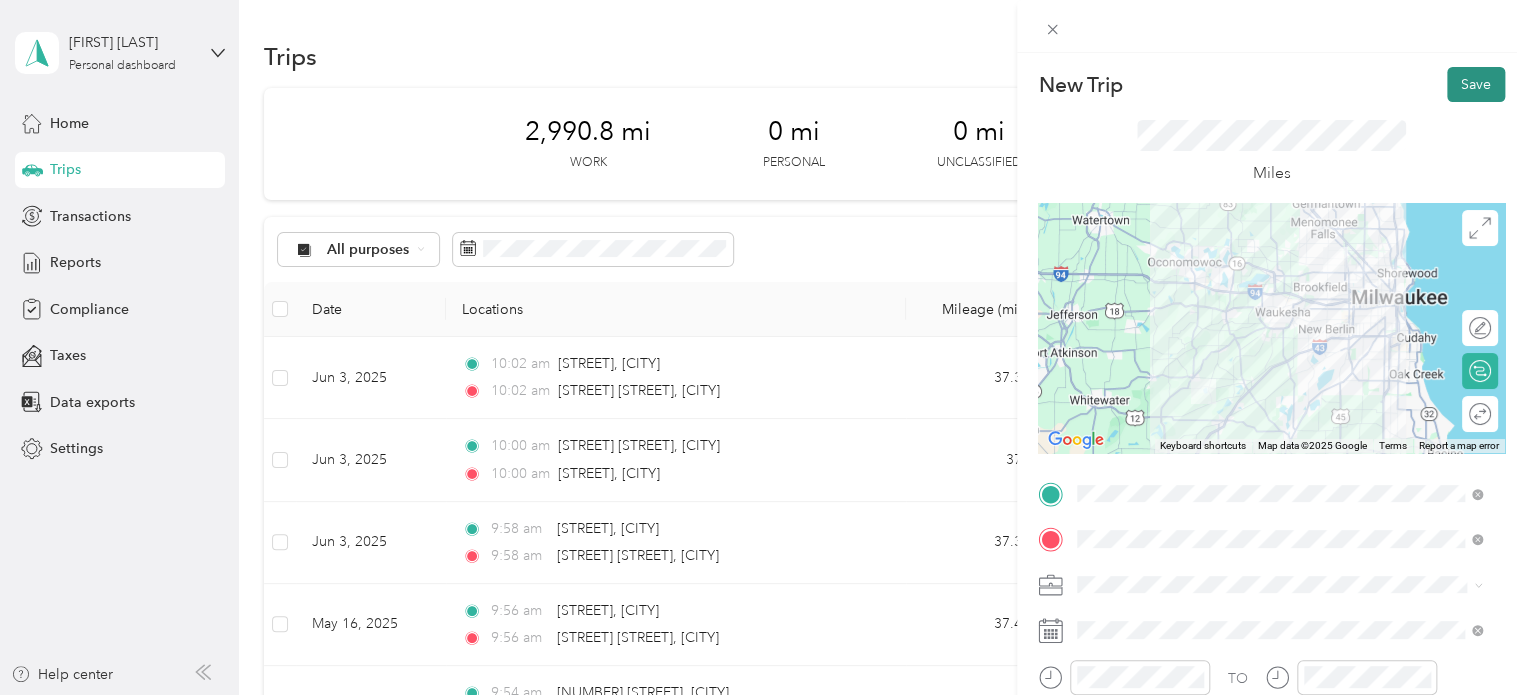 click on "Save" at bounding box center [1476, 84] 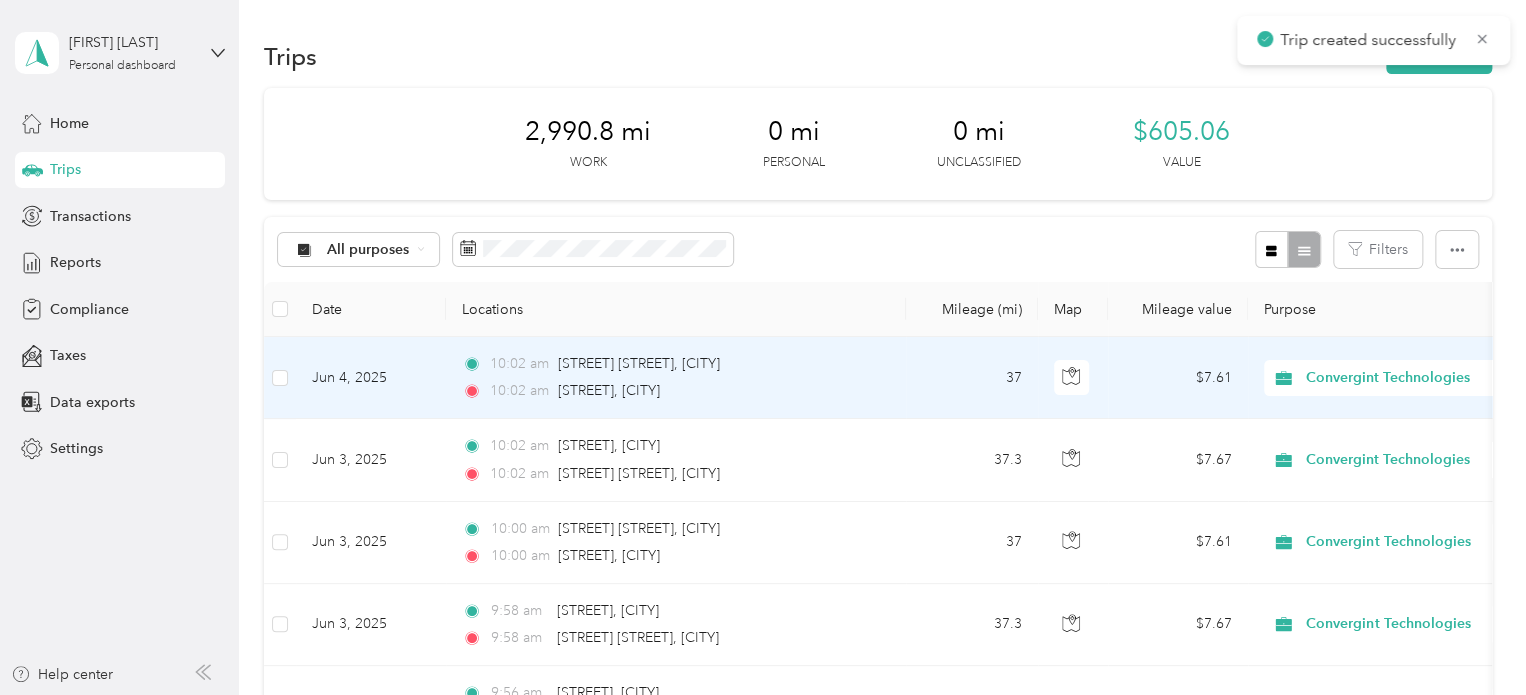 click on "Jun 4, 2025" at bounding box center (371, 378) 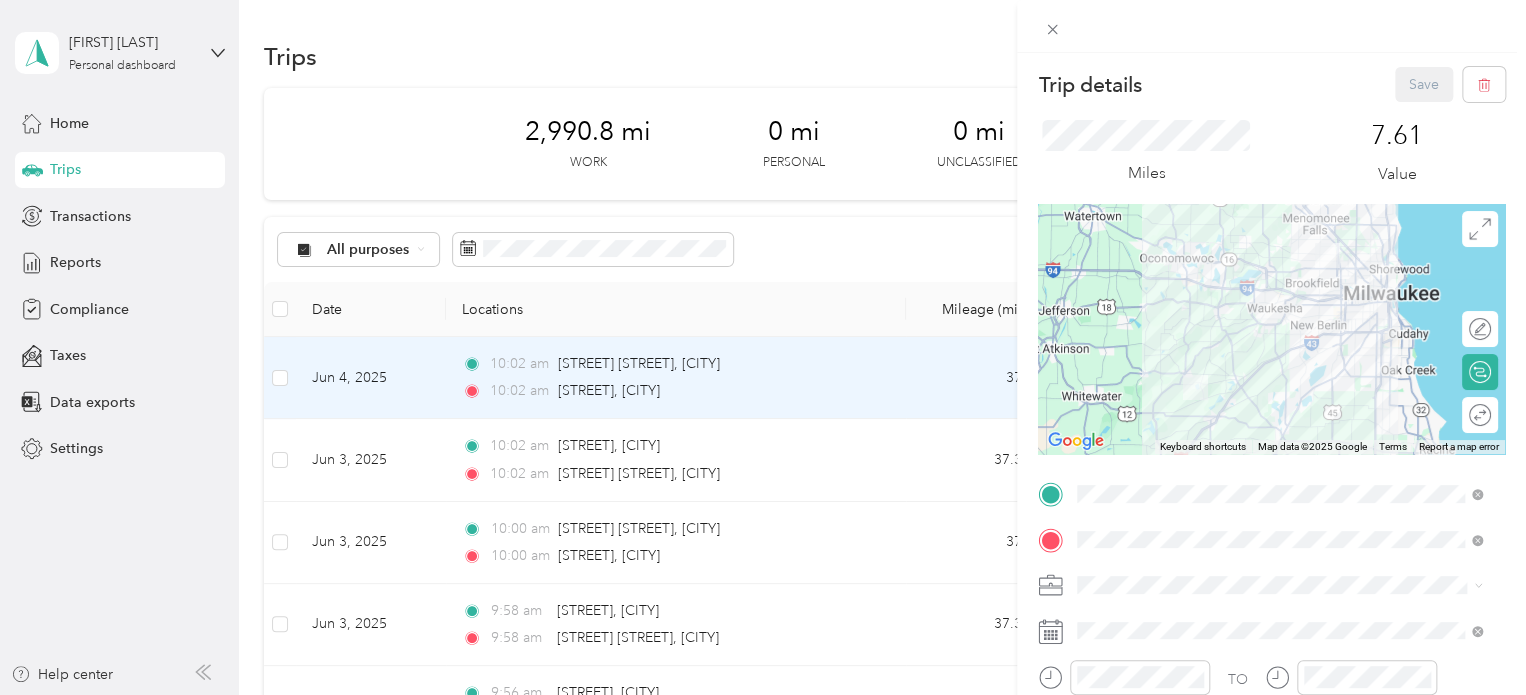 click on "Trip details Save This trip cannot be edited because it is either under review, approved, or paid. Contact your Team Manager to edit it. Miles [NUMBER] Value  ← Move left → Move right ↑ Move up ↓ Move down + Zoom in - Zoom out Home Jump left by 75% End Jump right by 75% Page Up Jump up by 75% Page Down Jump down by 75% Keyboard shortcuts Map Data Map data ©[YEAR] Map data ©[YEAR] [NUMBER] [UNIT]  Click to toggle between metric and imperial units Terms Report a map error Edit route Calculate route Round trip TO Add photo" at bounding box center [763, 347] 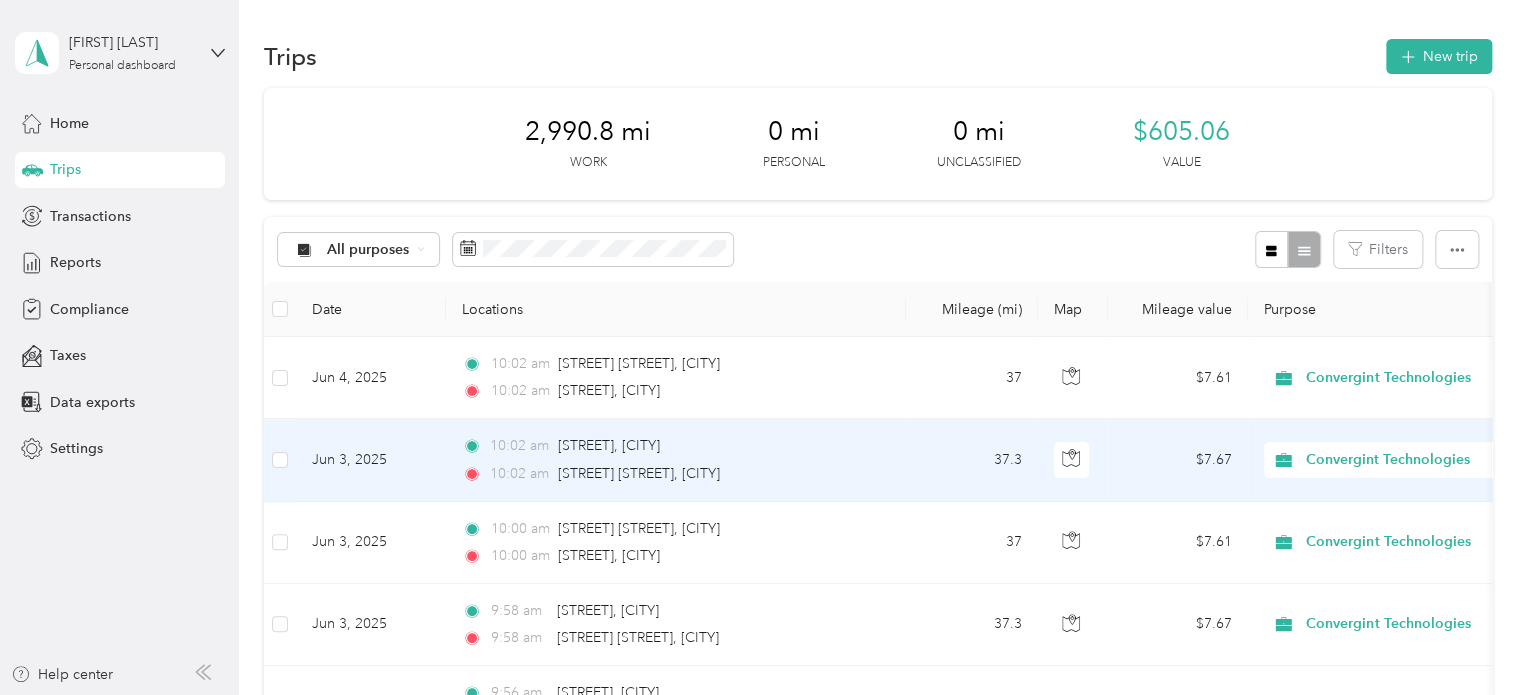 click on "Jun 3, 2025" at bounding box center (371, 460) 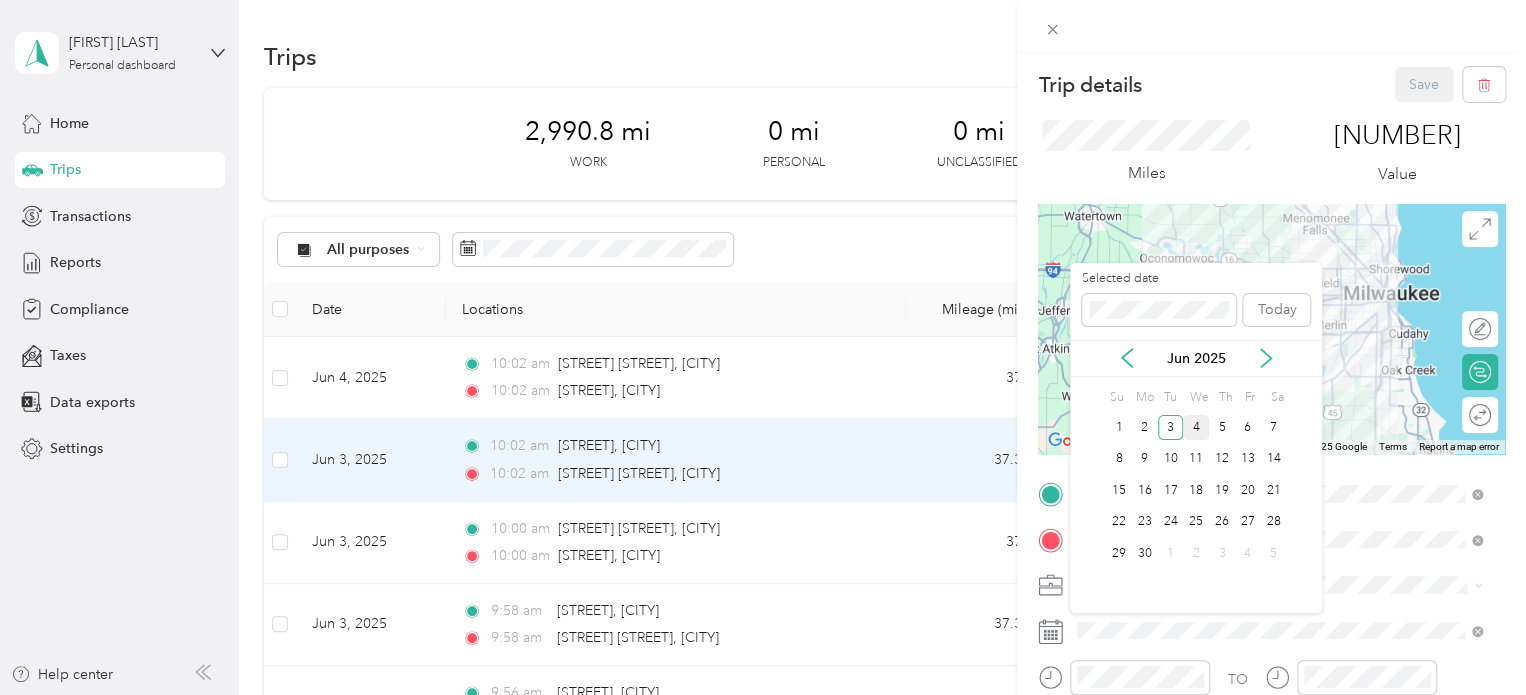 click on "4" at bounding box center [1196, 427] 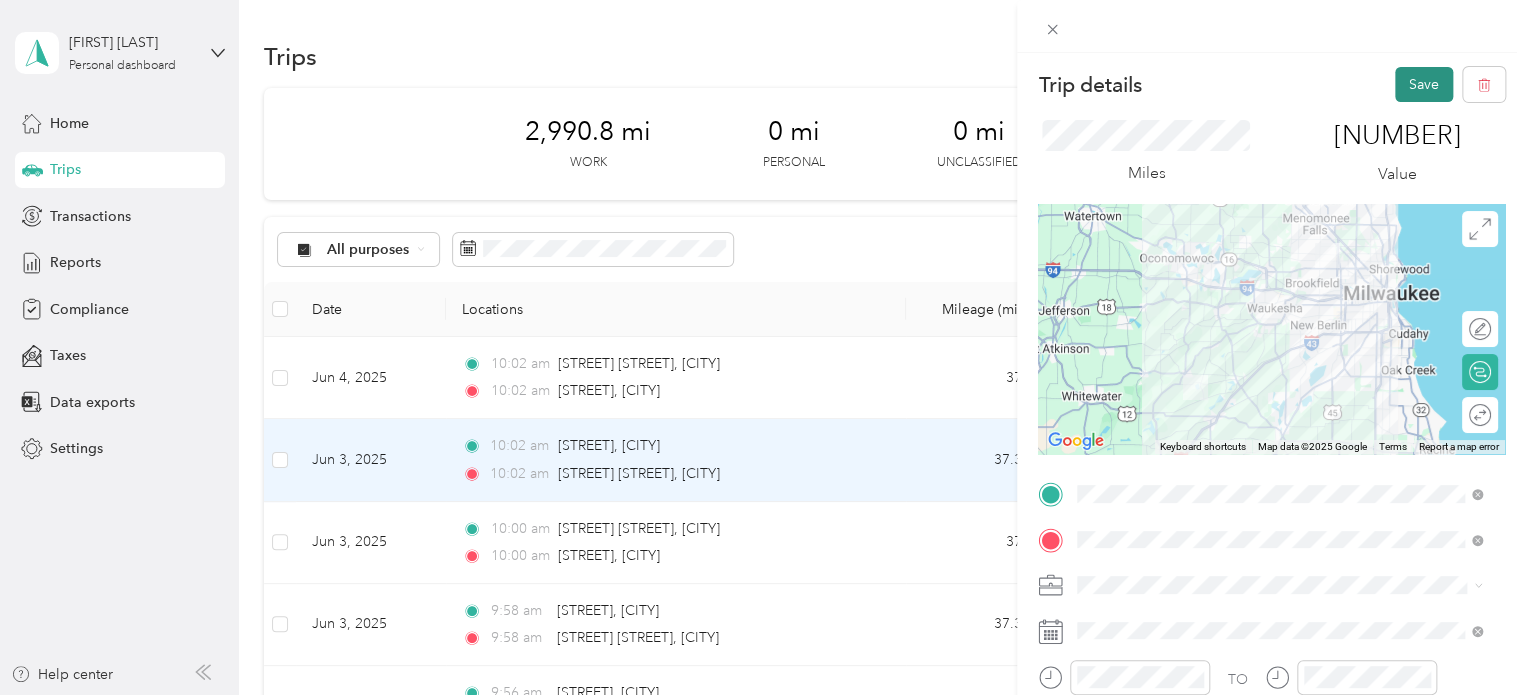click on "Save" at bounding box center [1424, 84] 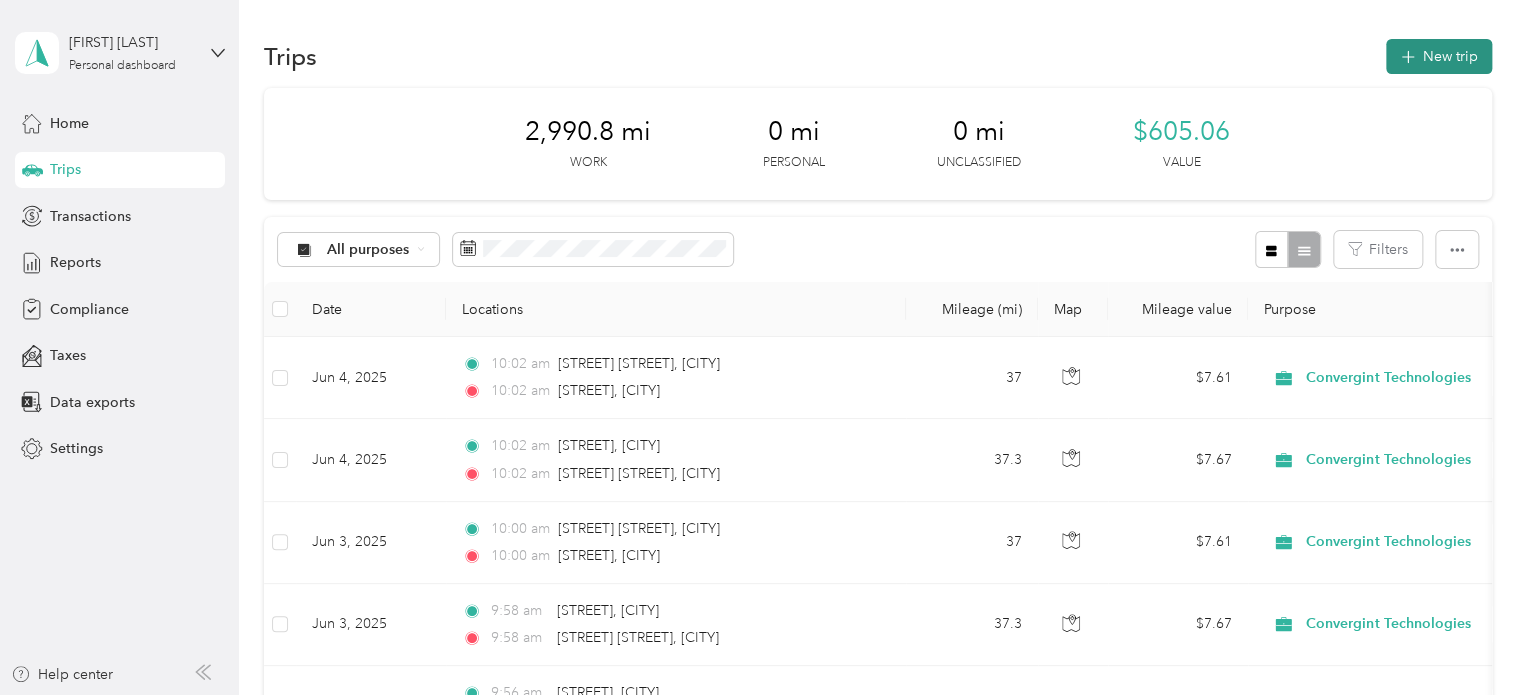click on "New trip" at bounding box center [1439, 56] 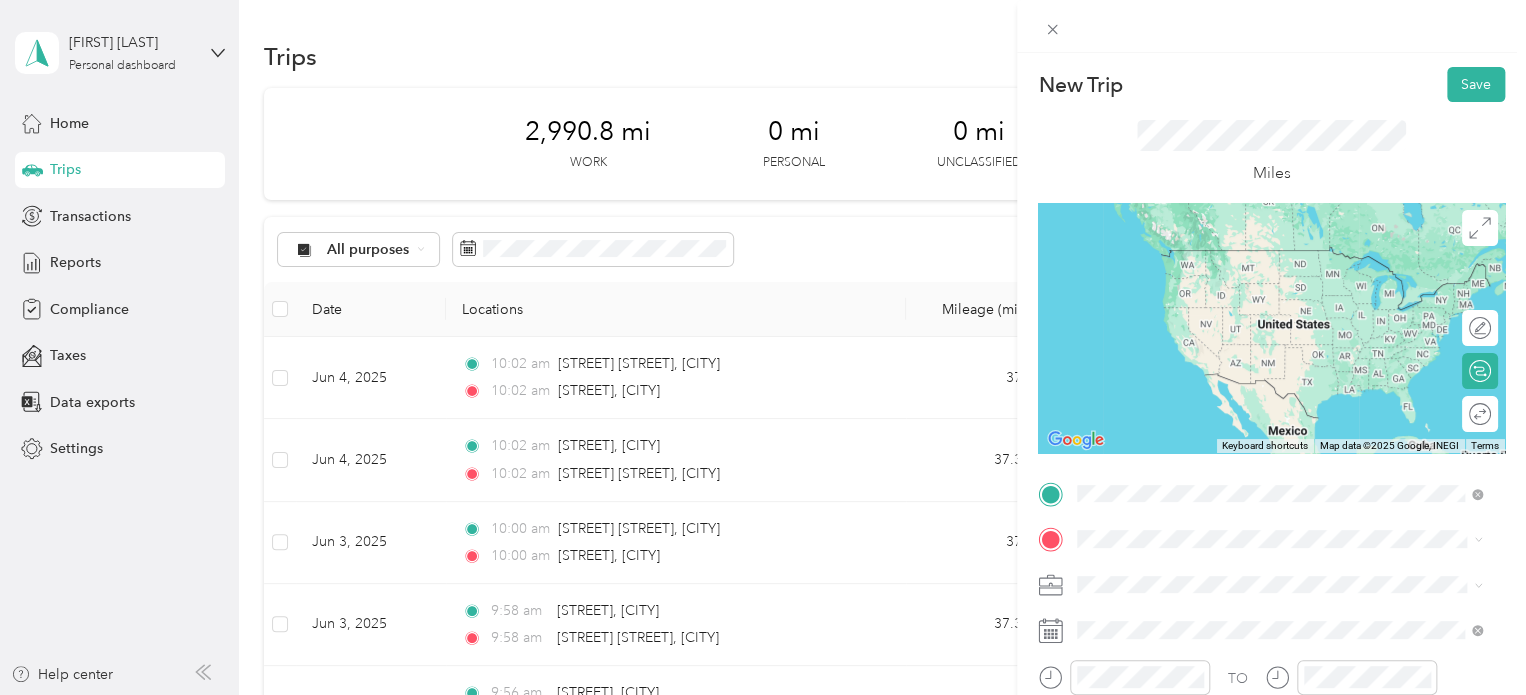 click on "[STREET]
[CITY], [STATE] [POSTAL_CODE], [COUNTRY]" at bounding box center (1259, 258) 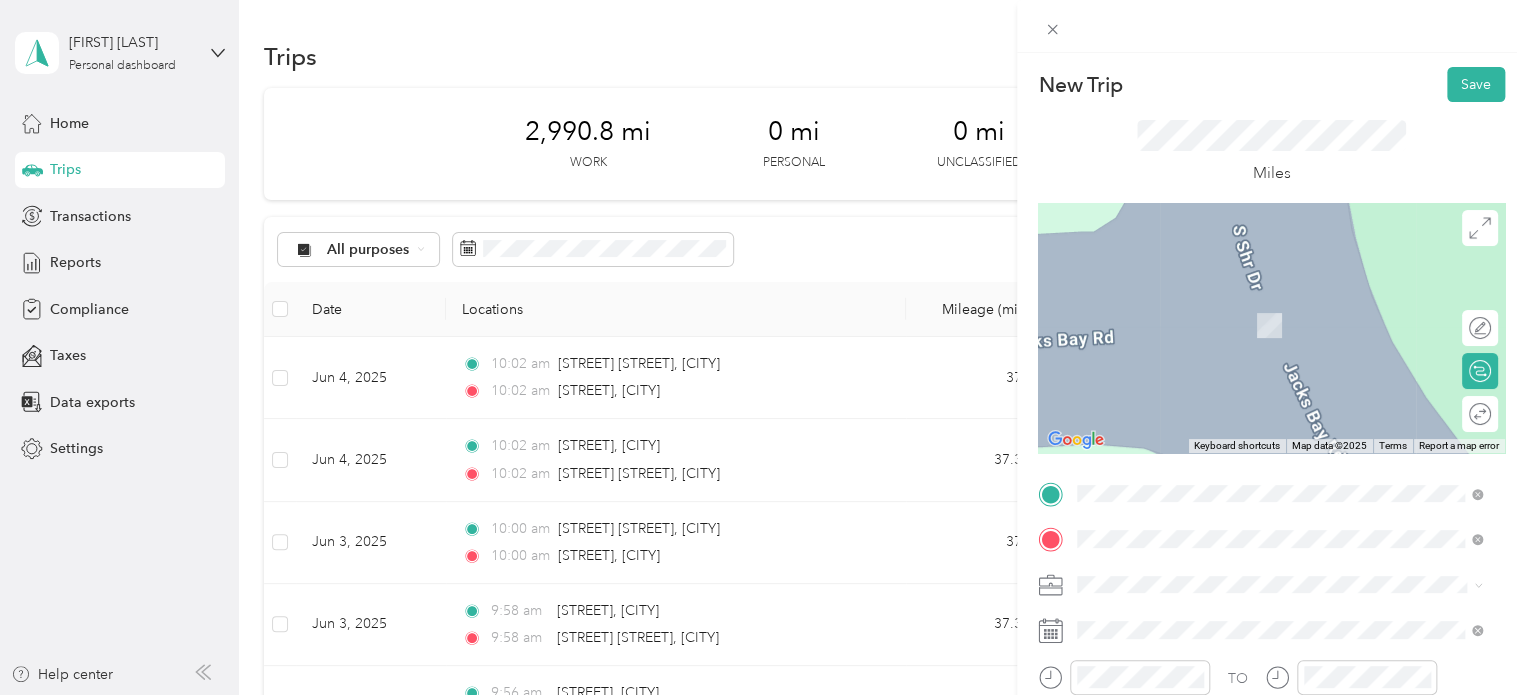 click on "[NUMBER] [STREET]
[CITY], [STATE] [POSTAL_CODE], [COUNTRY]" at bounding box center (1259, 304) 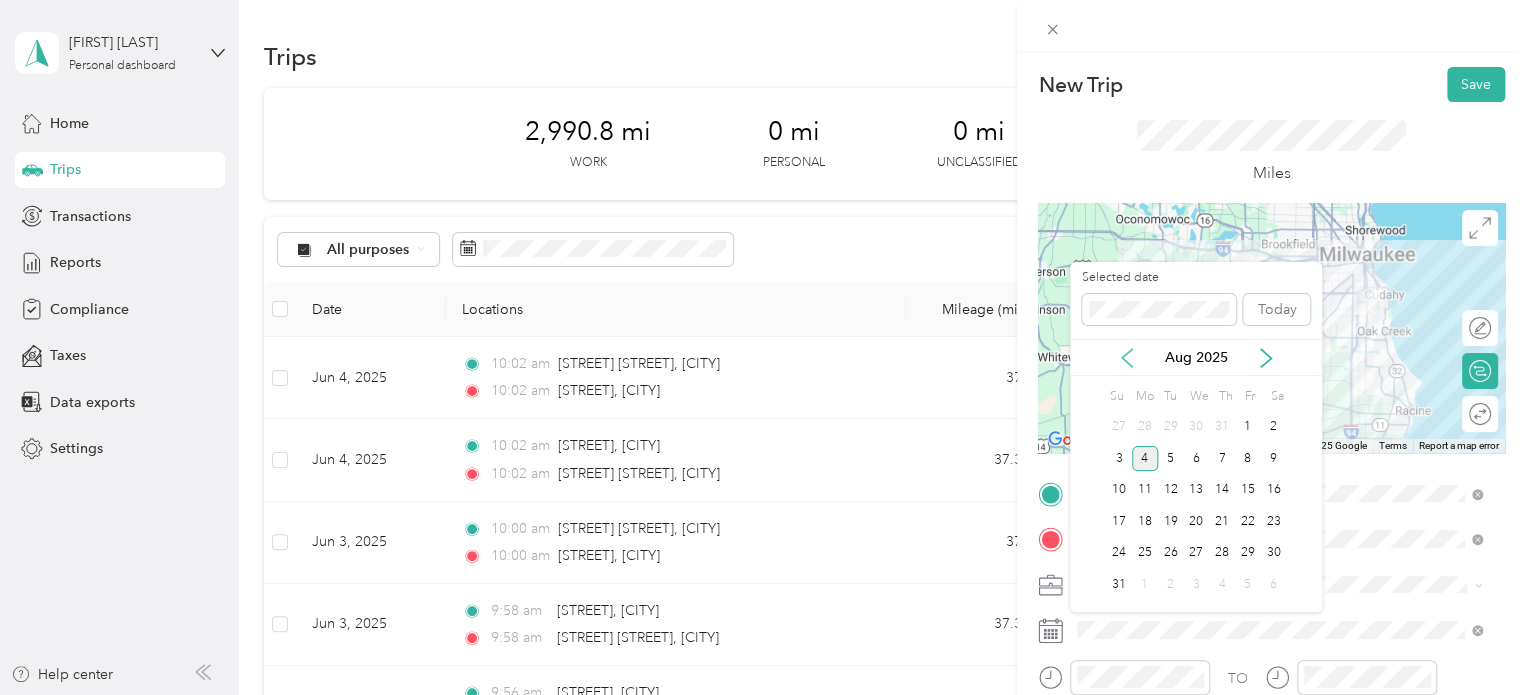 click 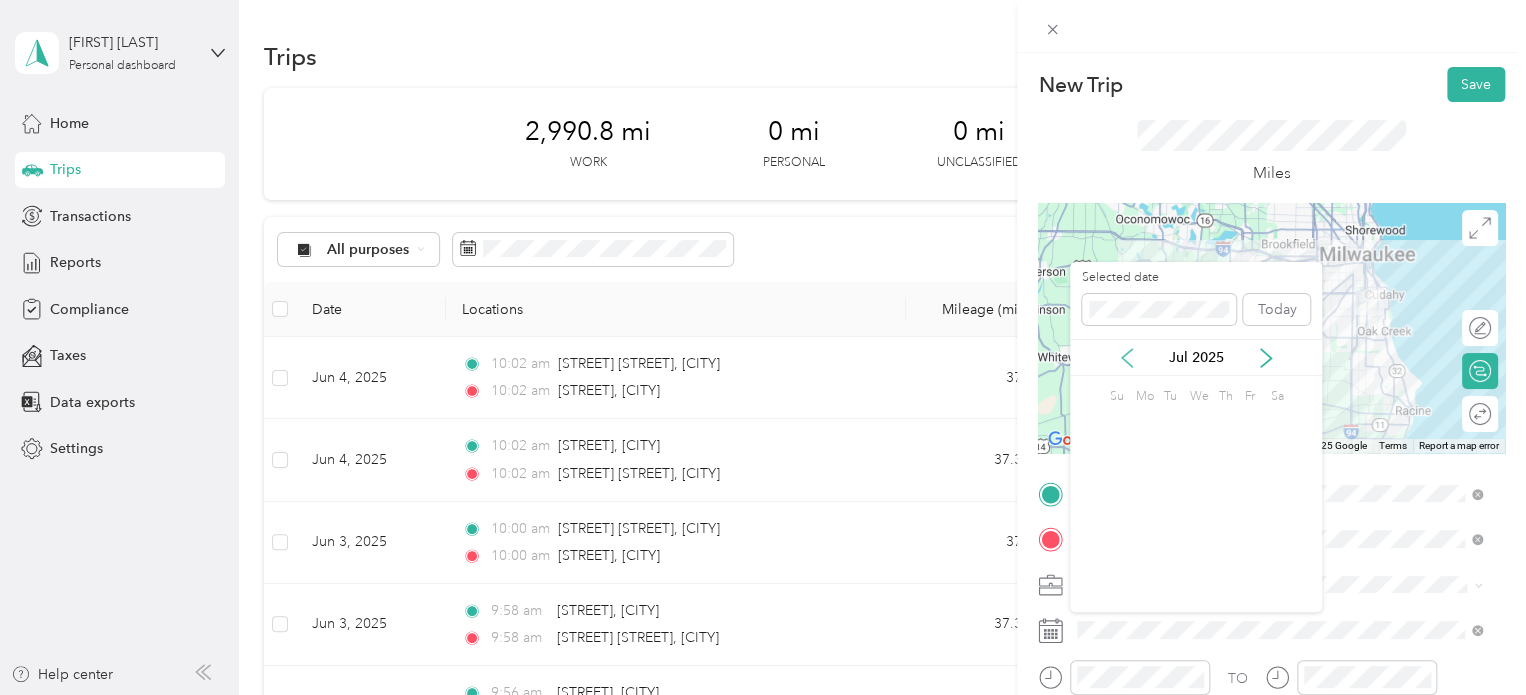 click 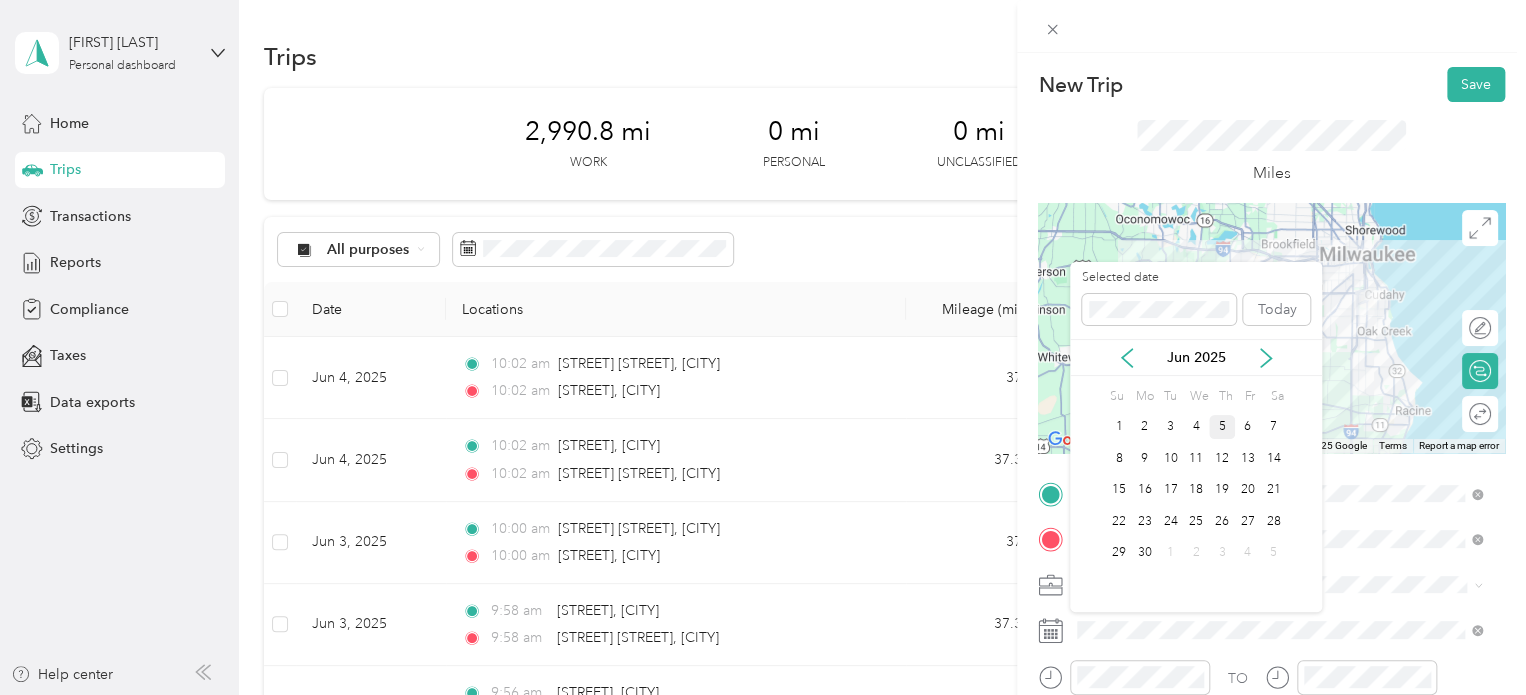 click on "5" at bounding box center [1222, 427] 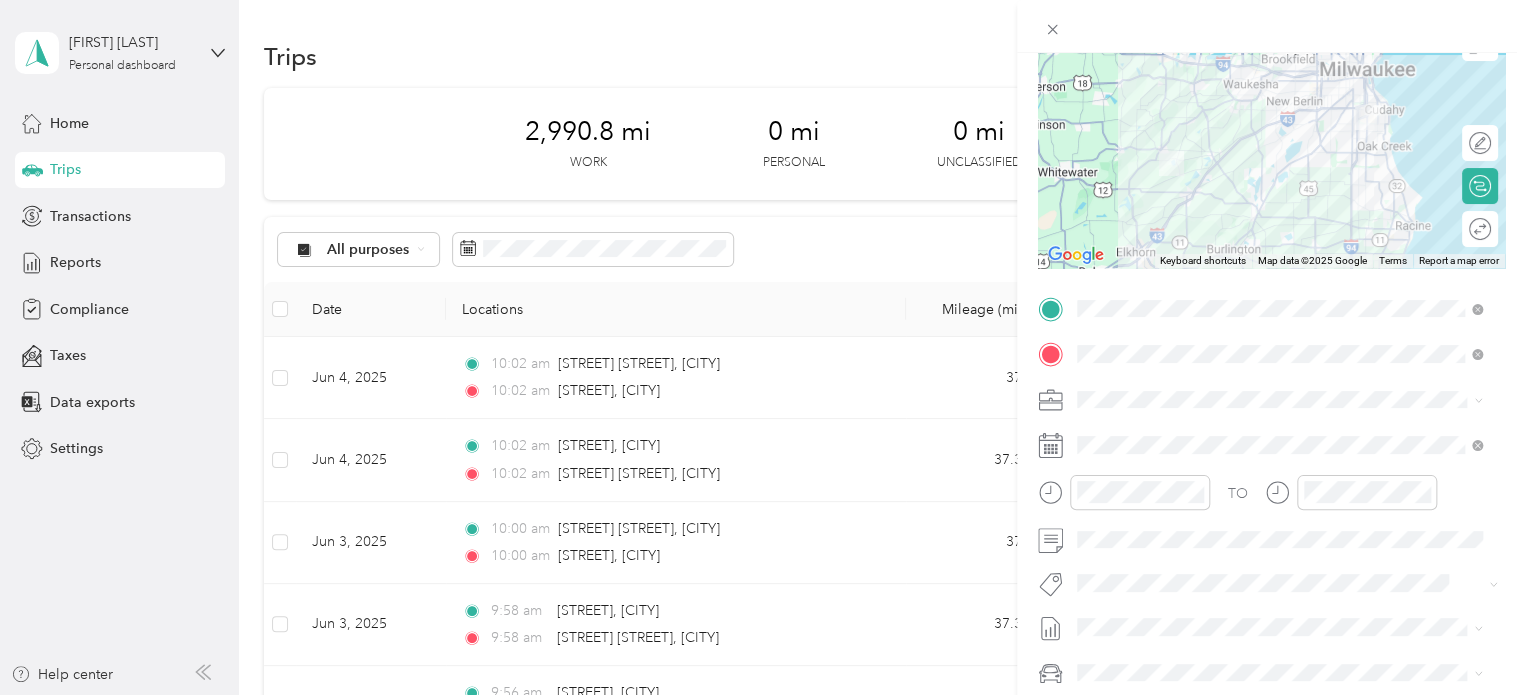 scroll, scrollTop: 208, scrollLeft: 0, axis: vertical 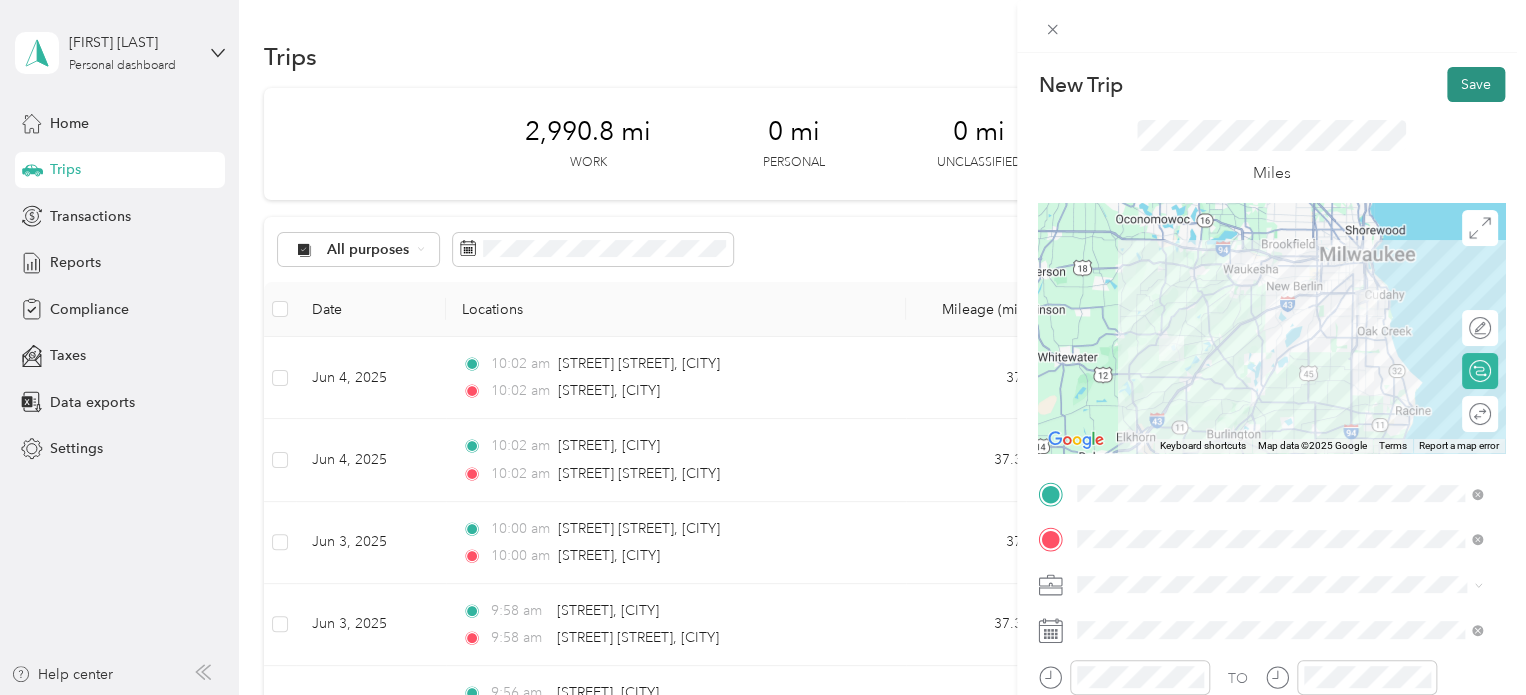 click on "Save" at bounding box center [1476, 84] 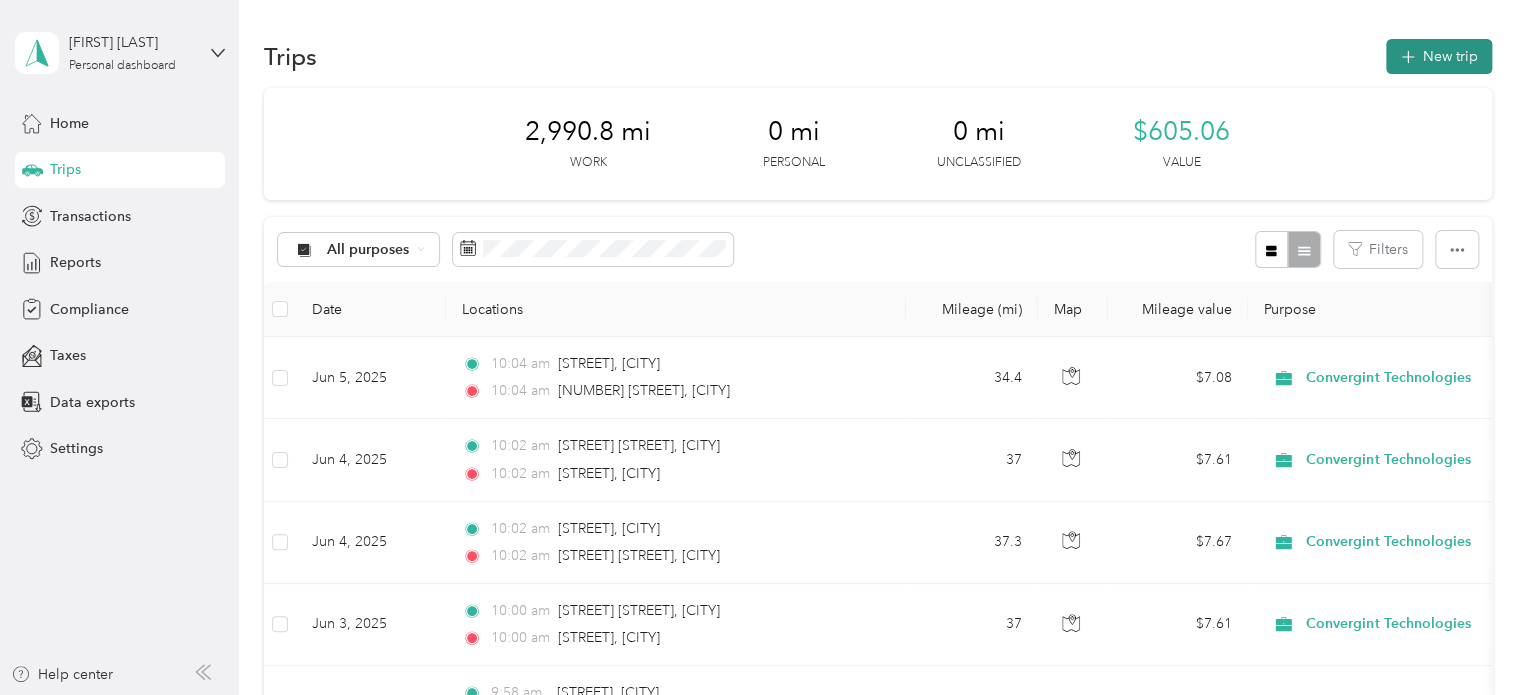 click on "New trip" at bounding box center [1439, 56] 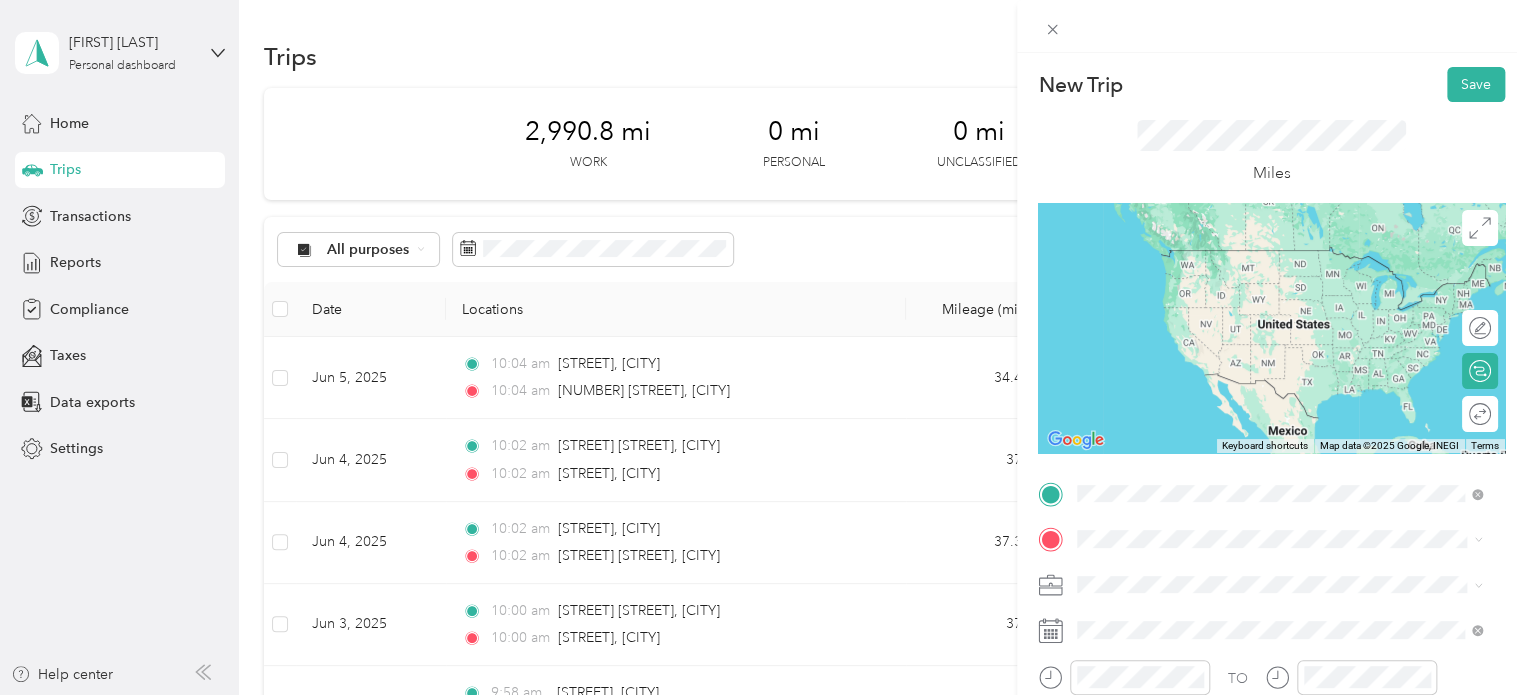 click on "[NUMBER] [STREET]
[CITY], [STATE] [POSTAL_CODE], [COUNTRY]" at bounding box center (1259, 258) 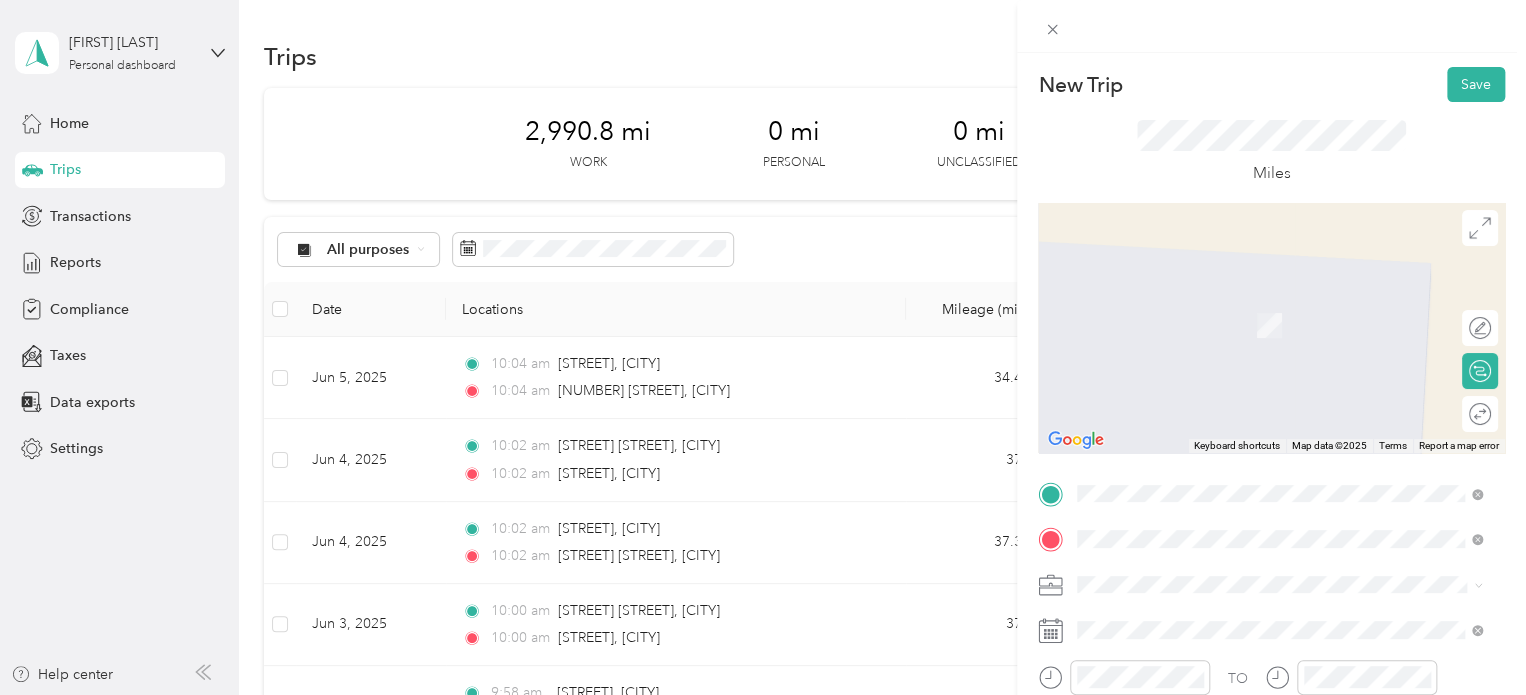 click on "[STREET]
[CITY], [STATE] [POSTAL_CODE], [COUNTRY]" at bounding box center (1259, 304) 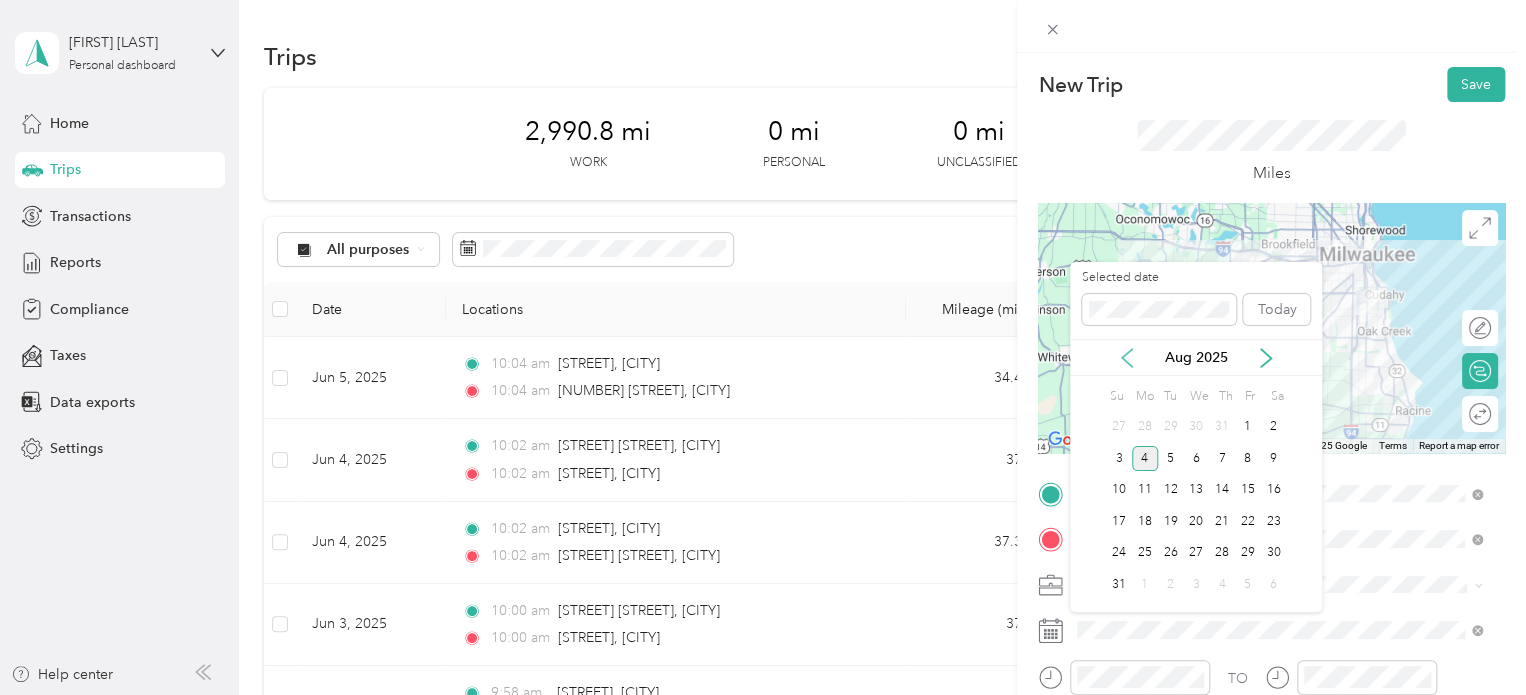 click 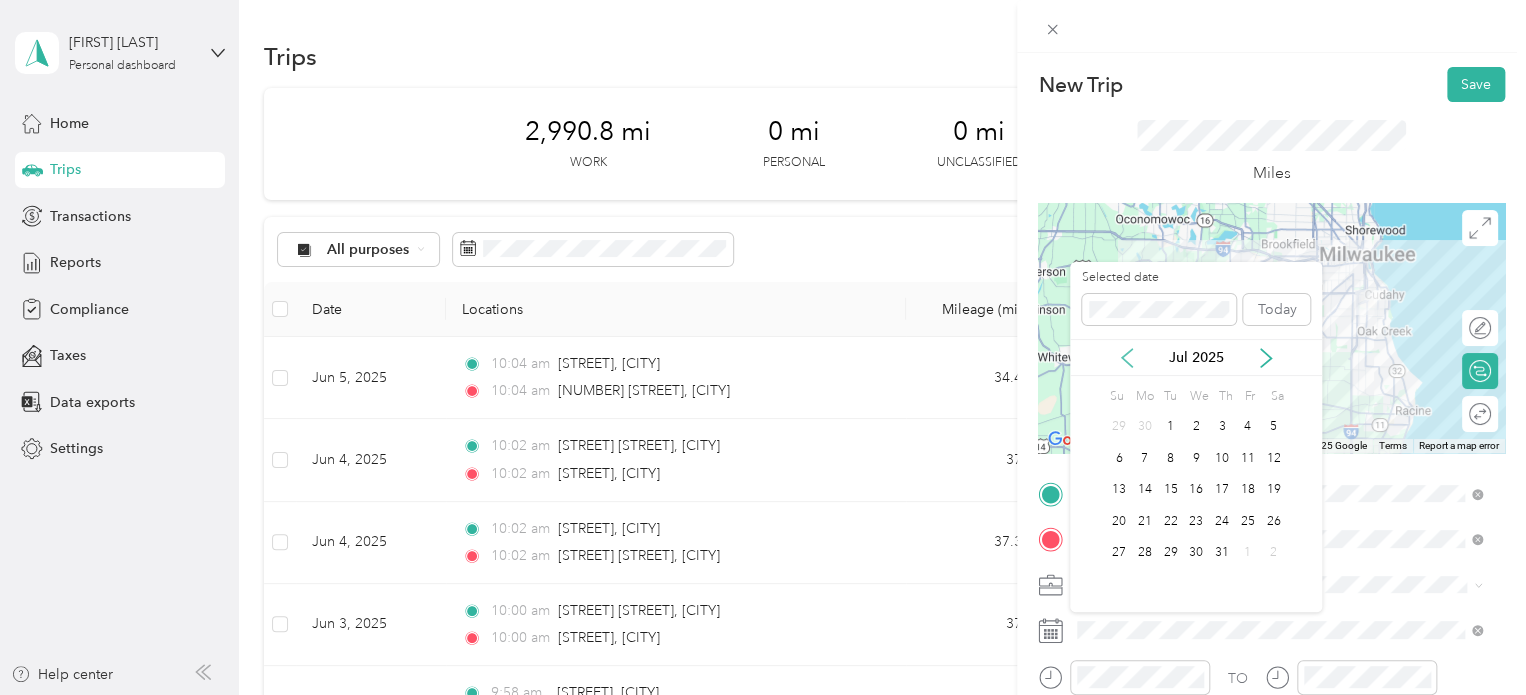 click 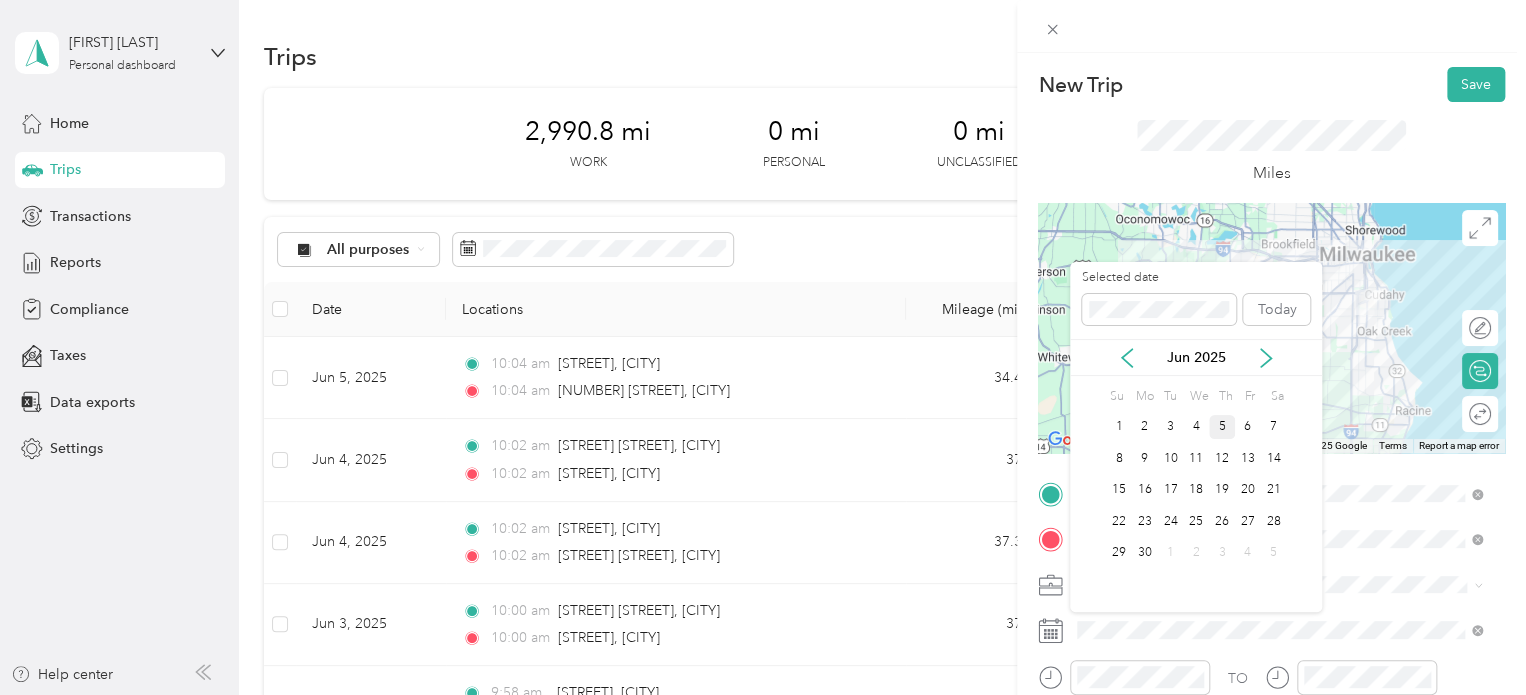 click on "5" at bounding box center [1222, 427] 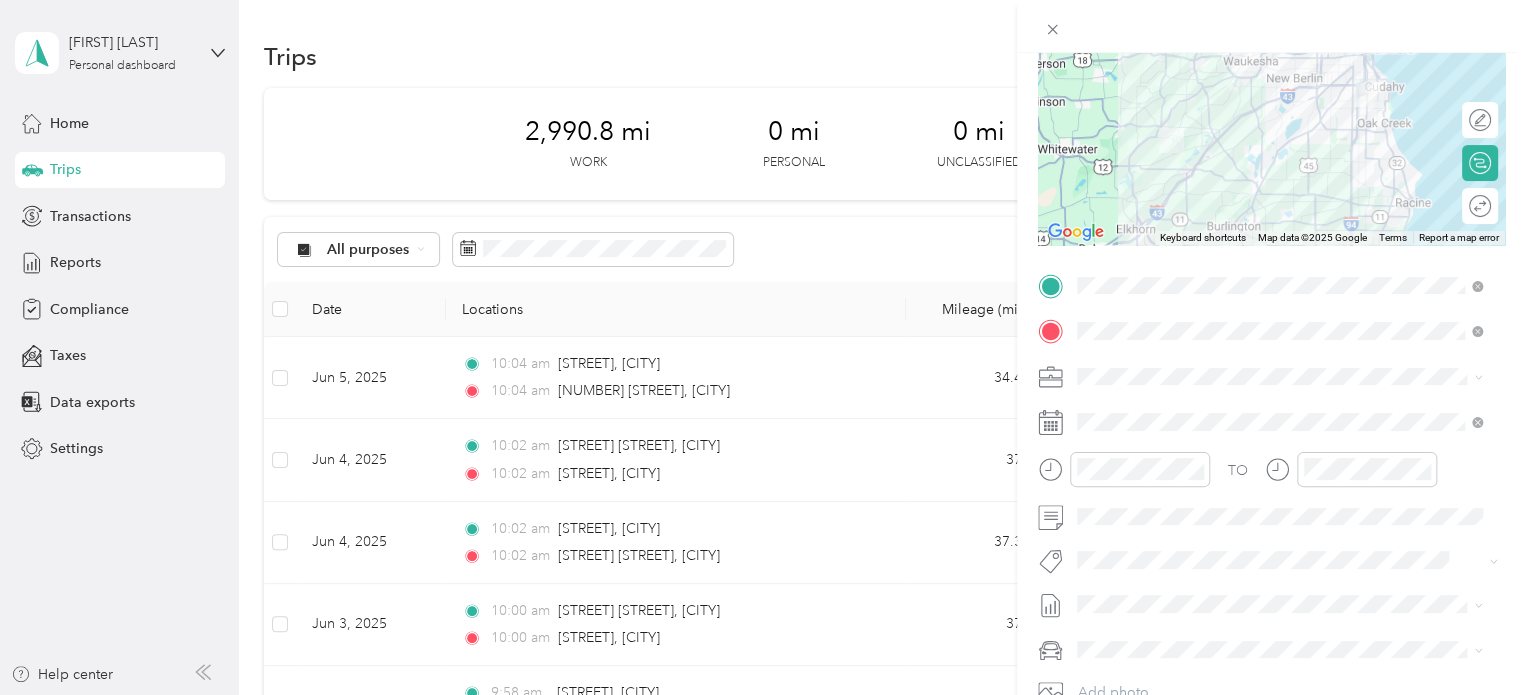 scroll, scrollTop: 210, scrollLeft: 0, axis: vertical 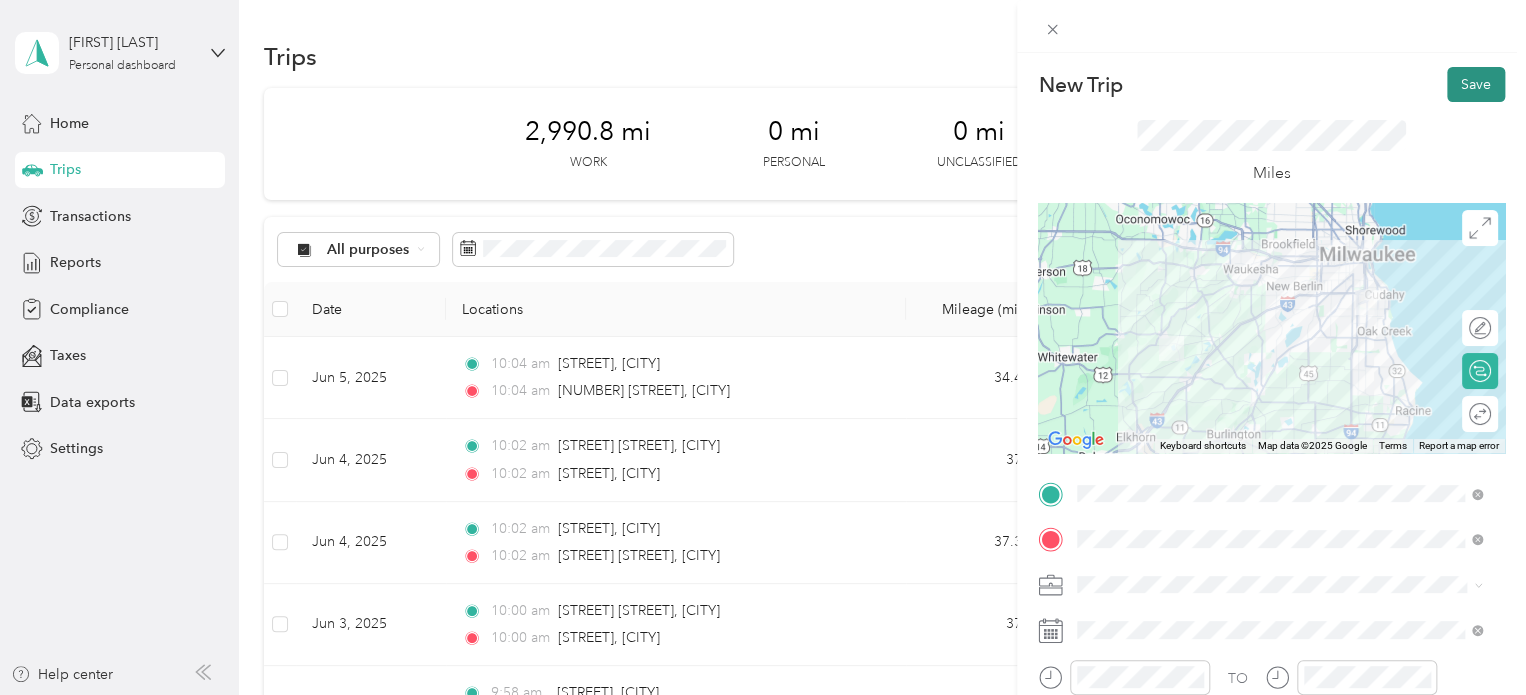 click on "Save" at bounding box center [1476, 84] 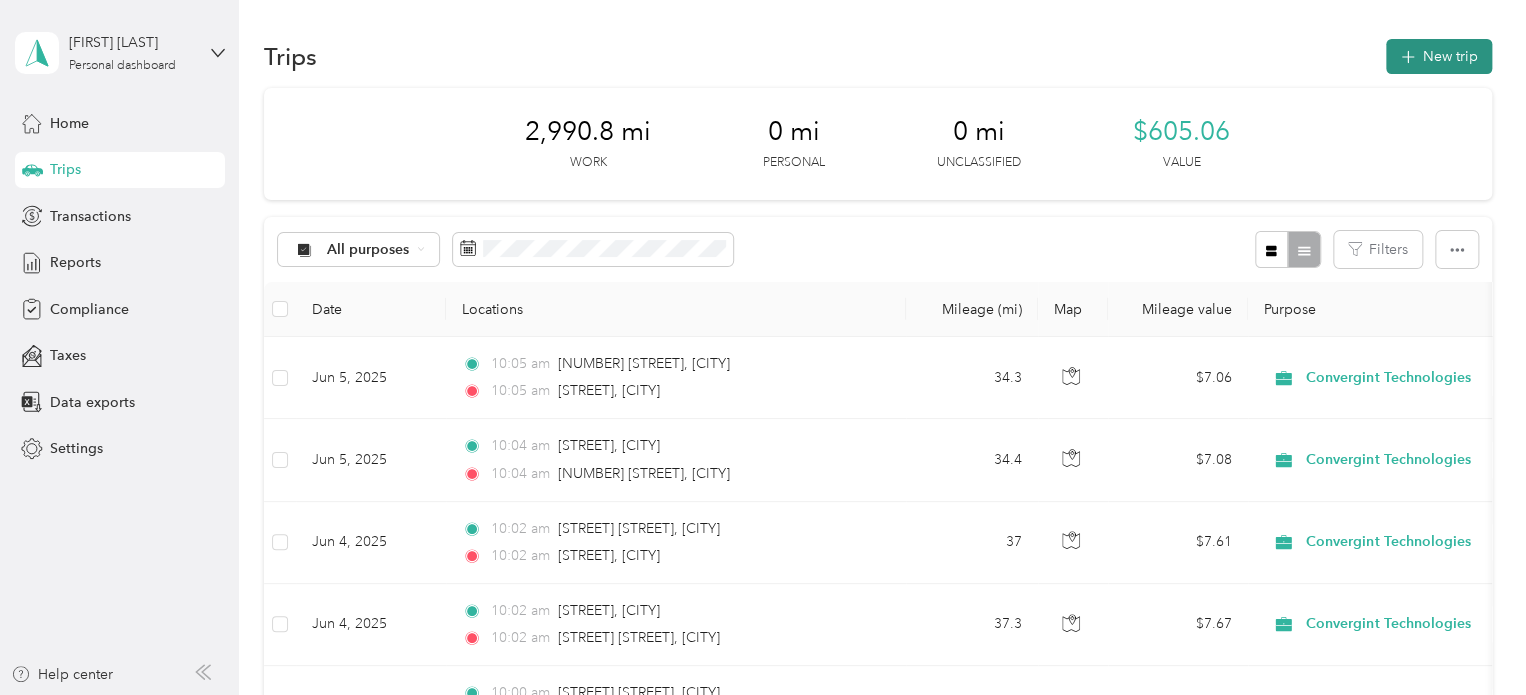 click on "New trip" at bounding box center [1439, 56] 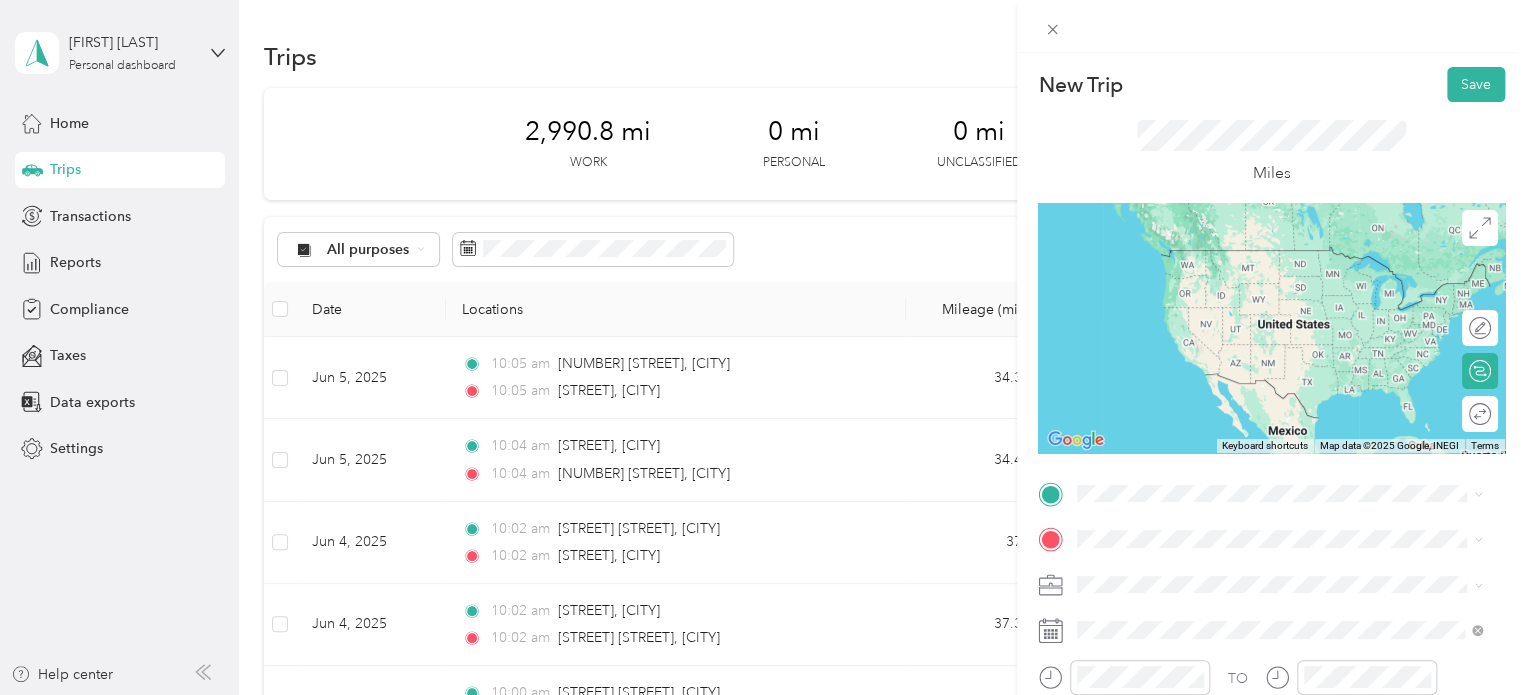 click on "[STREET]
[CITY], [STATE] [POSTAL_CODE], [COUNTRY]" at bounding box center (1259, 258) 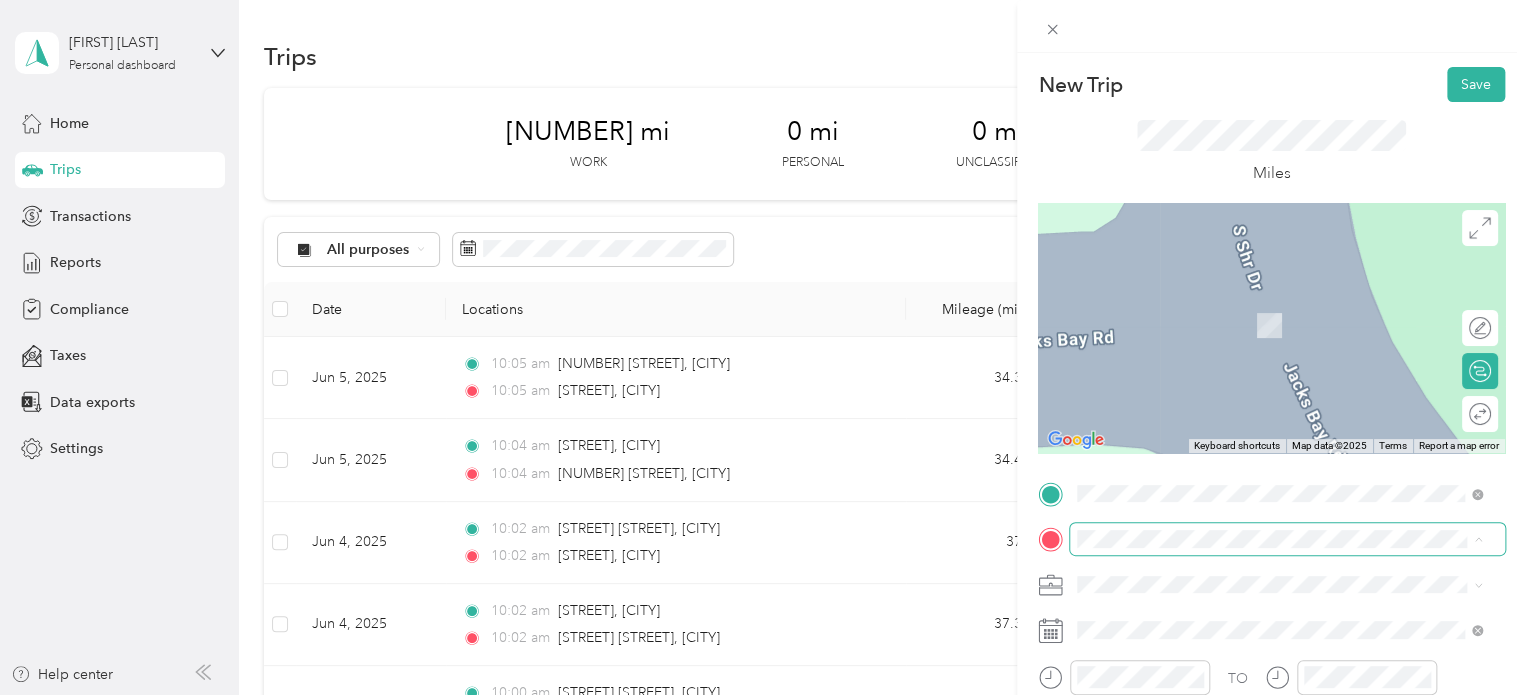click at bounding box center (1287, 539) 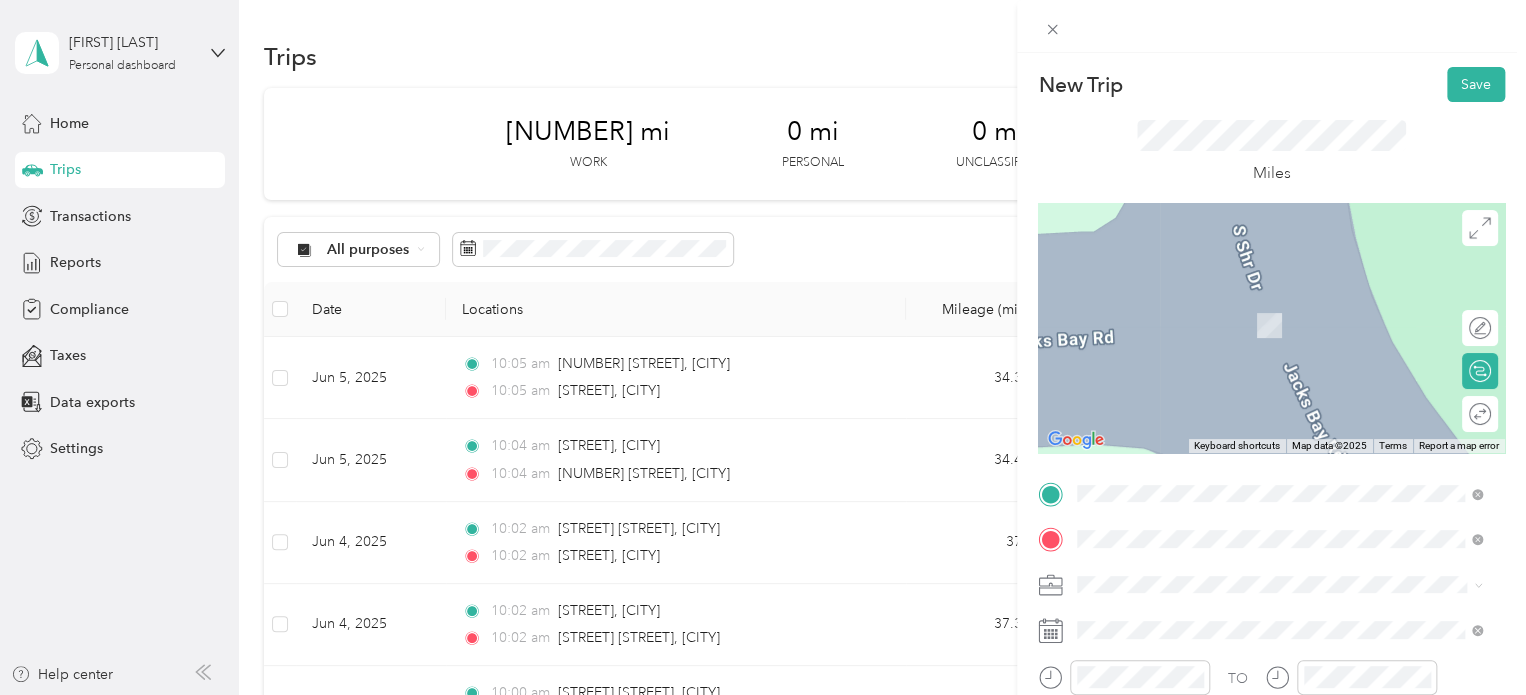 click on "[NUMBER] [STREET]
[CITY], [STATE] [POSTAL_CODE], [COUNTRY]" at bounding box center [1259, 304] 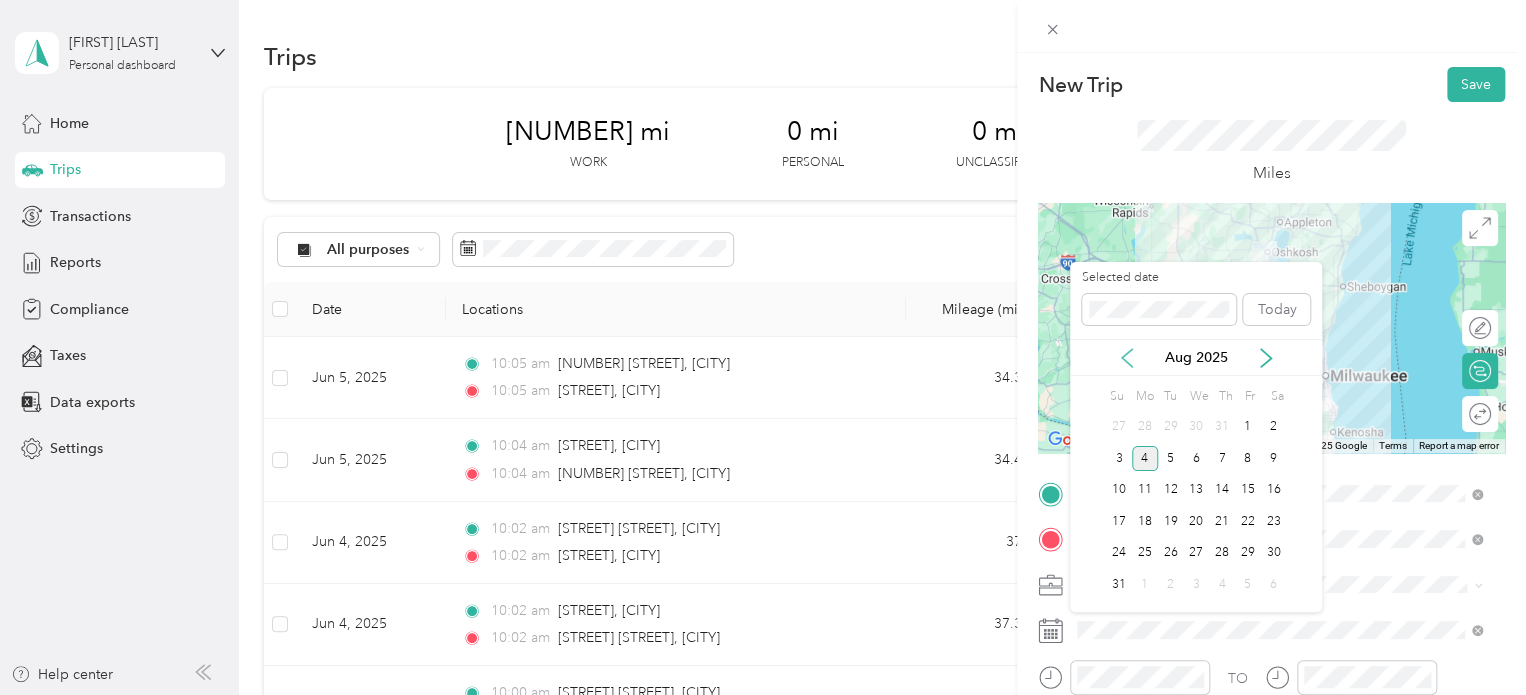 click 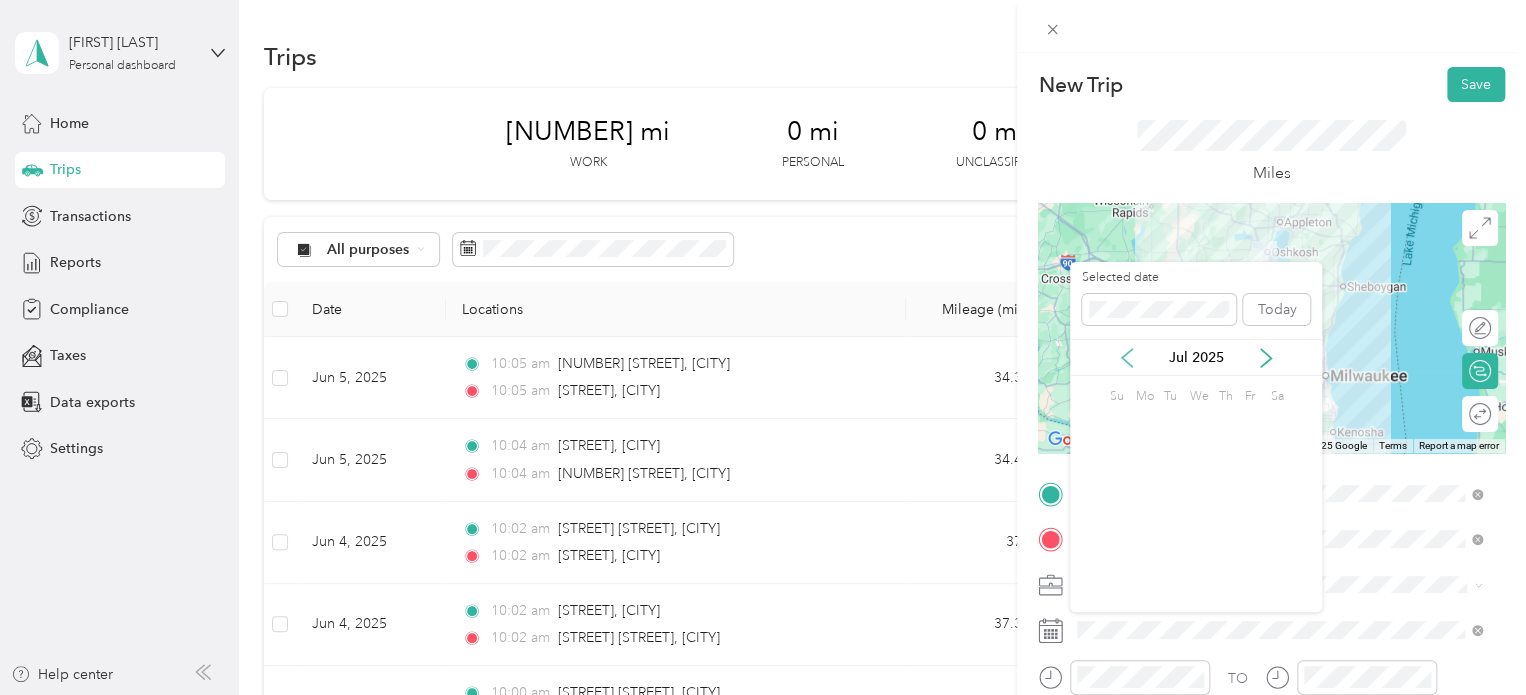 click 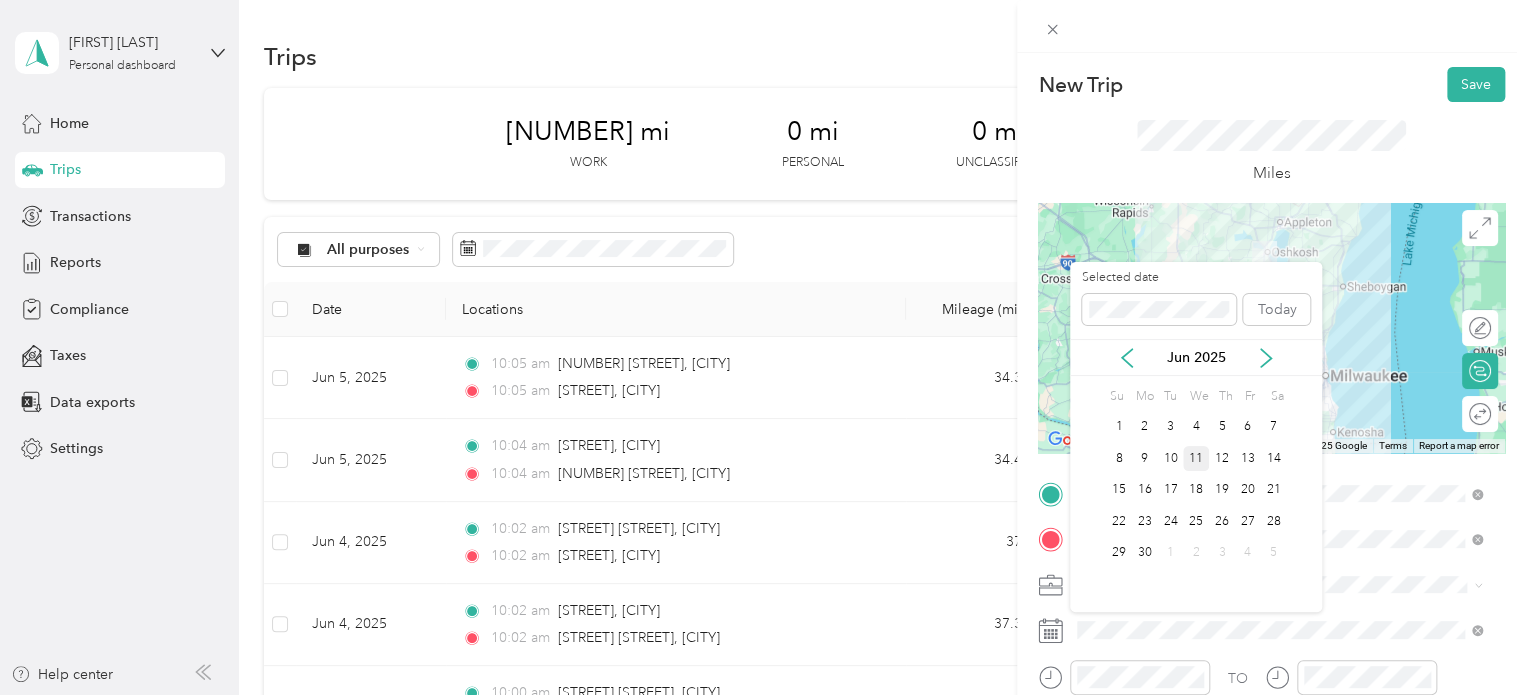 click on "11" at bounding box center (1196, 458) 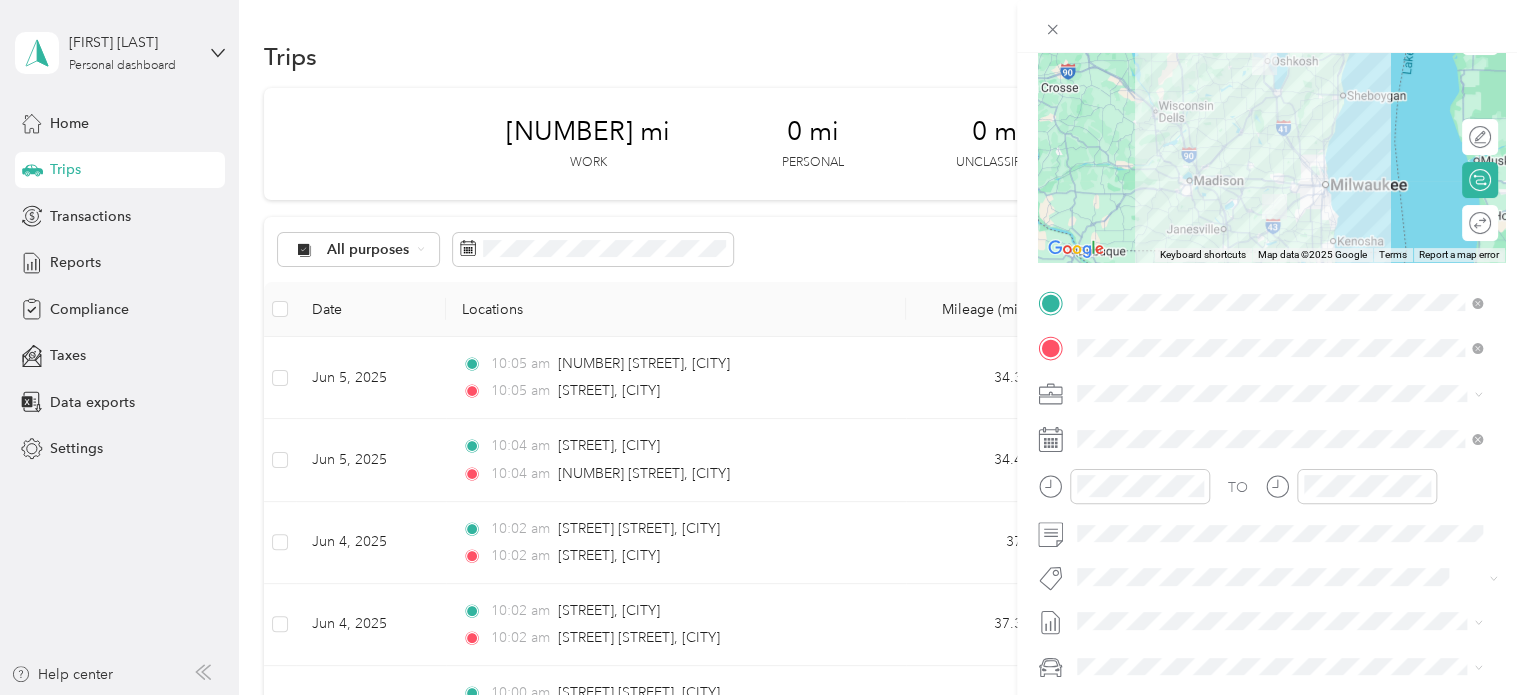 scroll, scrollTop: 197, scrollLeft: 0, axis: vertical 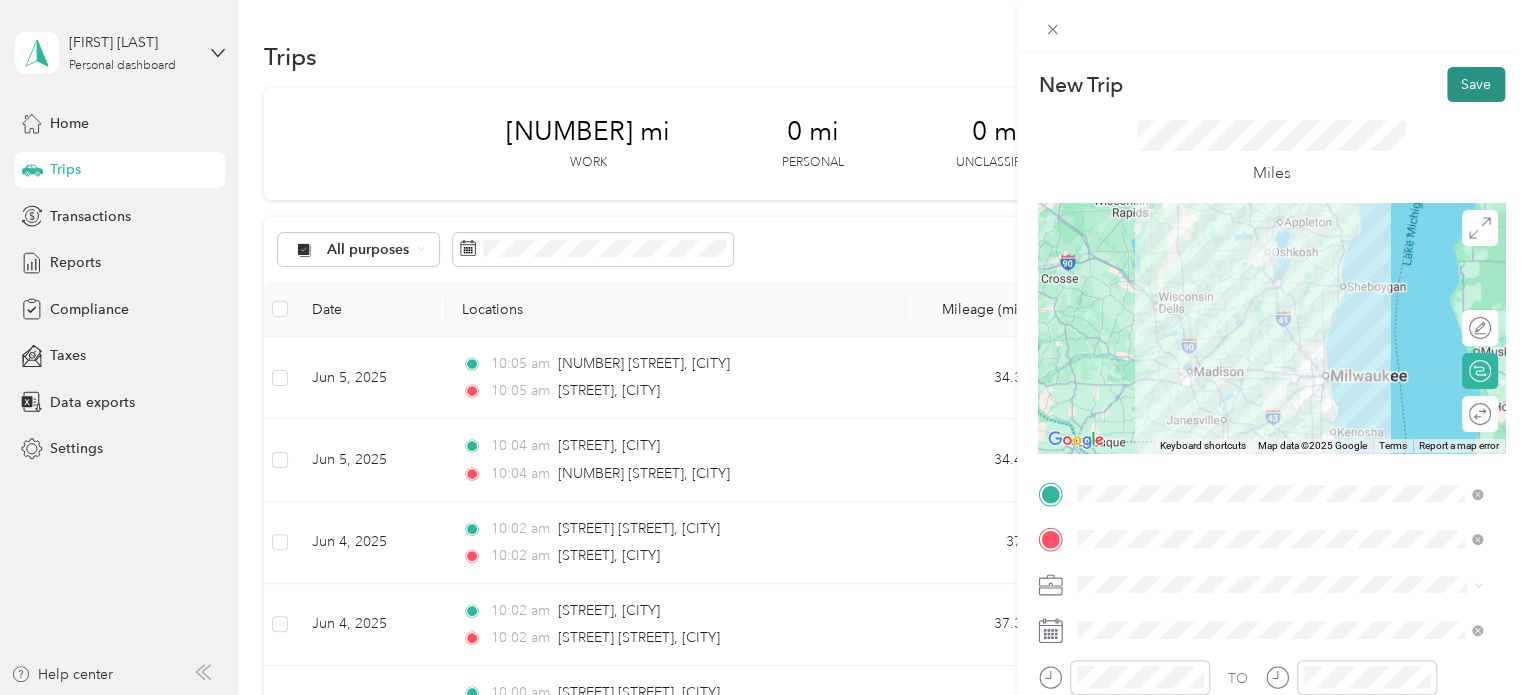 click on "Save" at bounding box center (1476, 84) 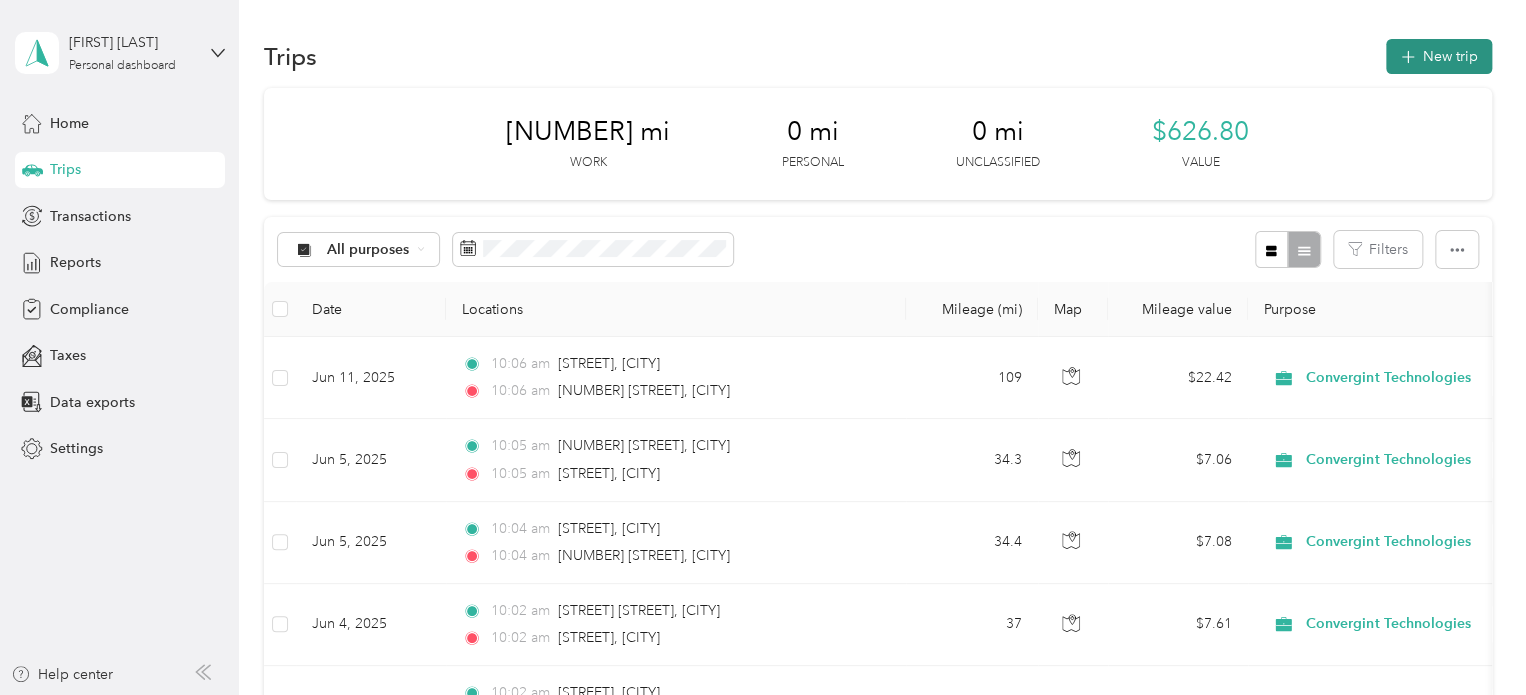 click on "New trip" at bounding box center [1439, 56] 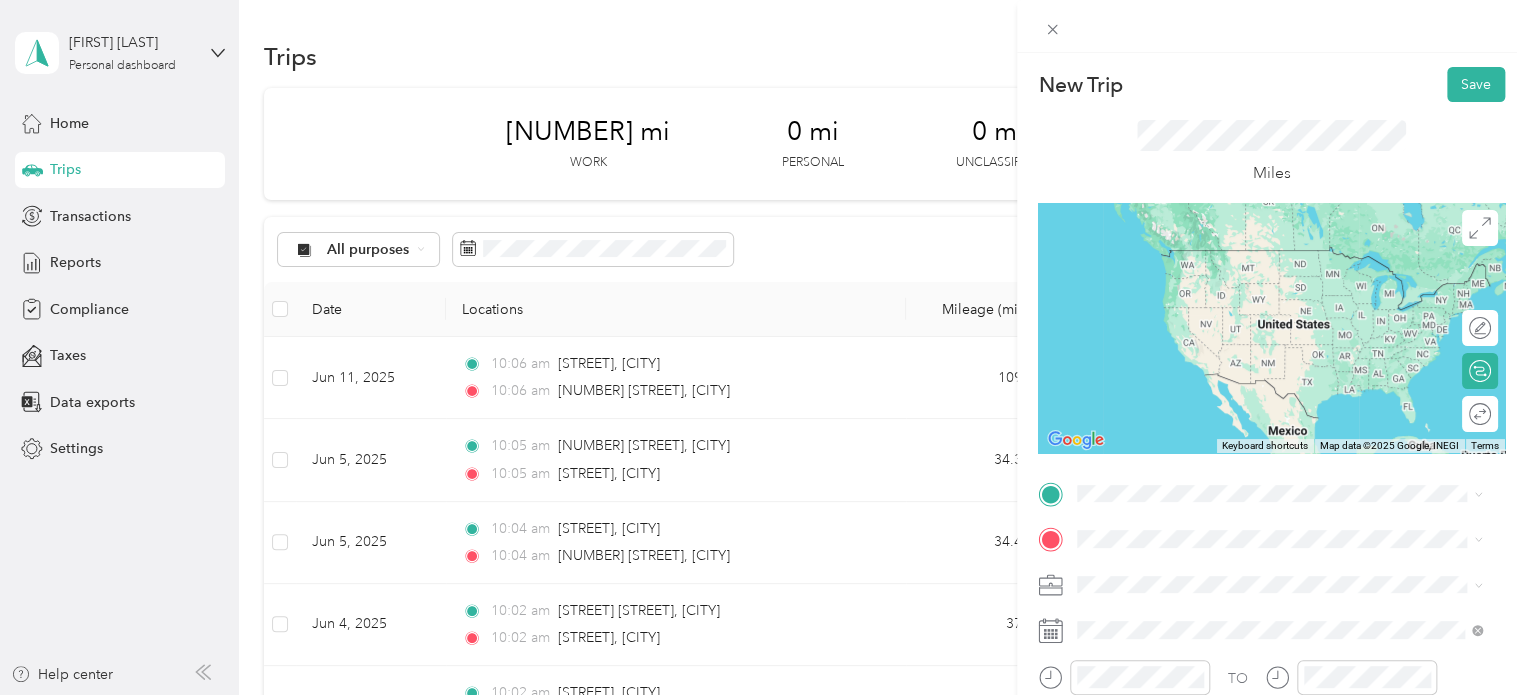 click on "[NUMBER] [STREET]
[CITY], [STATE] [POSTAL_CODE], [COUNTRY]" at bounding box center [1259, 331] 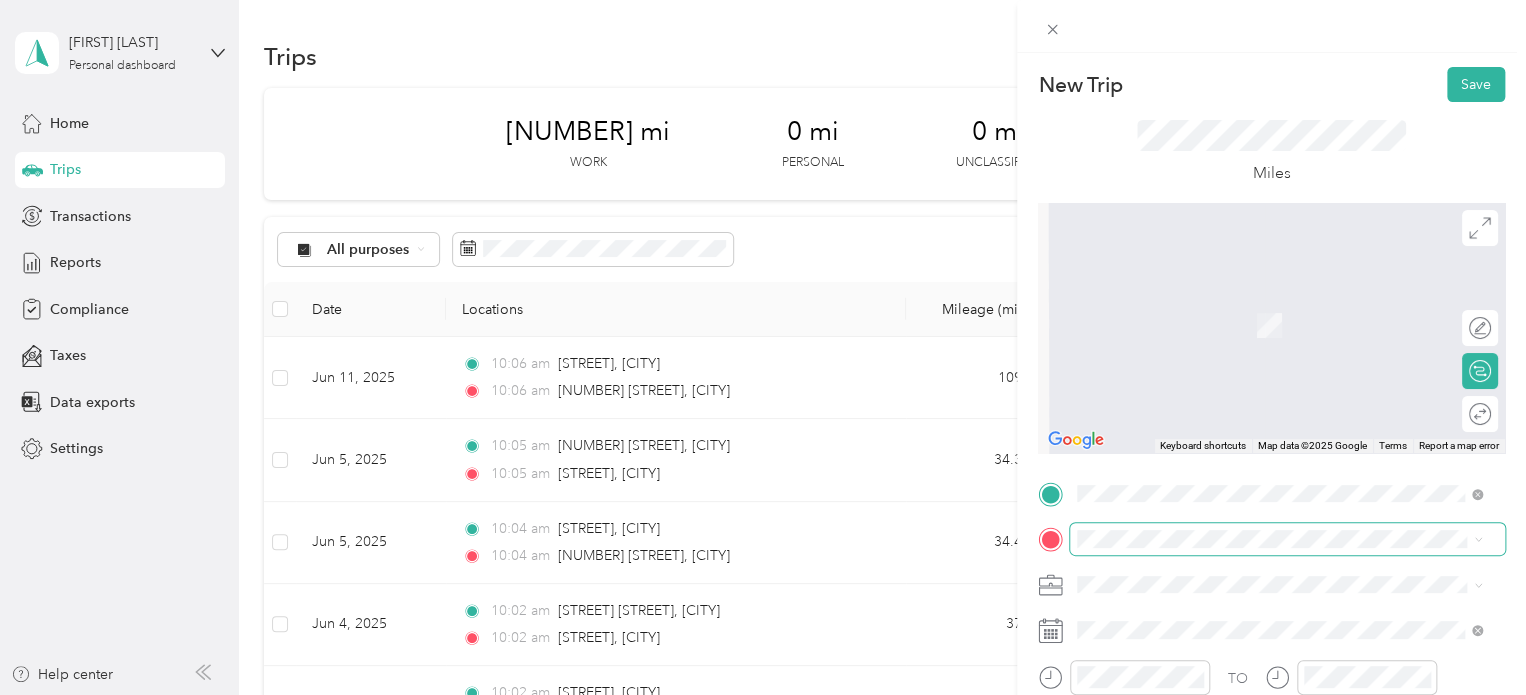 click at bounding box center [1287, 539] 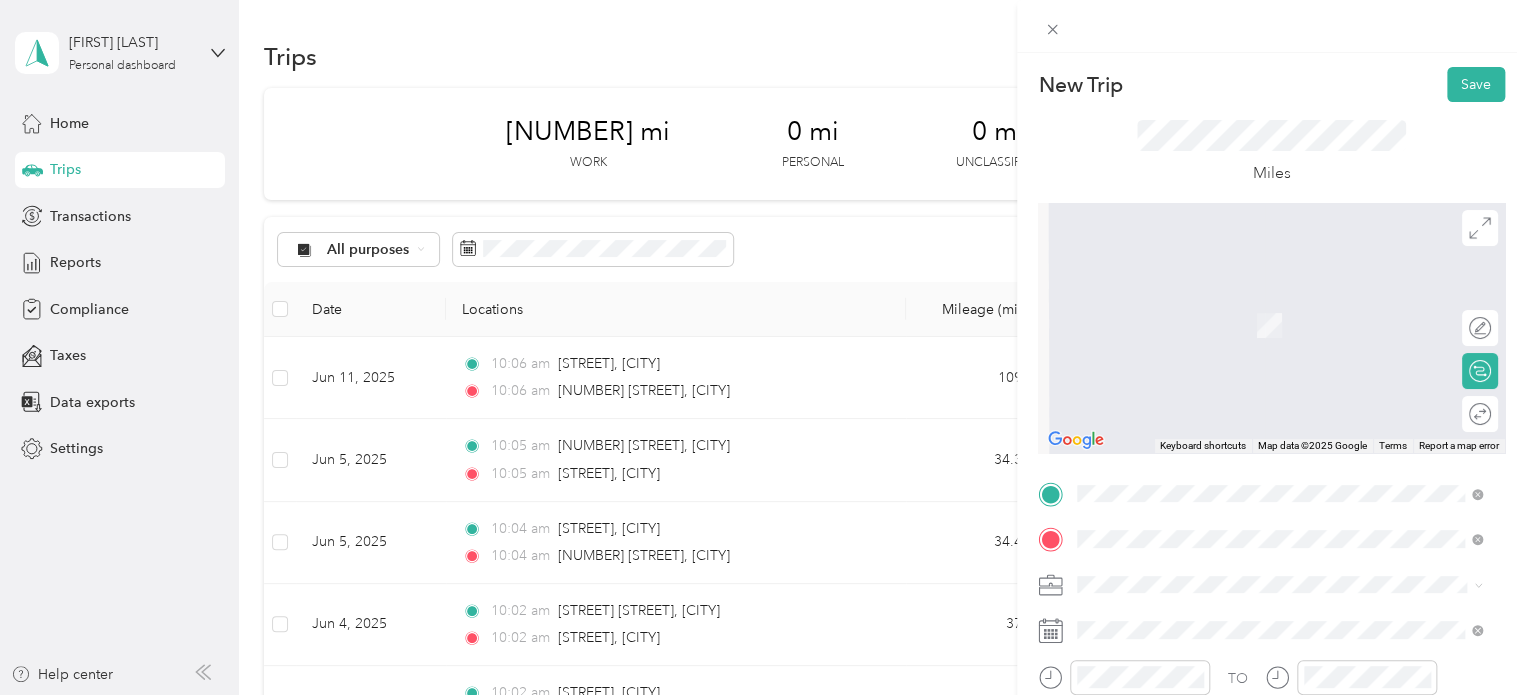 click on "[STREET]
[CITY], [STATE] [POSTAL_CODE], [COUNTRY]" at bounding box center (1259, 304) 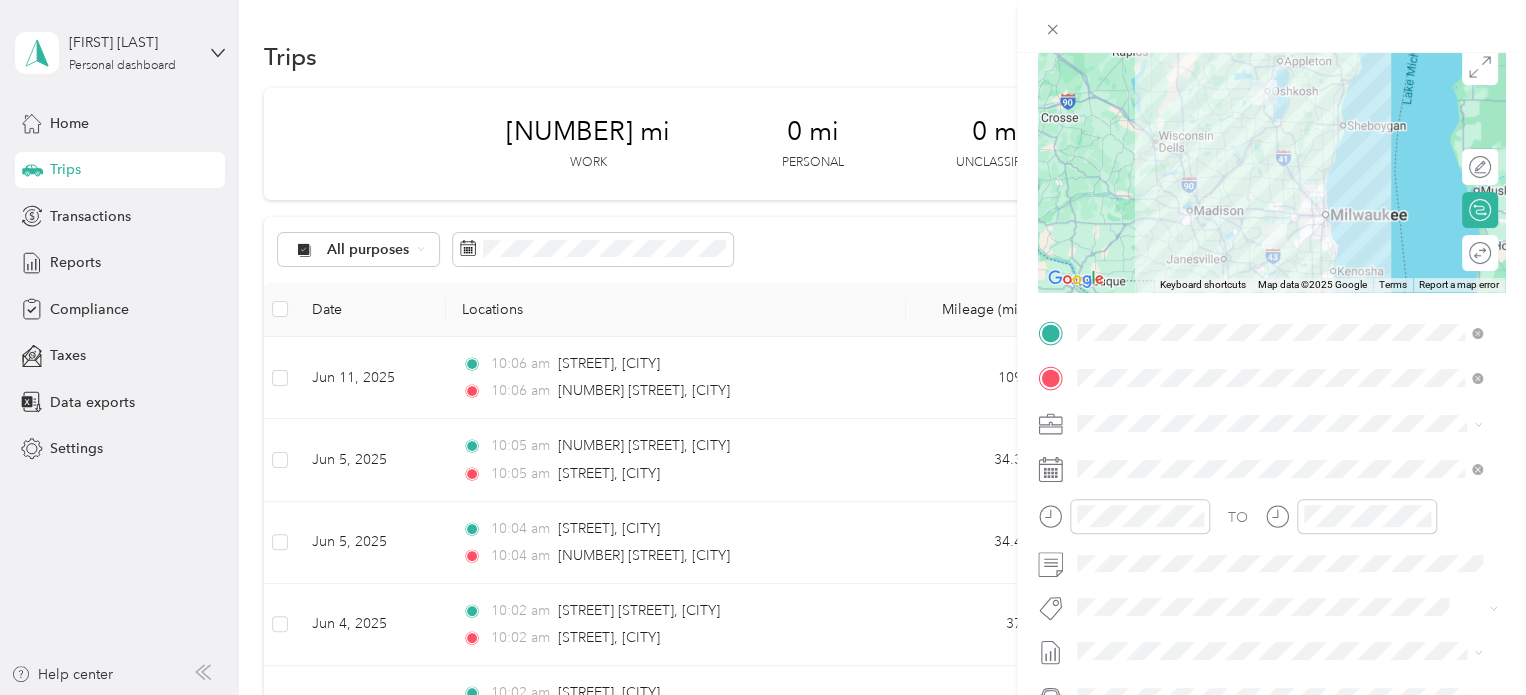 scroll, scrollTop: 174, scrollLeft: 0, axis: vertical 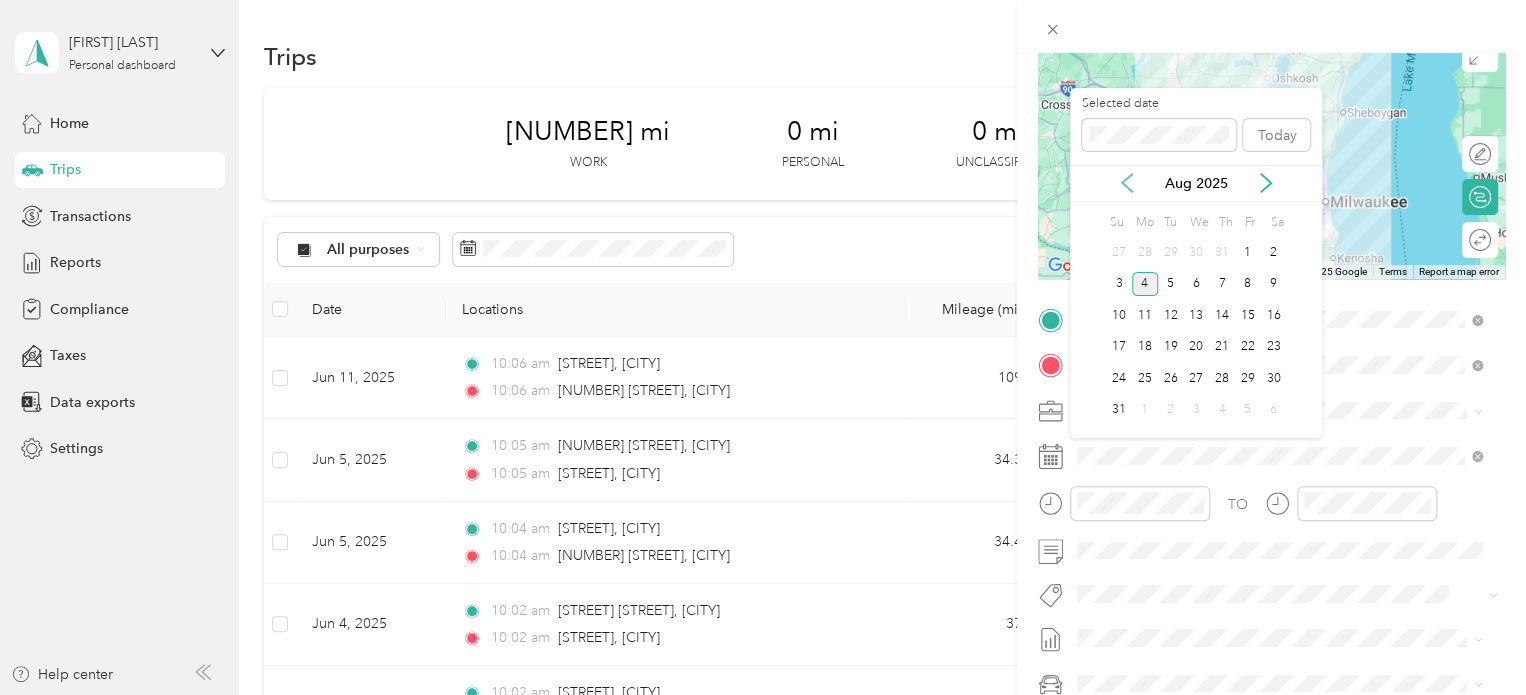 click 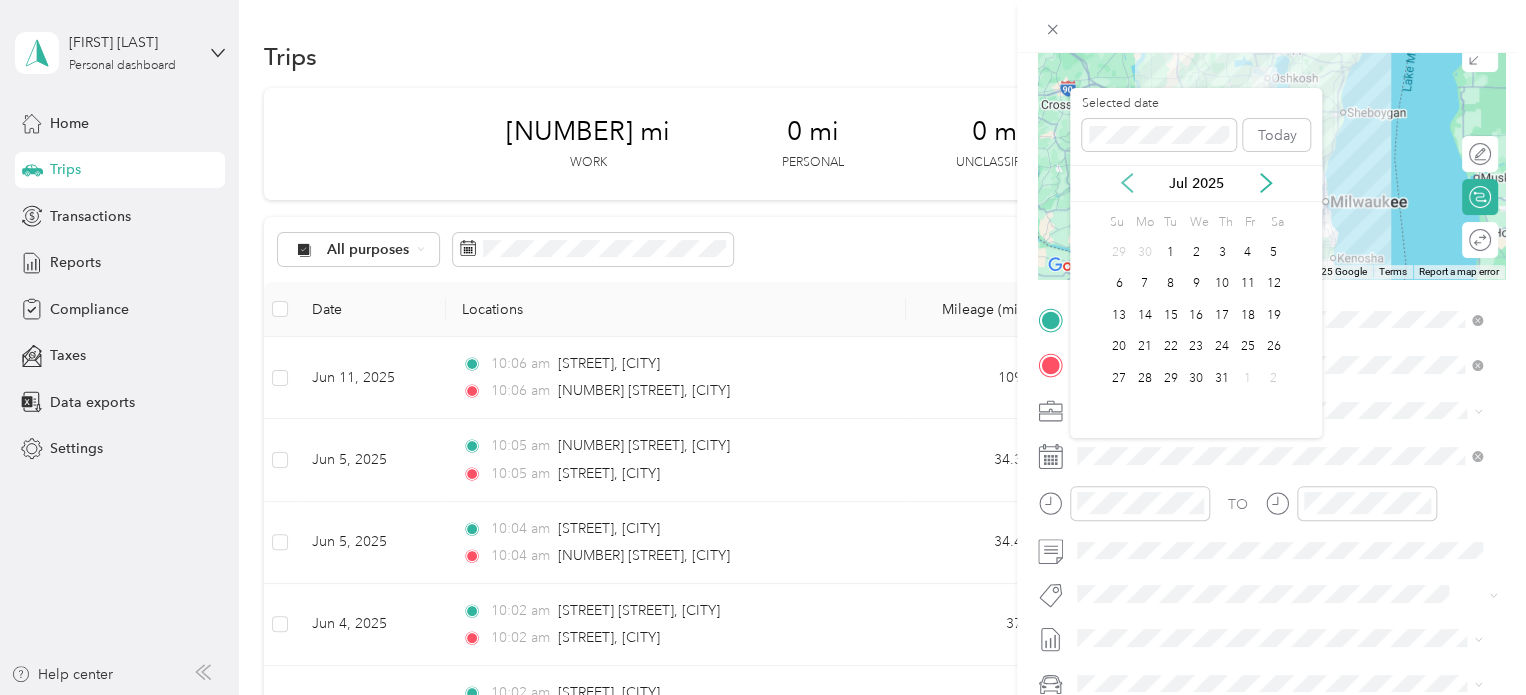 click 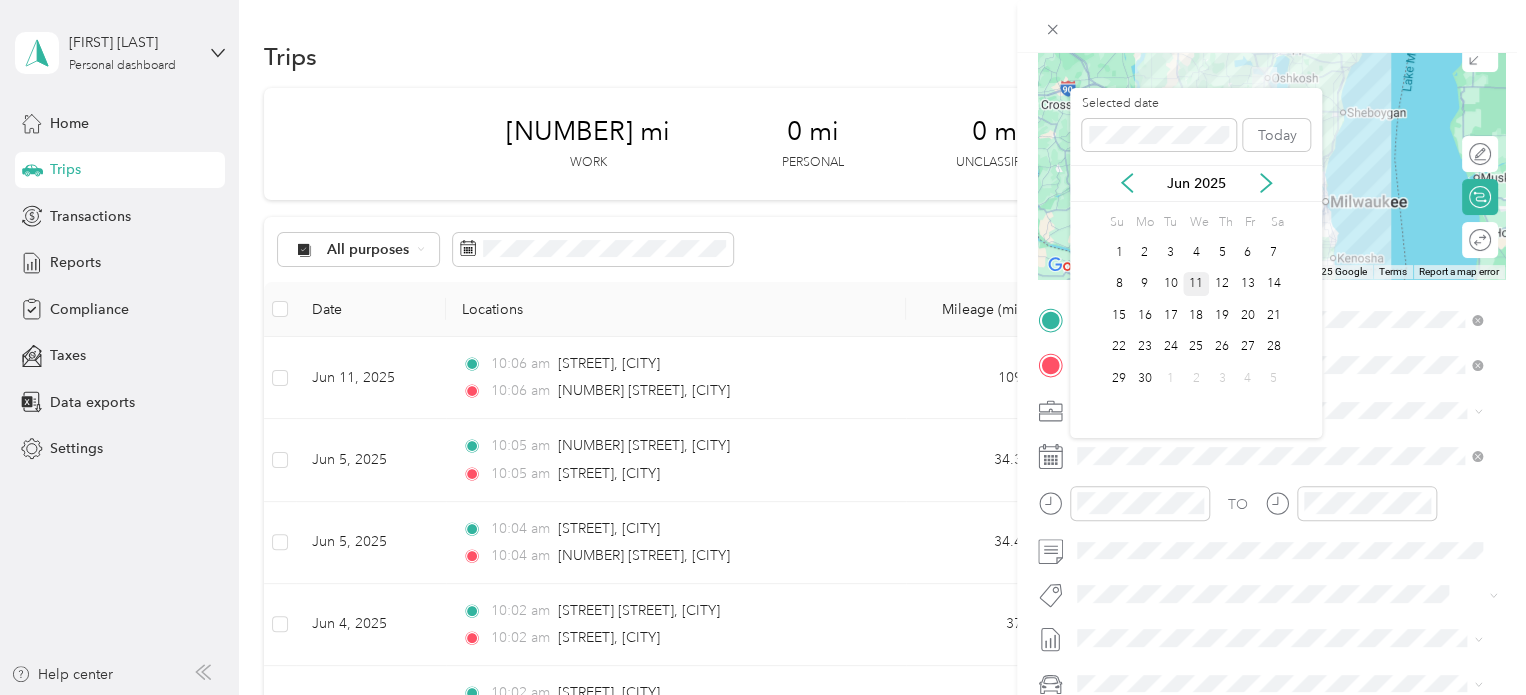 click on "11" at bounding box center (1196, 284) 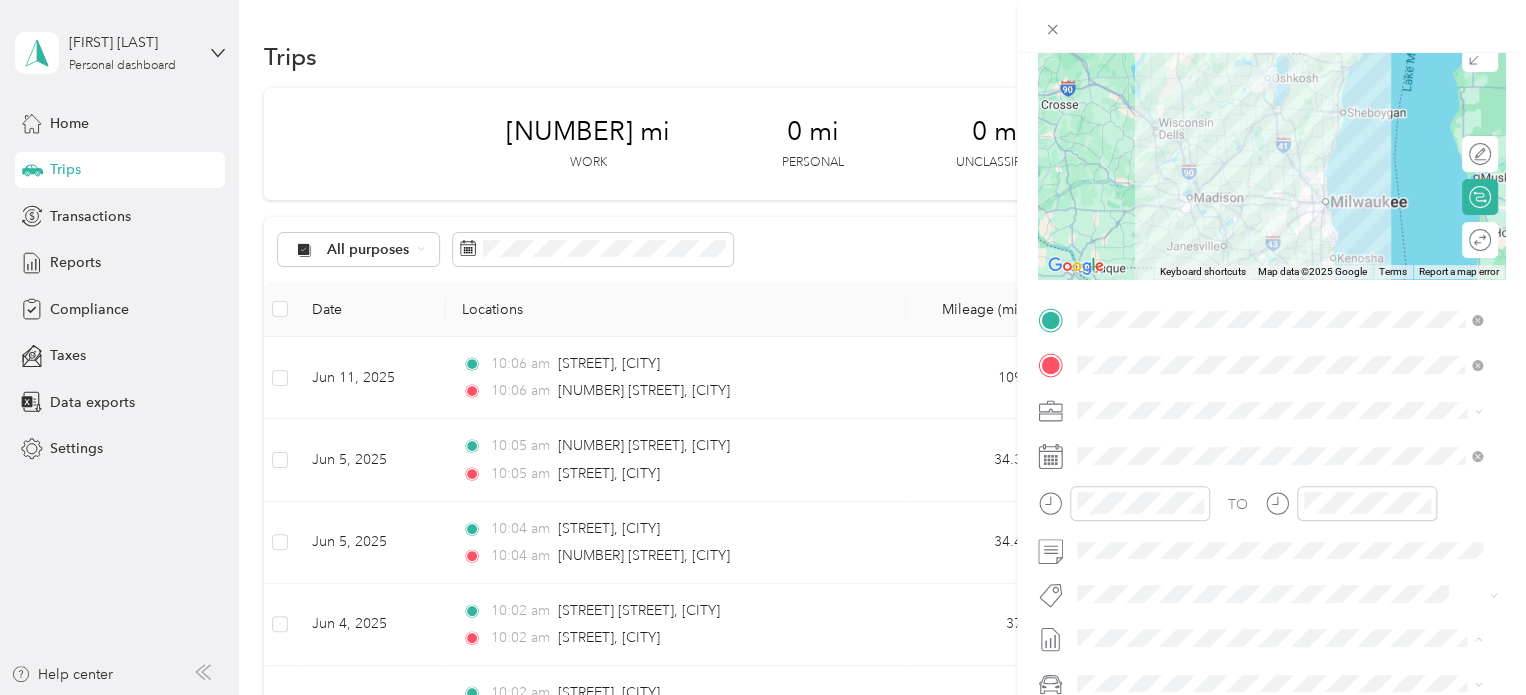 scroll, scrollTop: 0, scrollLeft: 0, axis: both 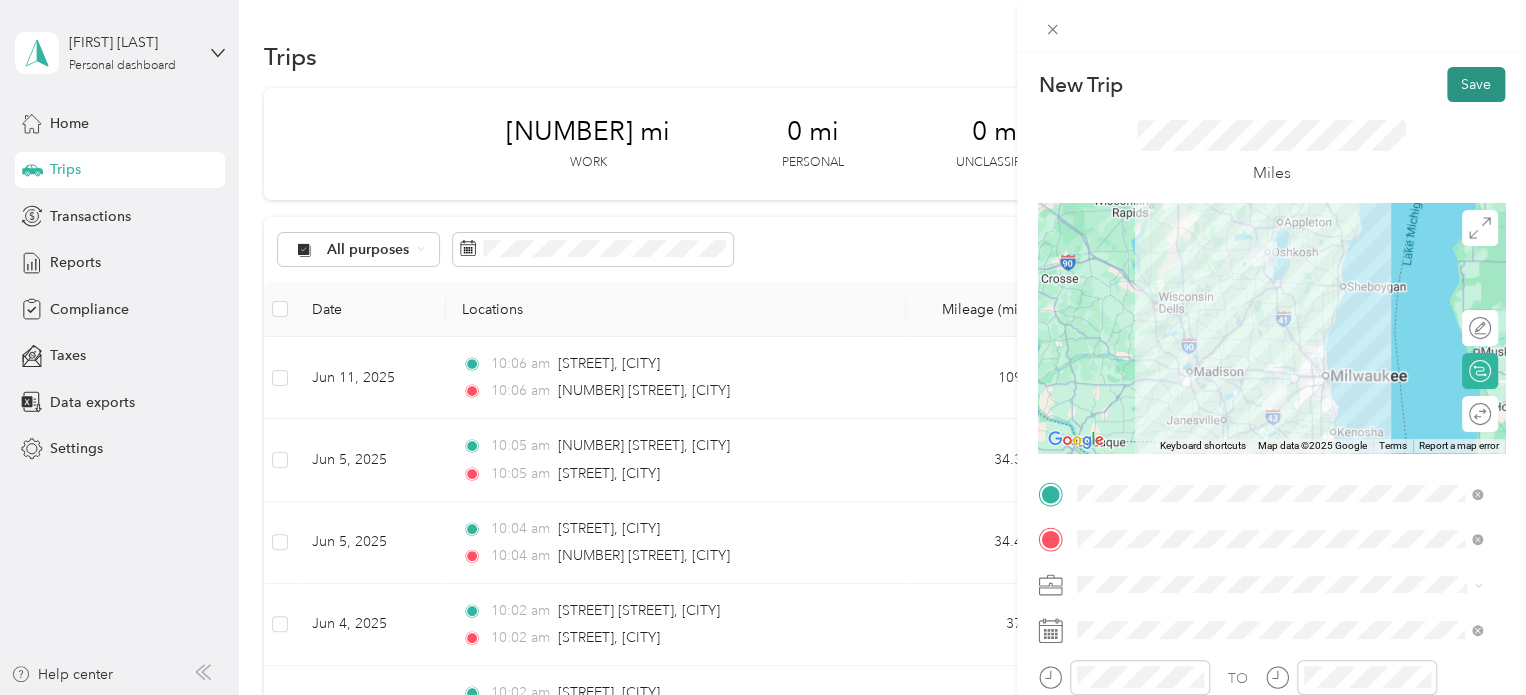 click on "Save" at bounding box center (1476, 84) 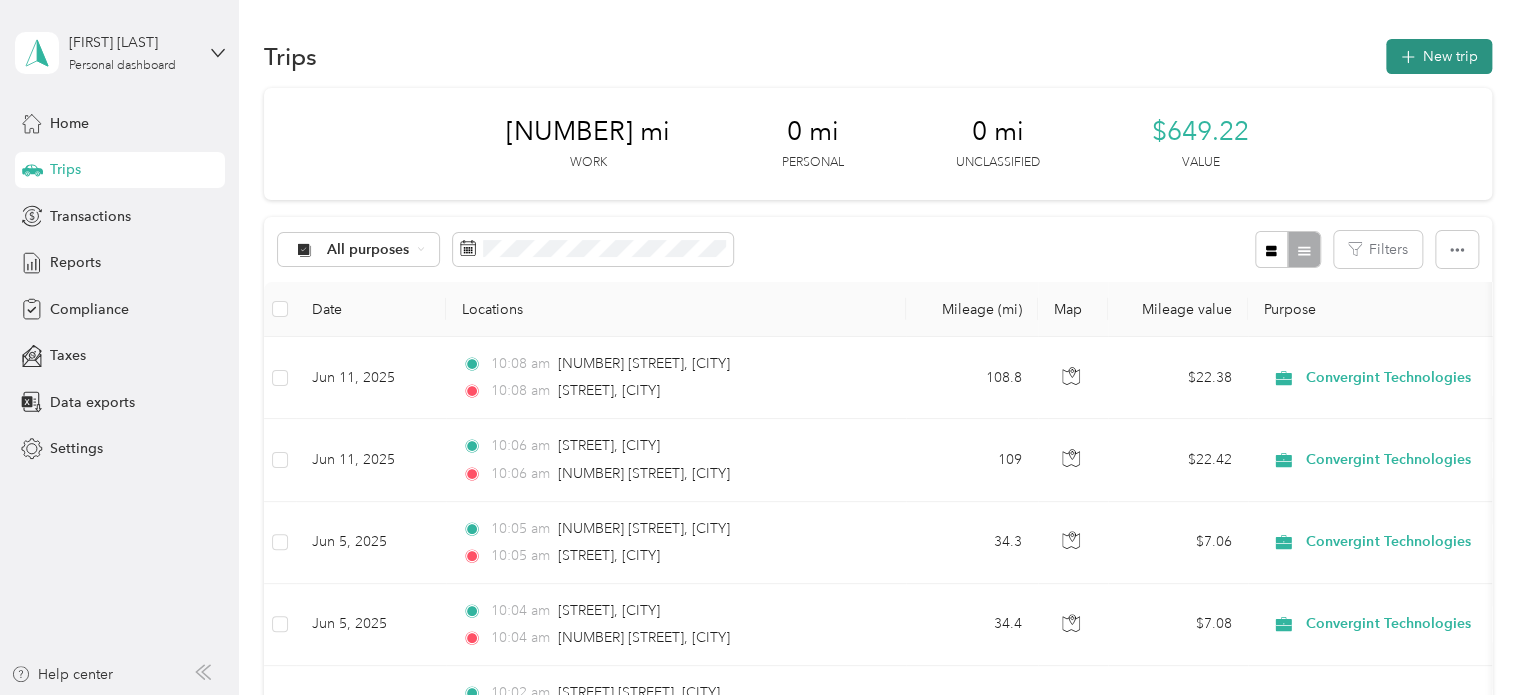 click on "New trip" at bounding box center [1439, 56] 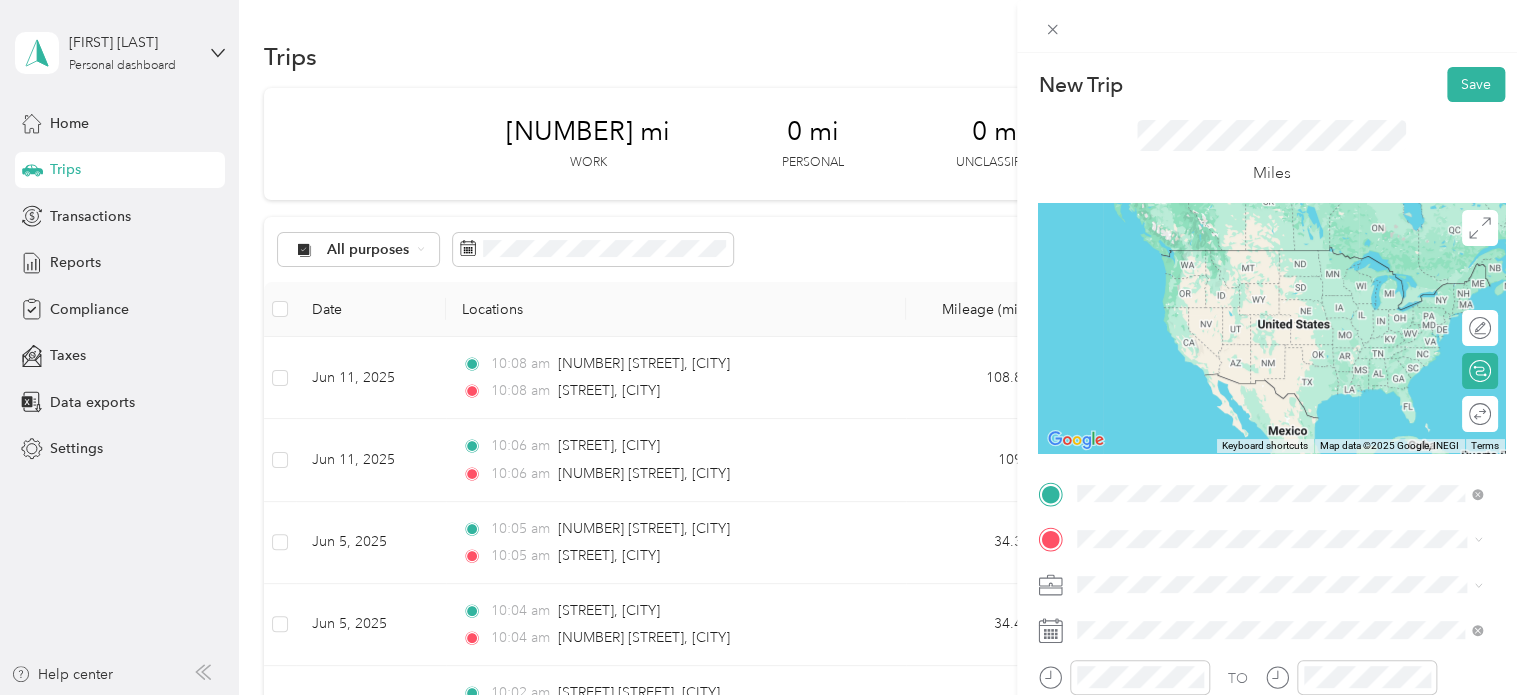 click on "[STREET]
[CITY], [STATE] [POSTAL_CODE], [COUNTRY]" at bounding box center [1259, 258] 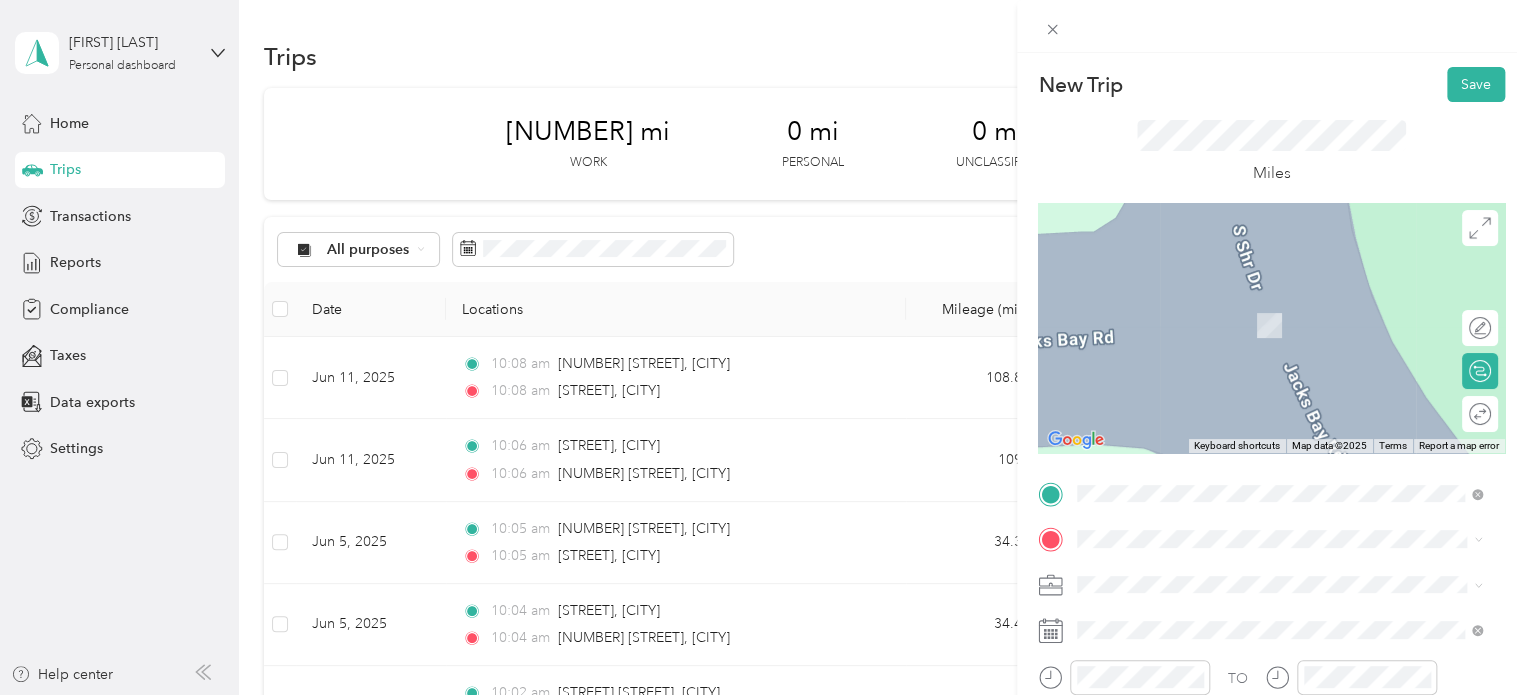 click on "[NUMBER] [STREET]
[CITY], [STATE] [POSTAL_CODE], [COUNTRY]" at bounding box center (1259, 300) 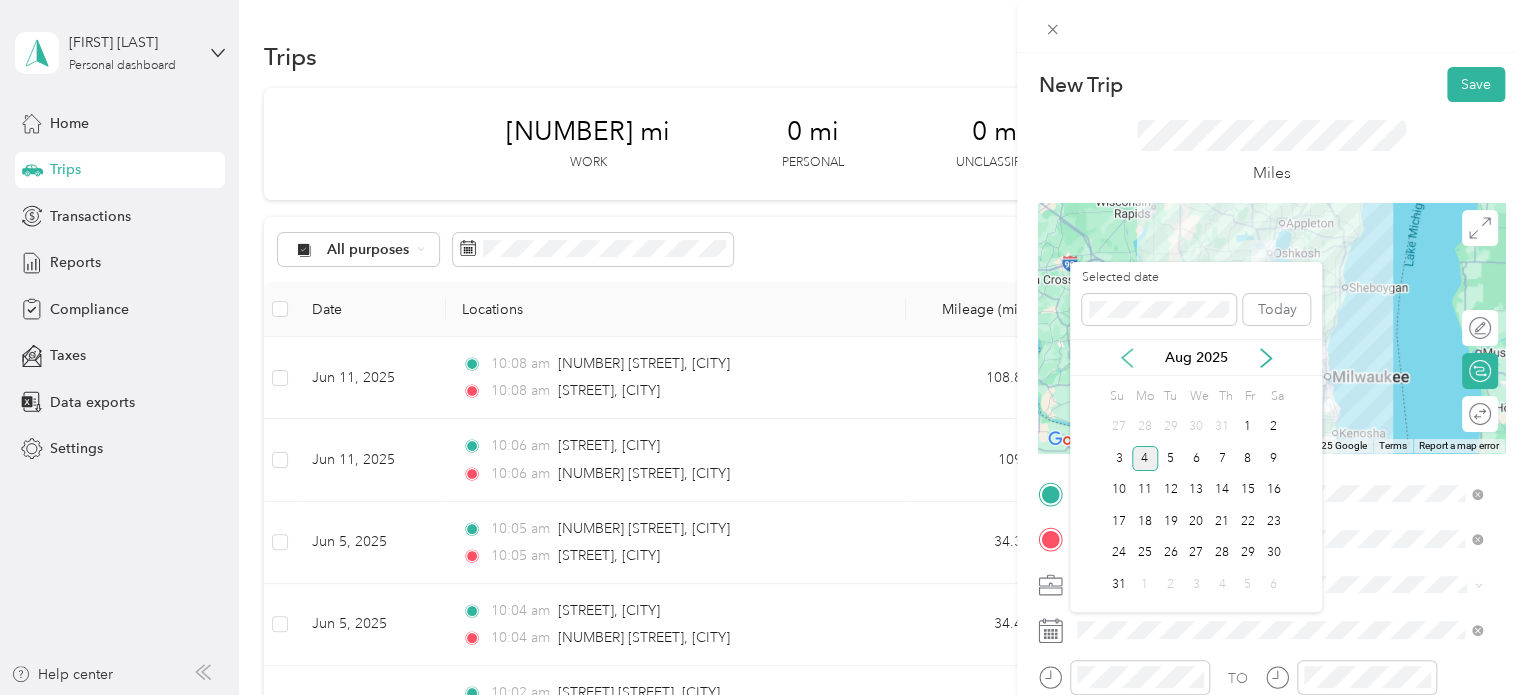 click 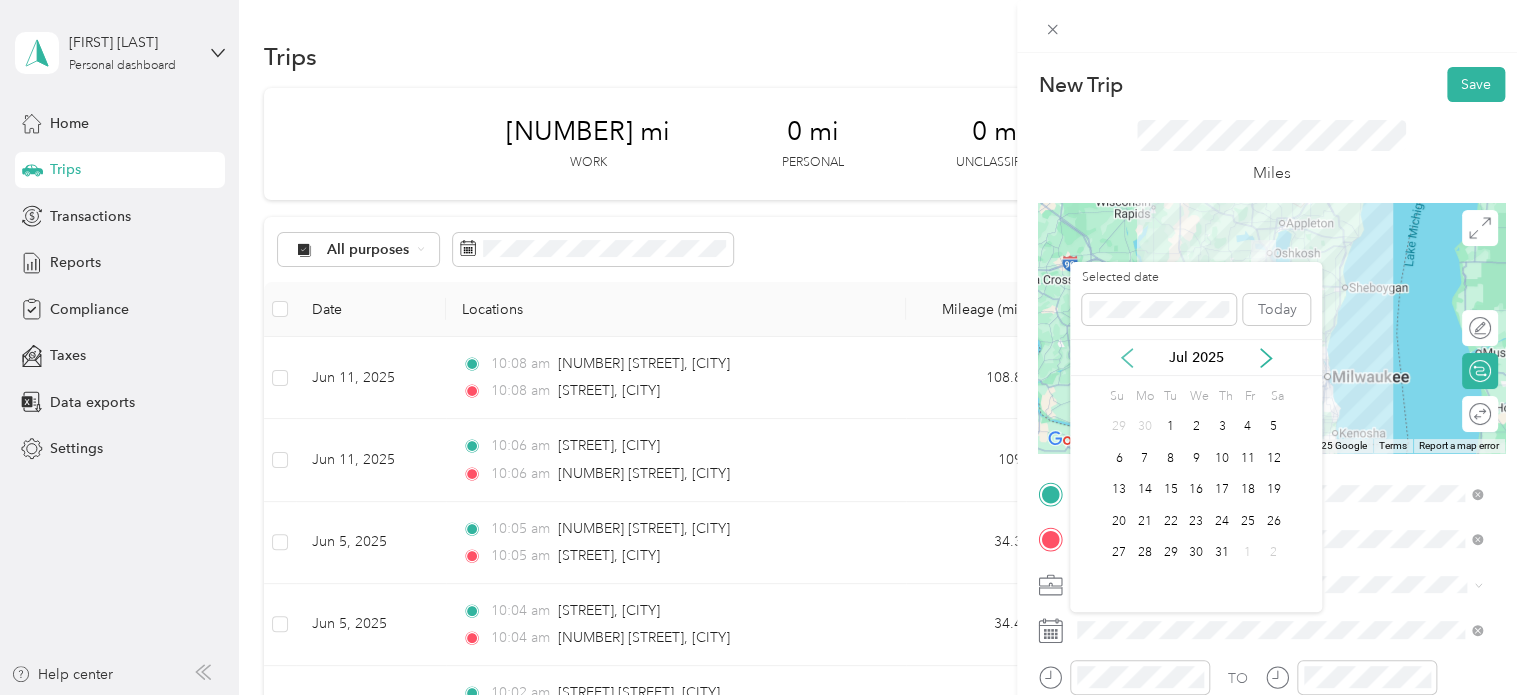 click 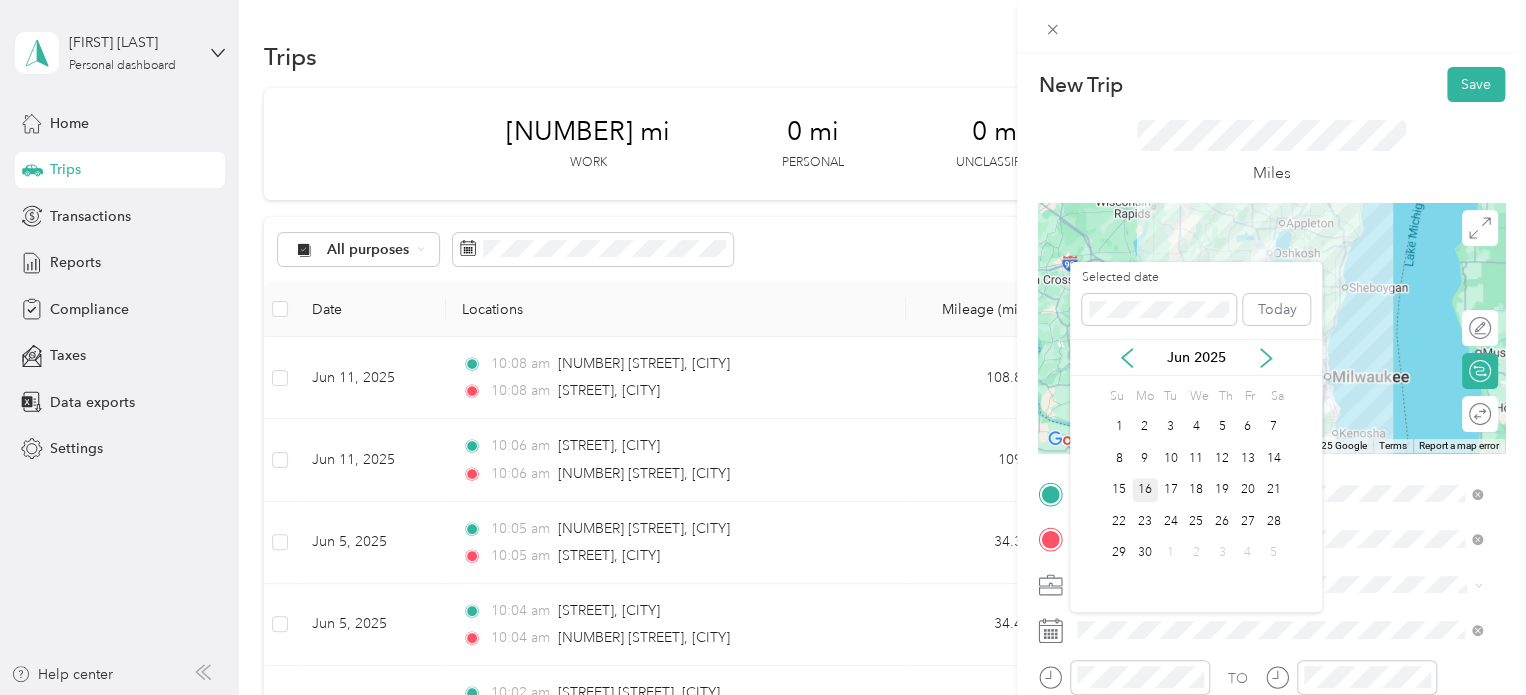 click on "16" at bounding box center [1145, 490] 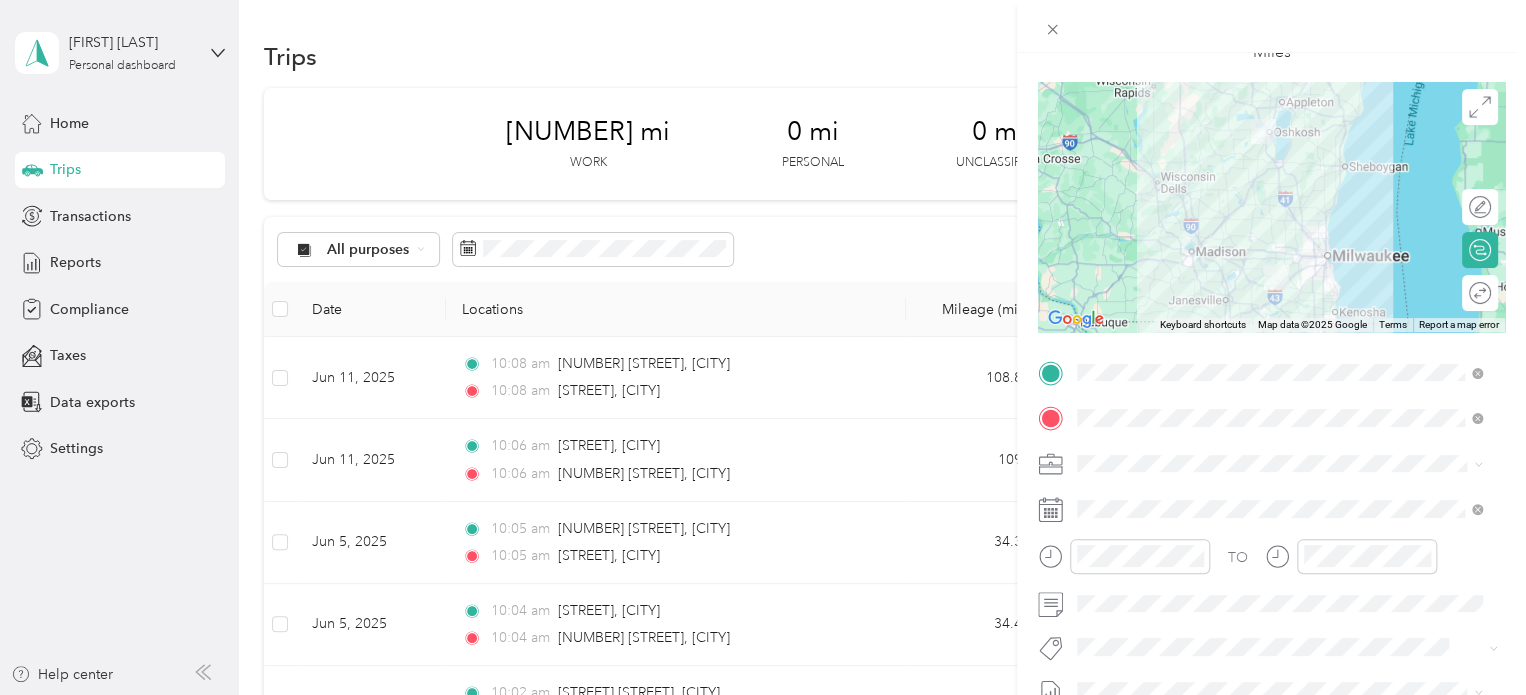 scroll, scrollTop: 130, scrollLeft: 0, axis: vertical 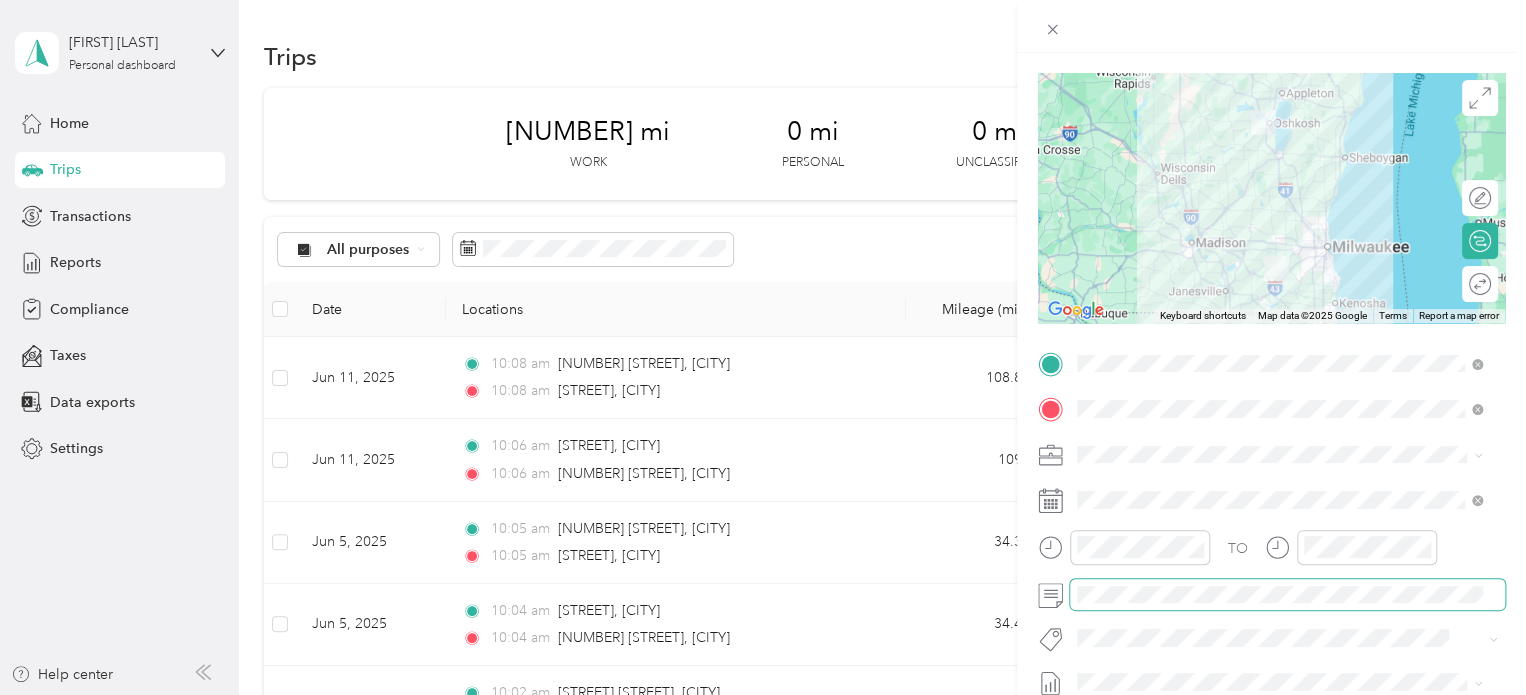 click at bounding box center [1287, 595] 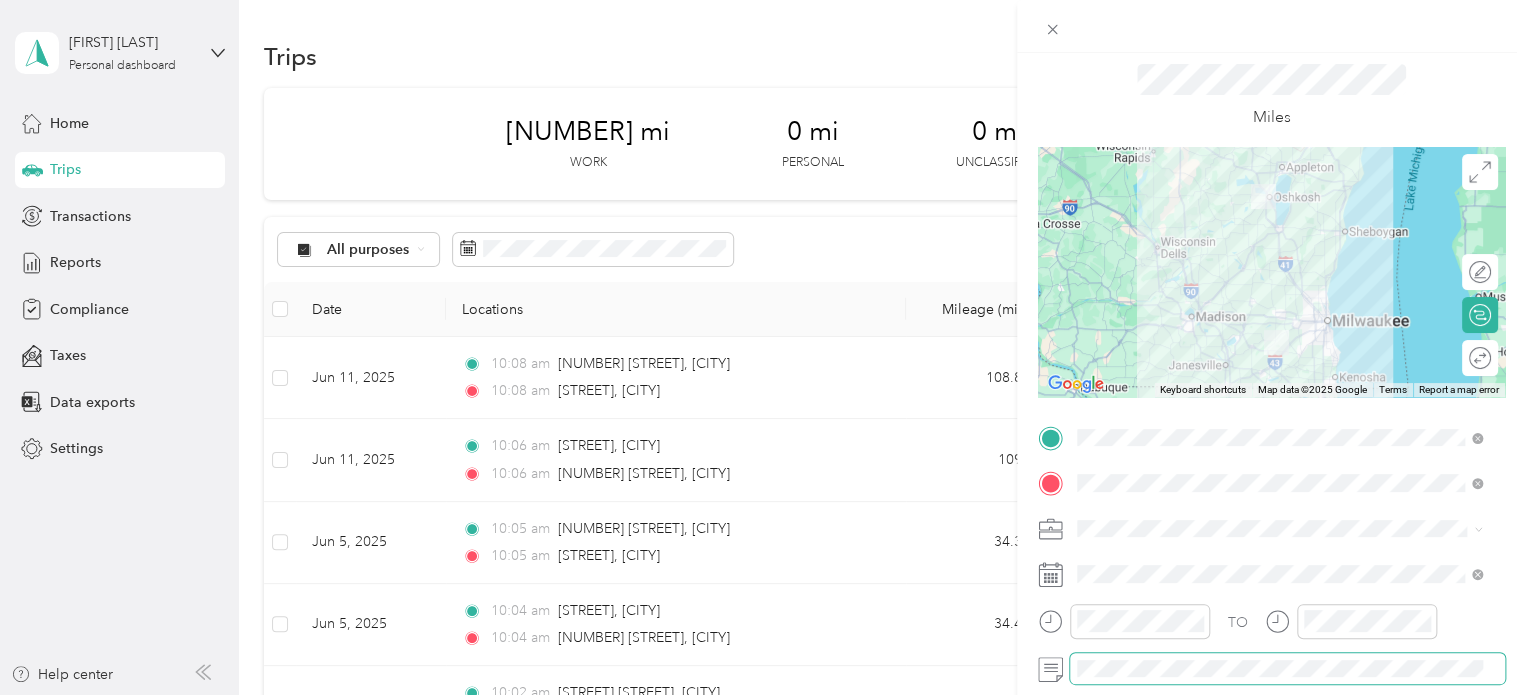 scroll, scrollTop: 0, scrollLeft: 0, axis: both 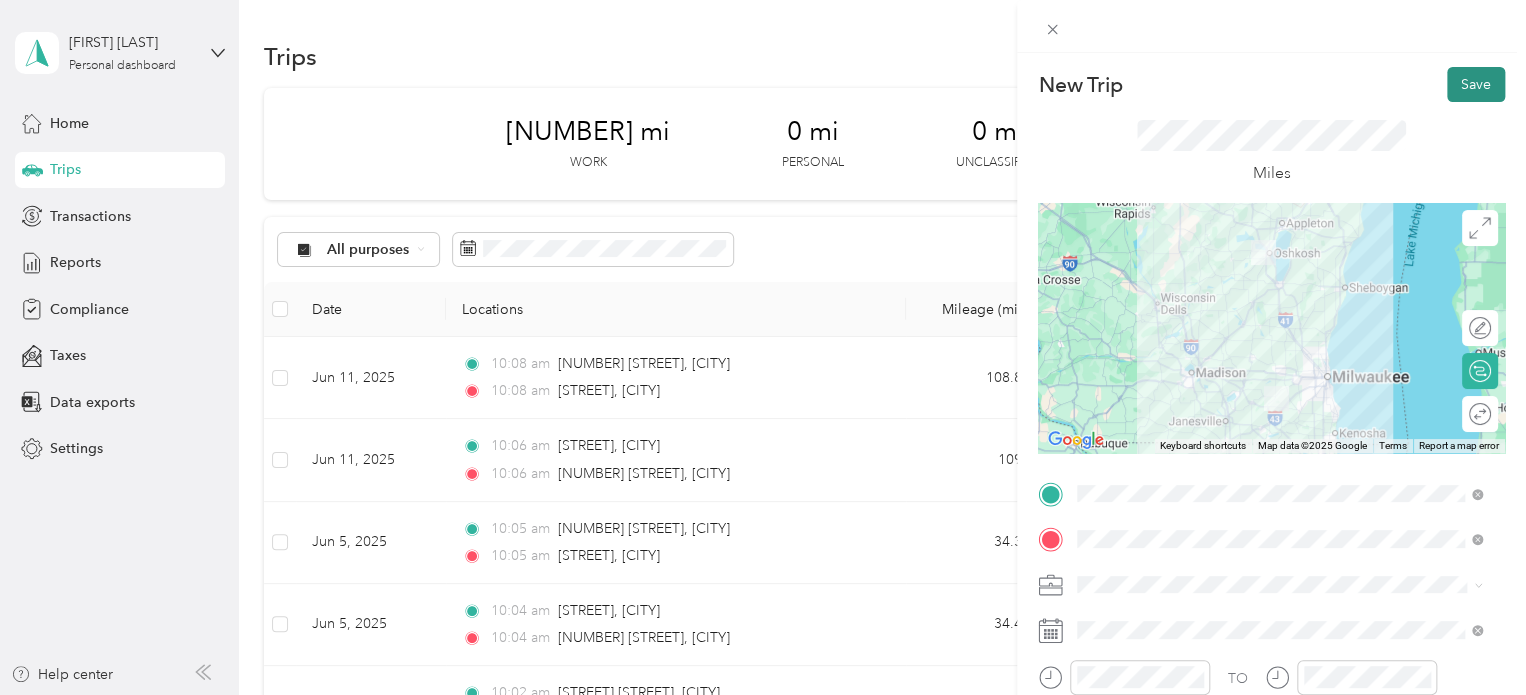 click on "Save" at bounding box center (1476, 84) 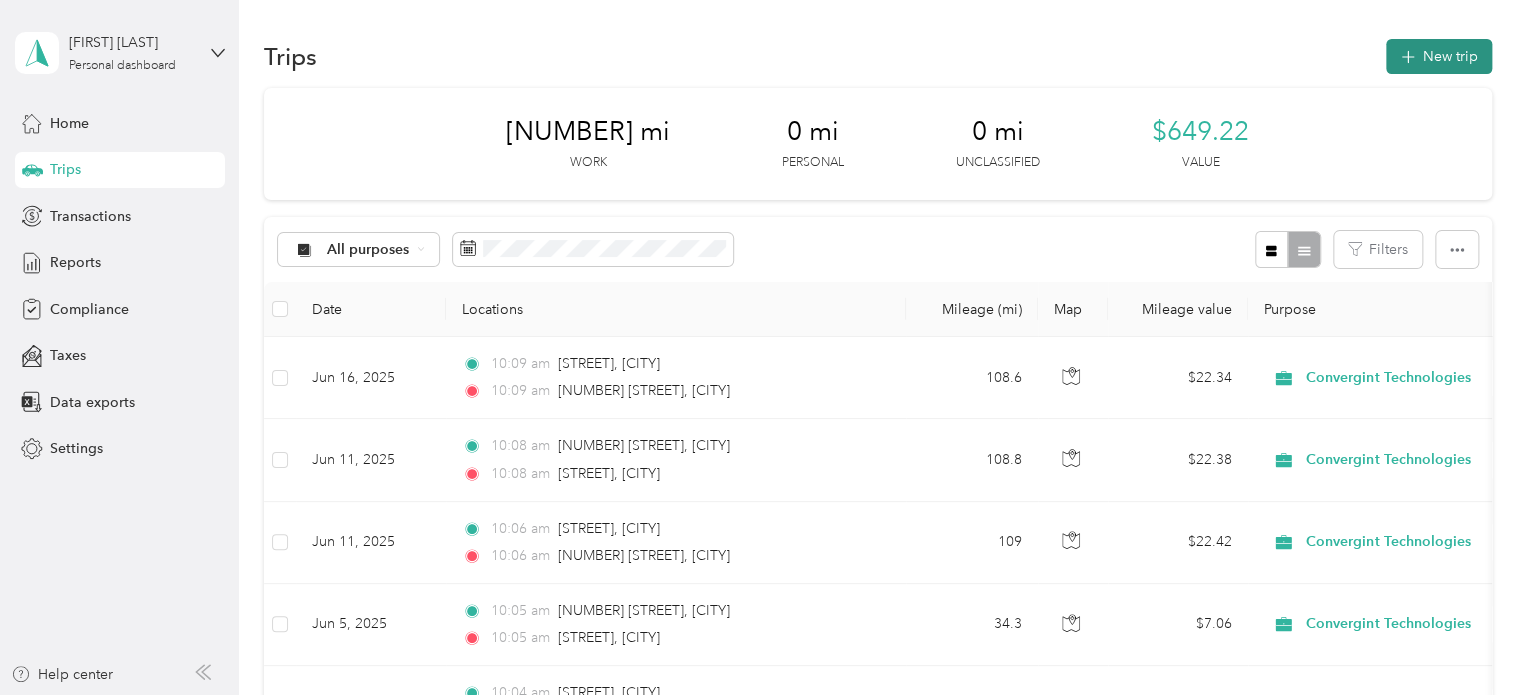 click on "New trip" at bounding box center [1439, 56] 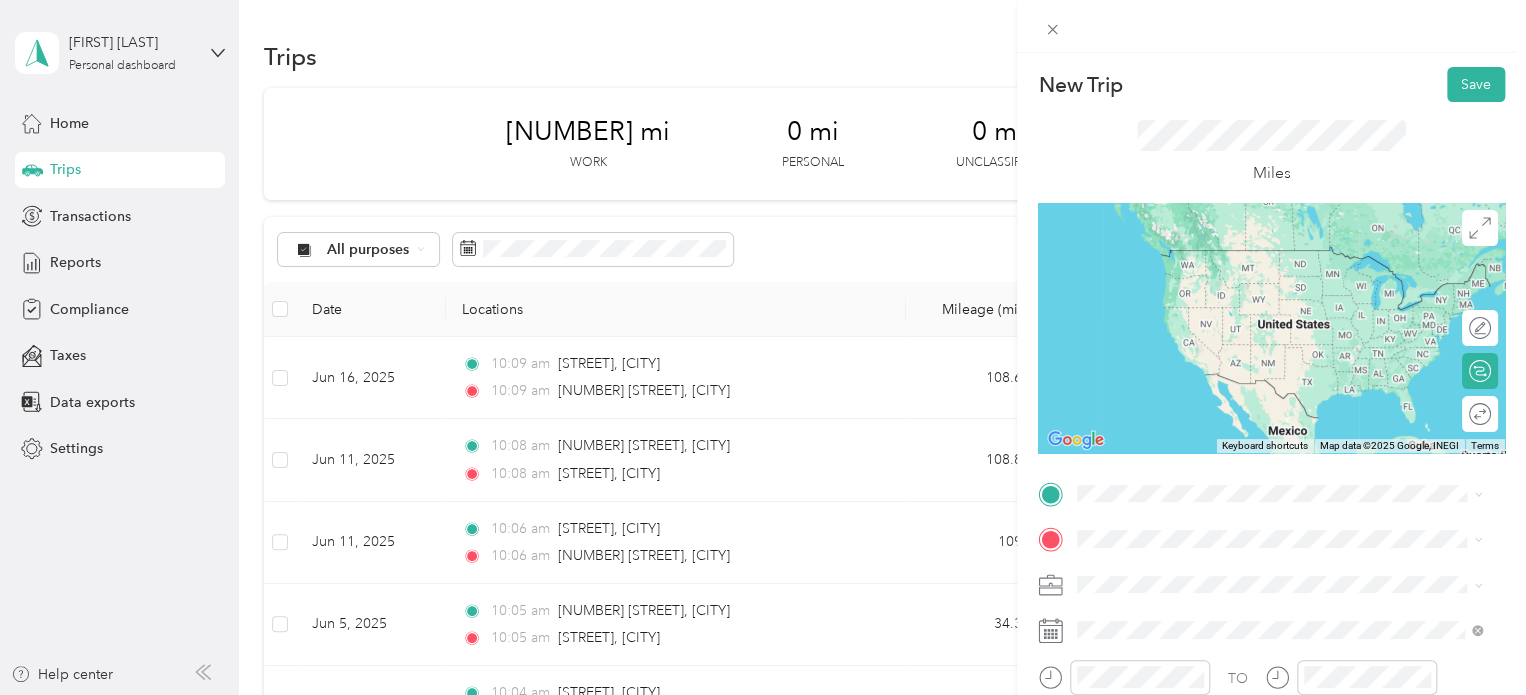 click on "[NUMBER] [STREET]
[CITY], [STATE] [POSTAL_CODE], [COUNTRY]" at bounding box center [1259, 258] 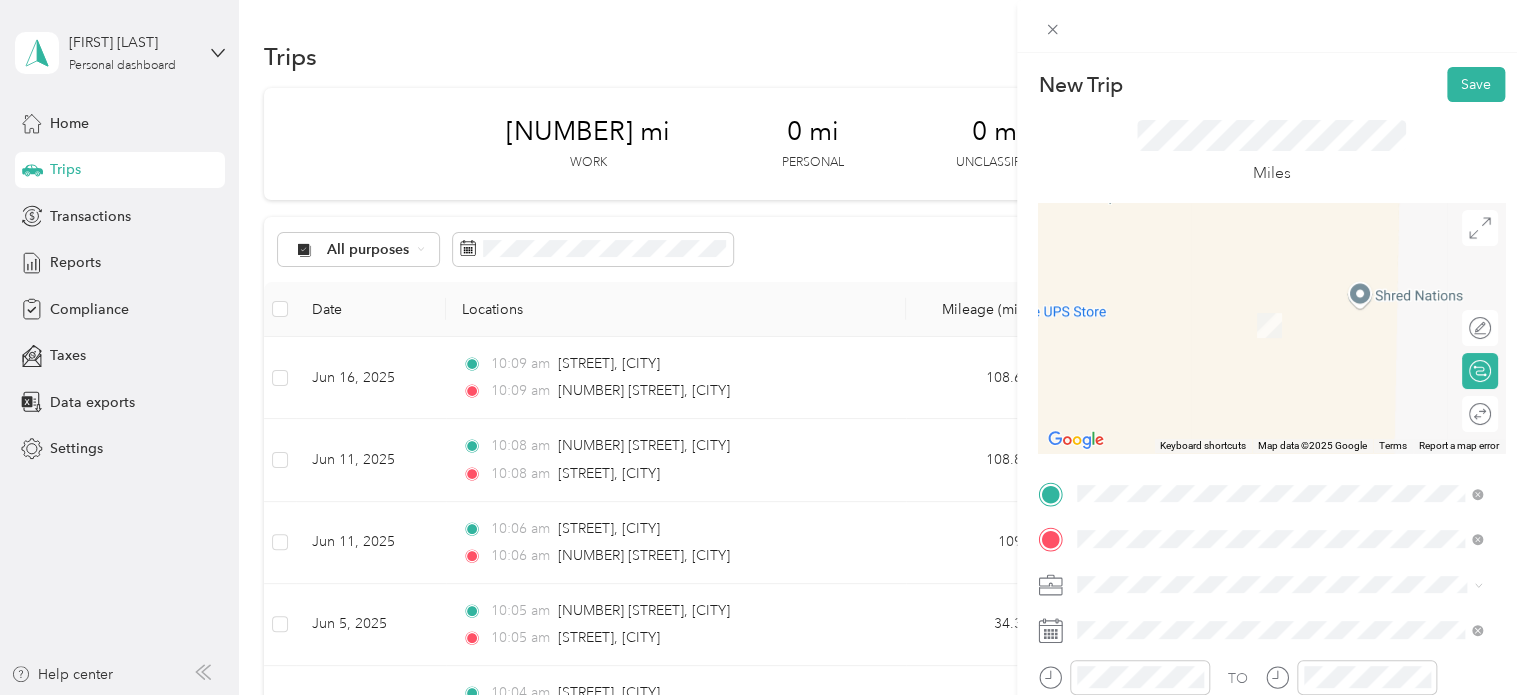 click on "[STREET]
[CITY], [STATE] [POSTAL_CODE], [COUNTRY]" at bounding box center [1259, 304] 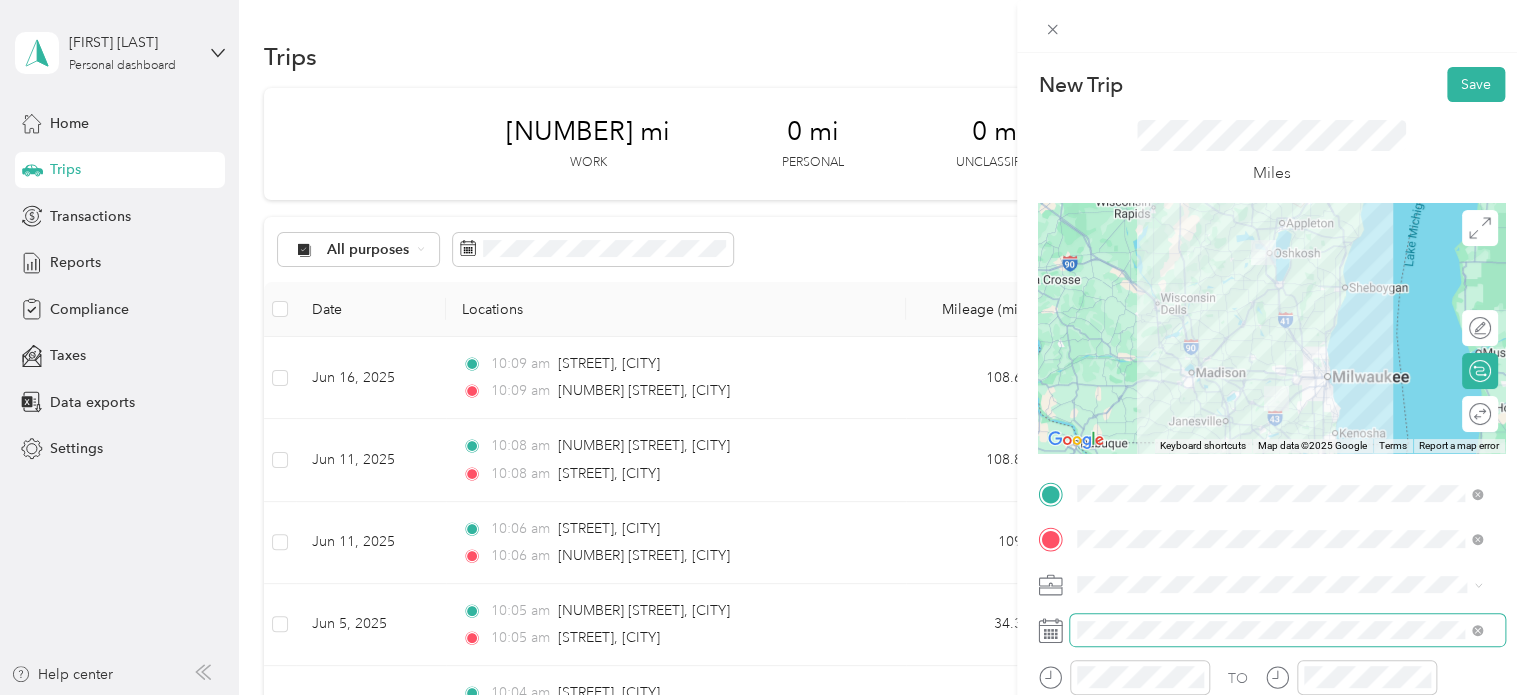 click at bounding box center (1287, 630) 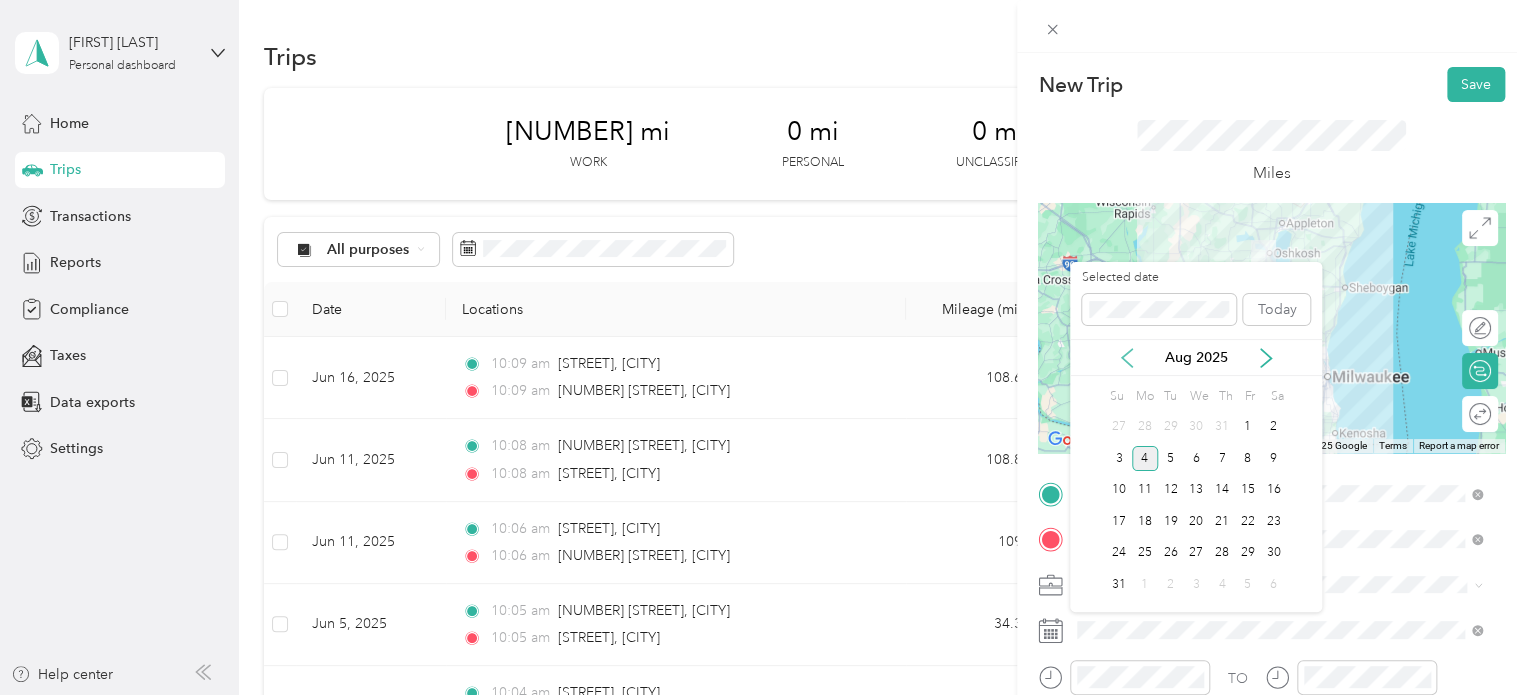 click 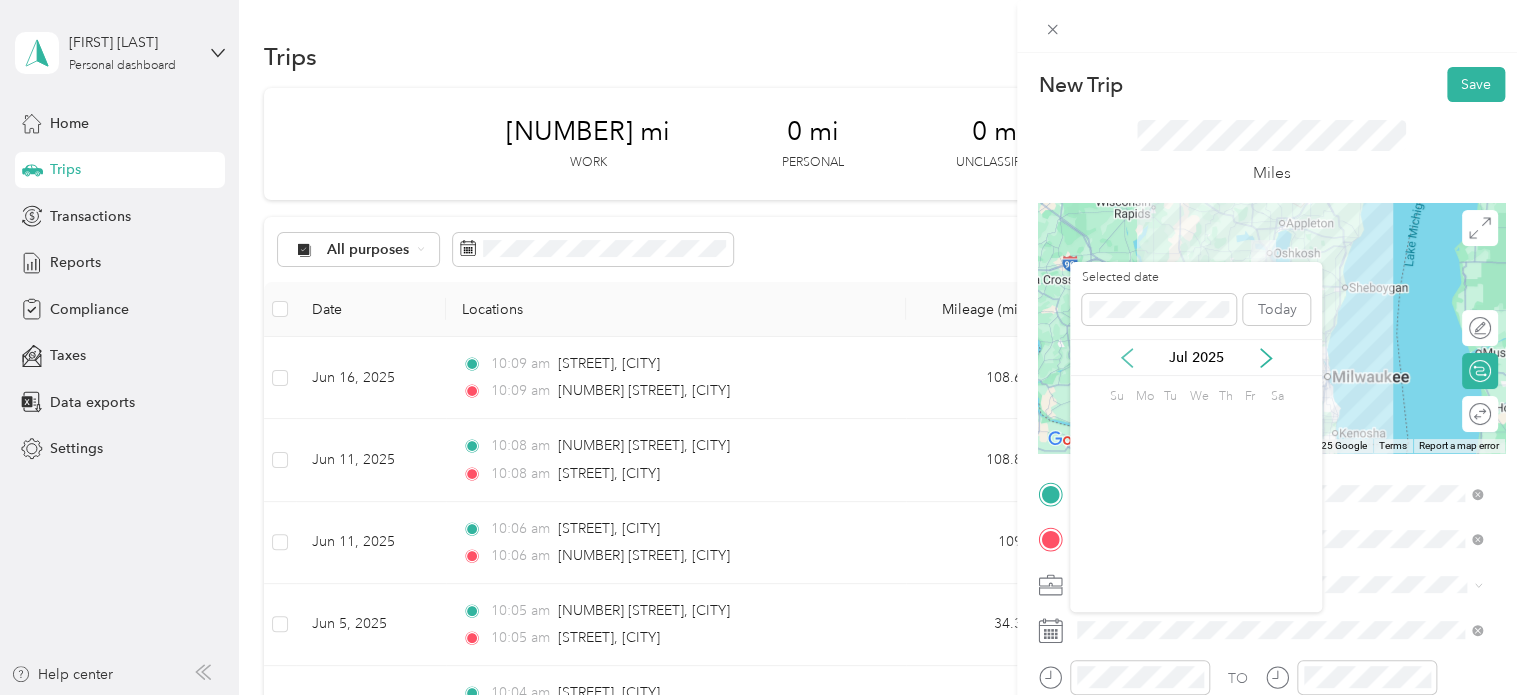 click 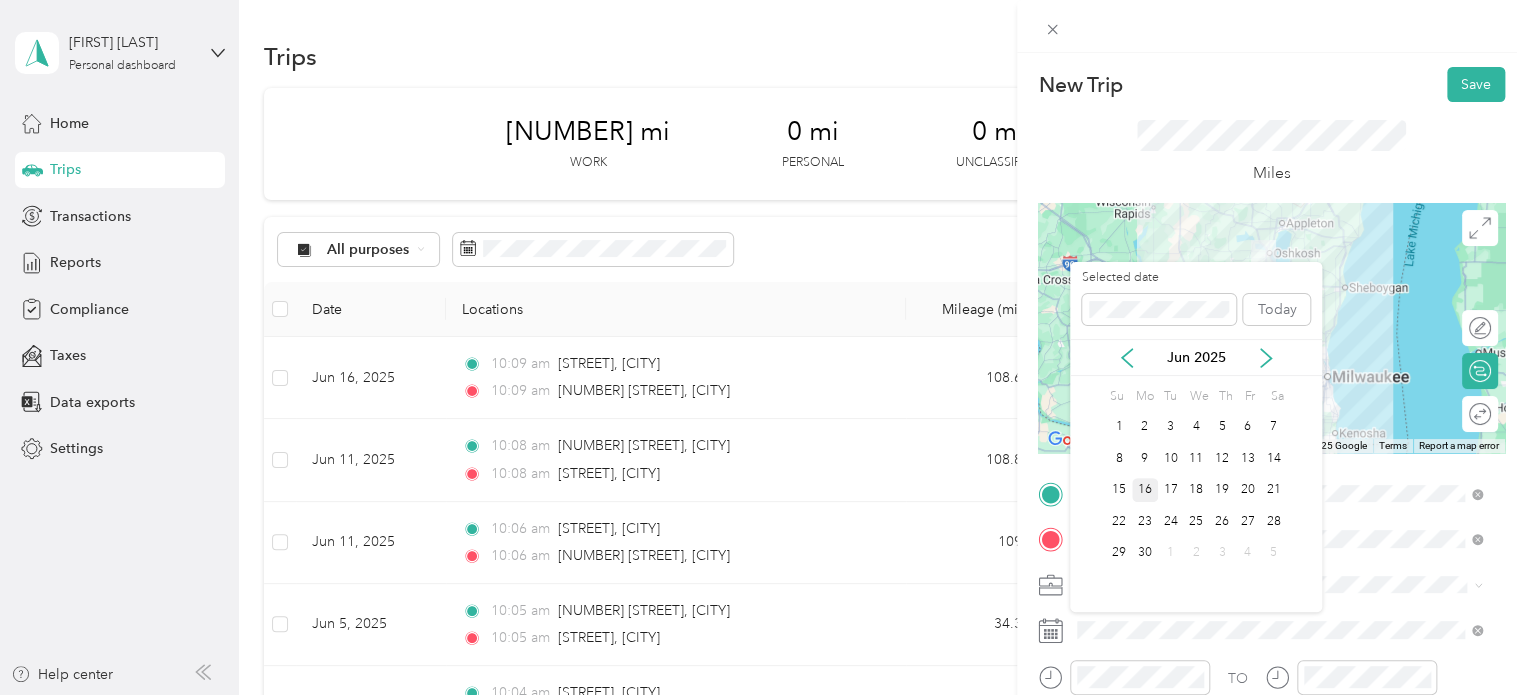 click on "16" at bounding box center (1145, 490) 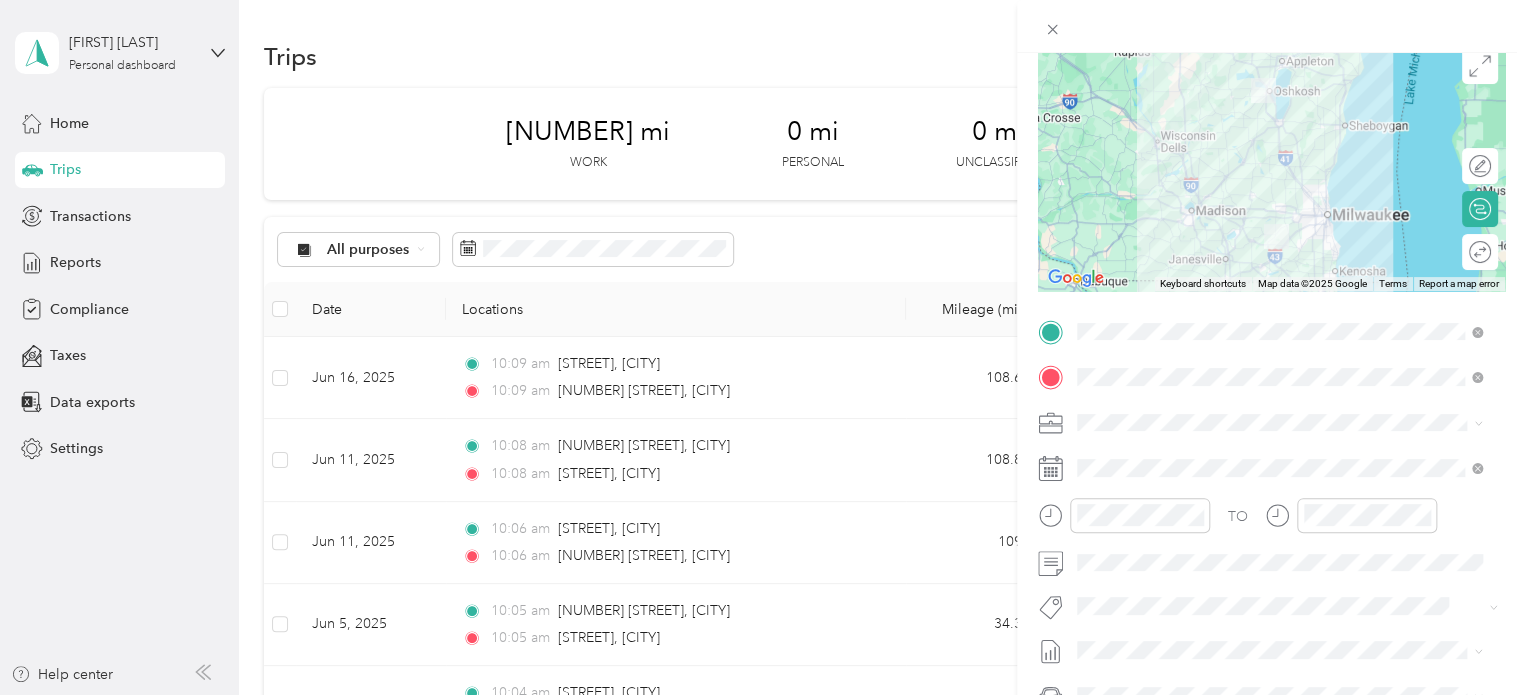 scroll, scrollTop: 212, scrollLeft: 0, axis: vertical 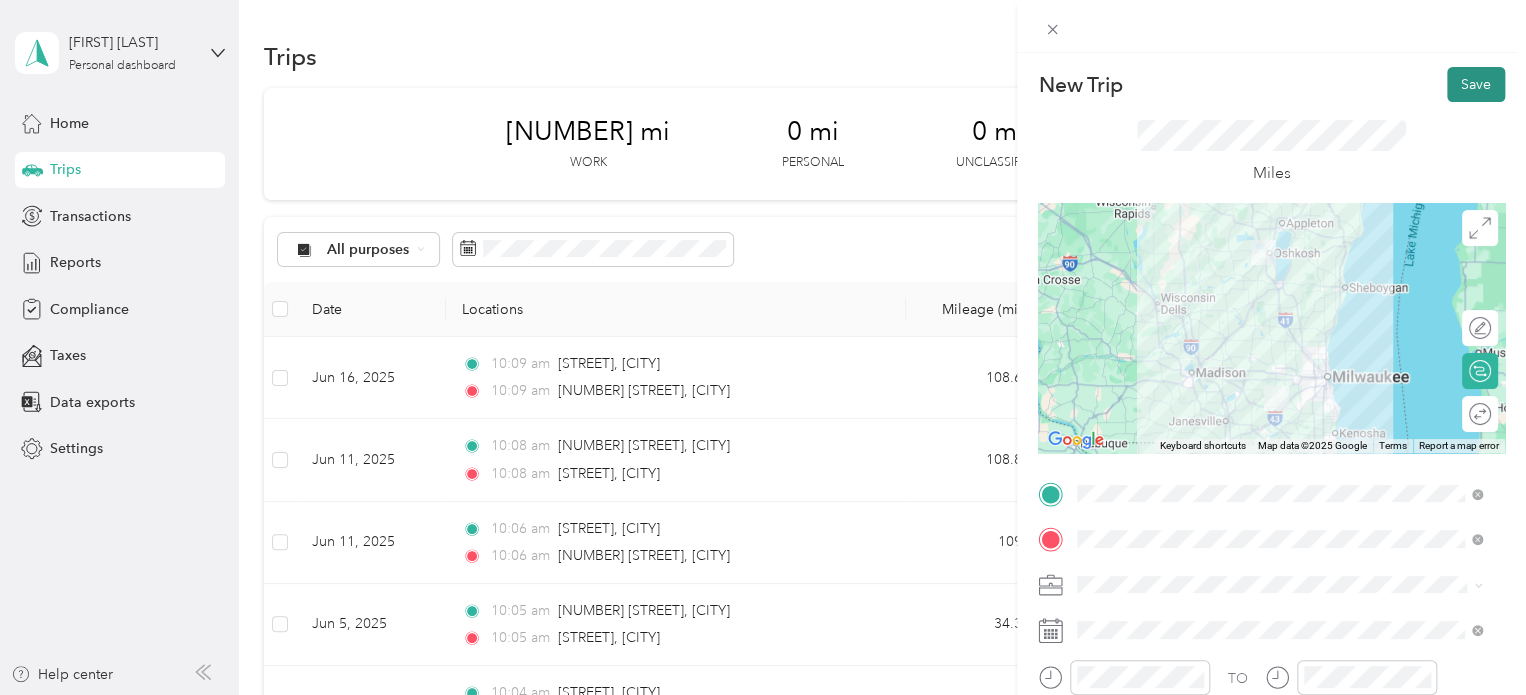click on "Save" at bounding box center [1476, 84] 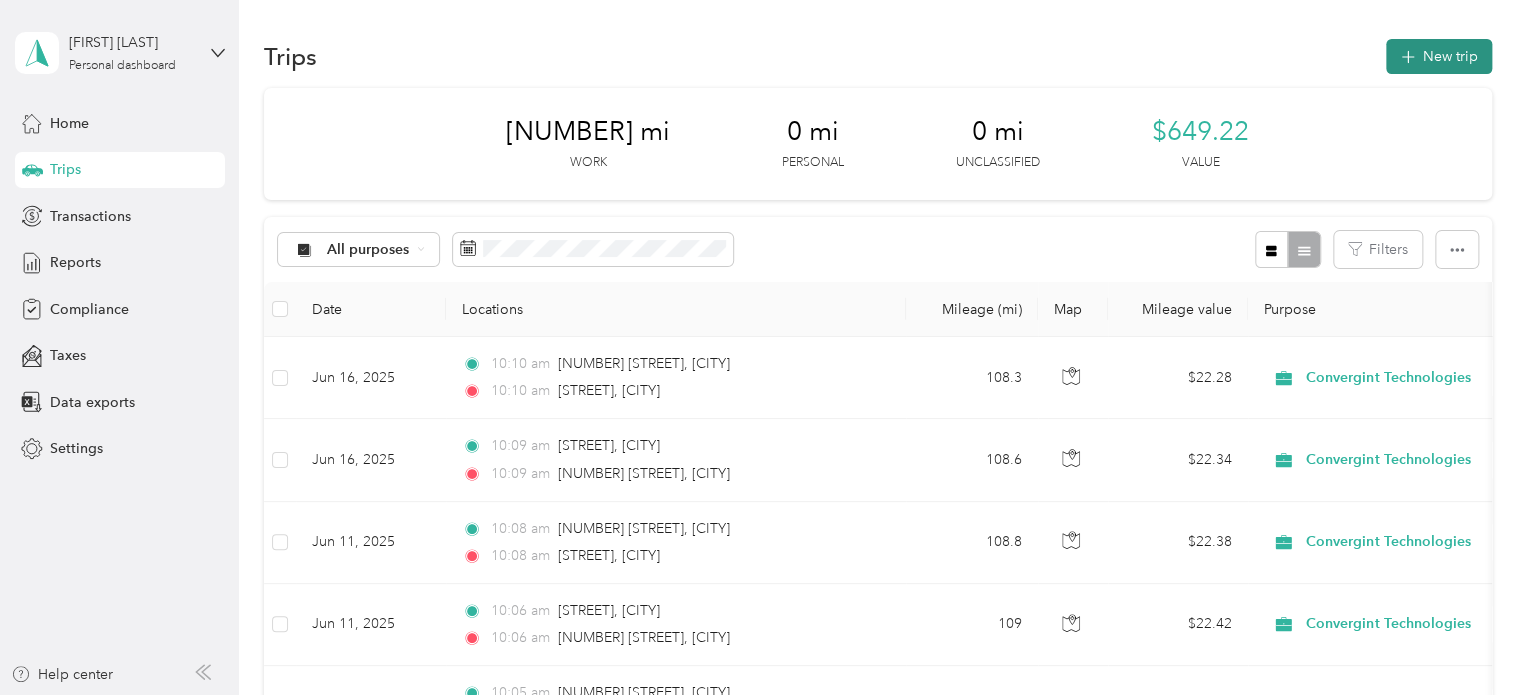 click on "New trip" at bounding box center [1439, 56] 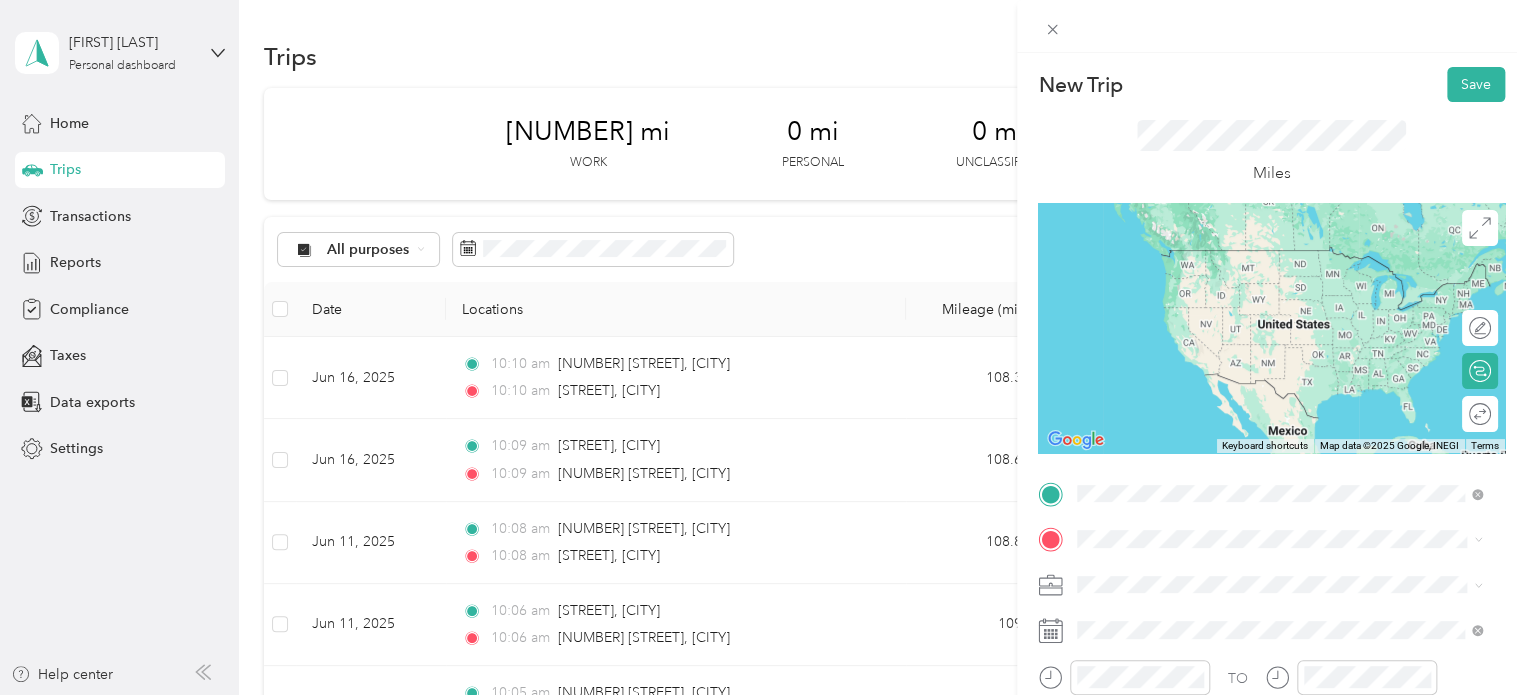 click on "[STREET]
[CITY], [STATE] [POSTAL_CODE], [COUNTRY]" at bounding box center [1259, 258] 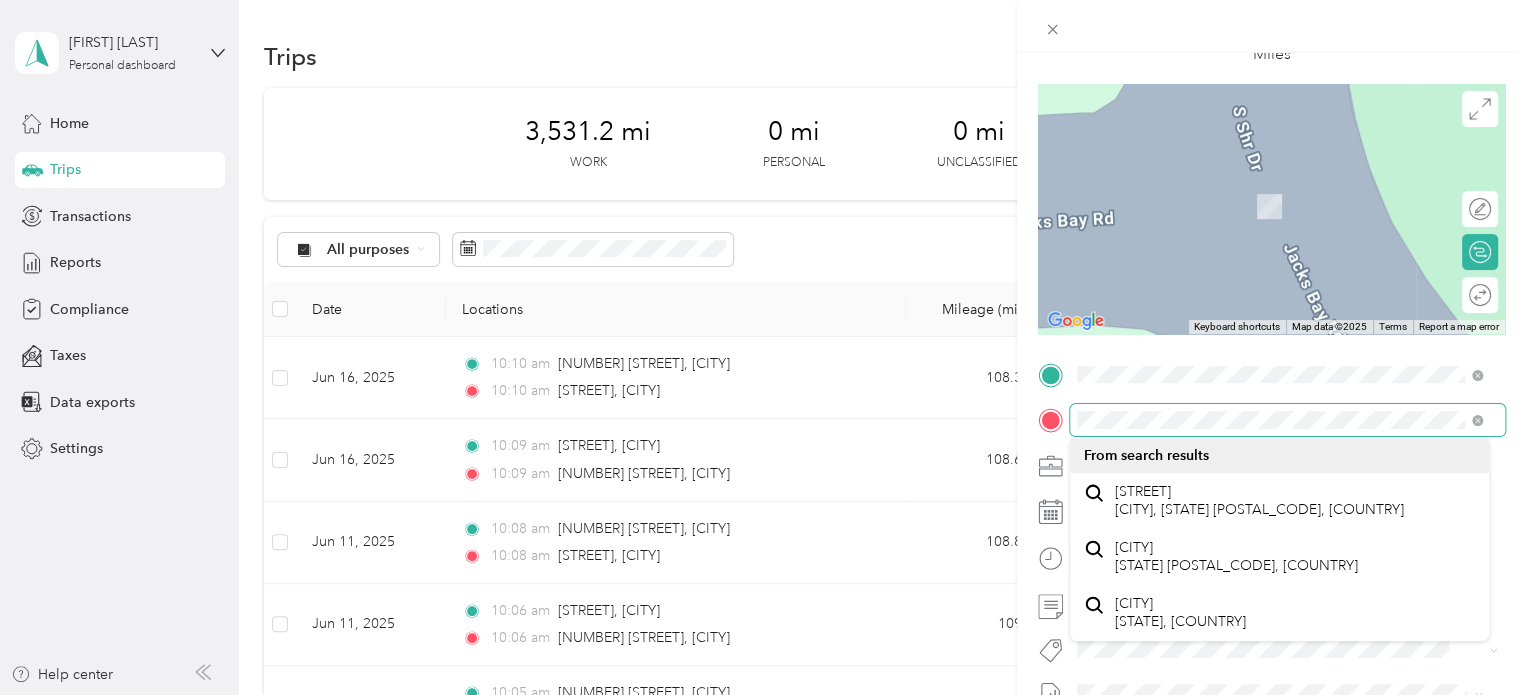 scroll, scrollTop: 119, scrollLeft: 0, axis: vertical 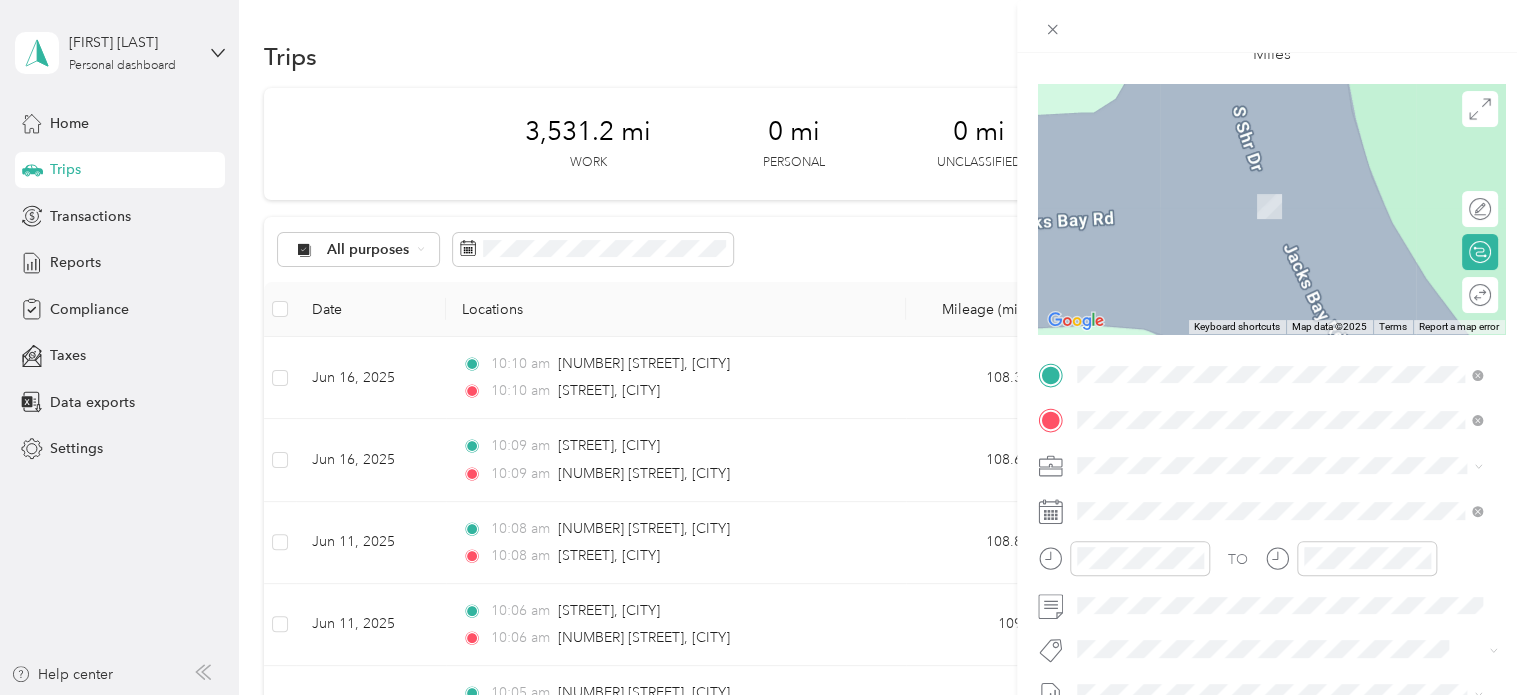 click on "New Trip Save This trip cannot be edited because it is either under review, approved, or paid. Contact your Team Manager to edit it. Miles ← Move left → Move right ↑ Move up ↓ Move down + Zoom in - Zoom out Home Jump left by 75% End Jump right by 75% Page Up Jump up by 75% Page Down Jump down by 75% Keyboard shortcuts Map Data Map data ©[YEAR] Map data ©[YEAR] [NUMBER] [UNIT]  Click to toggle between metric and imperial units Terms Report a map error Edit route Calculate route Round trip TO Add photo From search results [STREET] [STREET]
[CITY], [STATE] [POSTAL_CODE], [COUNTRY] [CITY]
[STATE] [POSTAL_CODE], [COUNTRY] [CITY]
[STATE], [COUNTRY]" at bounding box center (758, 695) 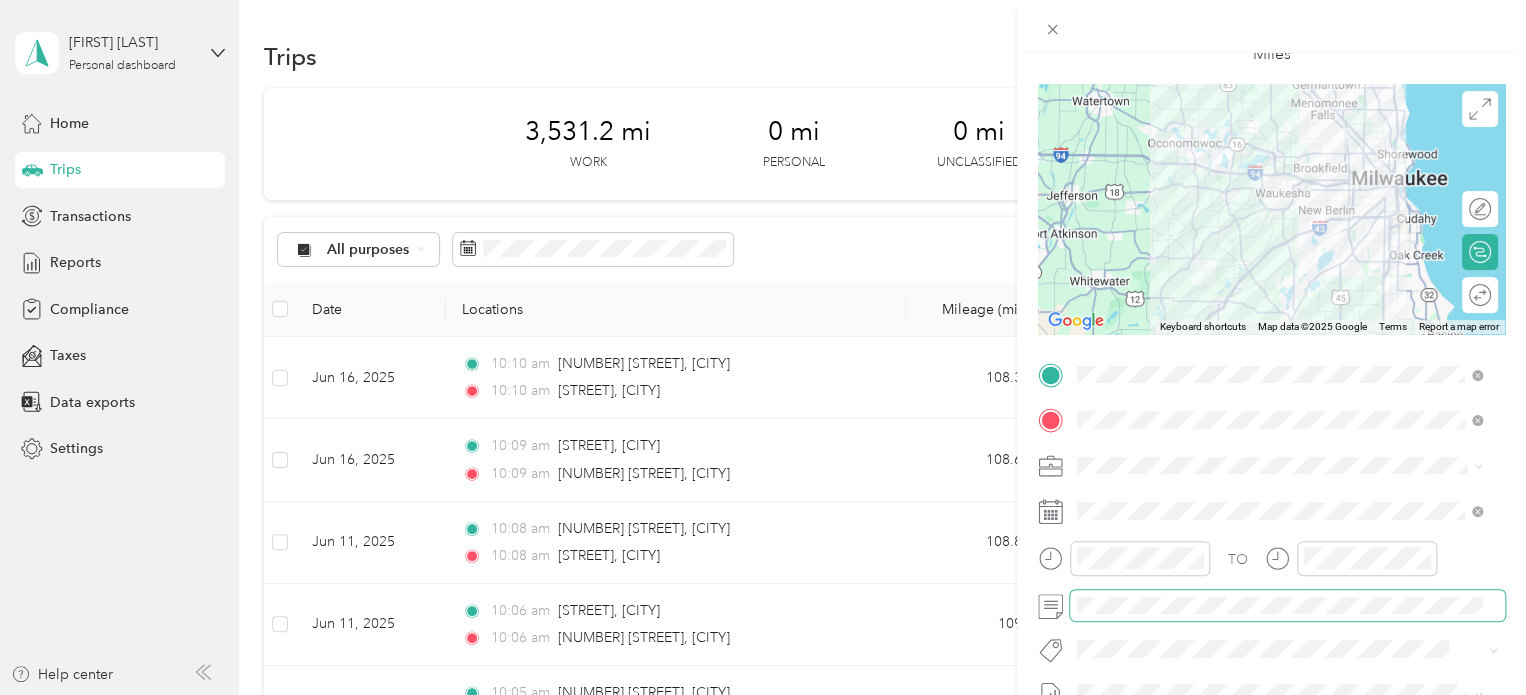 scroll, scrollTop: 0, scrollLeft: 0, axis: both 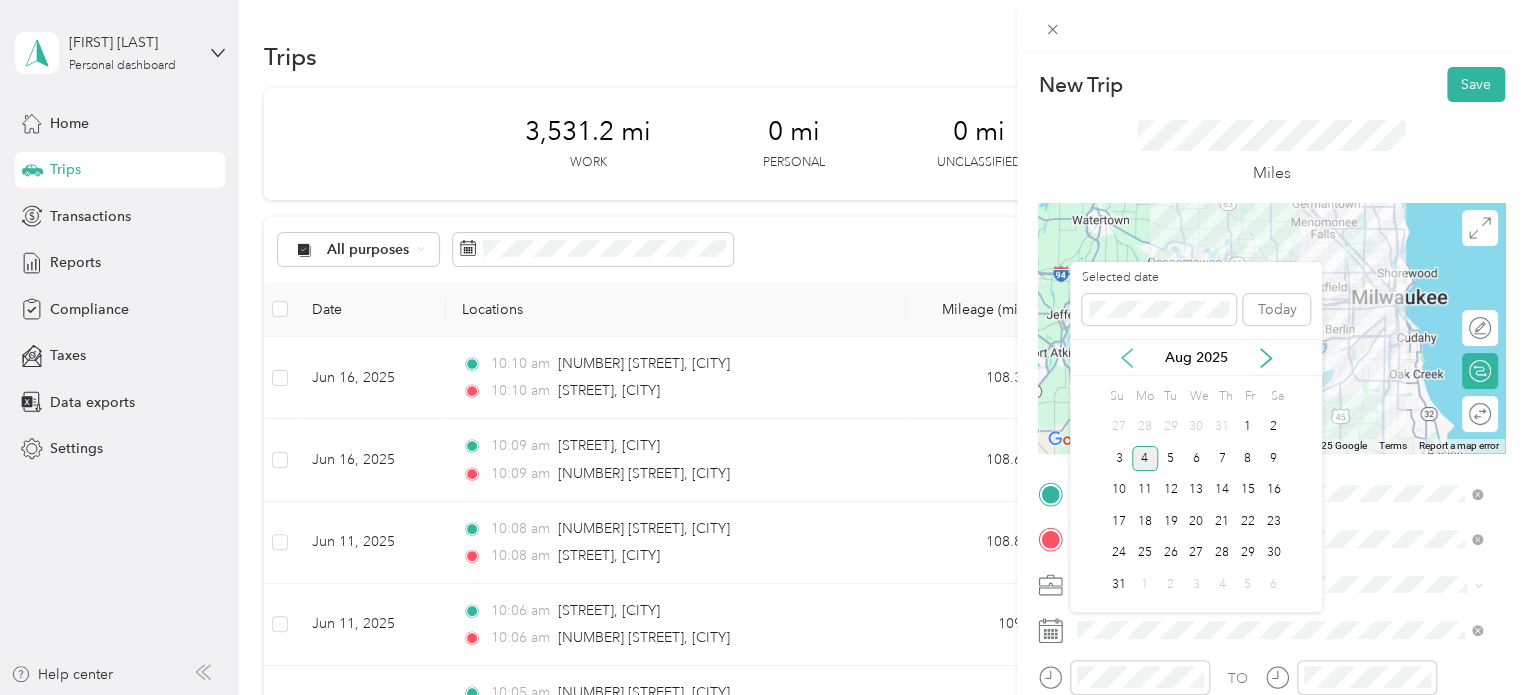 click 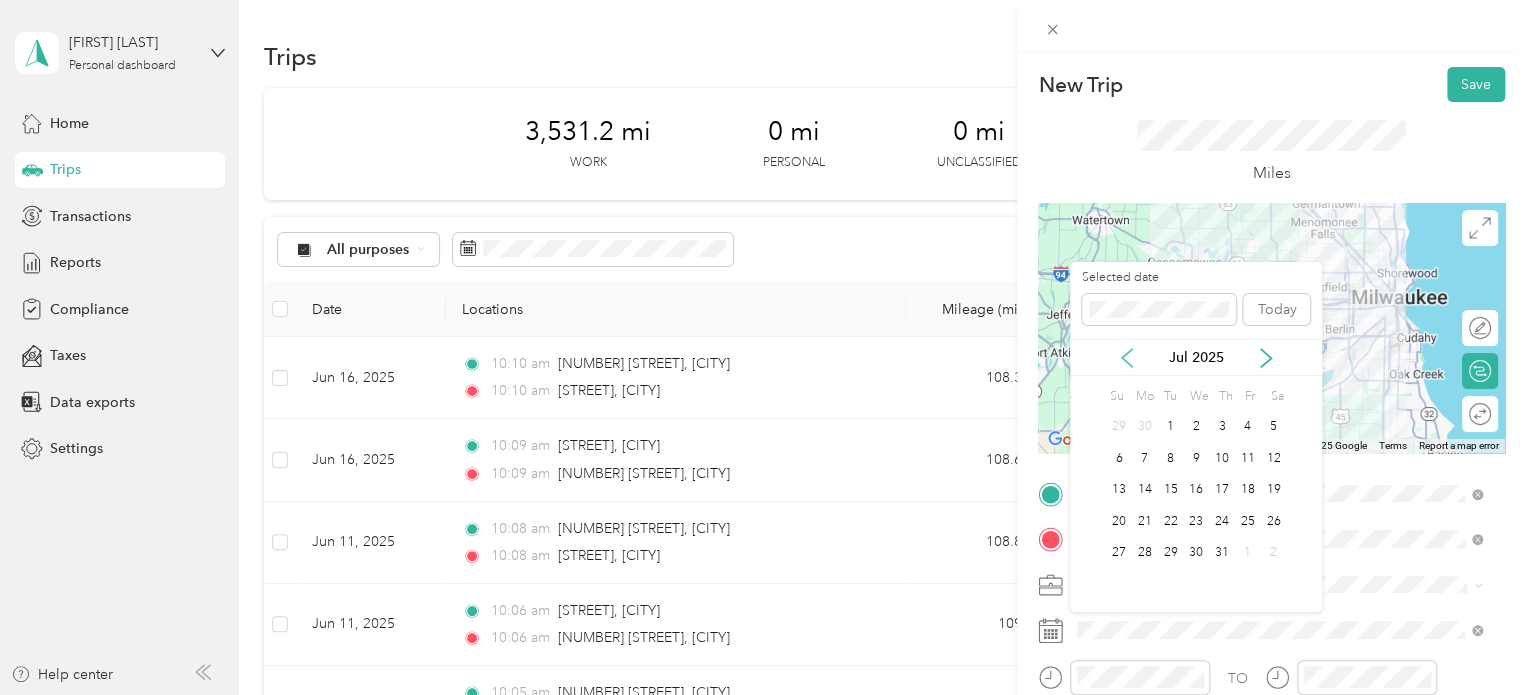 click 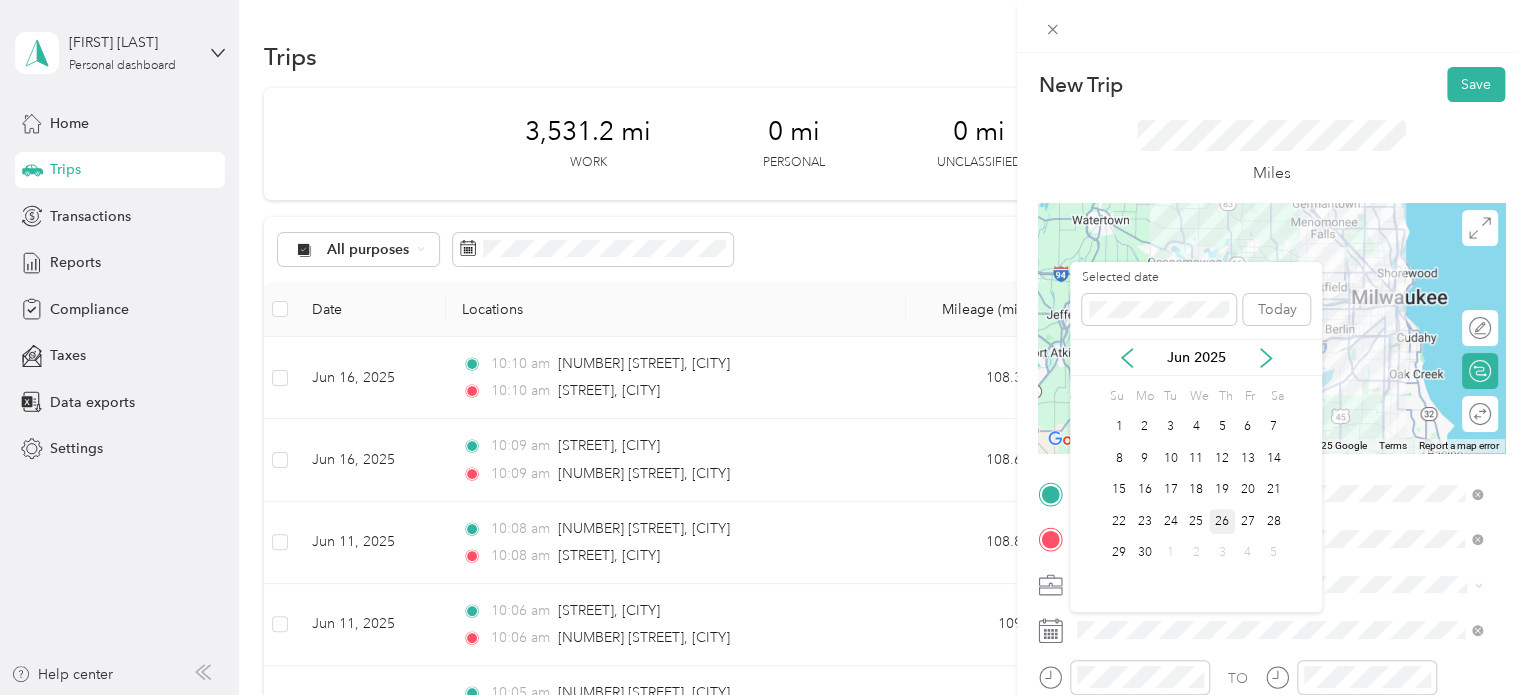 click on "26" at bounding box center [1222, 521] 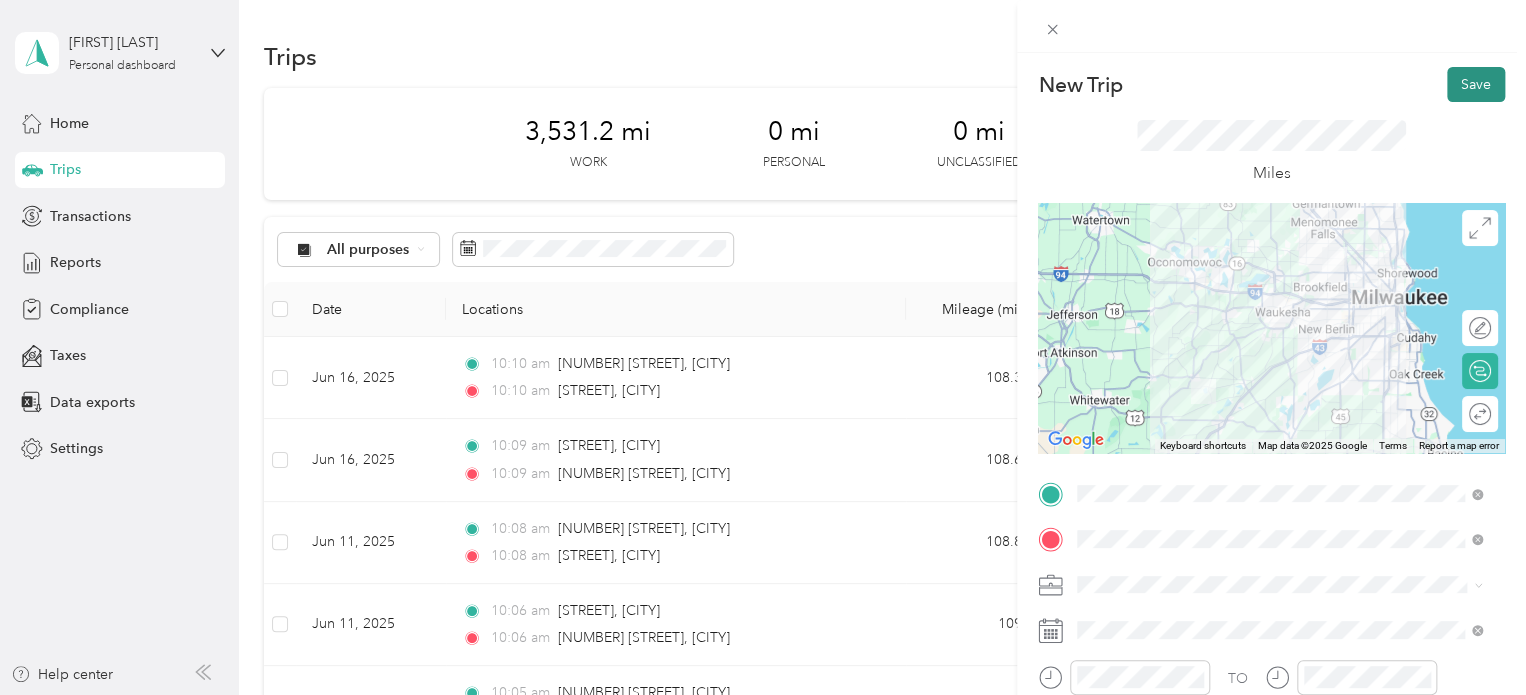 click on "Save" at bounding box center (1476, 84) 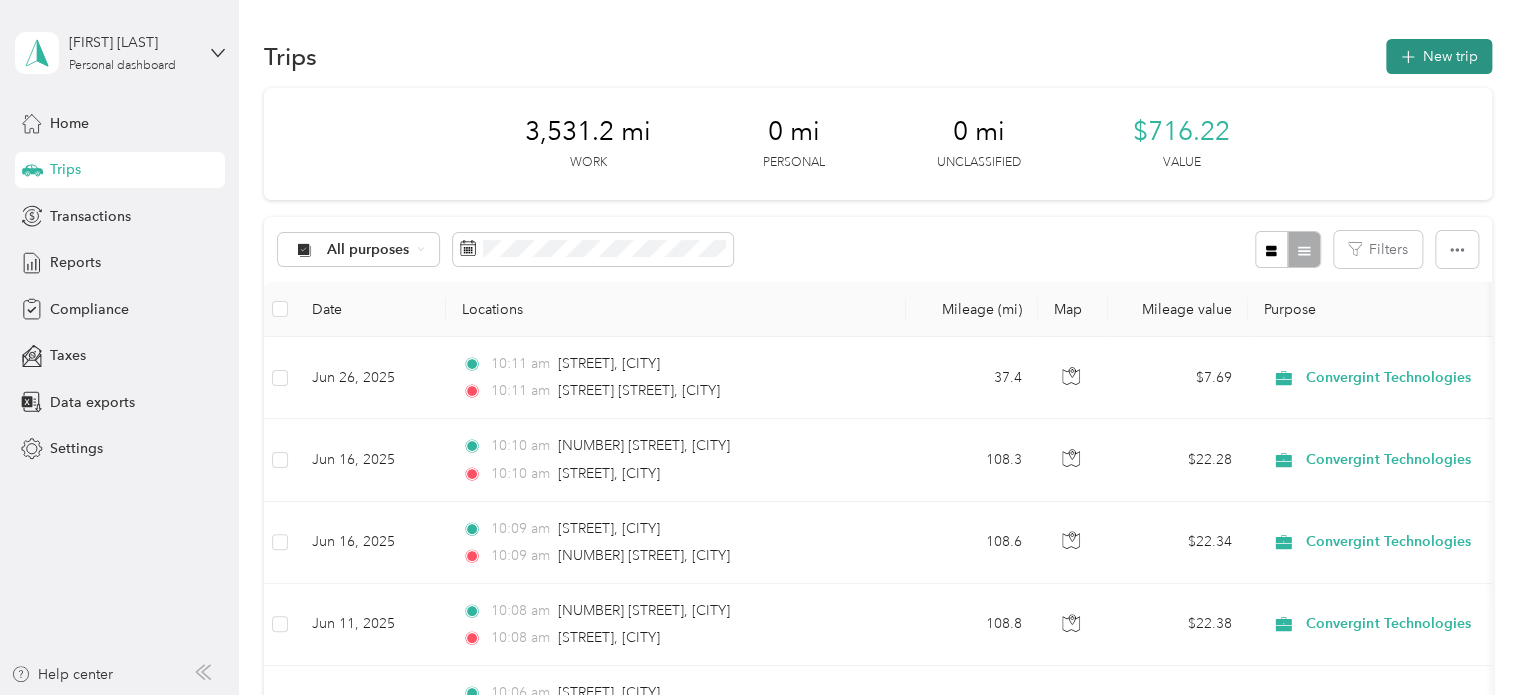 click on "New trip" at bounding box center (1439, 56) 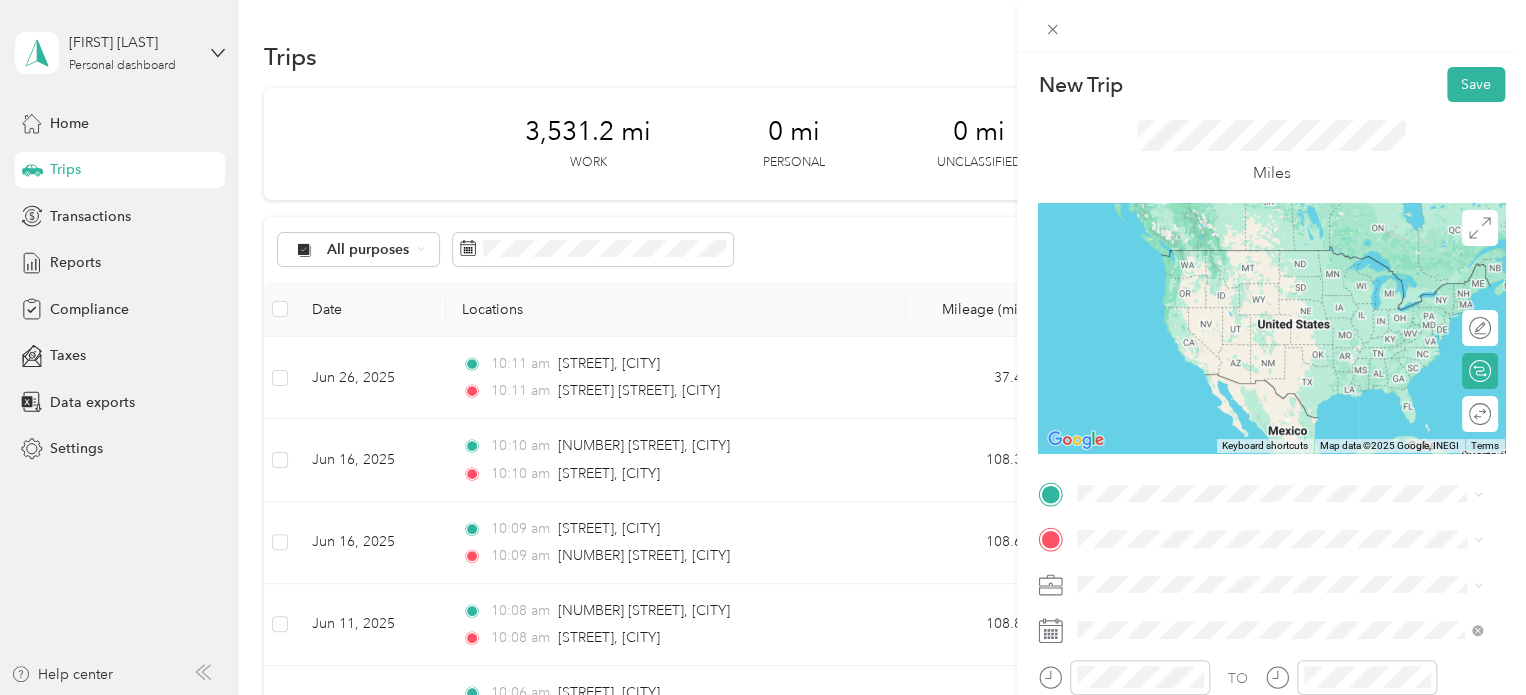 click on "[STREET]
[CITY], [STATE] [POSTAL_CODE], [COUNTRY]" at bounding box center [1259, 333] 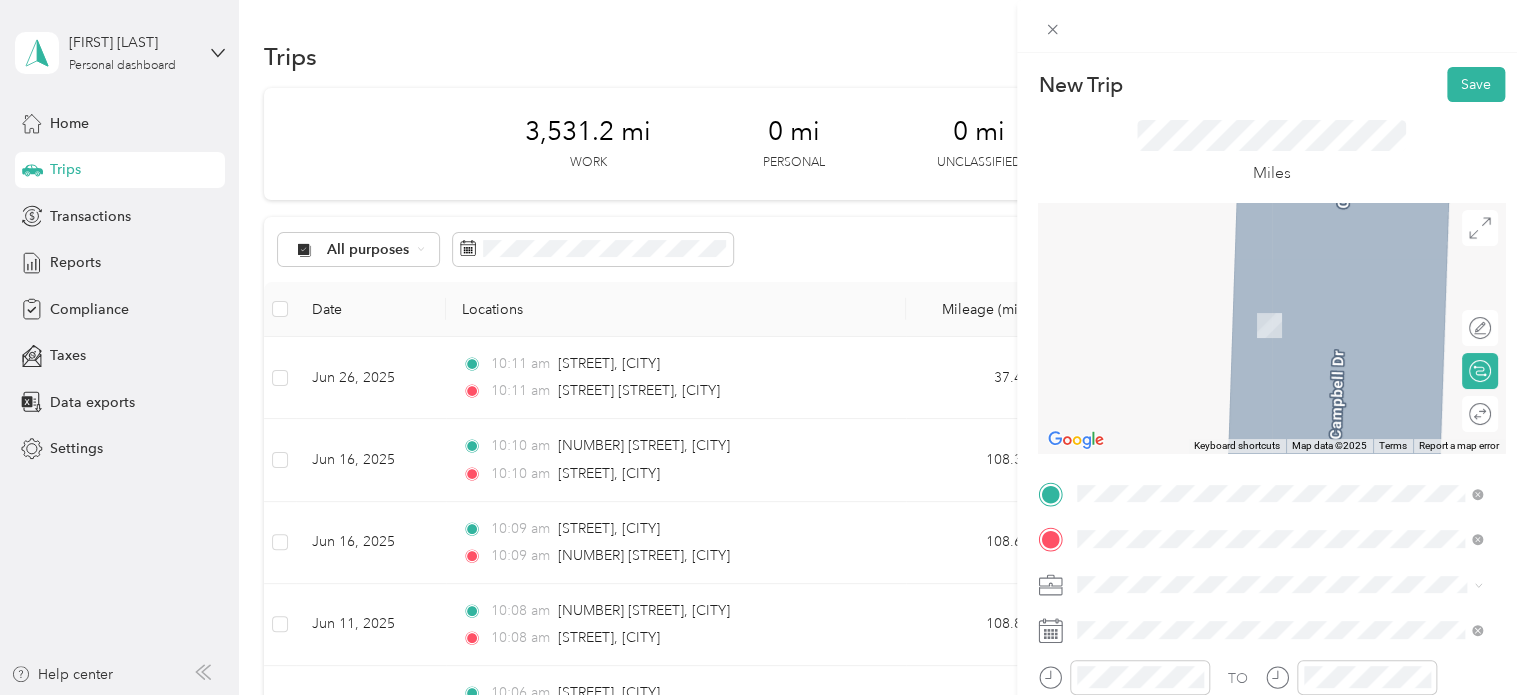 click on "[STREET]
[CITY], [STATE] [POSTAL_CODE], [COUNTRY]" at bounding box center (1259, 304) 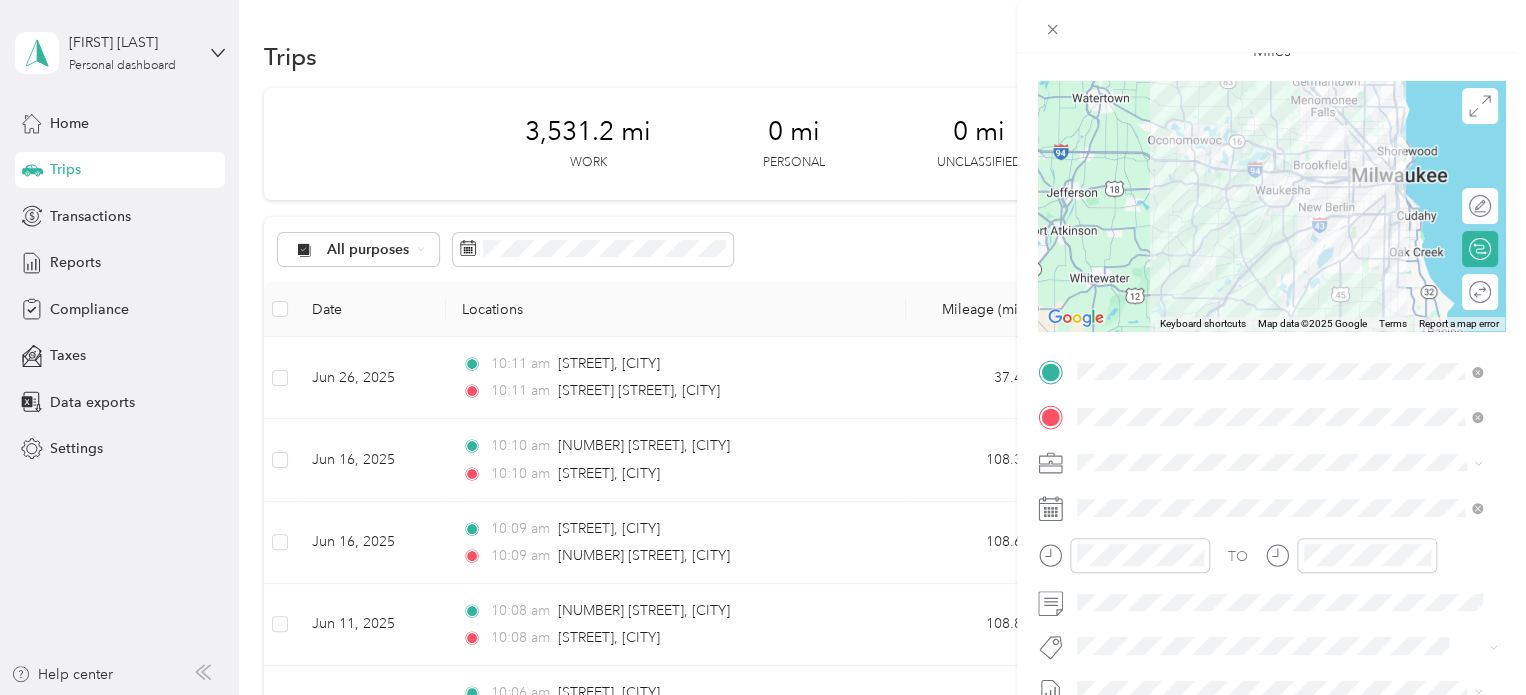 scroll, scrollTop: 175, scrollLeft: 0, axis: vertical 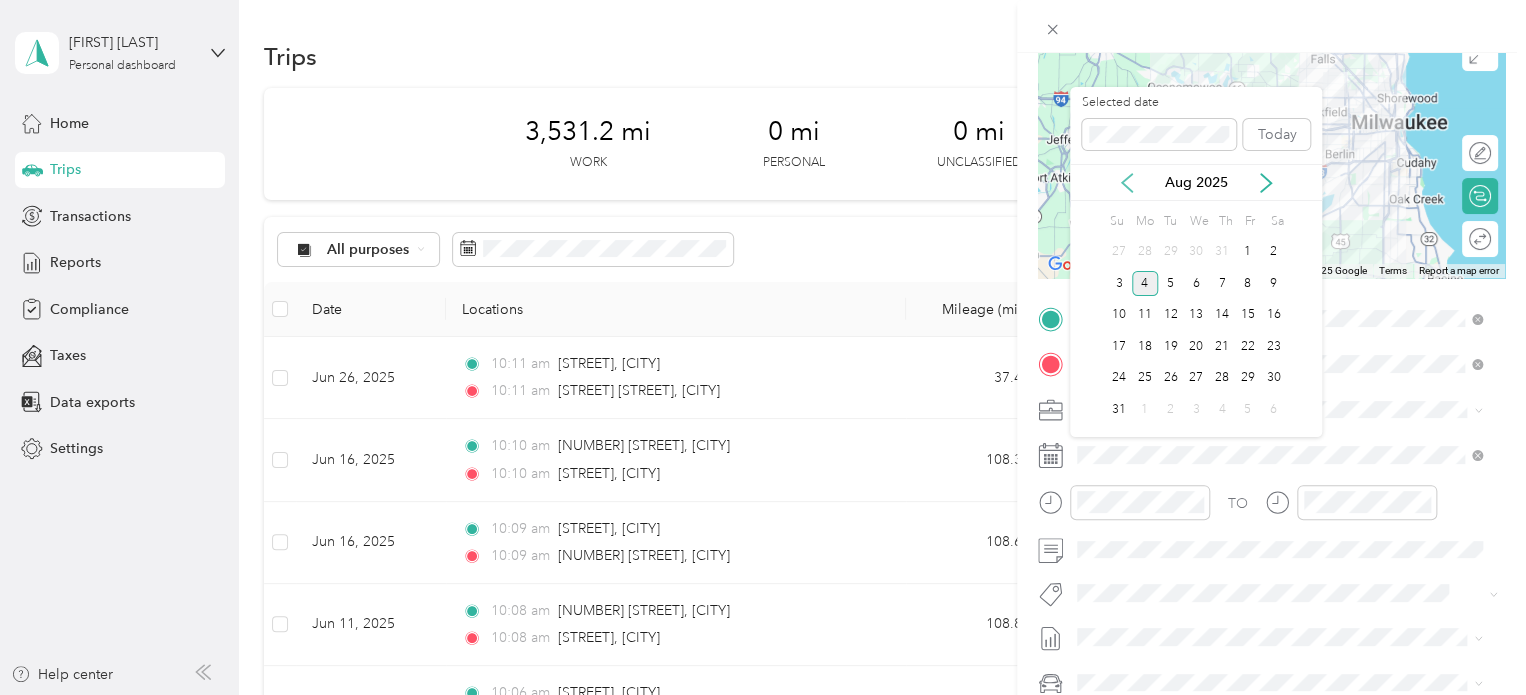 click 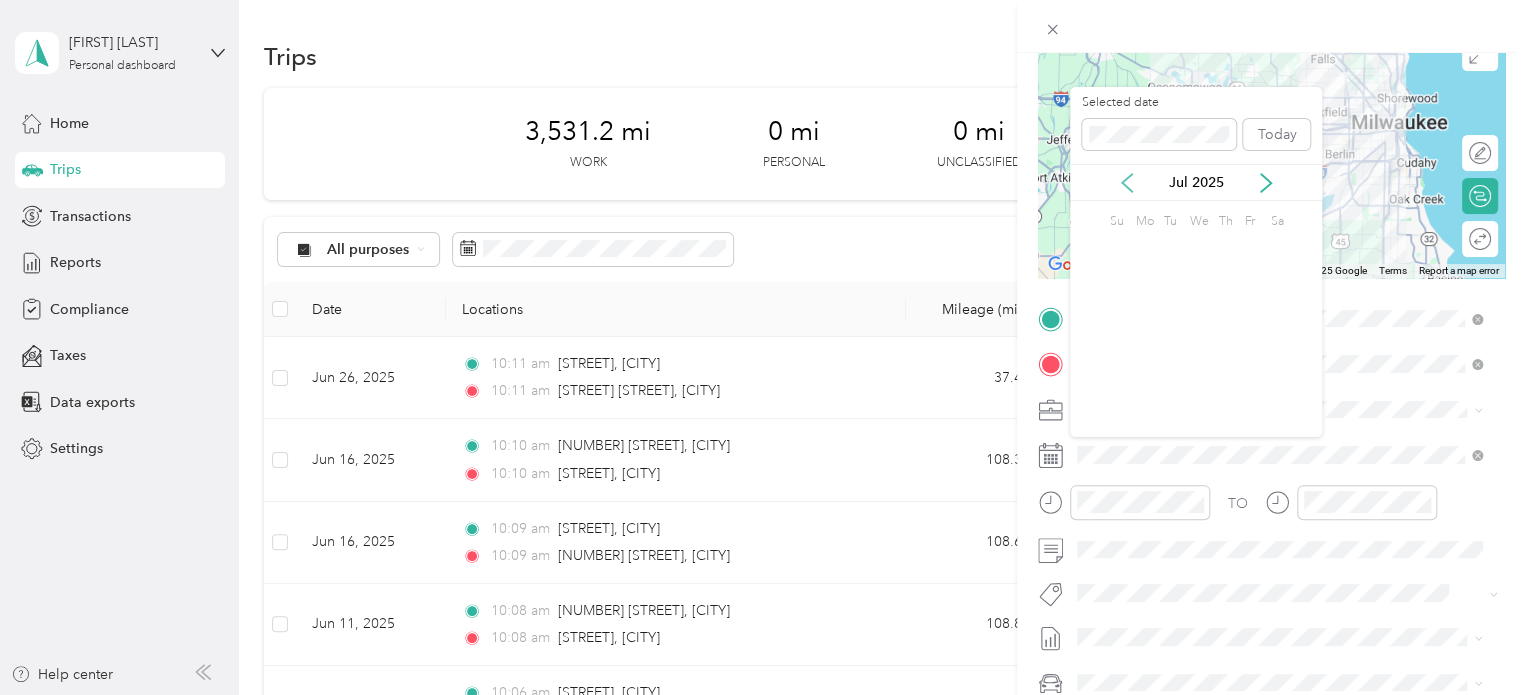 click 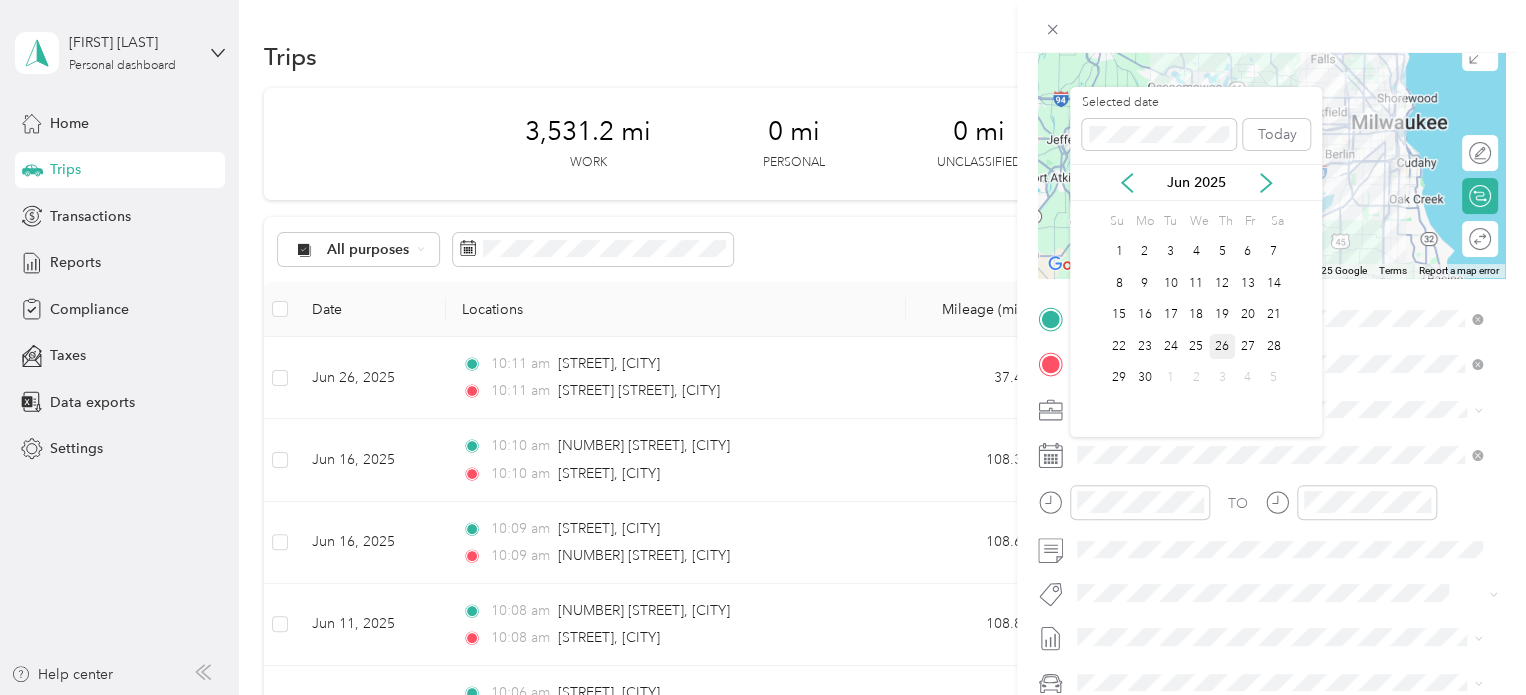 click on "26" at bounding box center [1222, 346] 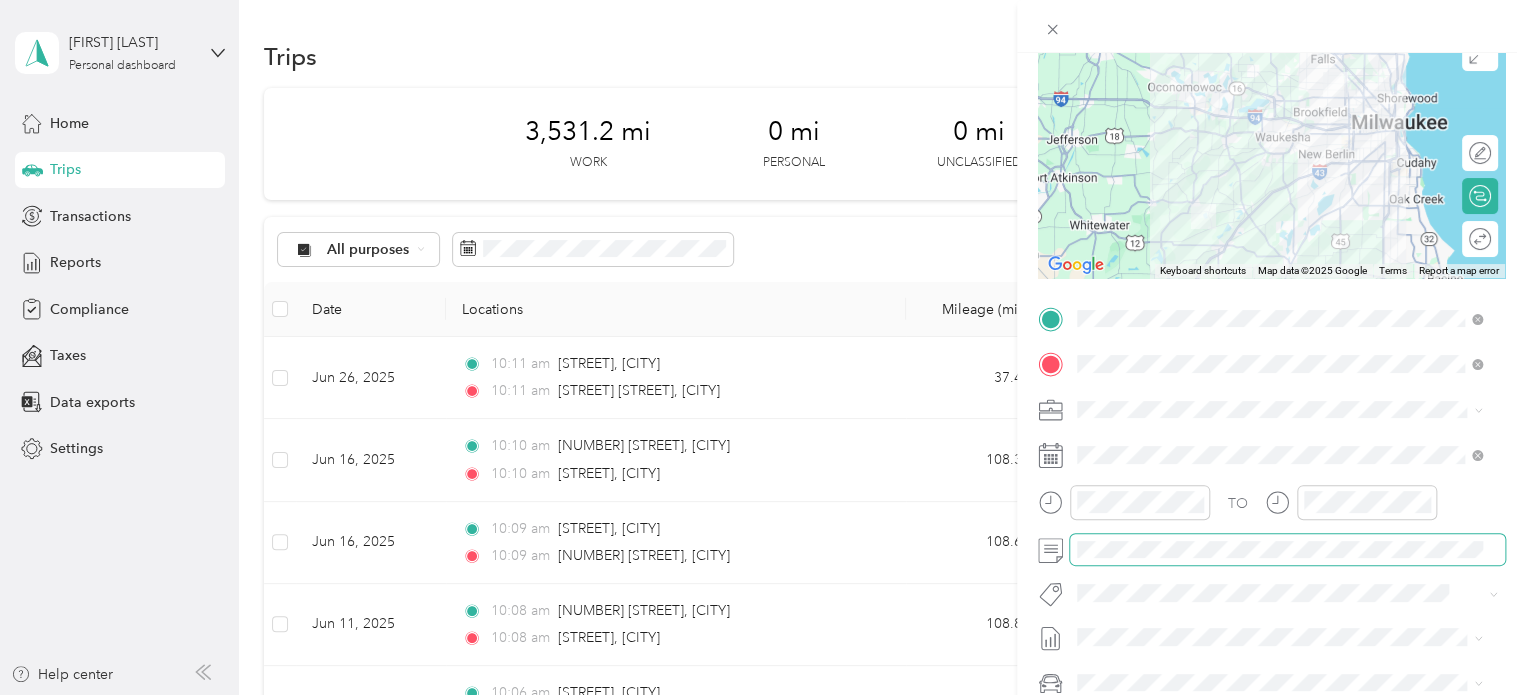 scroll, scrollTop: 0, scrollLeft: 0, axis: both 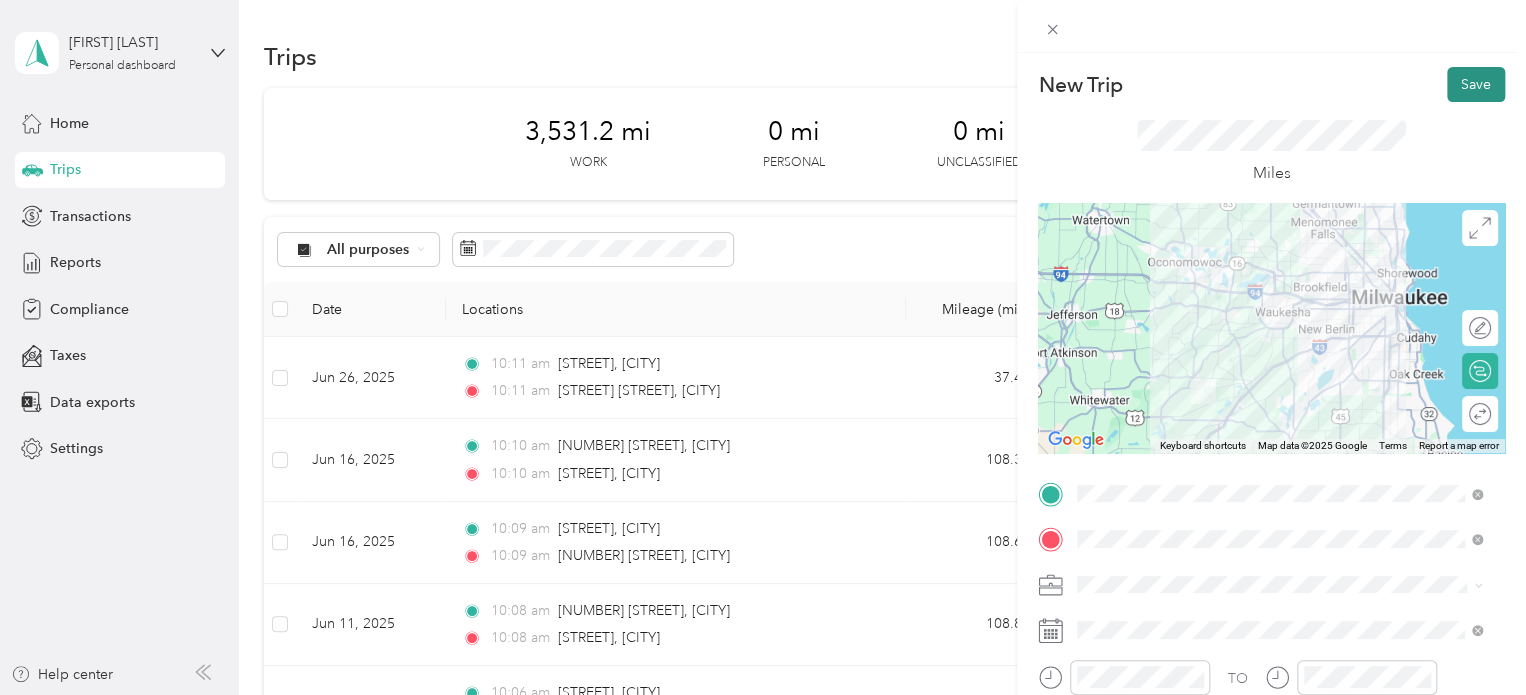 click on "Save" at bounding box center [1476, 84] 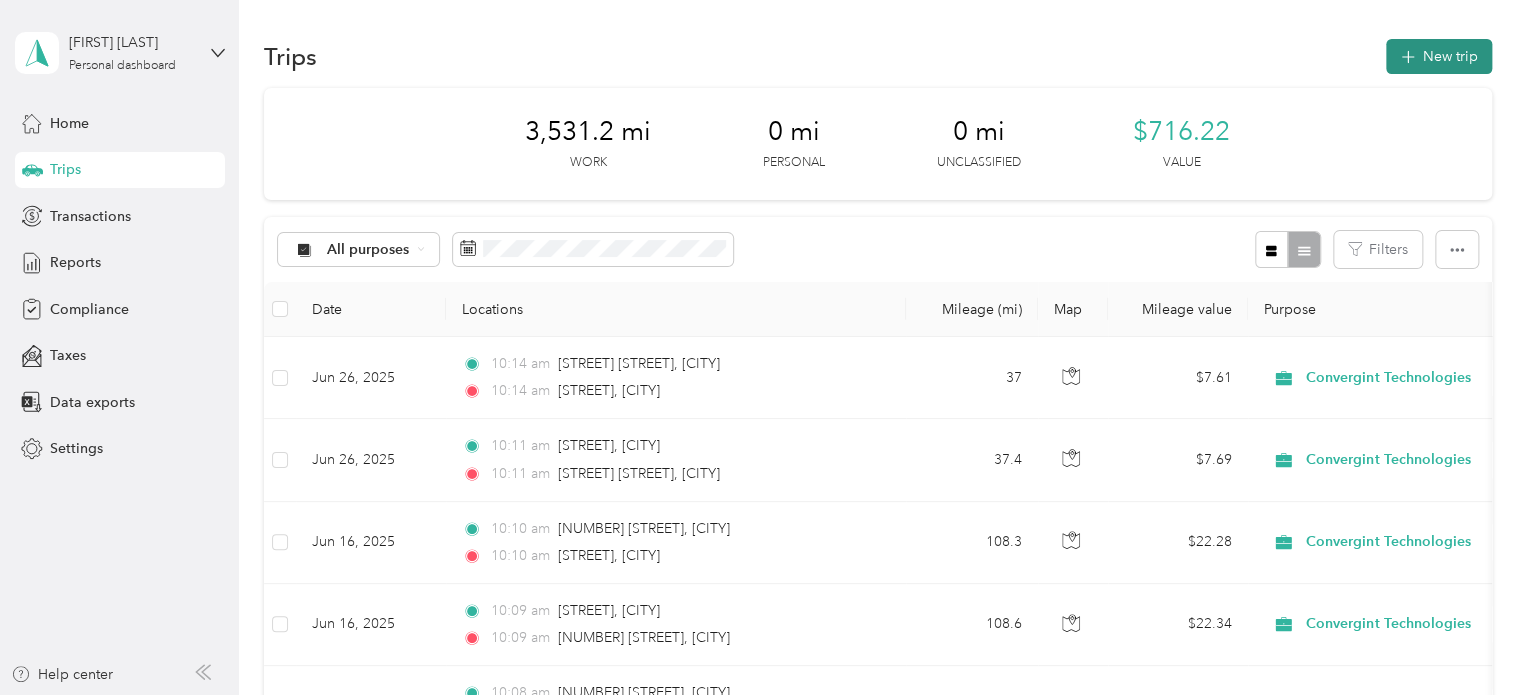 click on "New trip" at bounding box center [1439, 56] 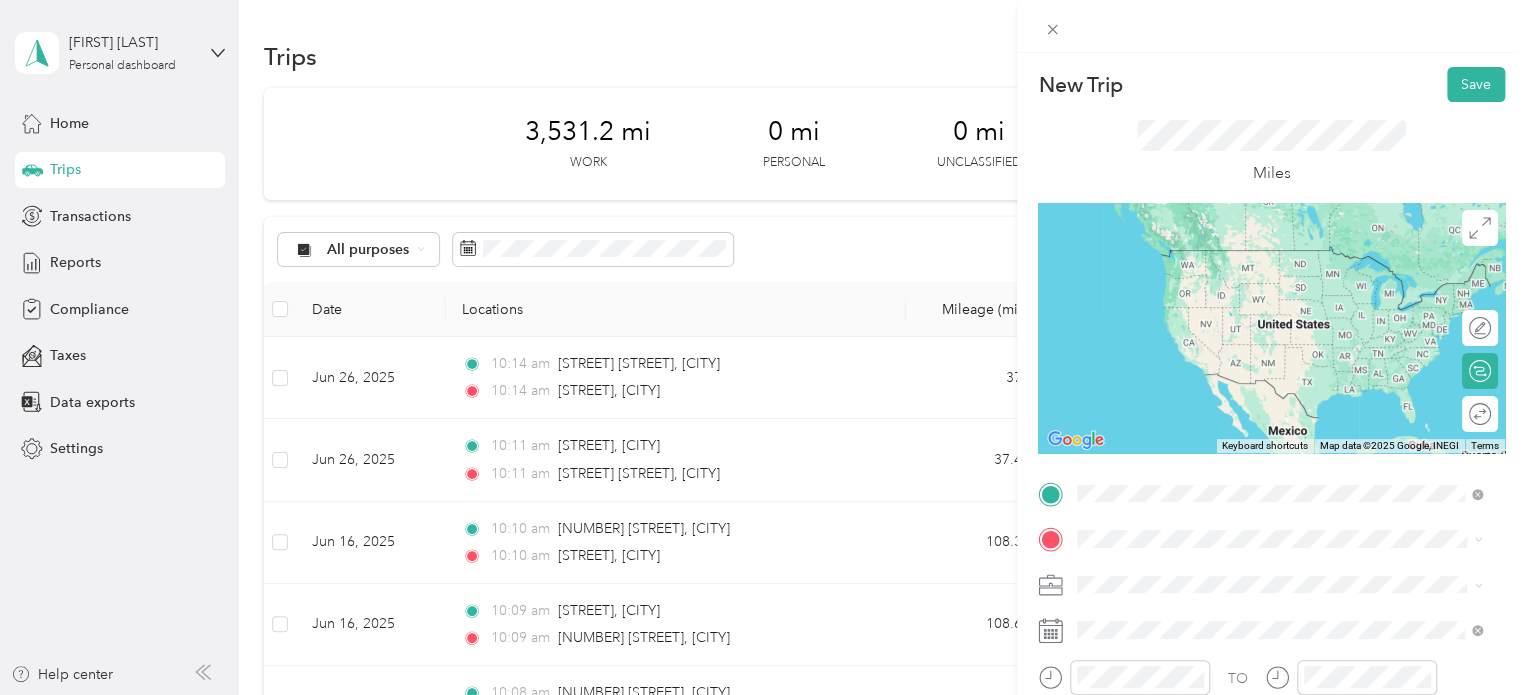click on "[STREET]
[CITY], [STATE] [POSTAL_CODE], [COUNTRY]" at bounding box center [1259, 258] 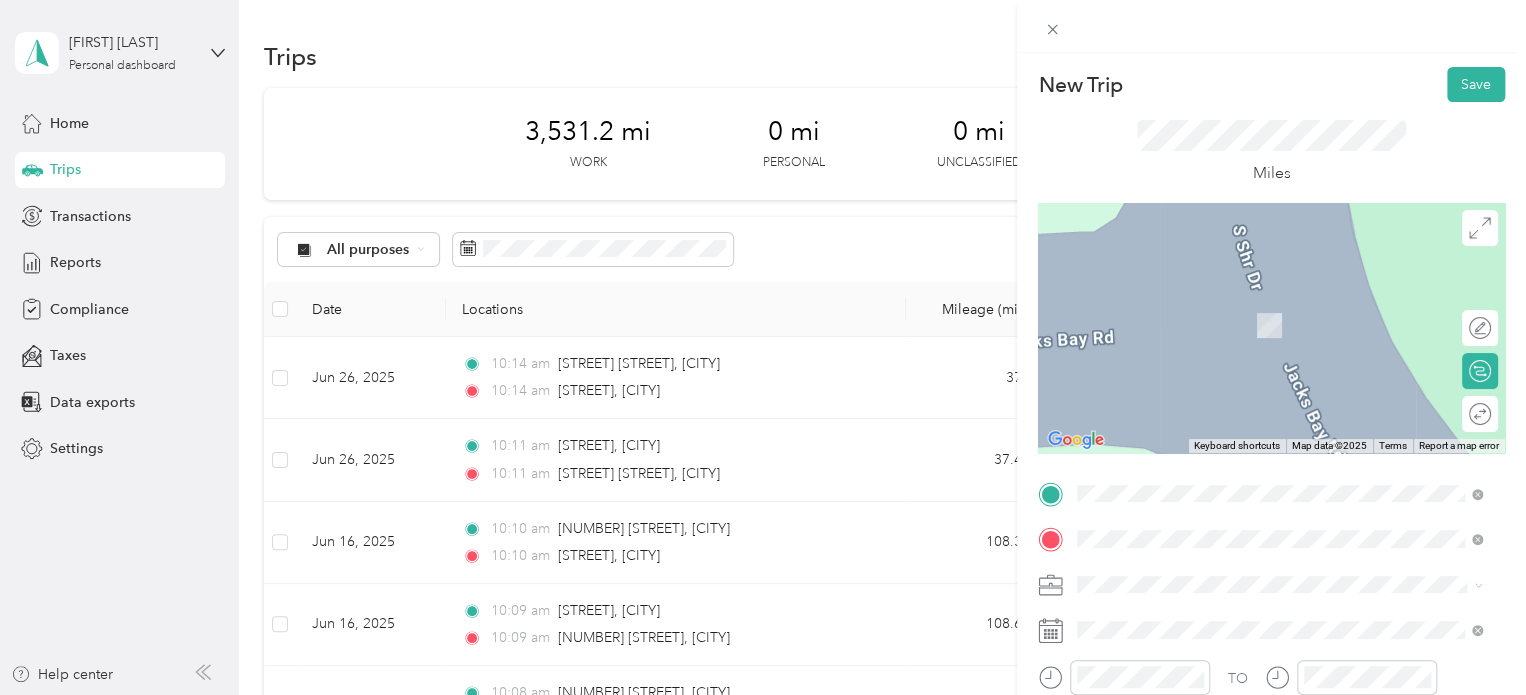 click on "[STREET]
[CITY], [STATE] [POSTAL_CODE], [COUNTRY]" at bounding box center (1259, 381) 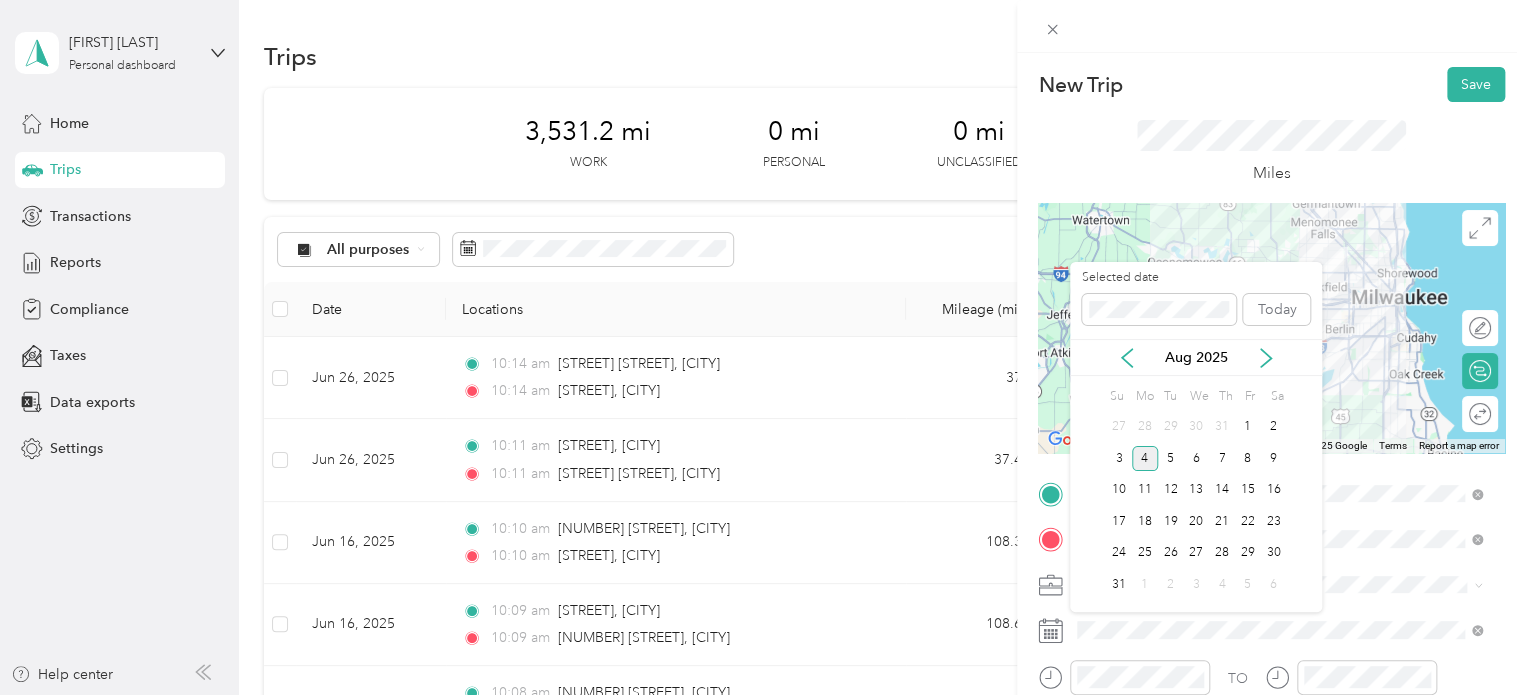 click on "Aug 2025" at bounding box center [1196, 357] 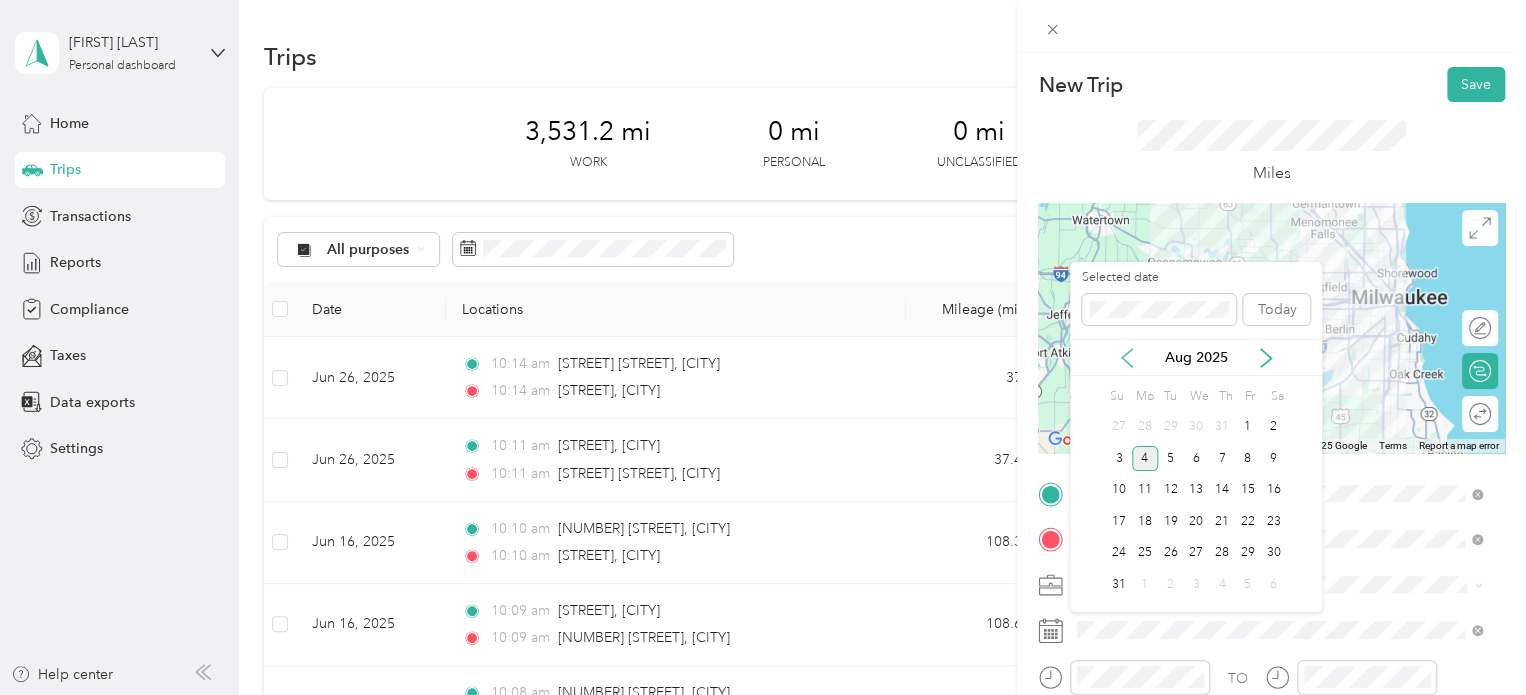 click 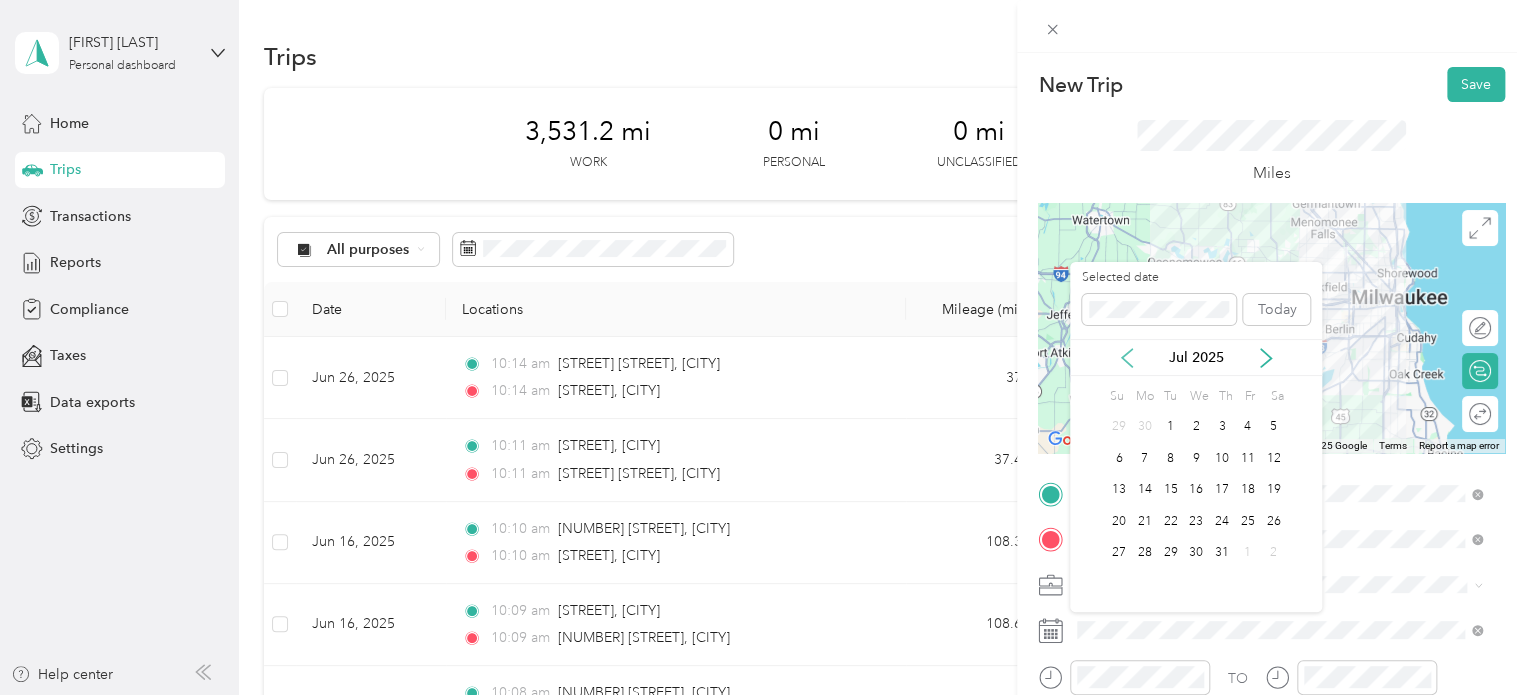 click 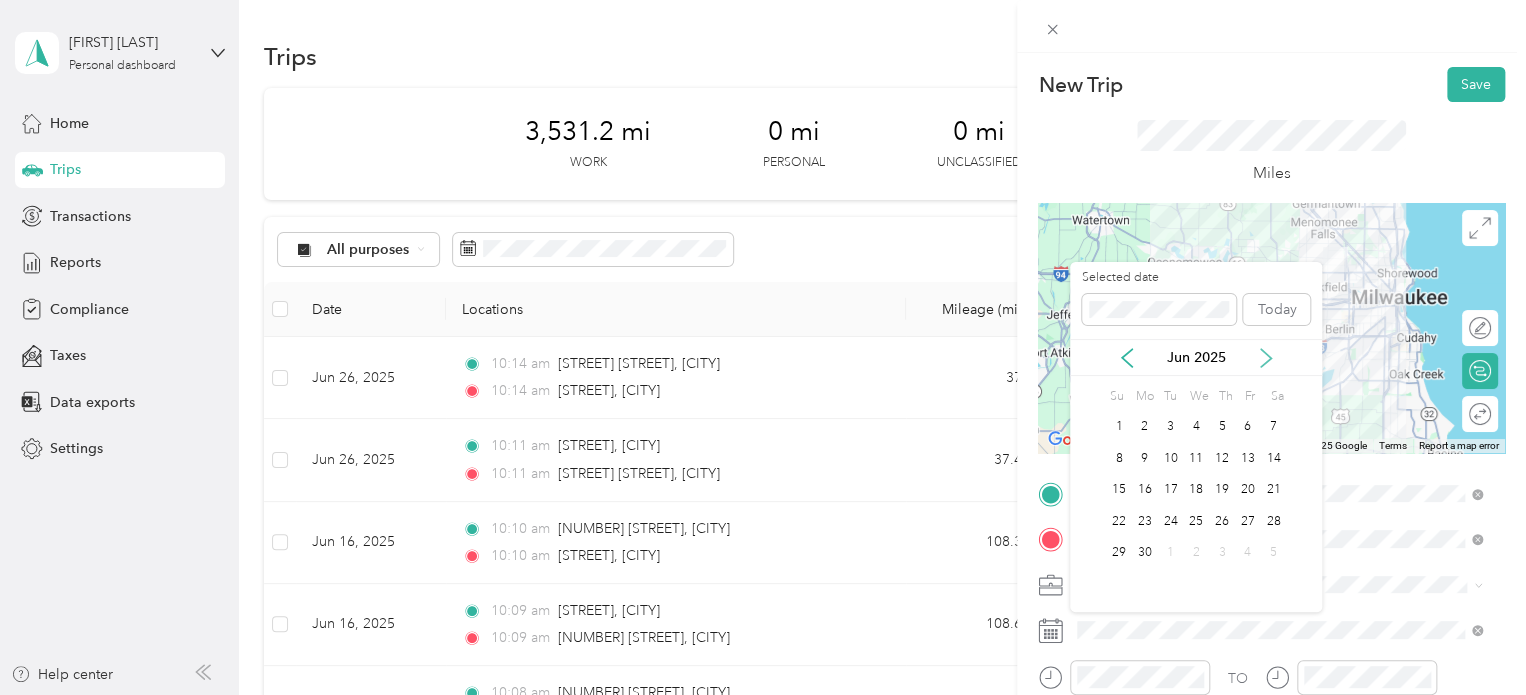 click 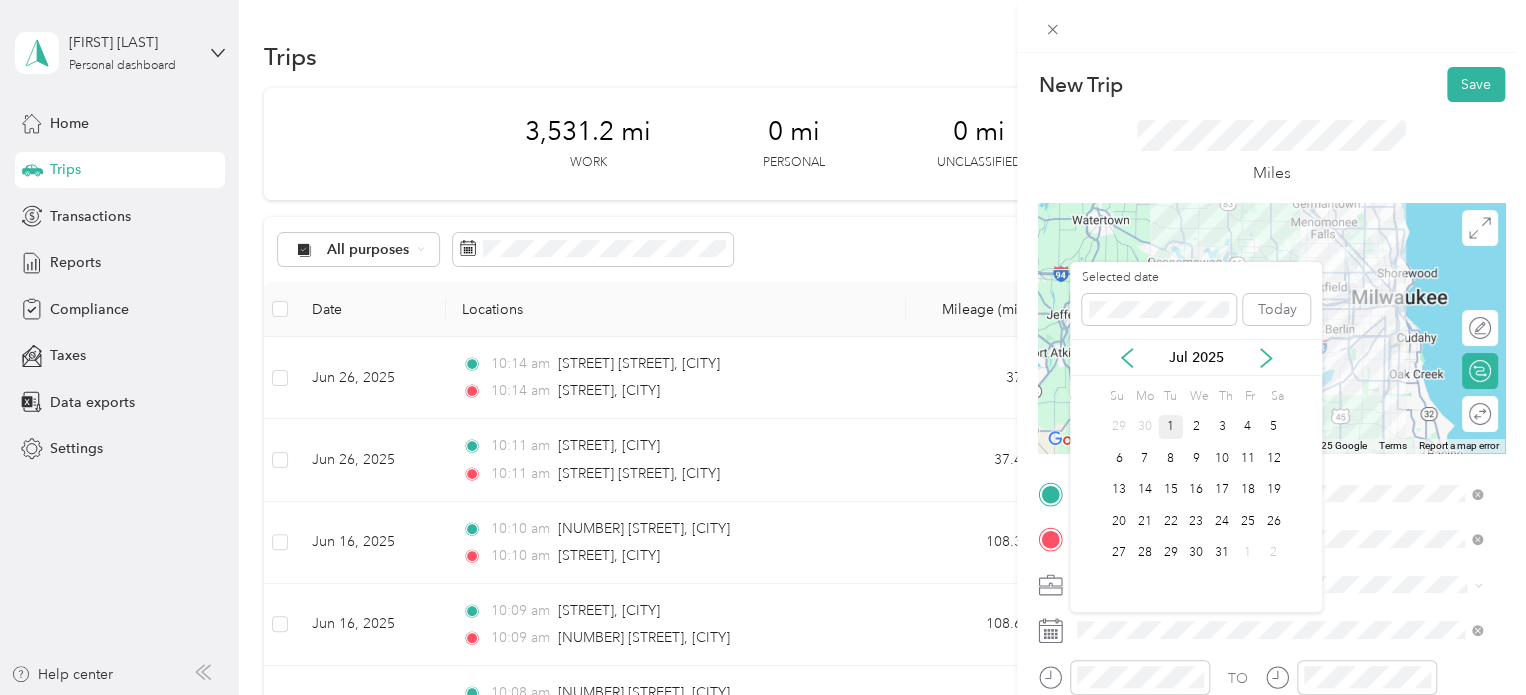 click on "1" at bounding box center [1171, 427] 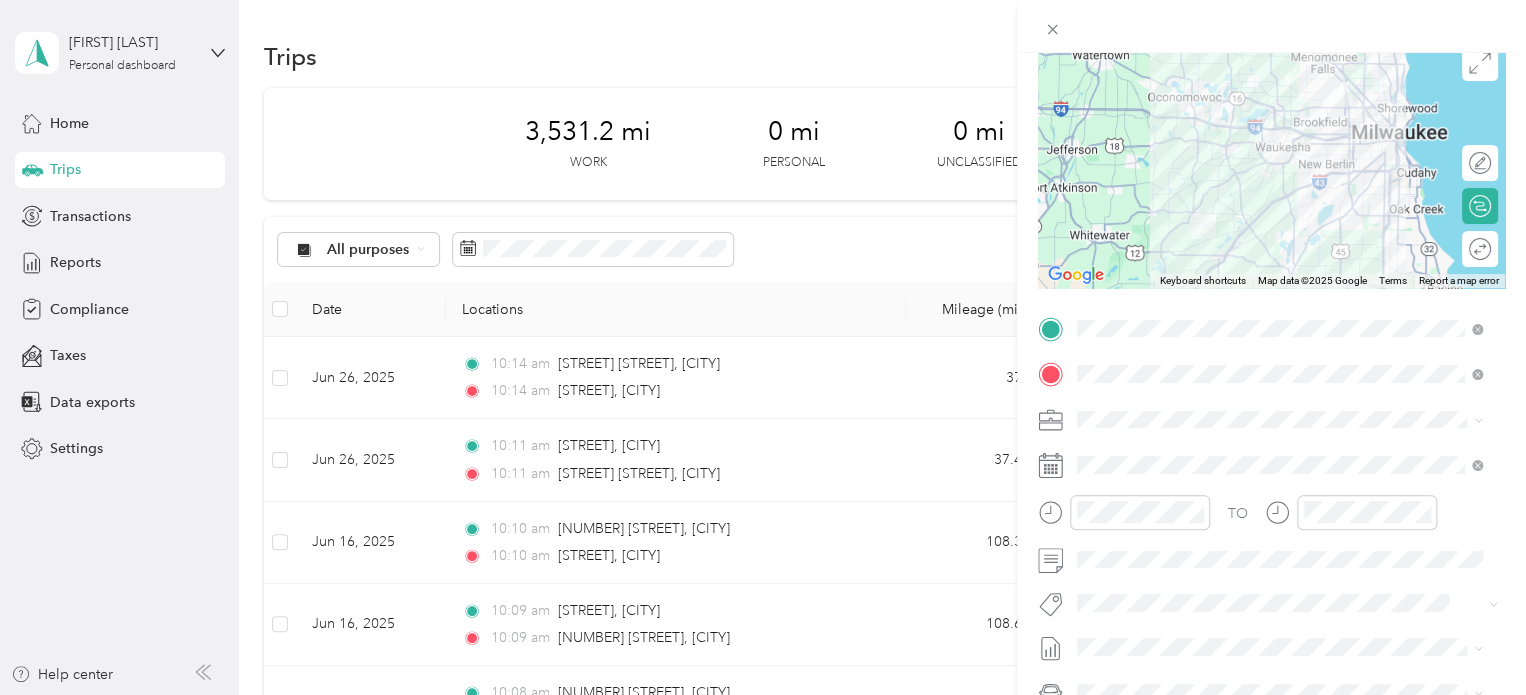 scroll, scrollTop: 198, scrollLeft: 0, axis: vertical 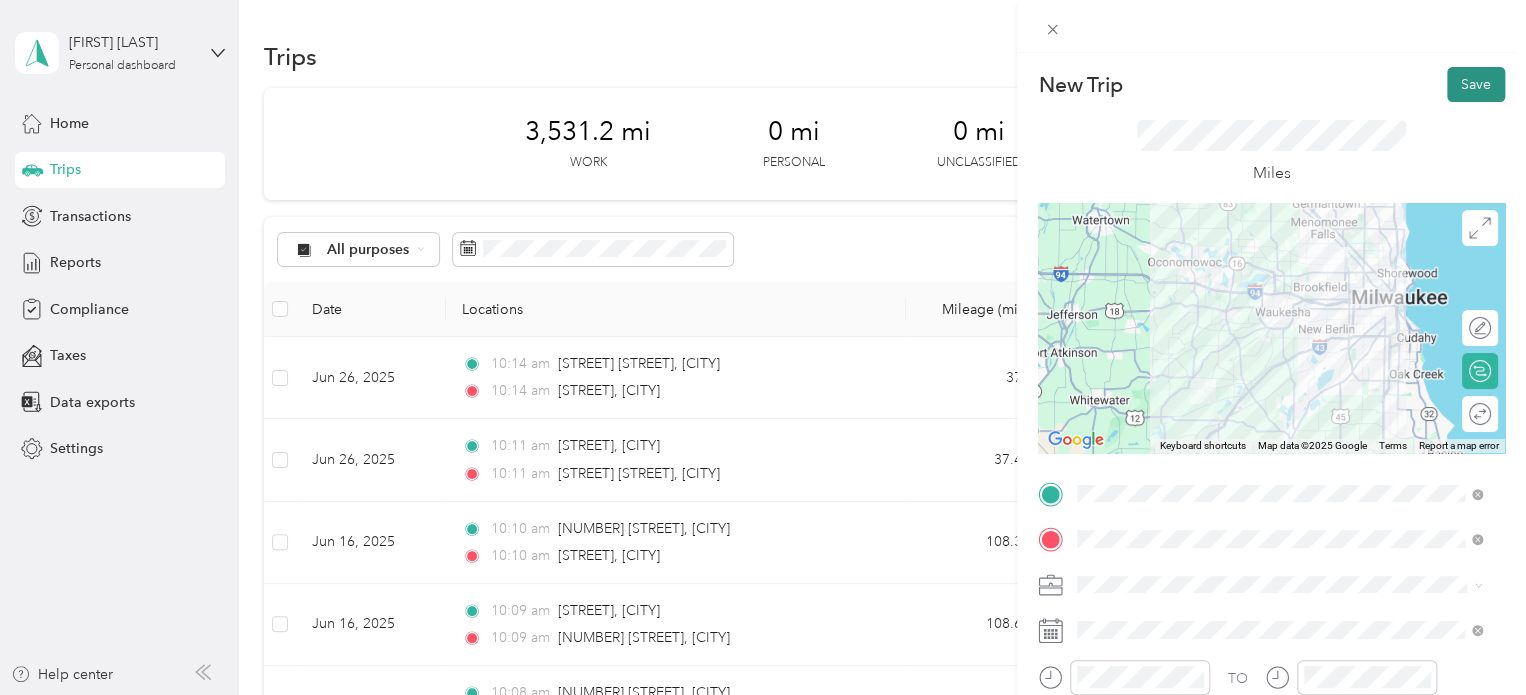 click on "Save" at bounding box center (1476, 84) 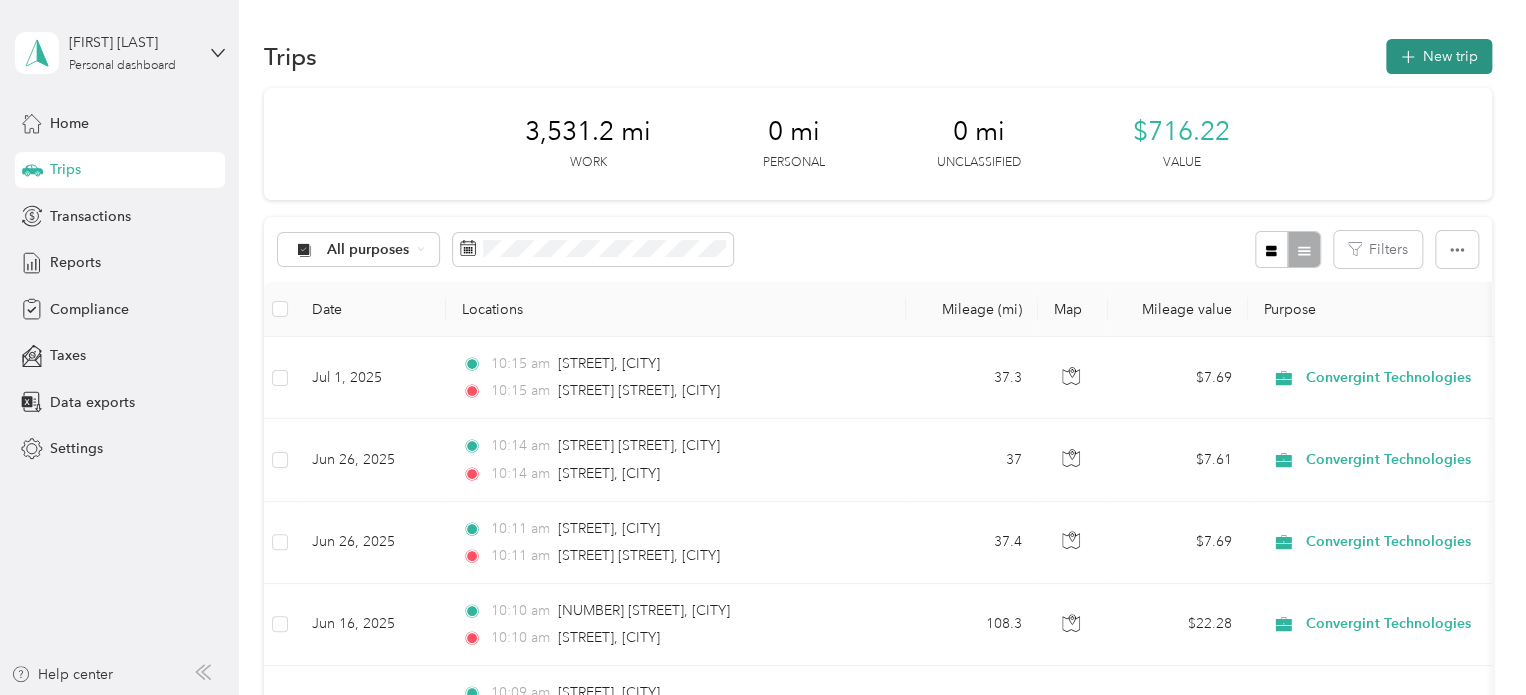 click on "New trip" at bounding box center (1439, 56) 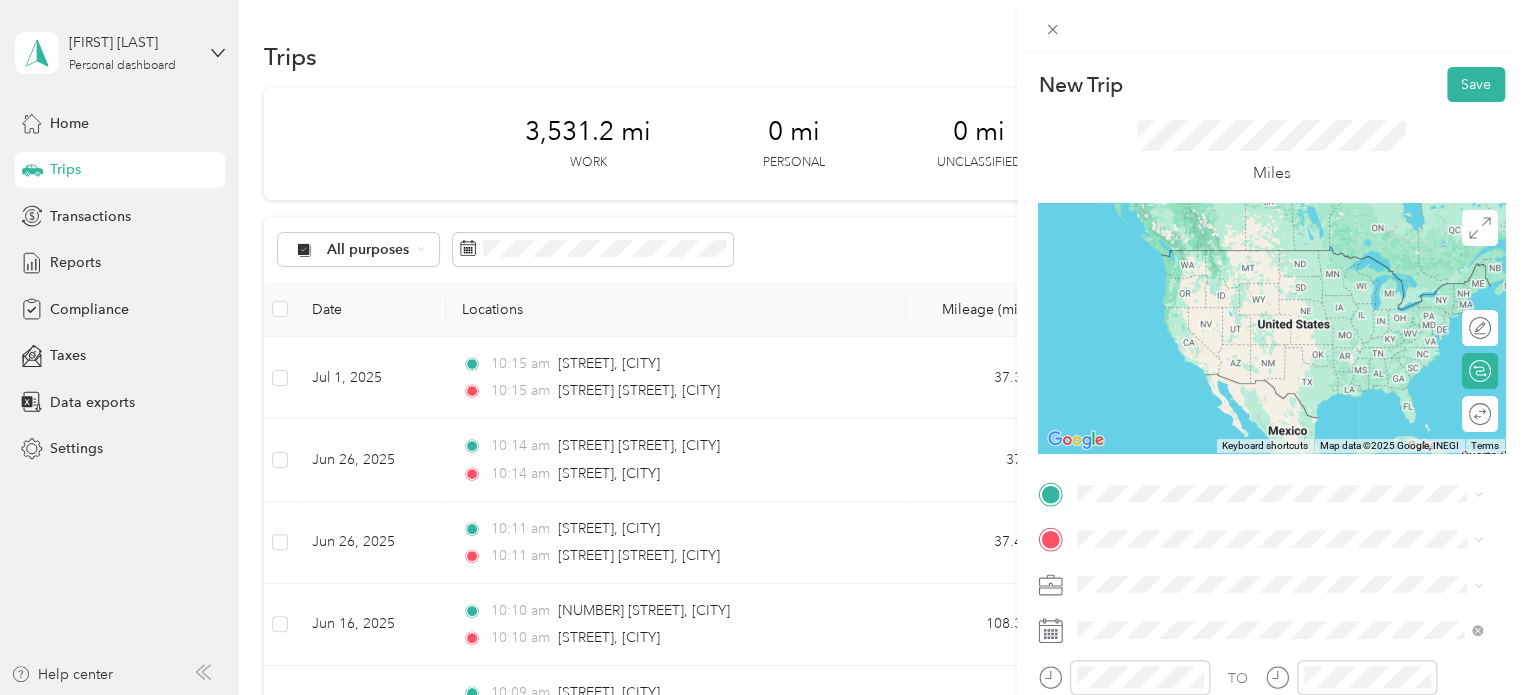 click on "[STREET]
[CITY], [STATE] [POSTAL_CODE], [COUNTRY]" at bounding box center [1259, 331] 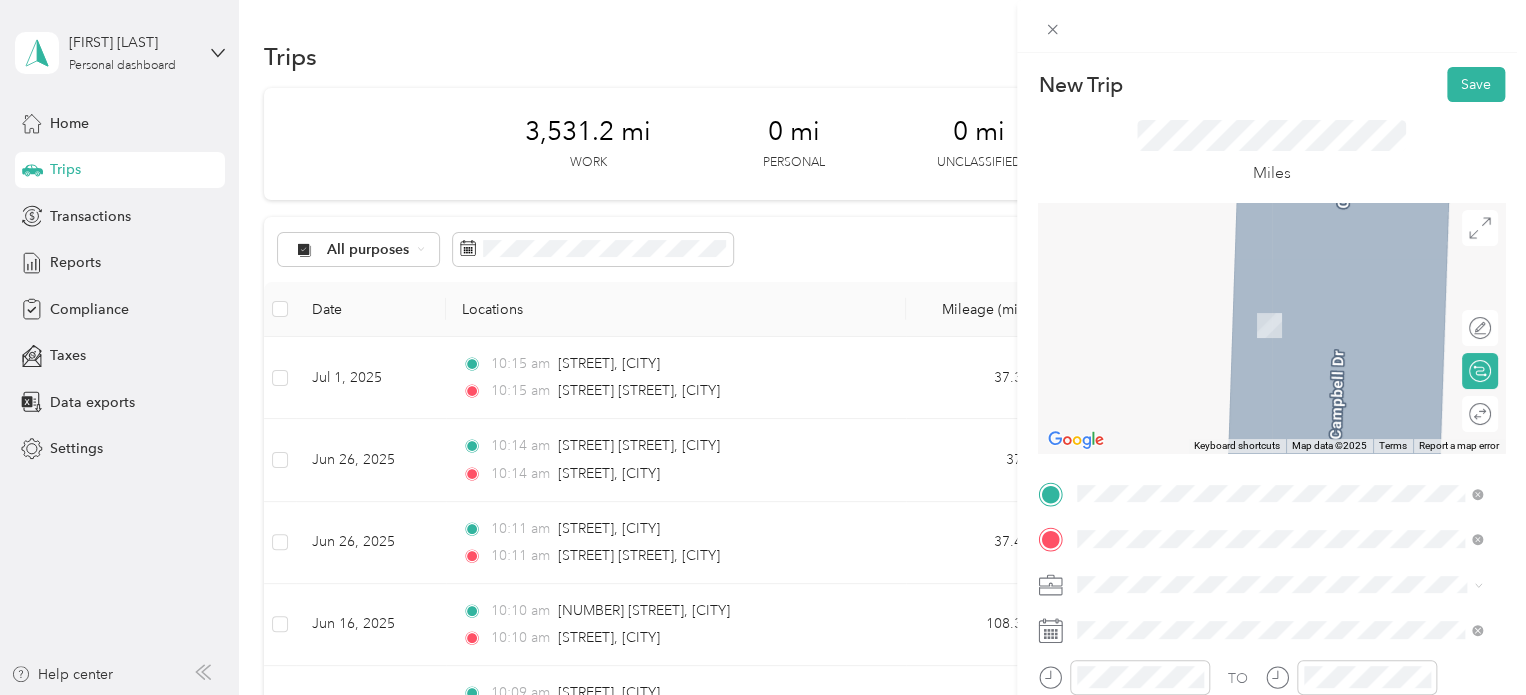 click on "[STREET]
[CITY], [STATE] [POSTAL_CODE], [COUNTRY]" at bounding box center [1259, 304] 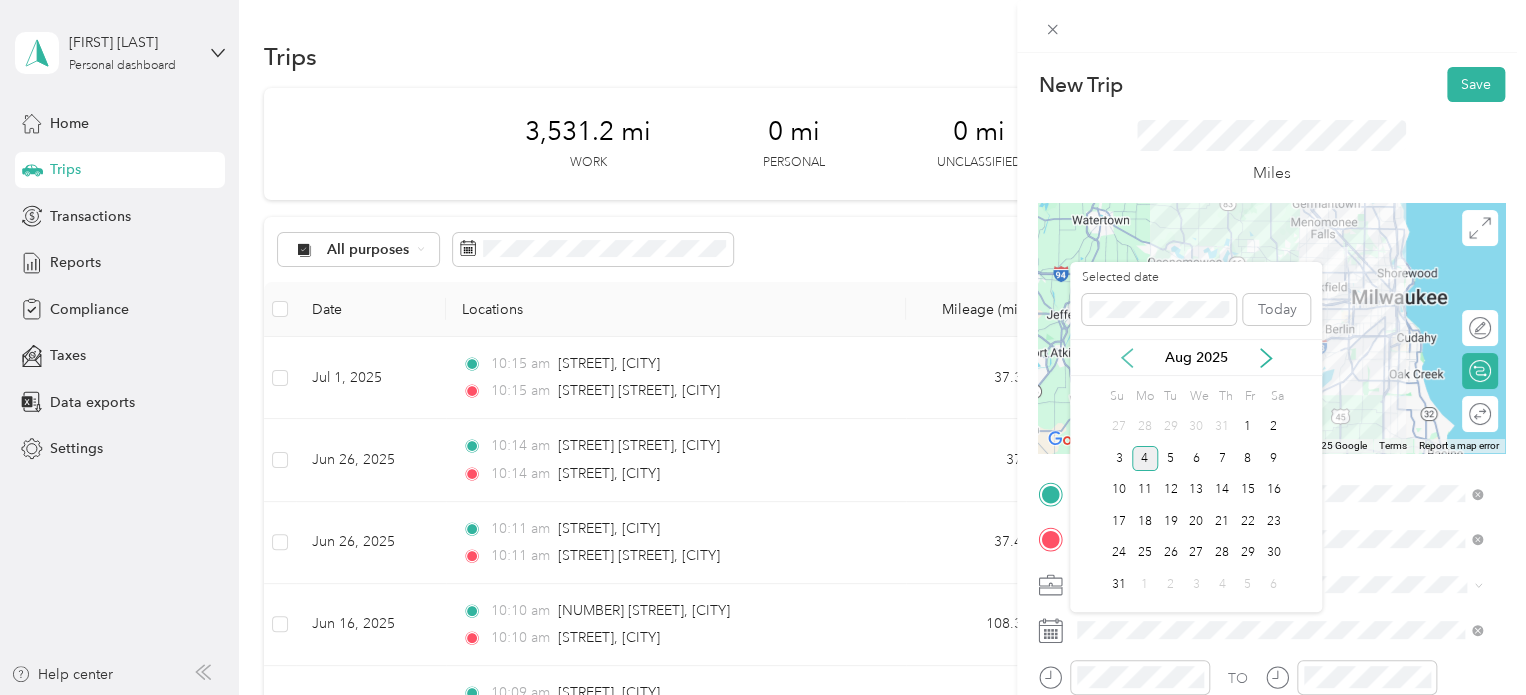 click 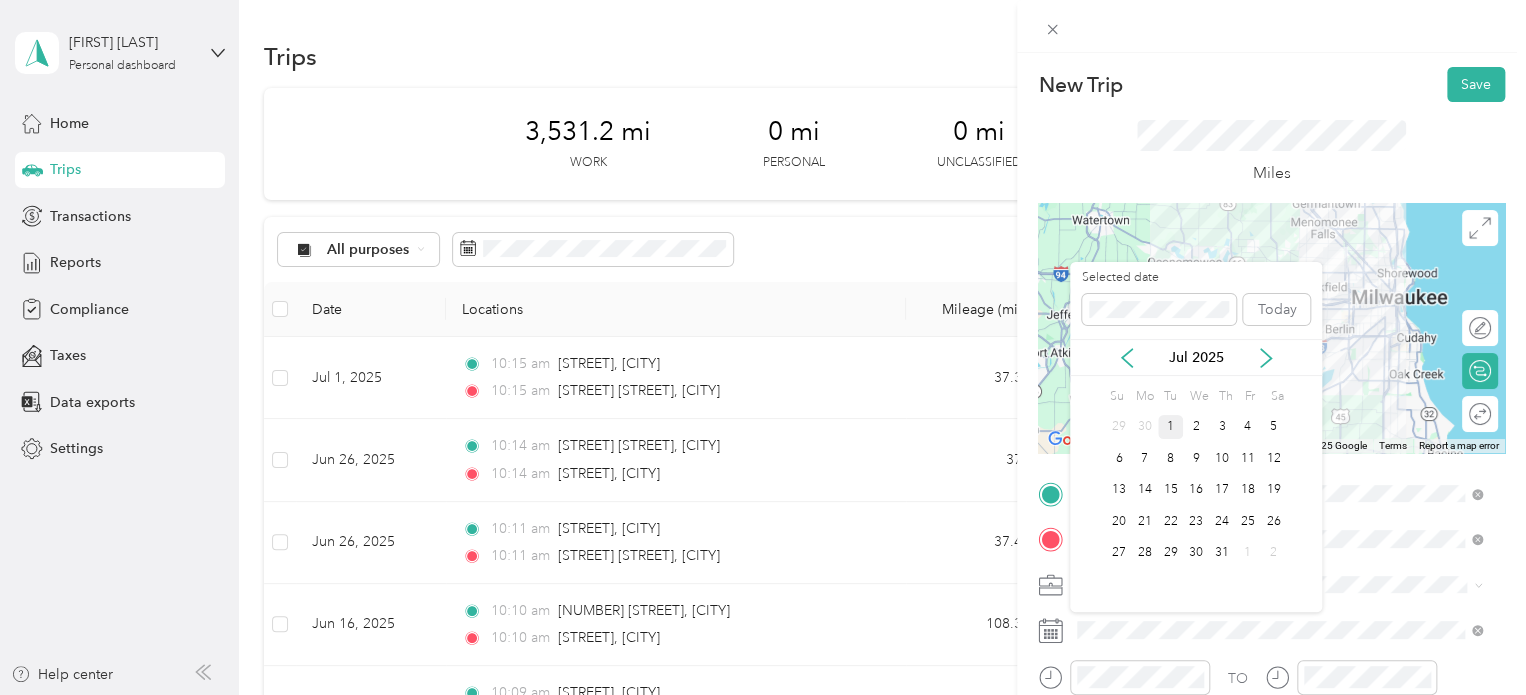 click on "1" at bounding box center (1171, 427) 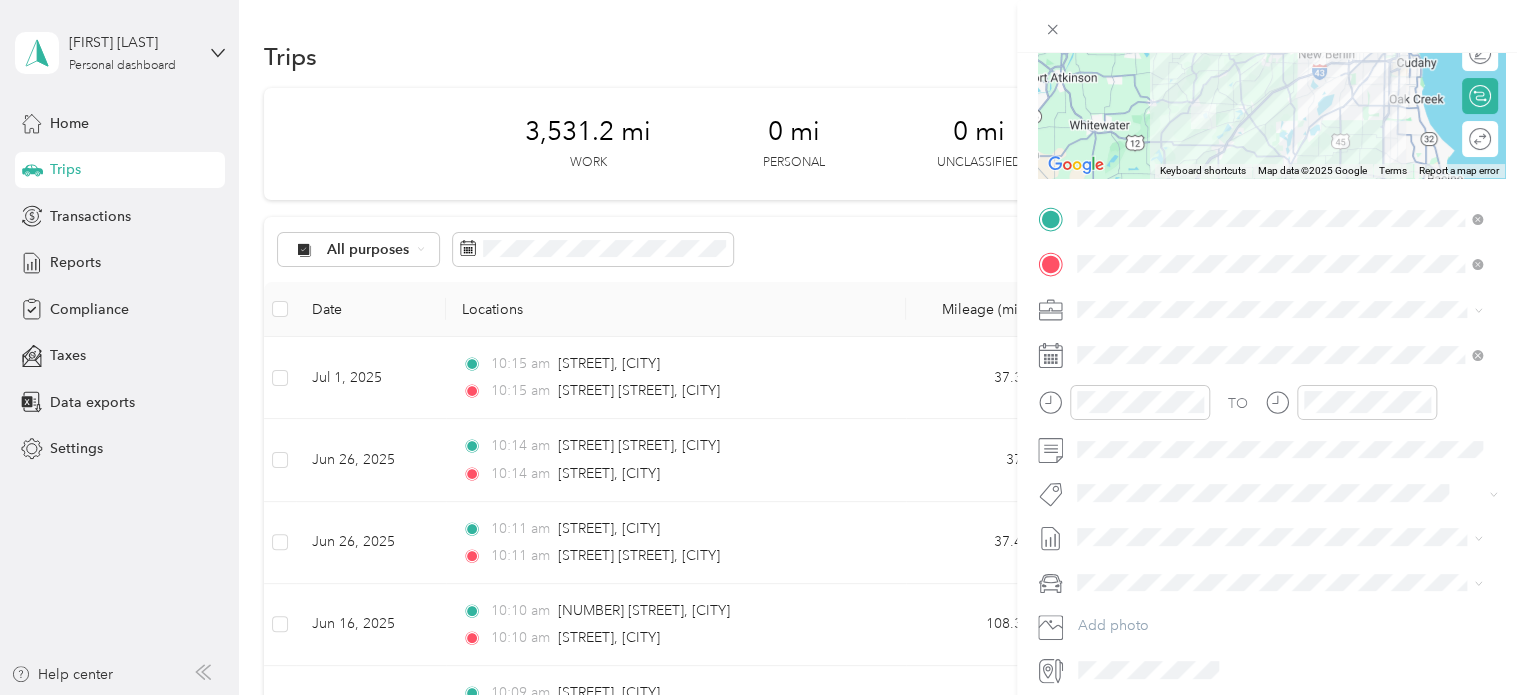scroll, scrollTop: 276, scrollLeft: 0, axis: vertical 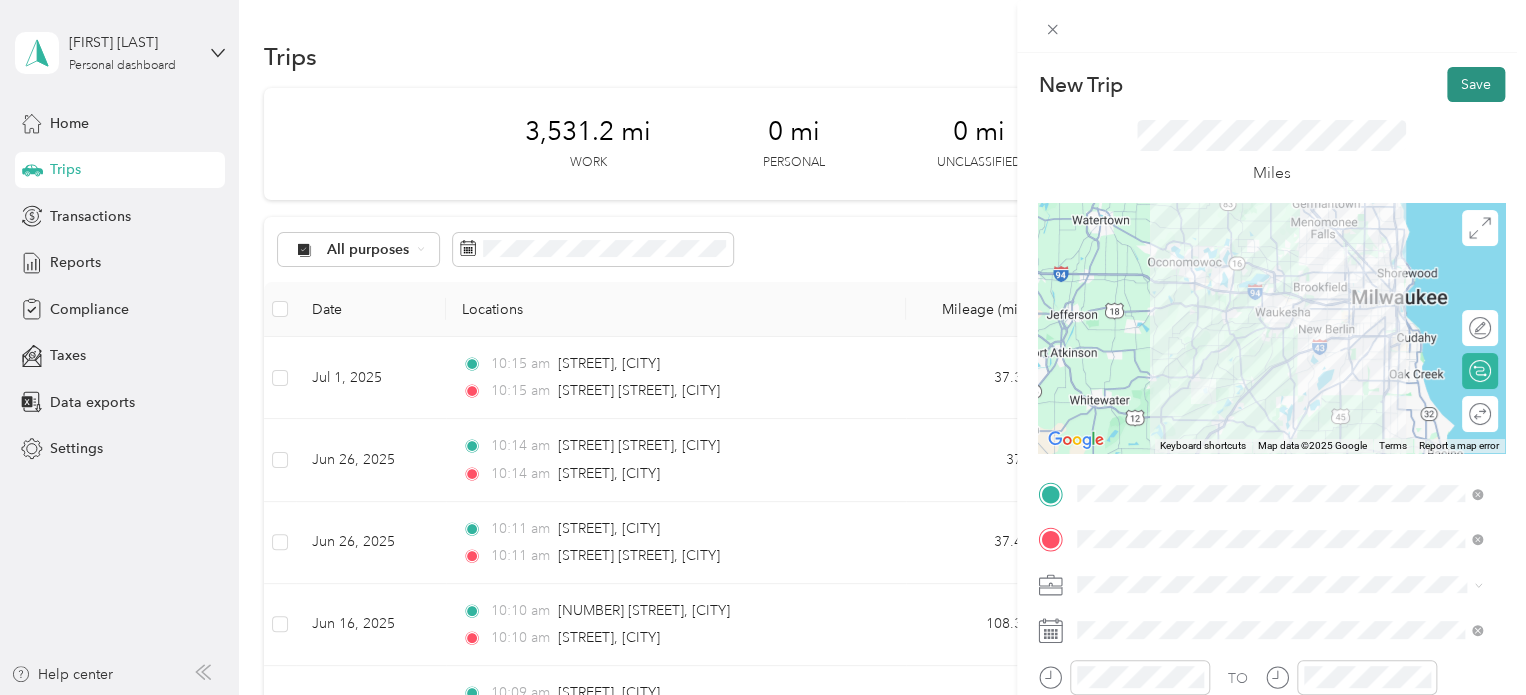 click on "Save" at bounding box center [1476, 84] 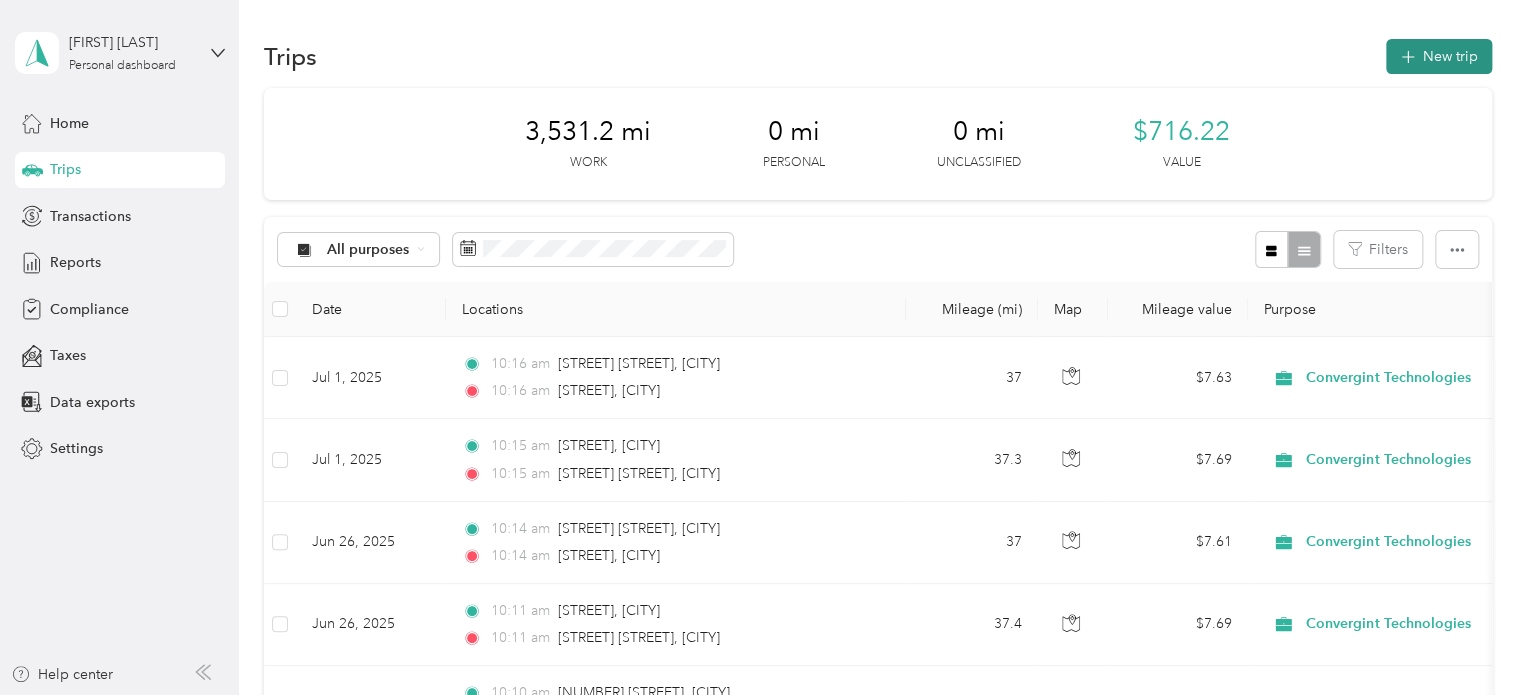 click on "New trip" at bounding box center (1439, 56) 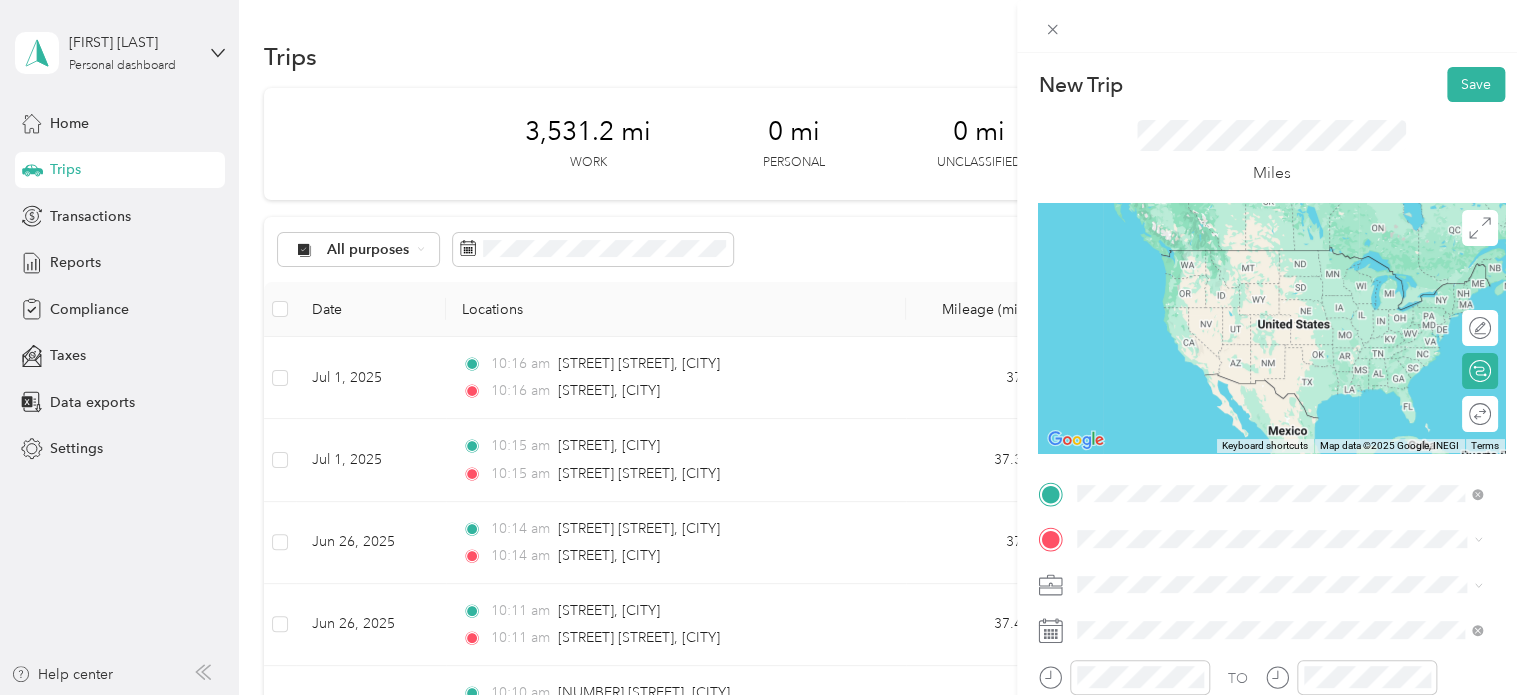 click on "[STREET]
[CITY], [STATE] [POSTAL_CODE], [COUNTRY]" at bounding box center (1259, 258) 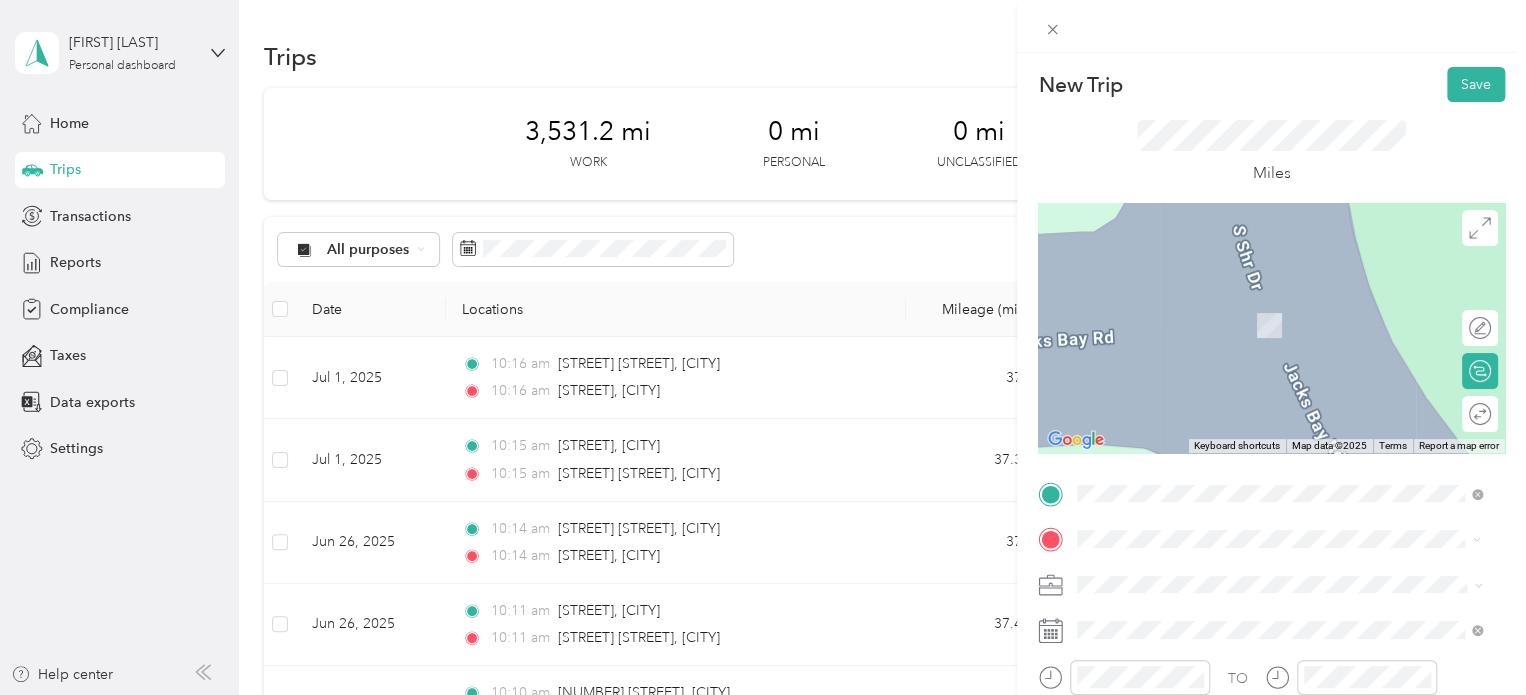 click on "[NUMBER] [STREET]
[CITY], [STATE] [POSTAL_CODE], [COUNTRY]" at bounding box center [1259, 381] 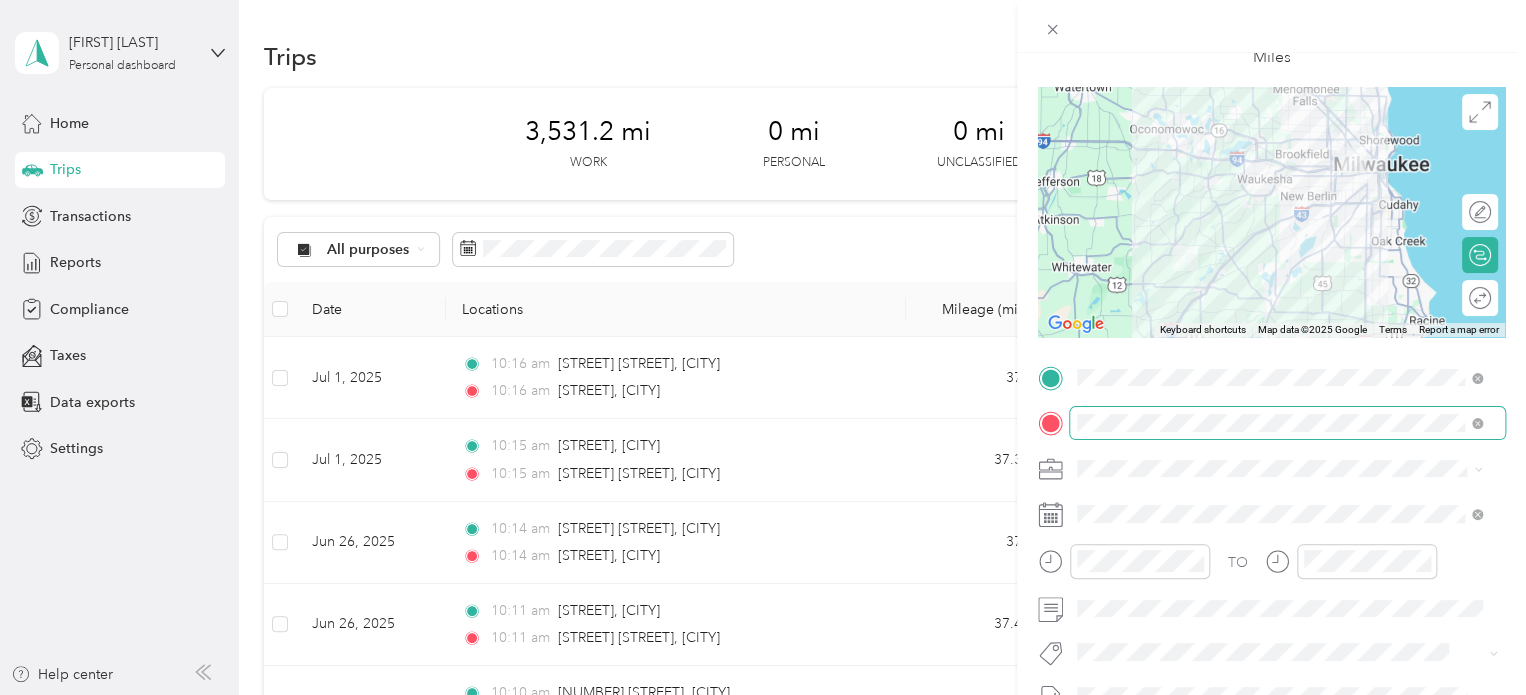 scroll, scrollTop: 126, scrollLeft: 0, axis: vertical 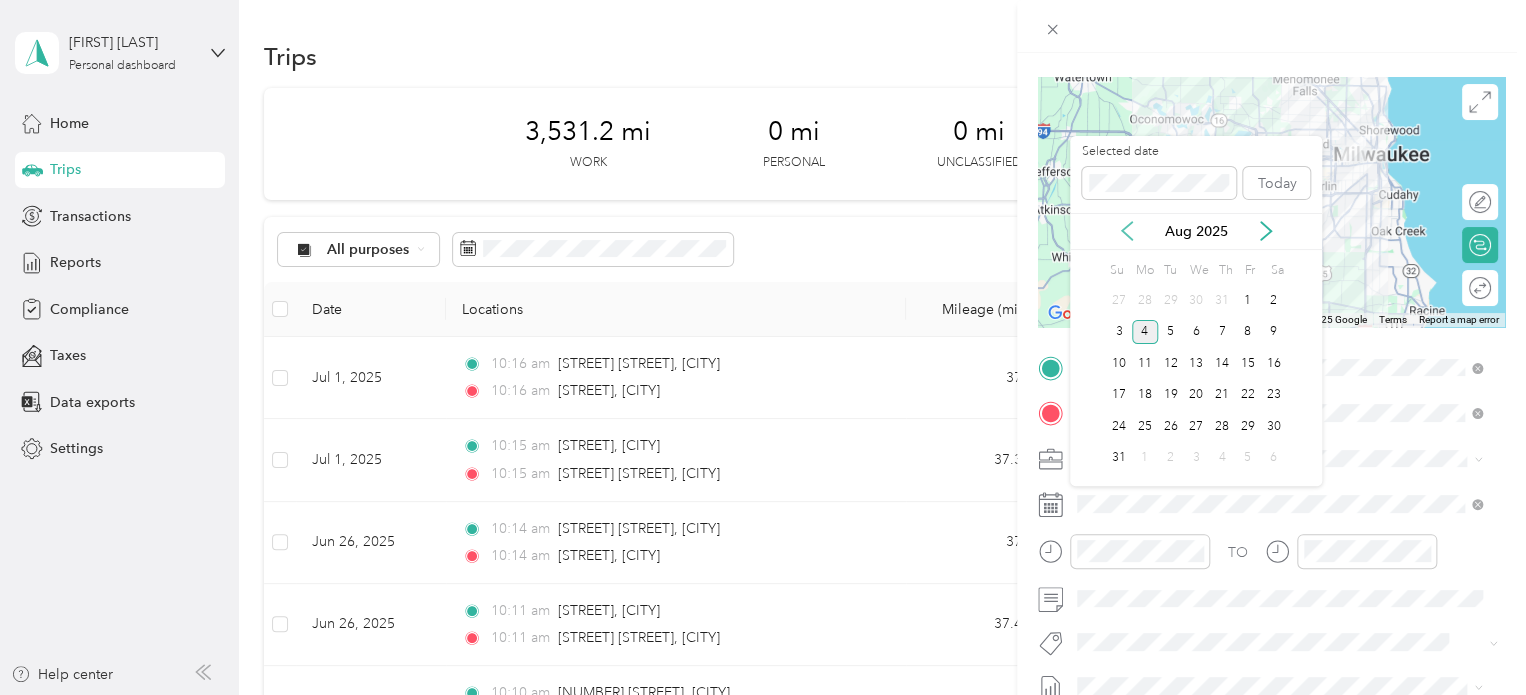click 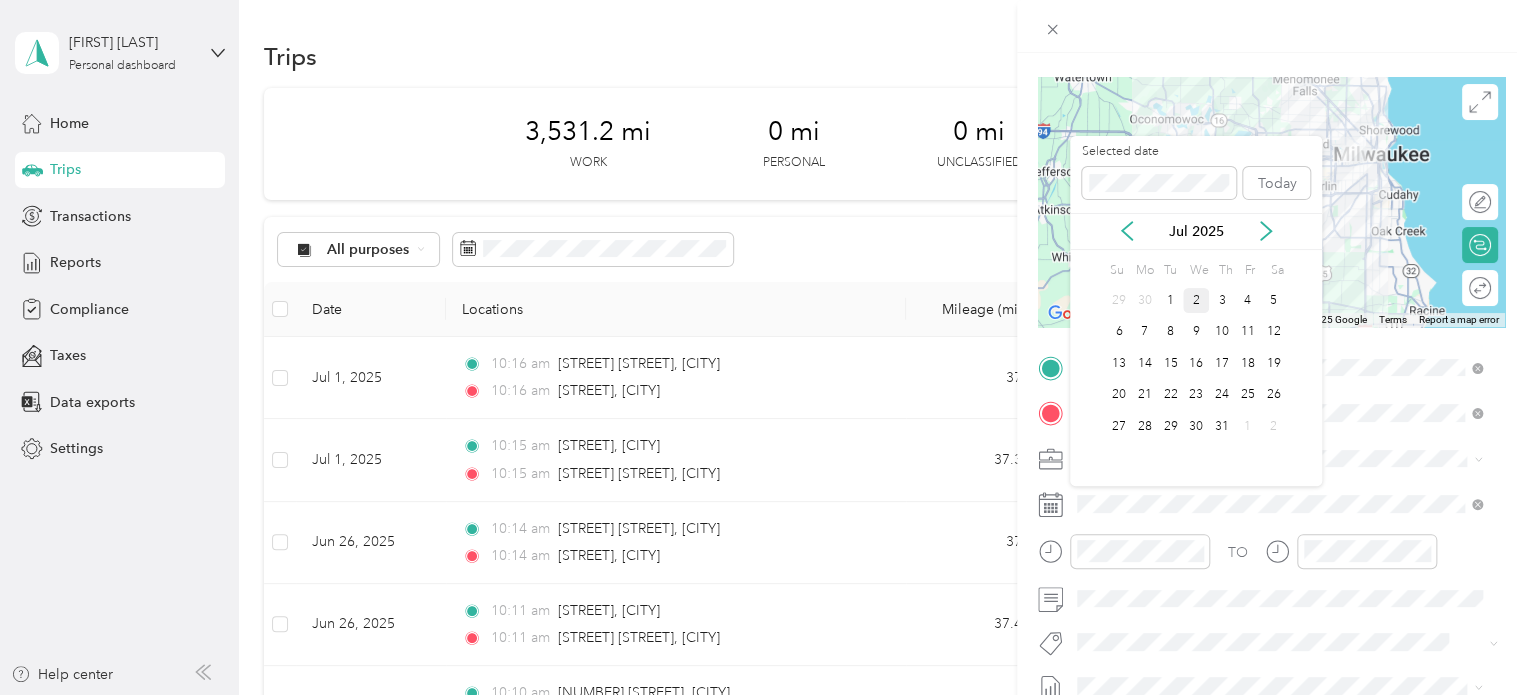 click on "2" at bounding box center (1196, 300) 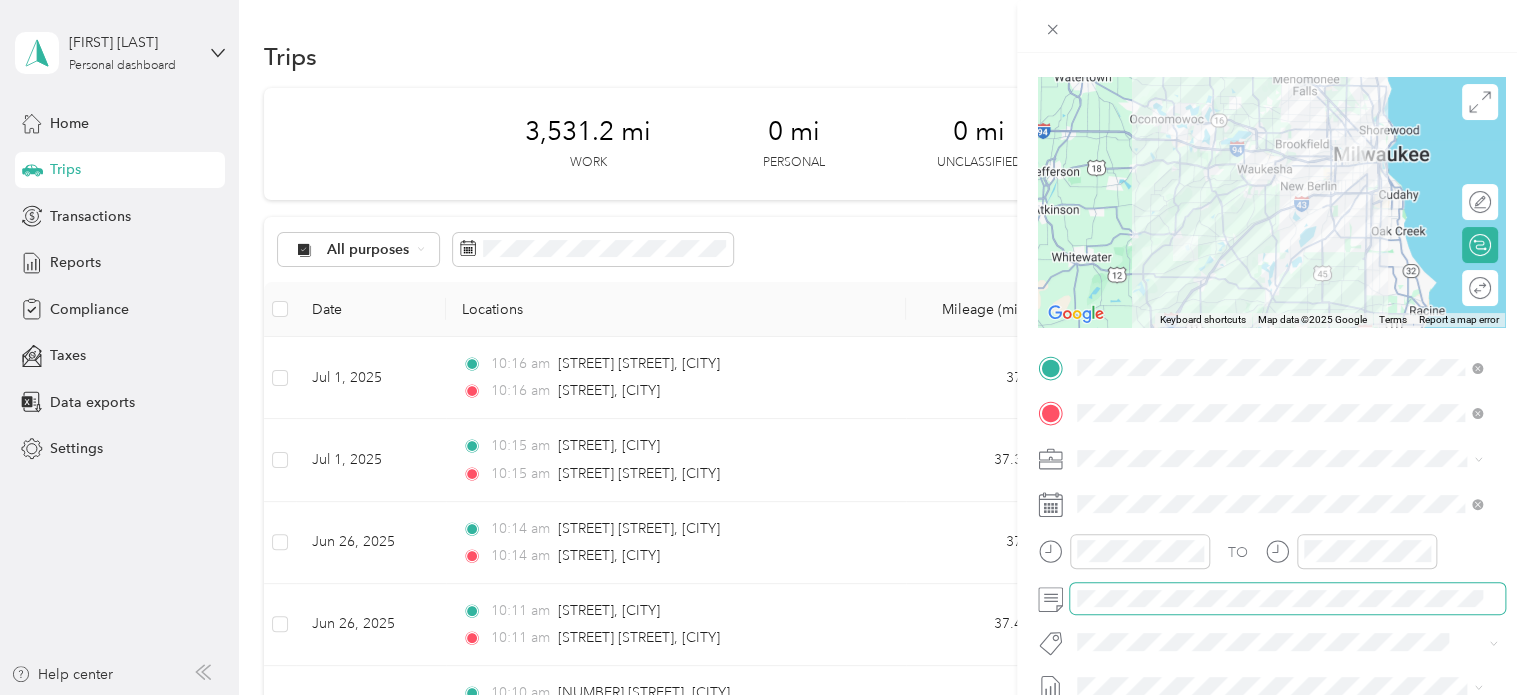 scroll, scrollTop: 0, scrollLeft: 0, axis: both 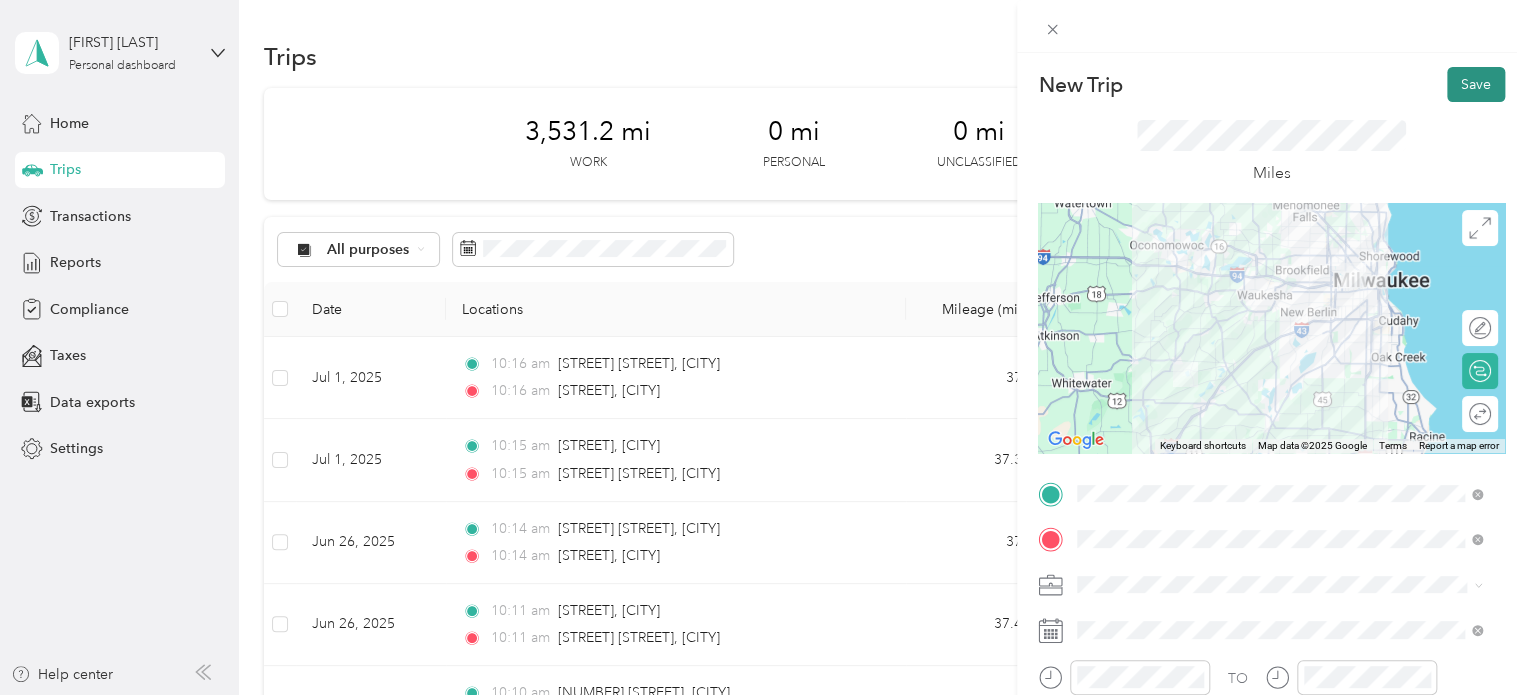 click on "Save" at bounding box center [1476, 84] 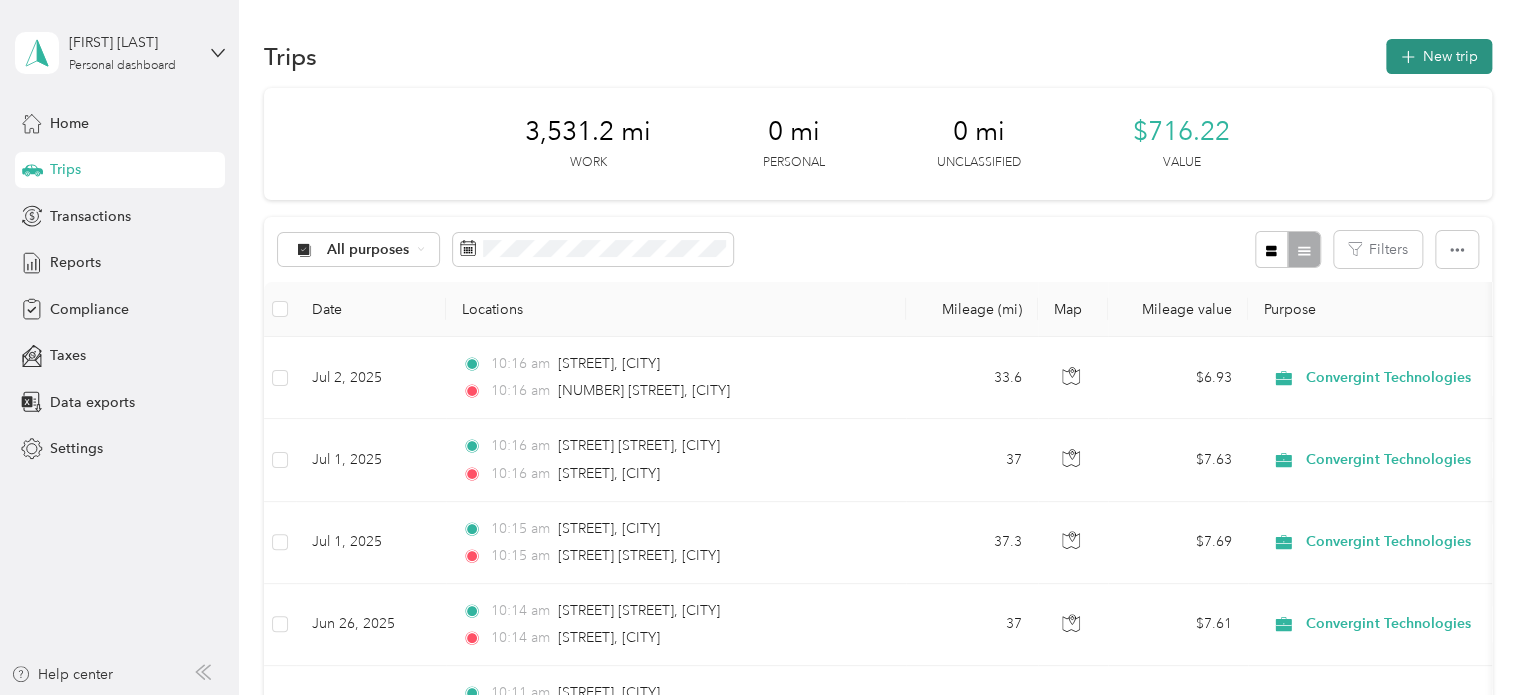 click on "New trip" at bounding box center (1439, 56) 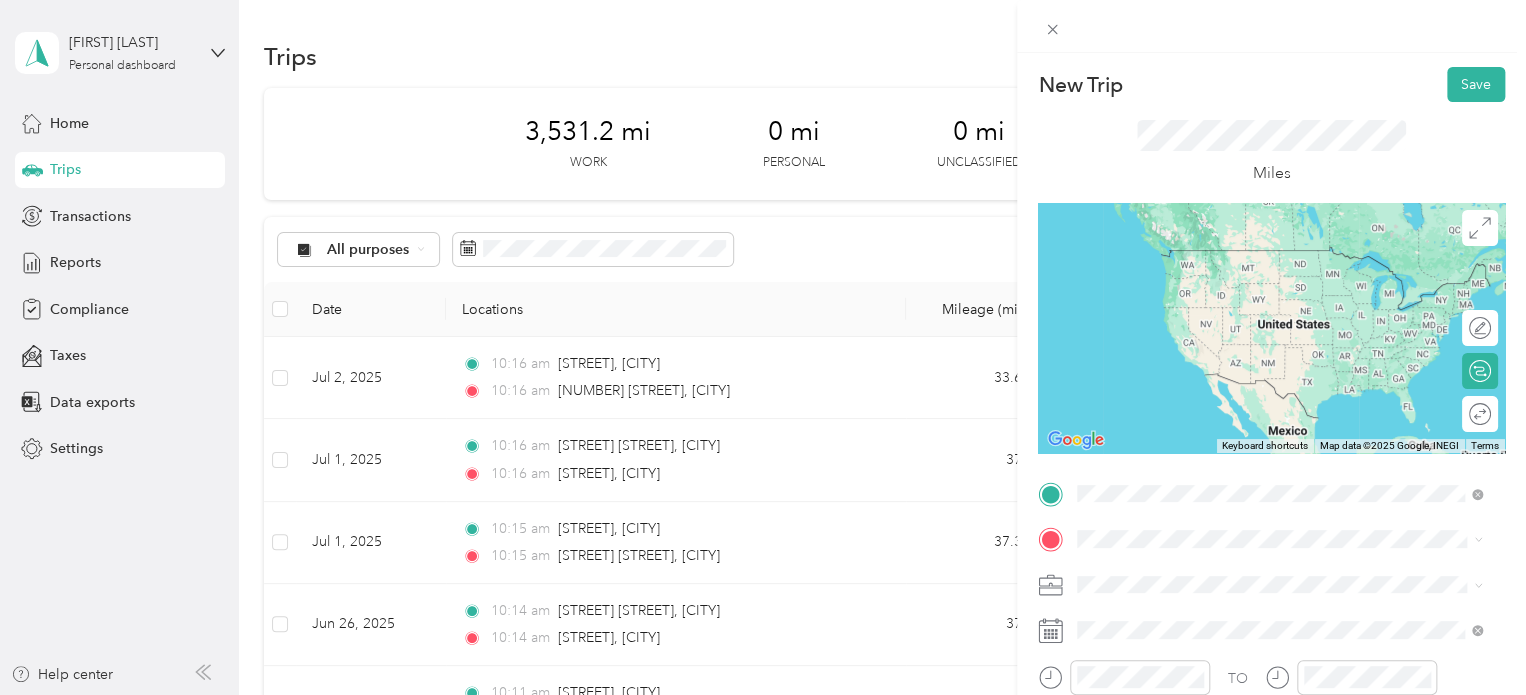 click on "[NUMBER] [STREET]
[CITY], [STATE] [POSTAL_CODE], [COUNTRY]" at bounding box center (1259, 335) 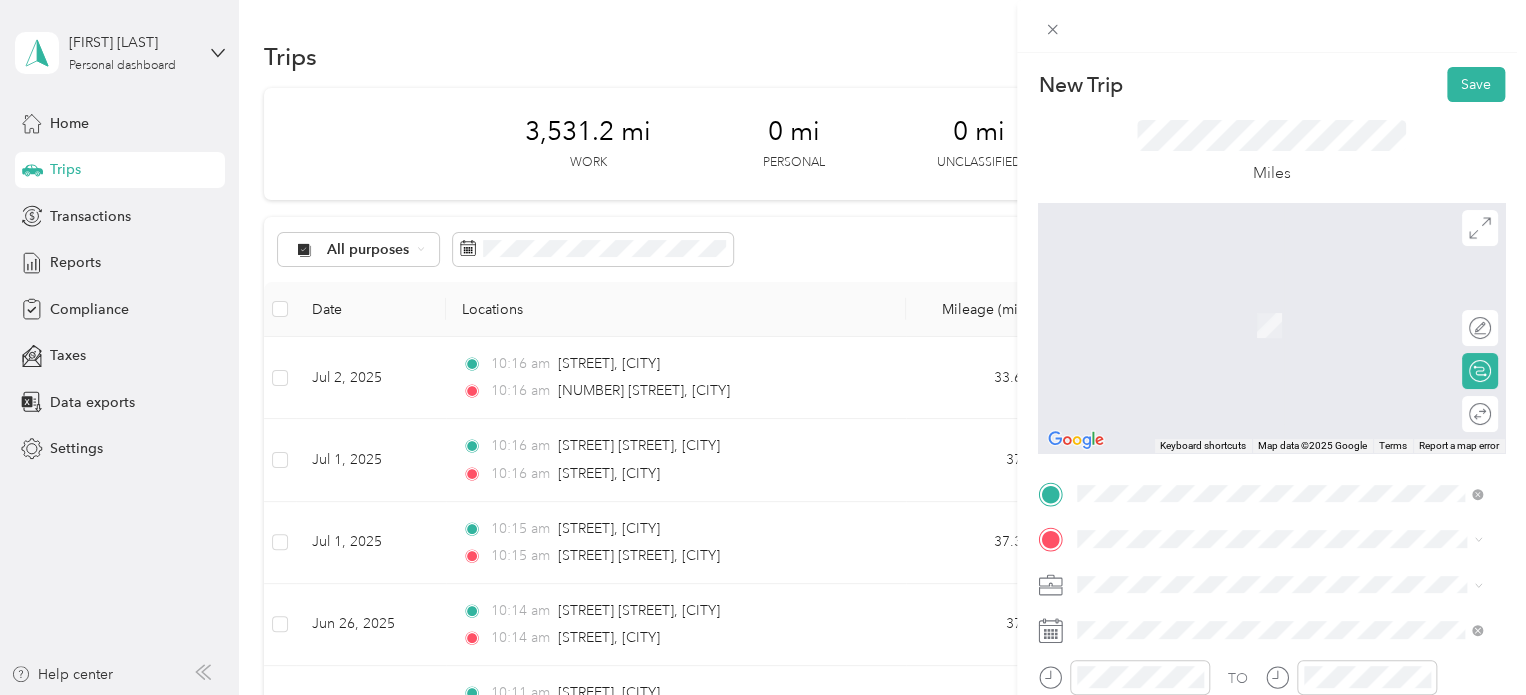 click on "[STREET]
[CITY], [STATE] [POSTAL_CODE], [COUNTRY]" at bounding box center [1259, 300] 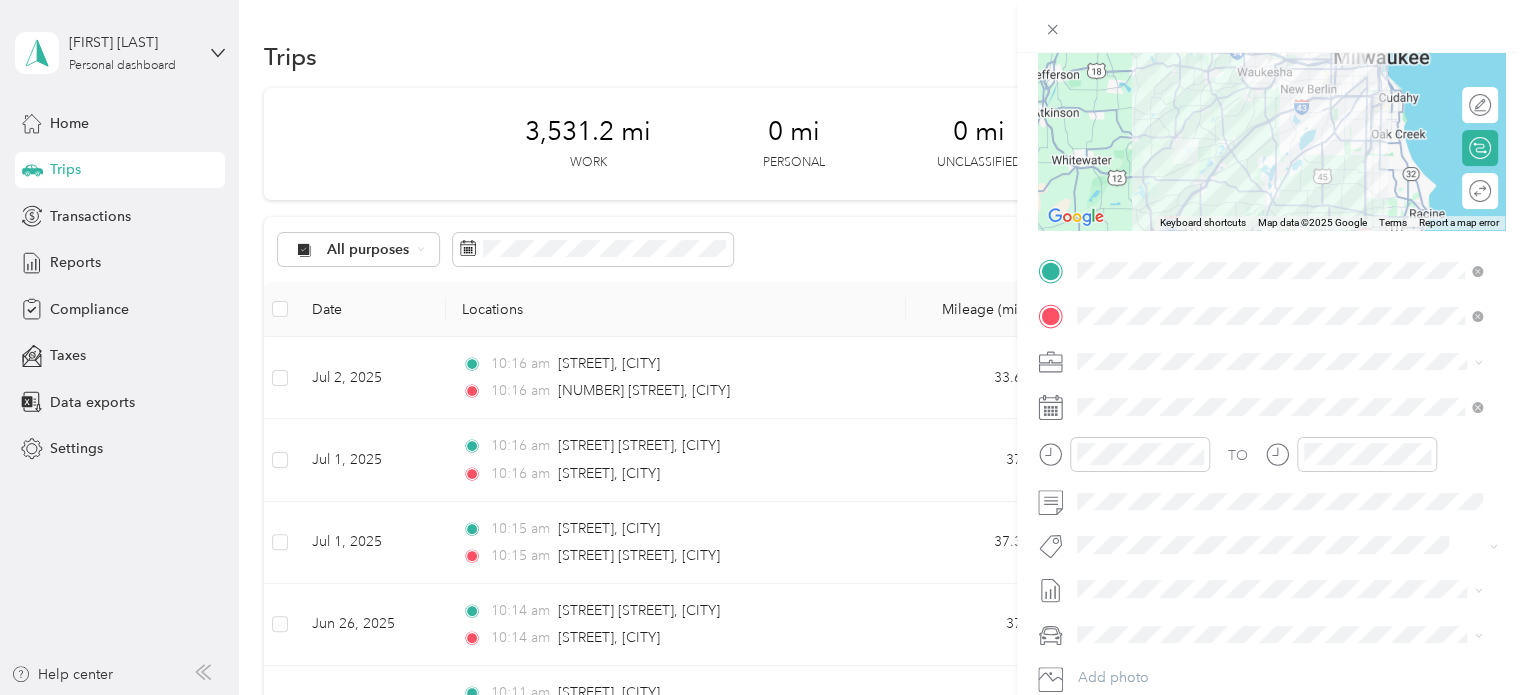 scroll, scrollTop: 238, scrollLeft: 0, axis: vertical 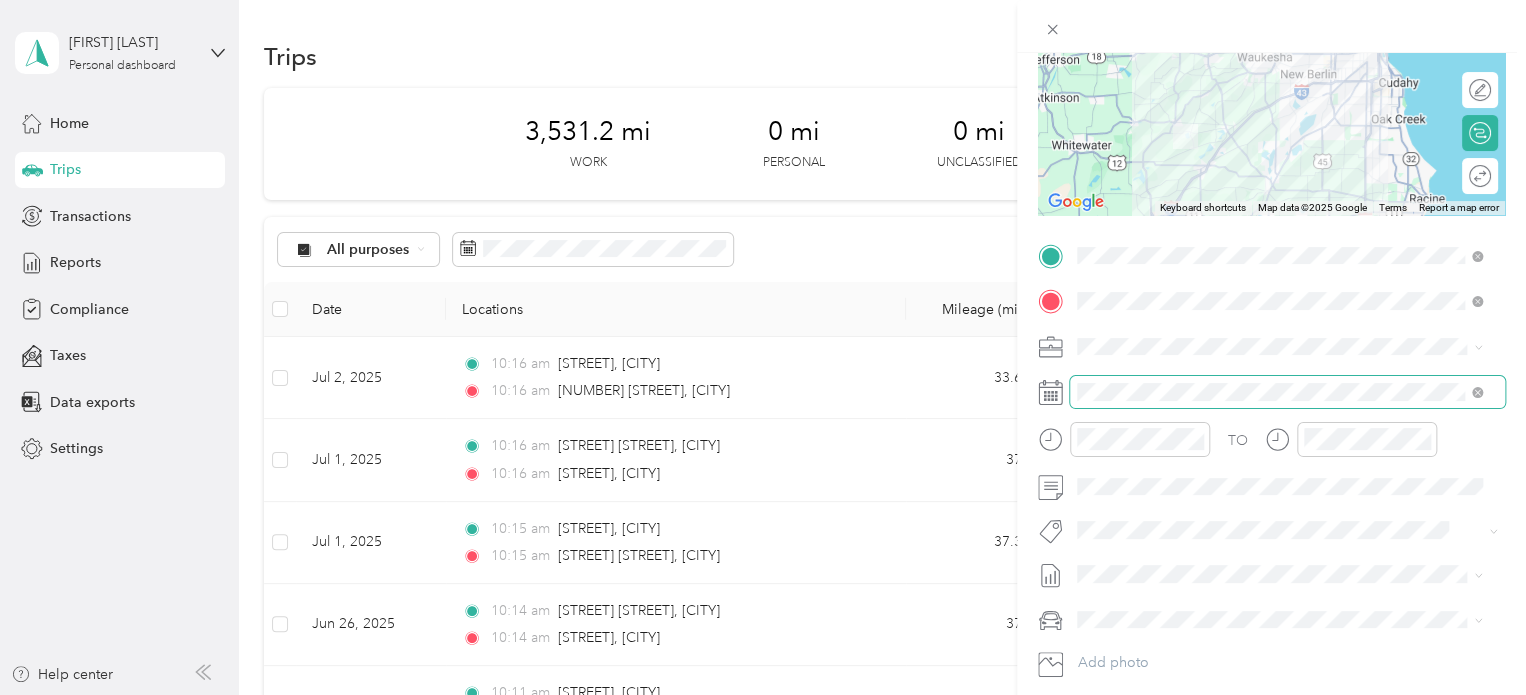click at bounding box center [1287, 392] 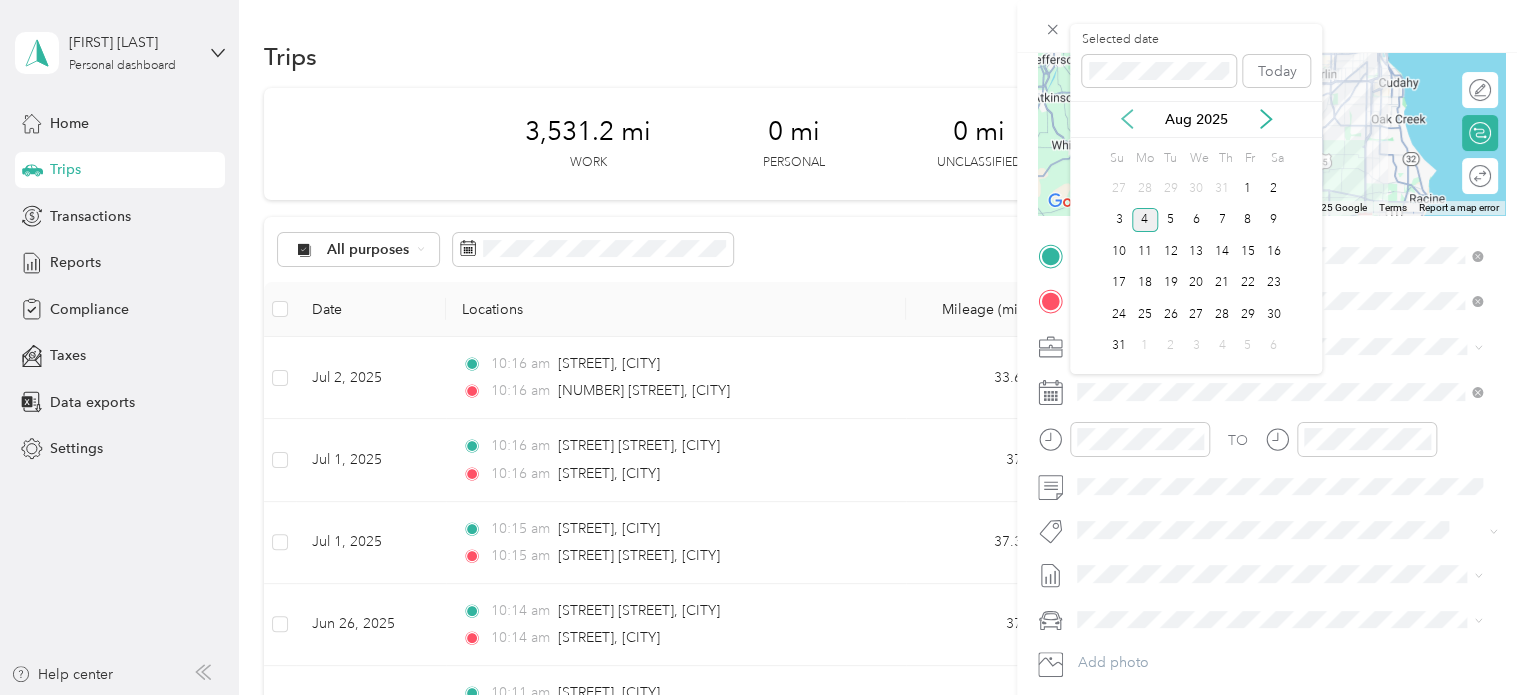 click 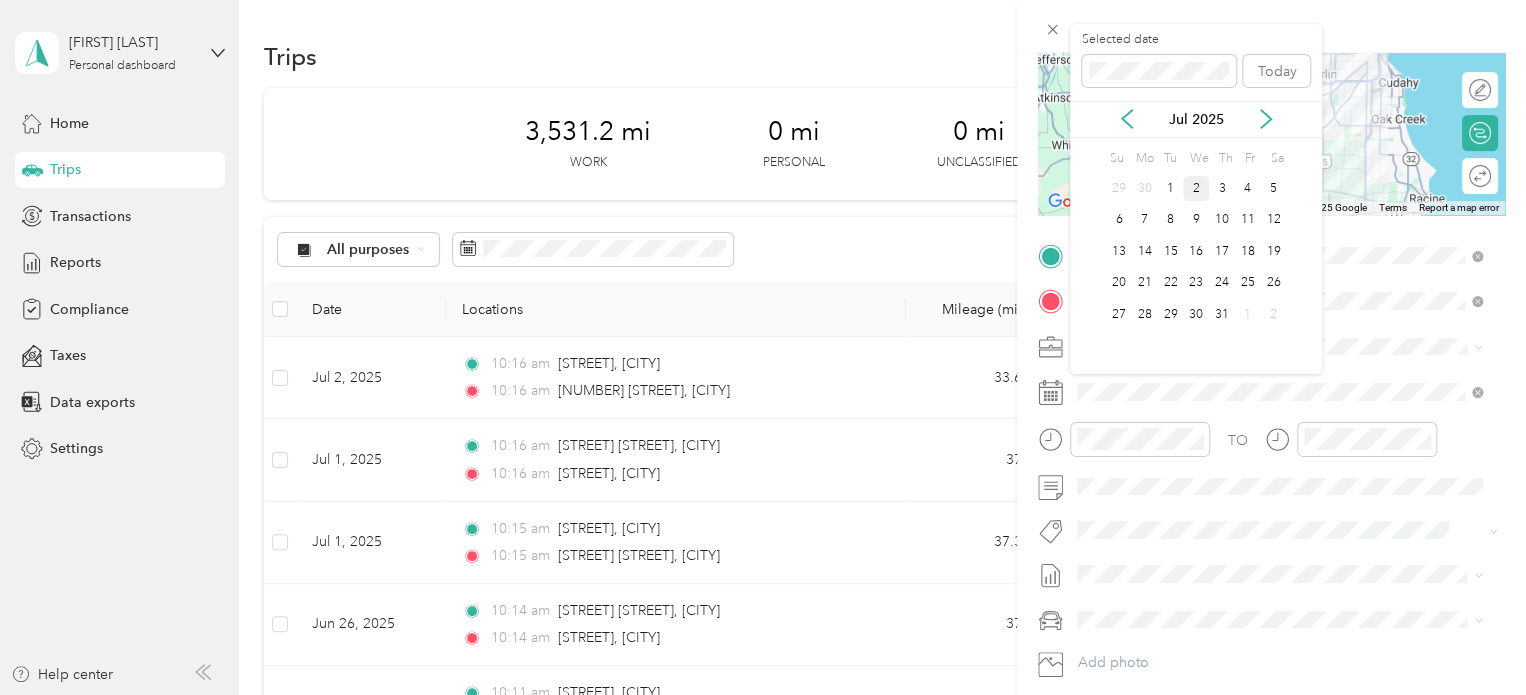 click on "2" at bounding box center [1196, 188] 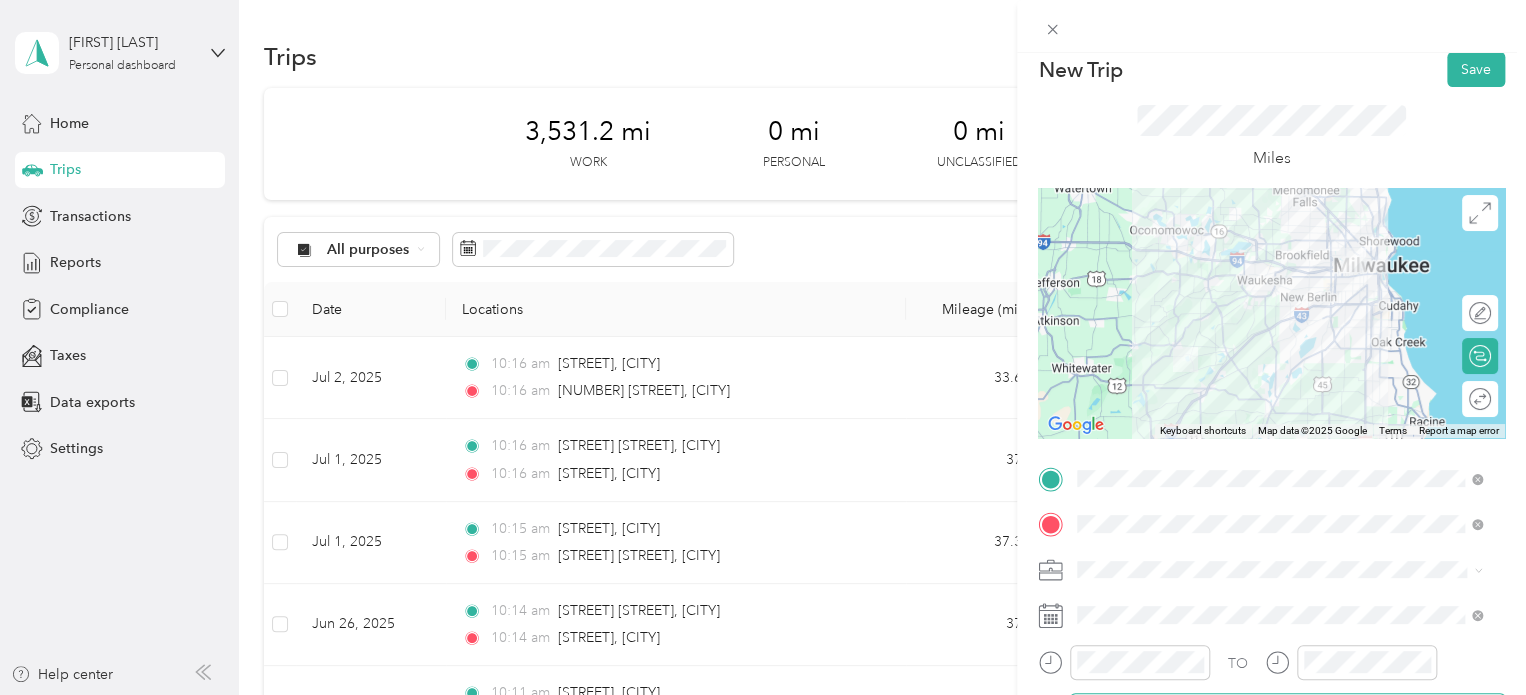scroll, scrollTop: 0, scrollLeft: 0, axis: both 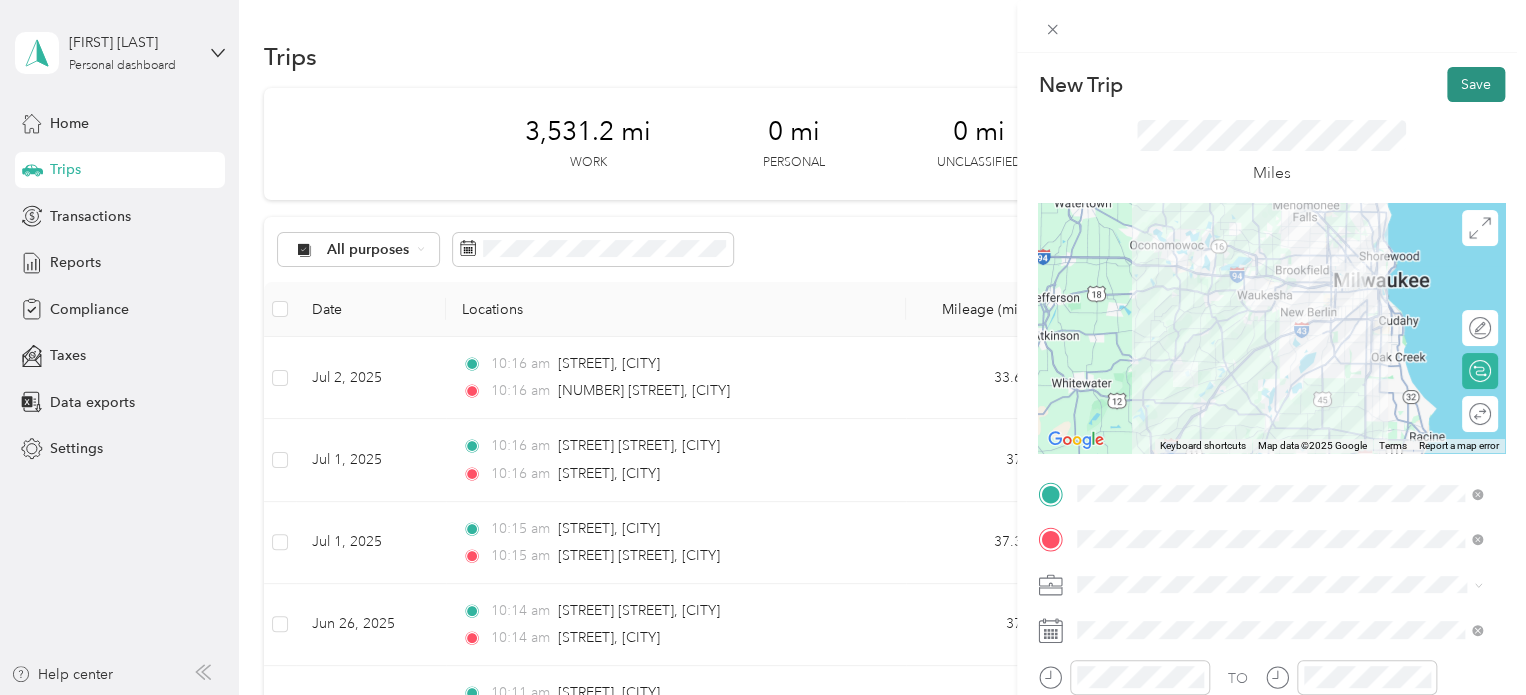 click on "Save" at bounding box center [1476, 84] 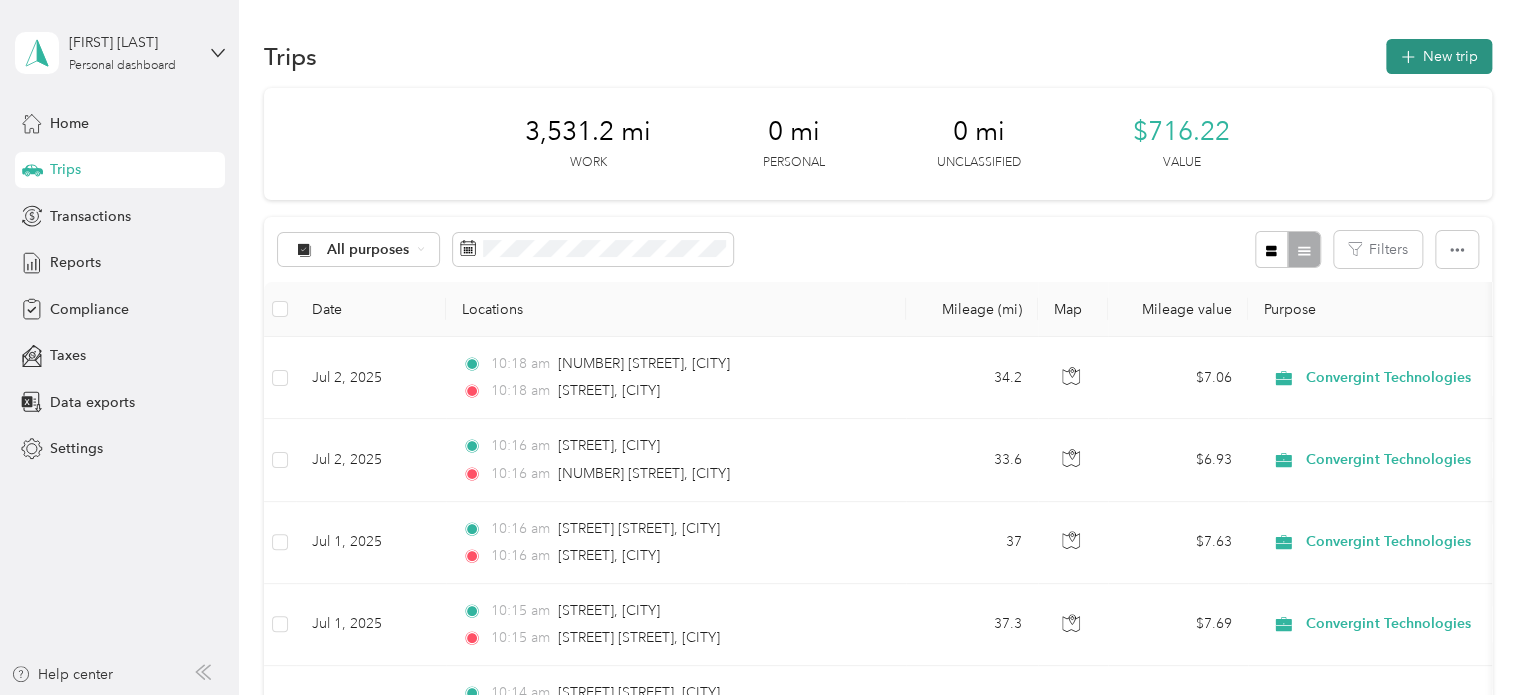 click on "New trip" at bounding box center (1439, 56) 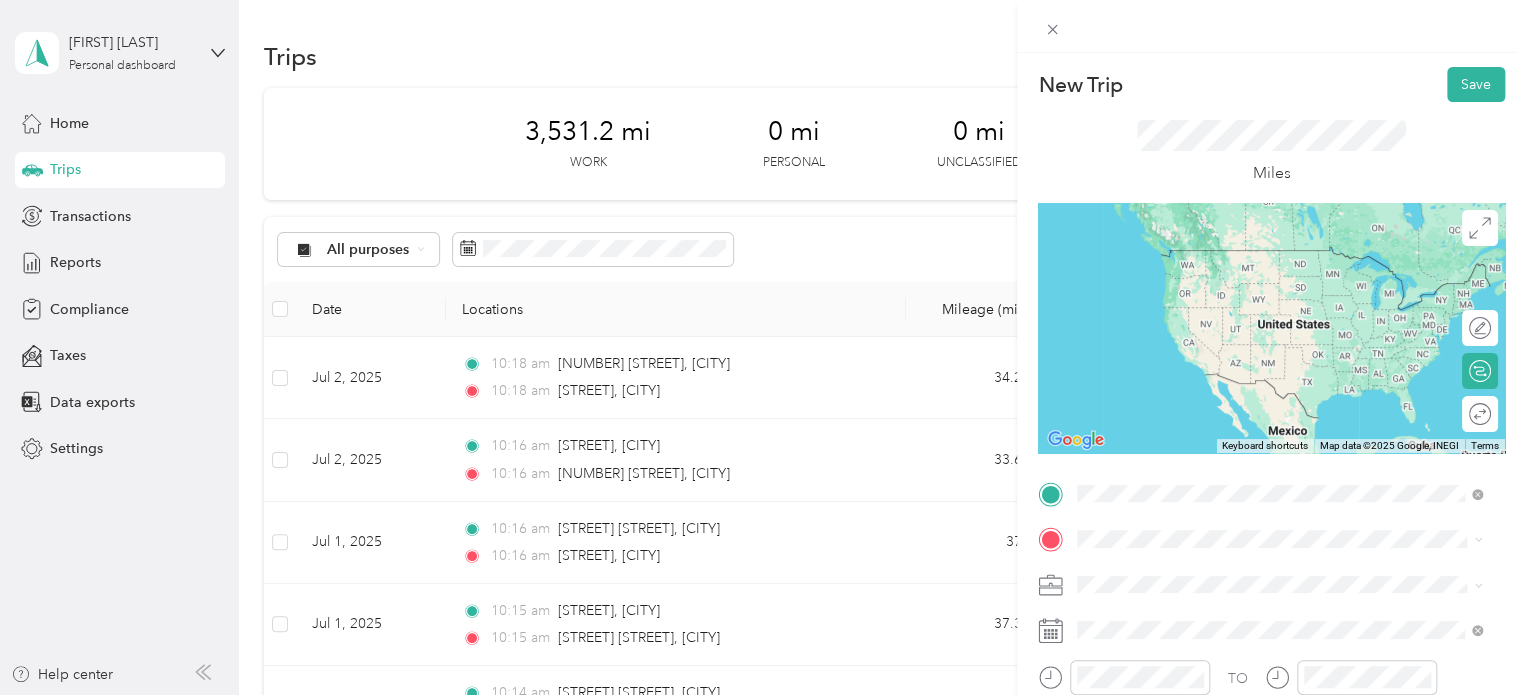 click on "[STREET]
[CITY], [STATE] [POSTAL_CODE], [COUNTRY]" at bounding box center (1259, 258) 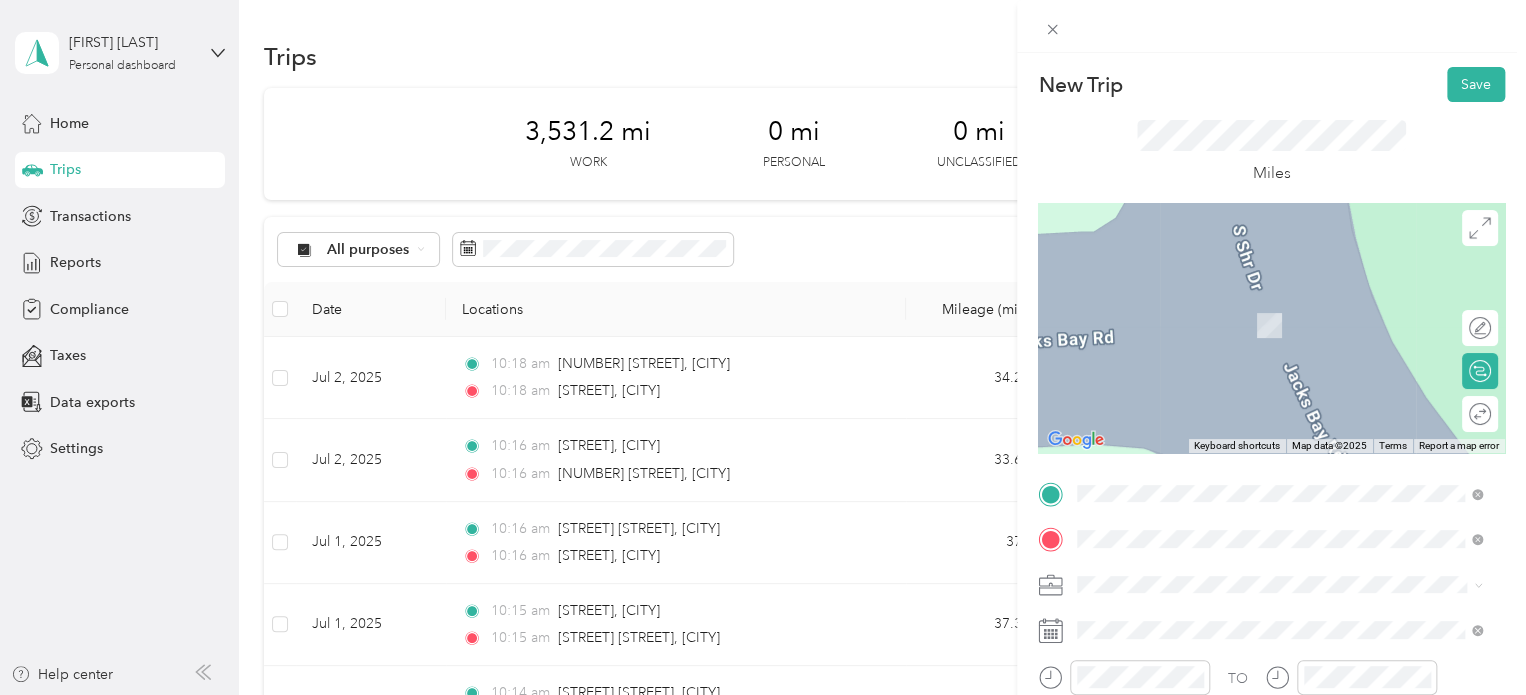 click on "[NUMBER] [STREET]
[CITY], [STATE] [POSTAL_CODE], [COUNTRY]" at bounding box center [1259, 325] 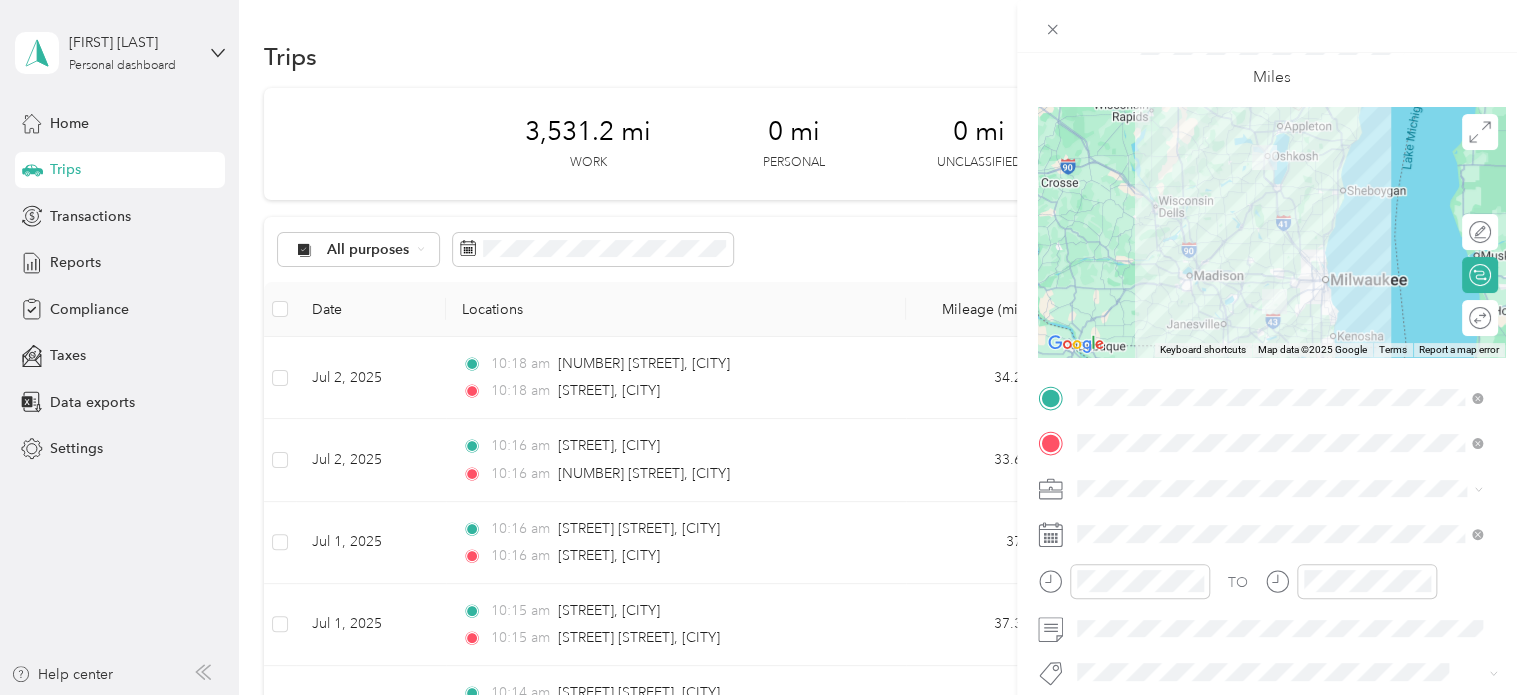 scroll, scrollTop: 148, scrollLeft: 0, axis: vertical 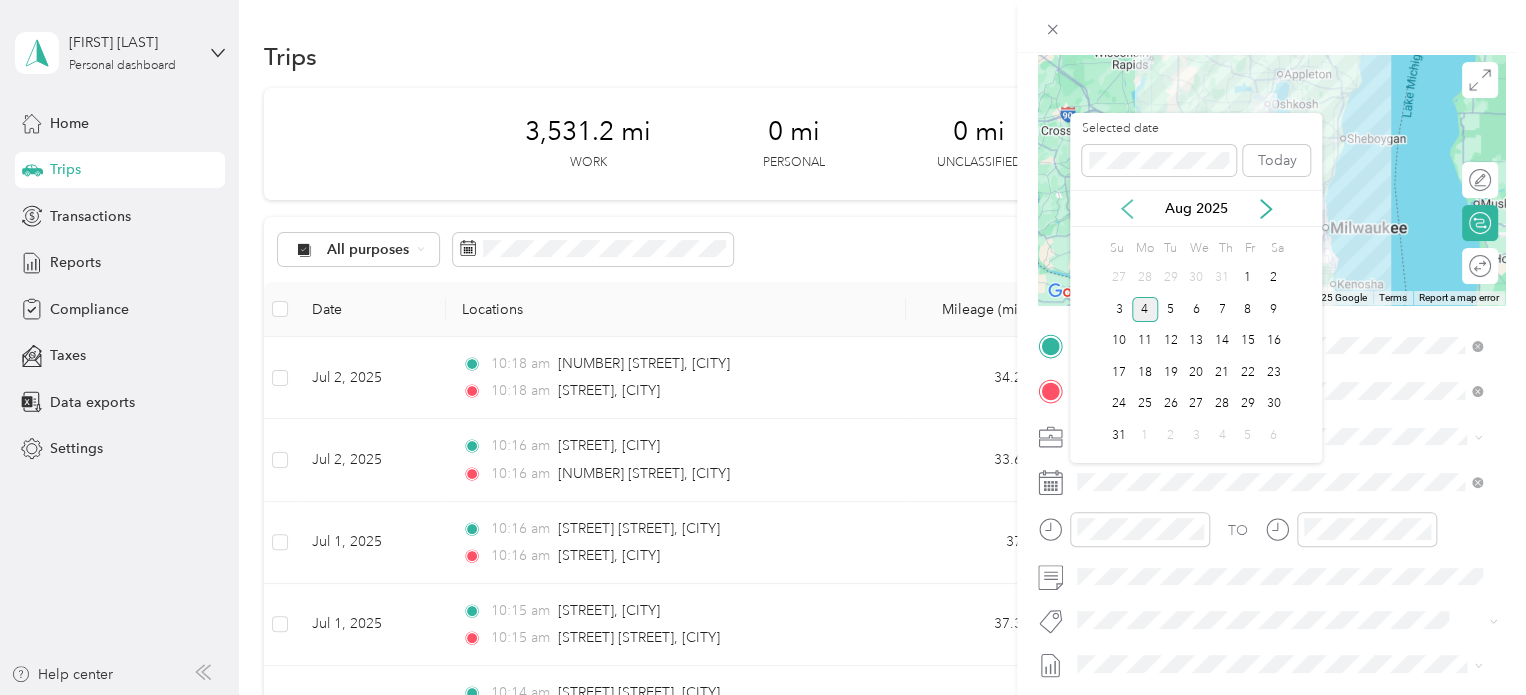 click 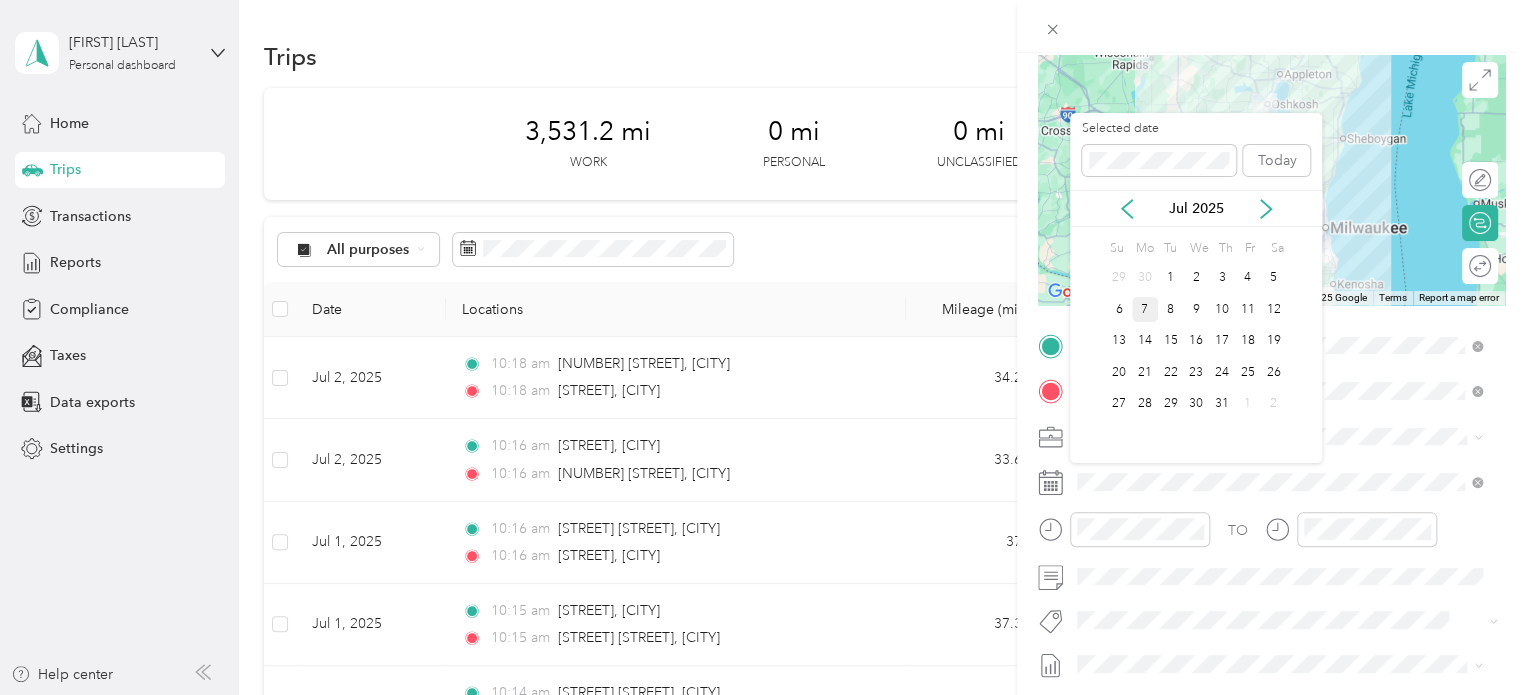 click on "7" at bounding box center [1145, 309] 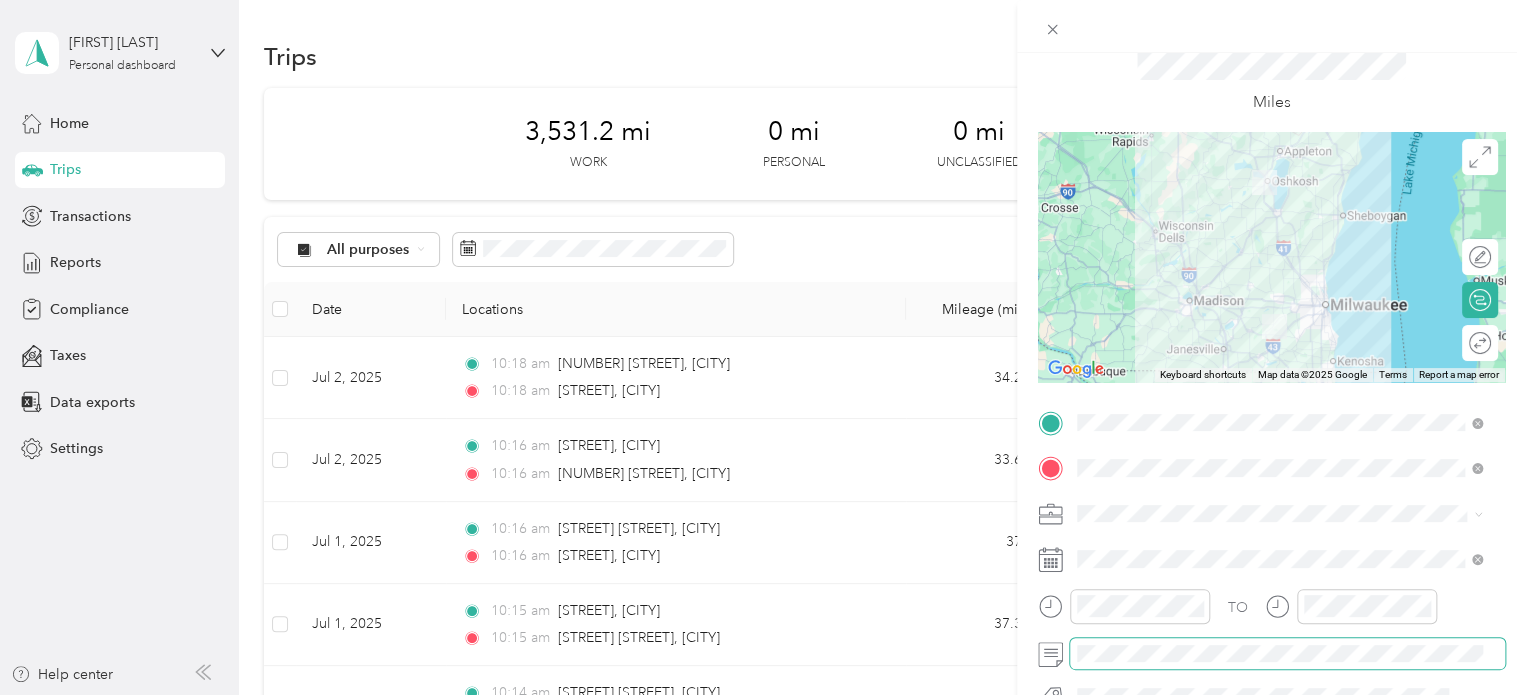scroll, scrollTop: 0, scrollLeft: 0, axis: both 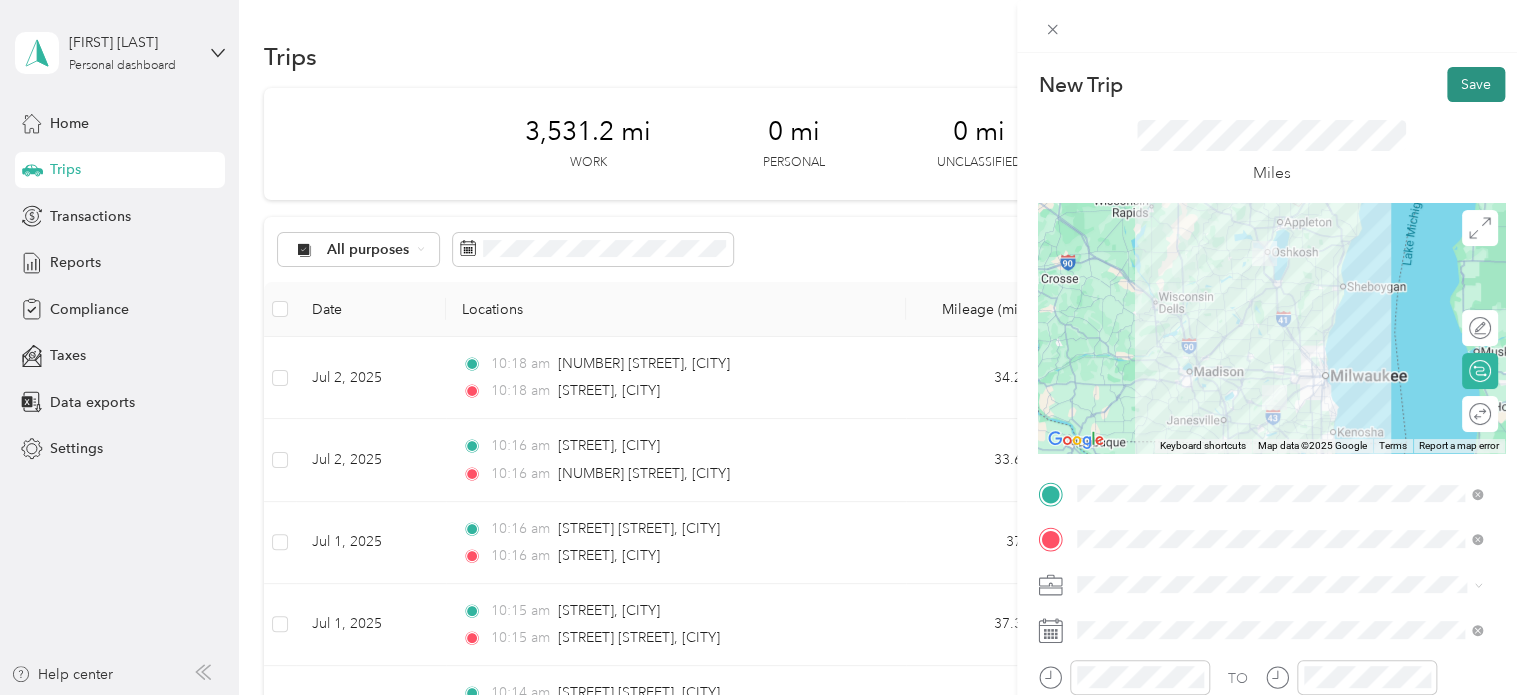 click on "Save" at bounding box center (1476, 84) 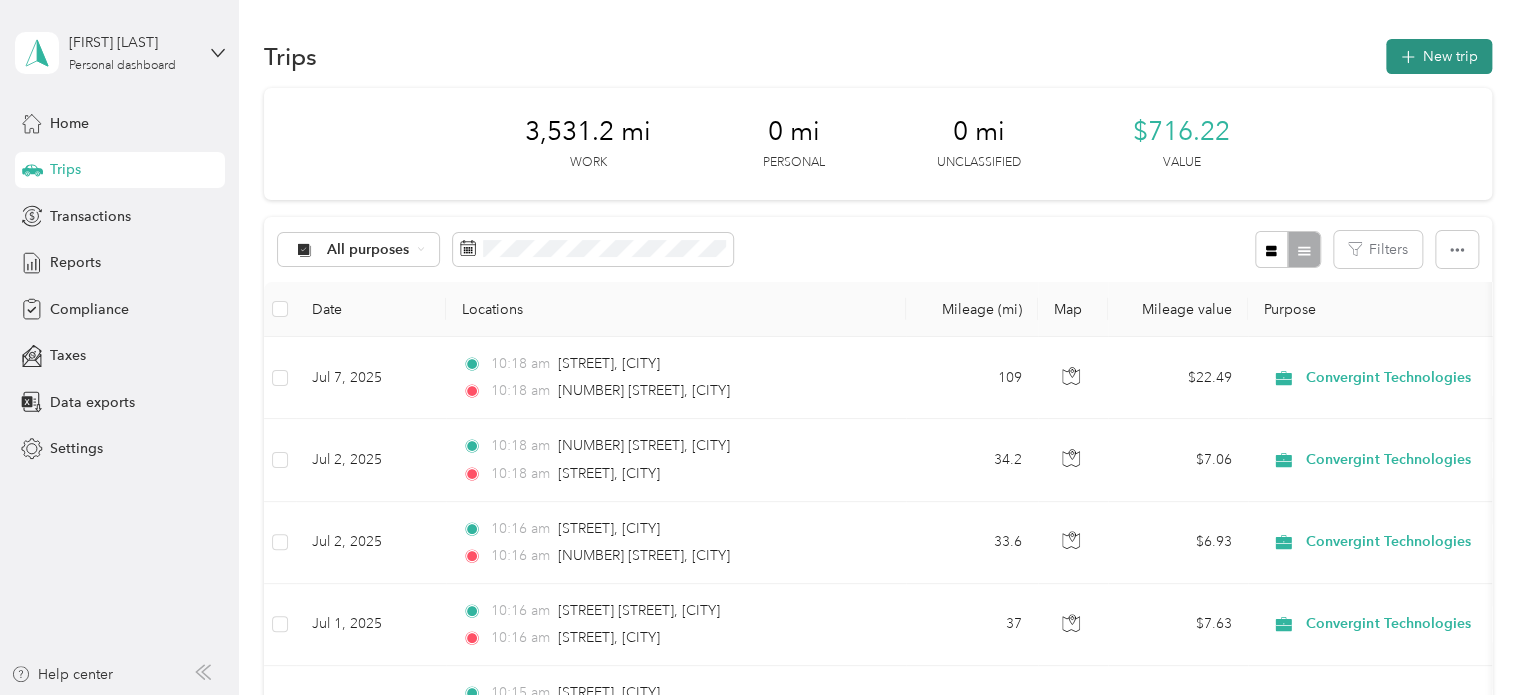 click on "New trip" at bounding box center [1439, 56] 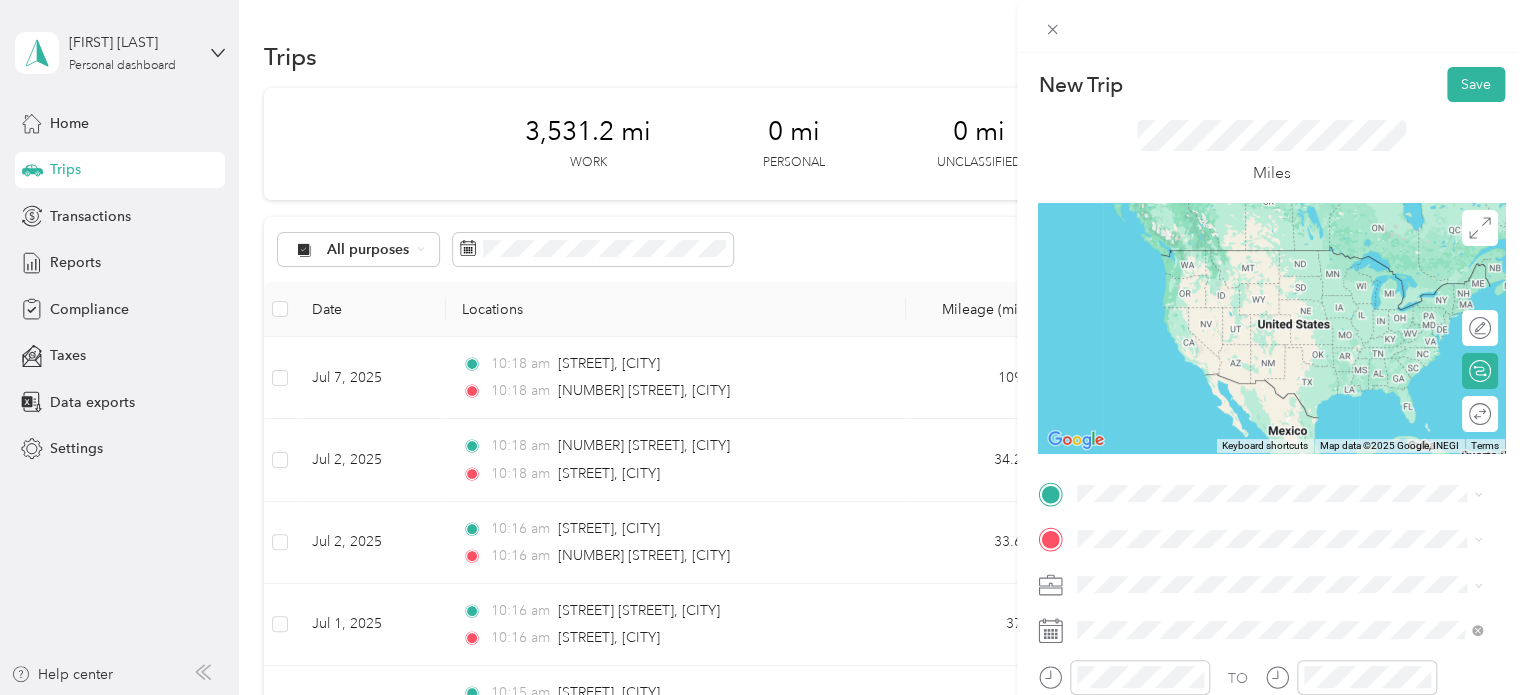 click on "[NUMBER] [STREET]
[CITY], [STATE] [POSTAL_CODE], [COUNTRY]" at bounding box center [1259, 256] 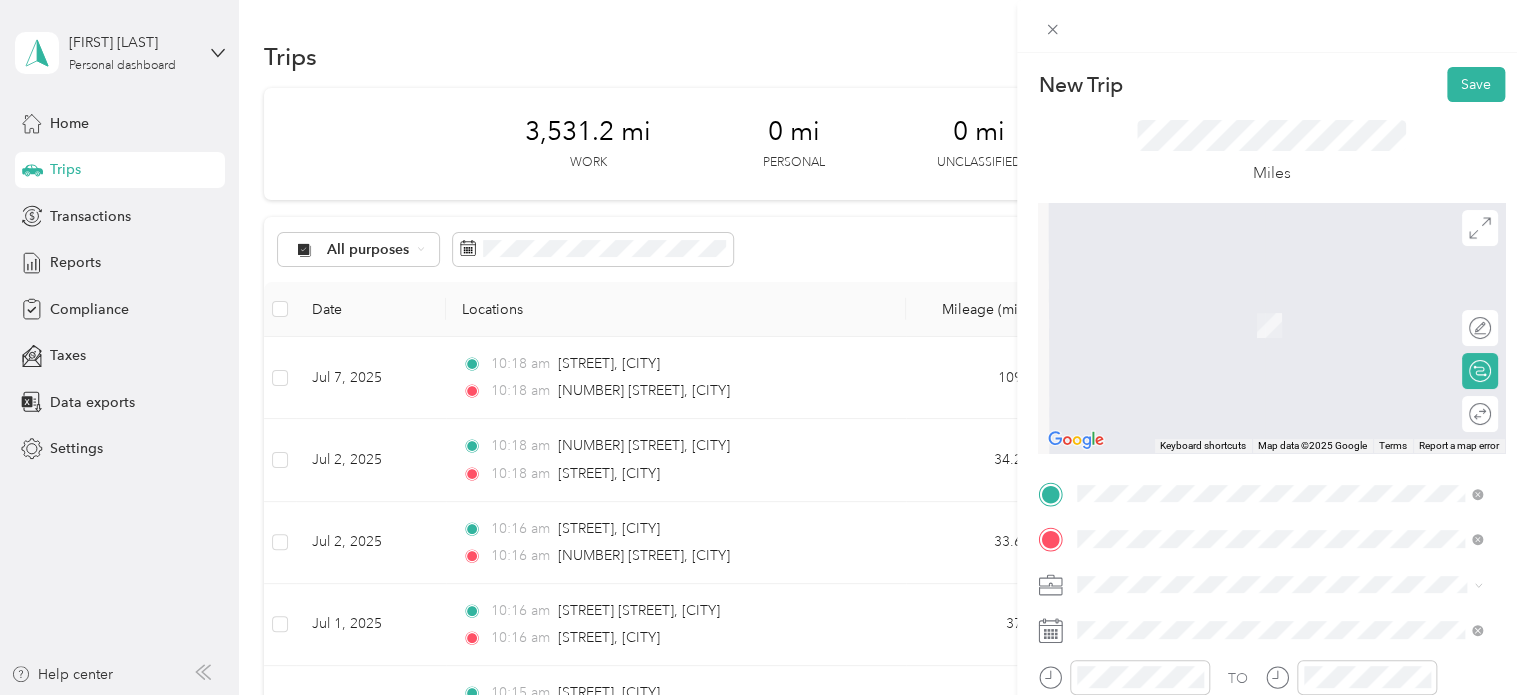 click on "[STREET]
[CITY], [STATE] [POSTAL_CODE], [COUNTRY]" at bounding box center [1259, 304] 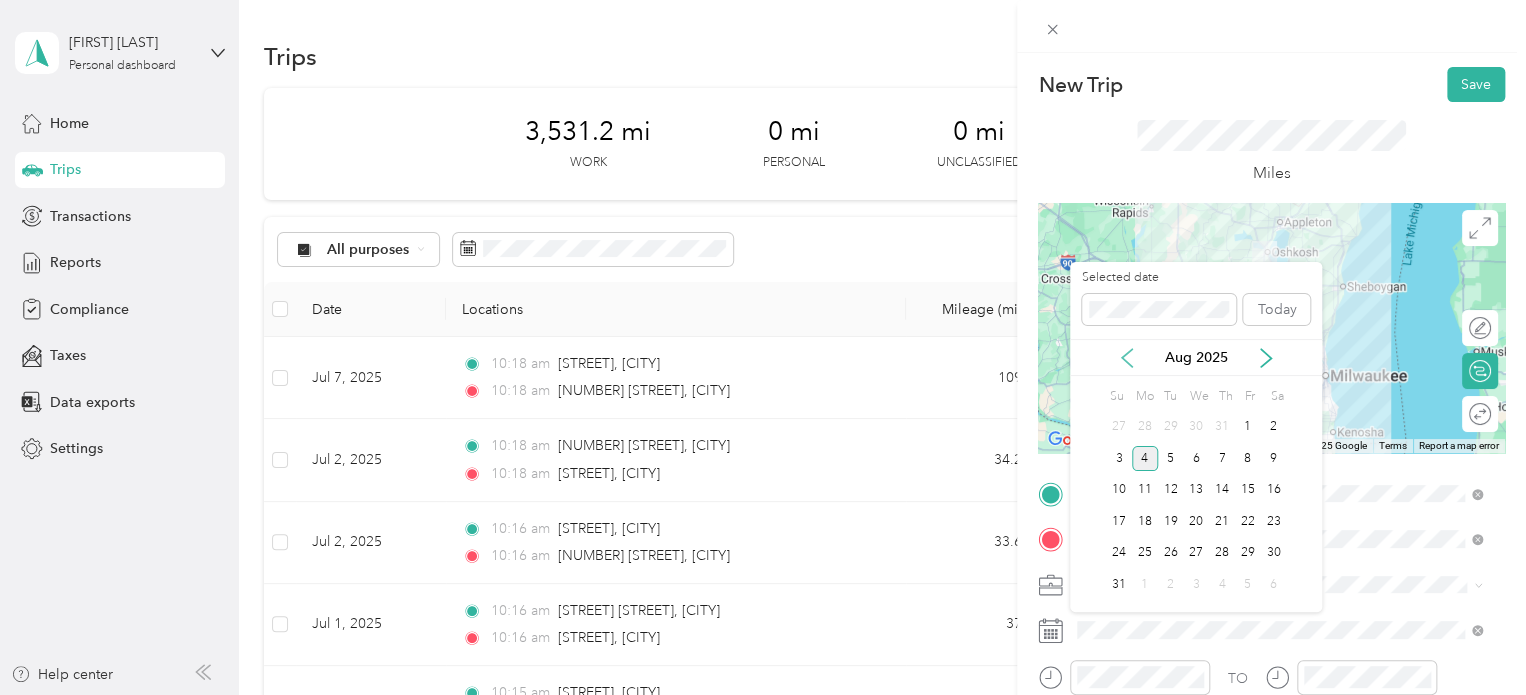 click 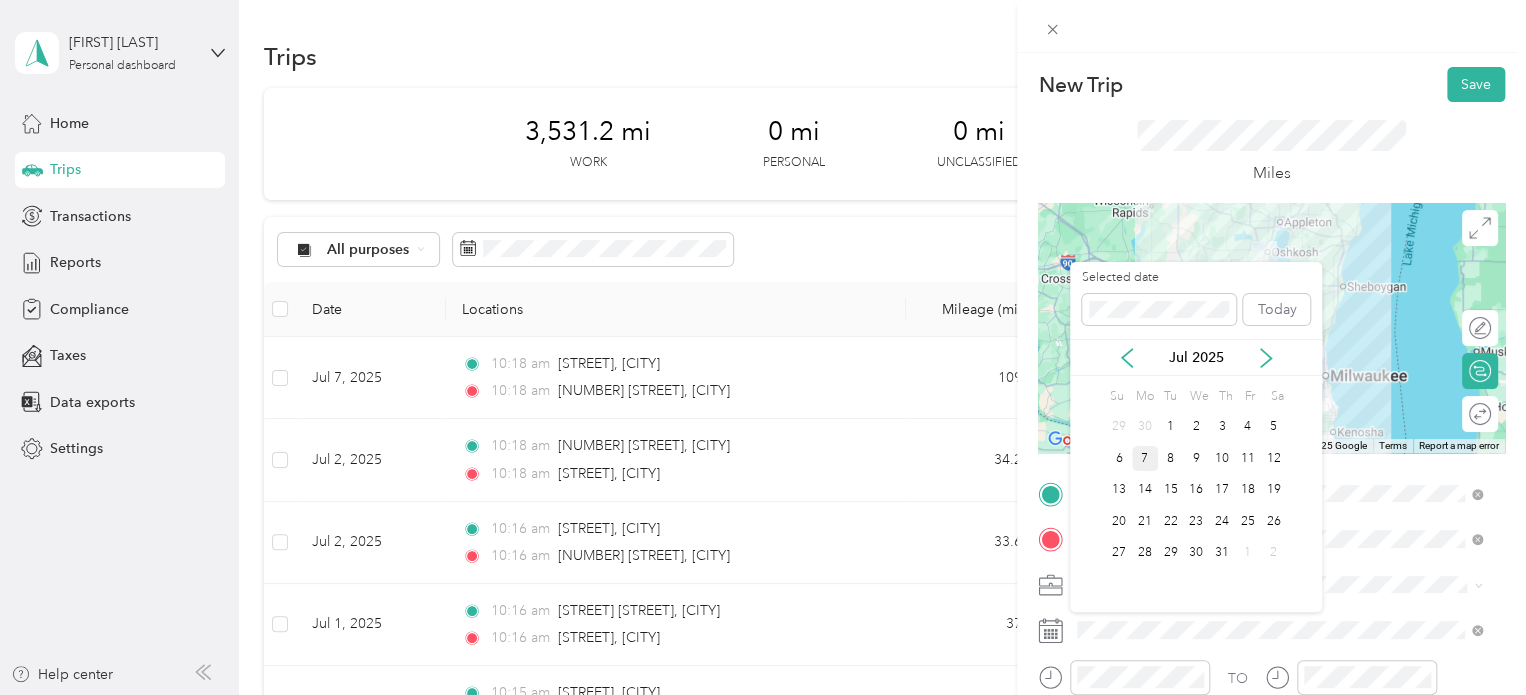 click on "7" at bounding box center (1145, 458) 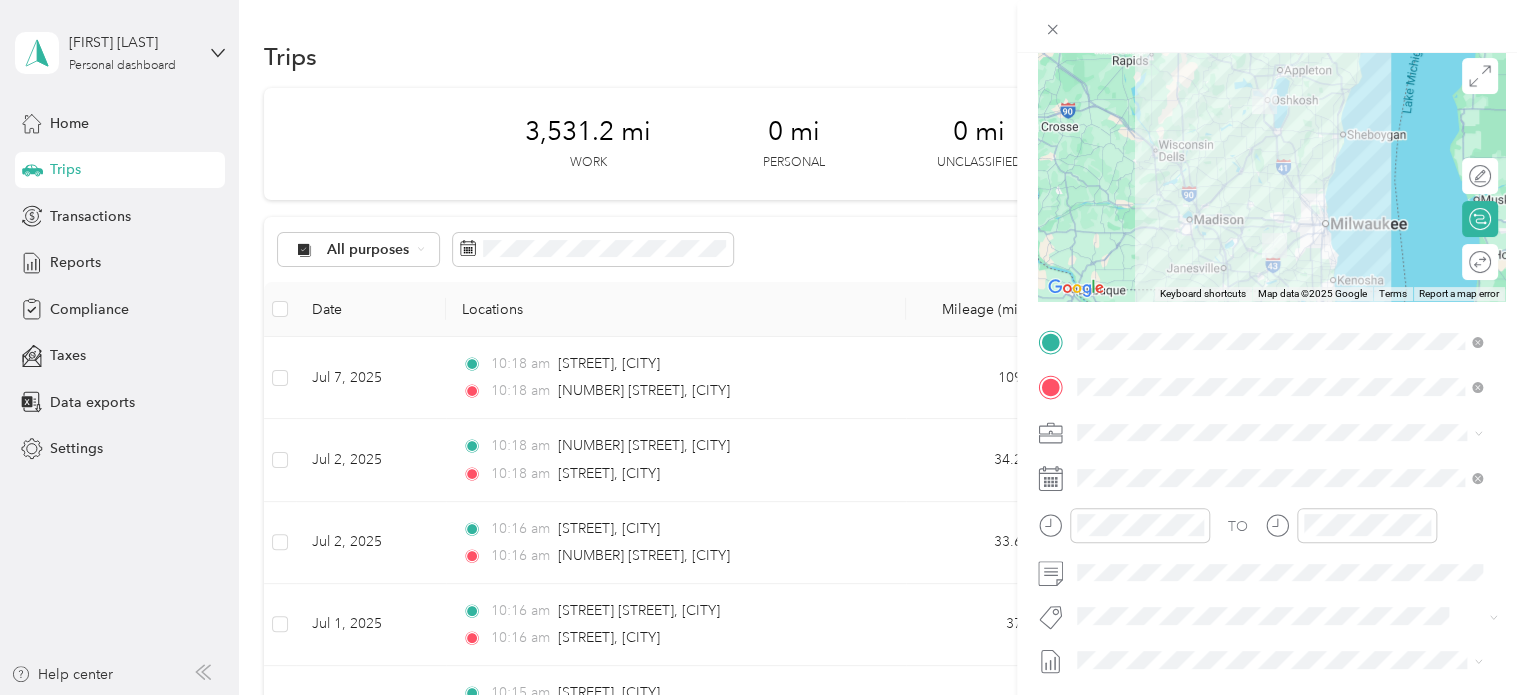 scroll, scrollTop: 161, scrollLeft: 0, axis: vertical 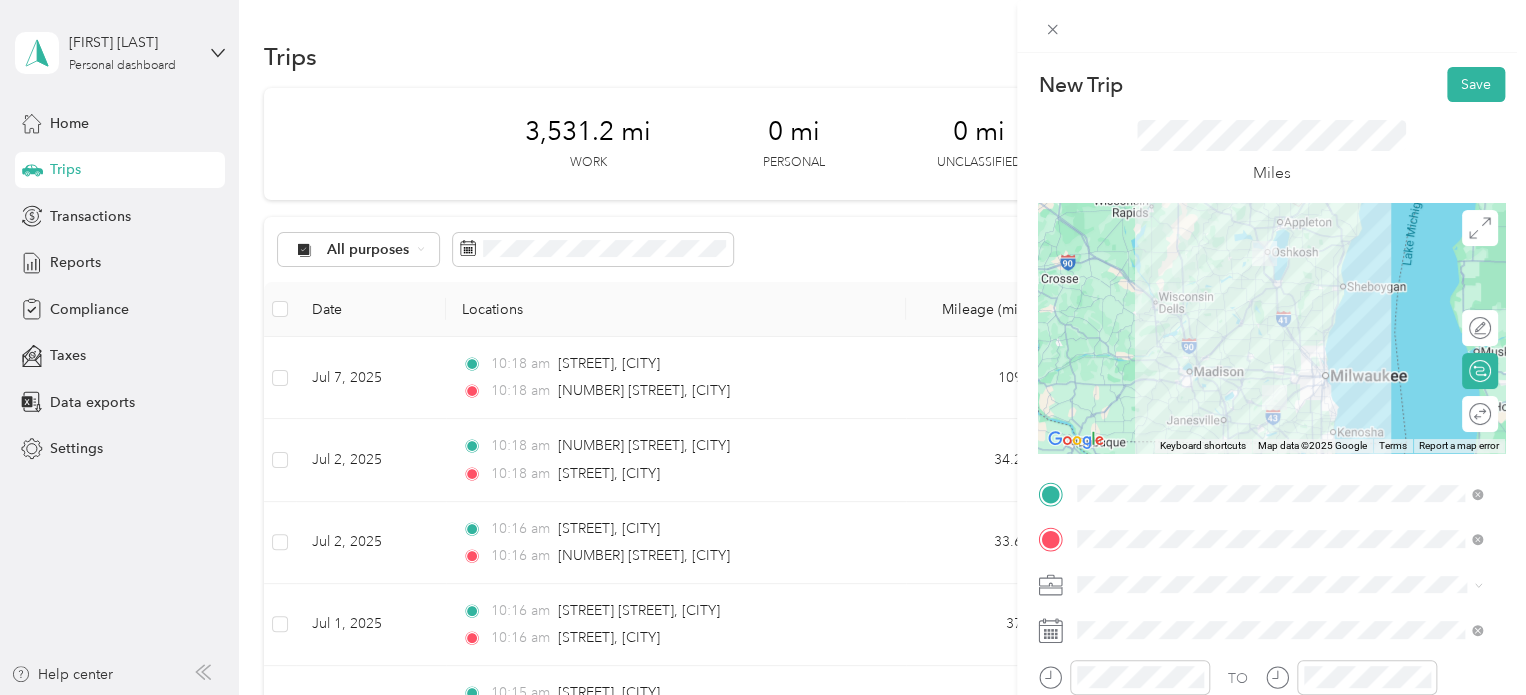 click on "New Trip Save This trip cannot be edited because it is either under review, approved, or paid. Contact your Team Manager to edit it. Miles ← Move left → Move right ↑ Move up ↓ Move down + Zoom in - Zoom out Home Jump left by 75% End Jump right by 75% Page Up Jump up by 75% Page Down Jump down by 75% Keyboard shortcuts Map Data Map data ©2025 Google Map data ©2025 Google 50 km  Click to toggle between metric and imperial units Terms Report a map error Edit route Calculate route Round trip TO Add photo" at bounding box center (1271, 400) 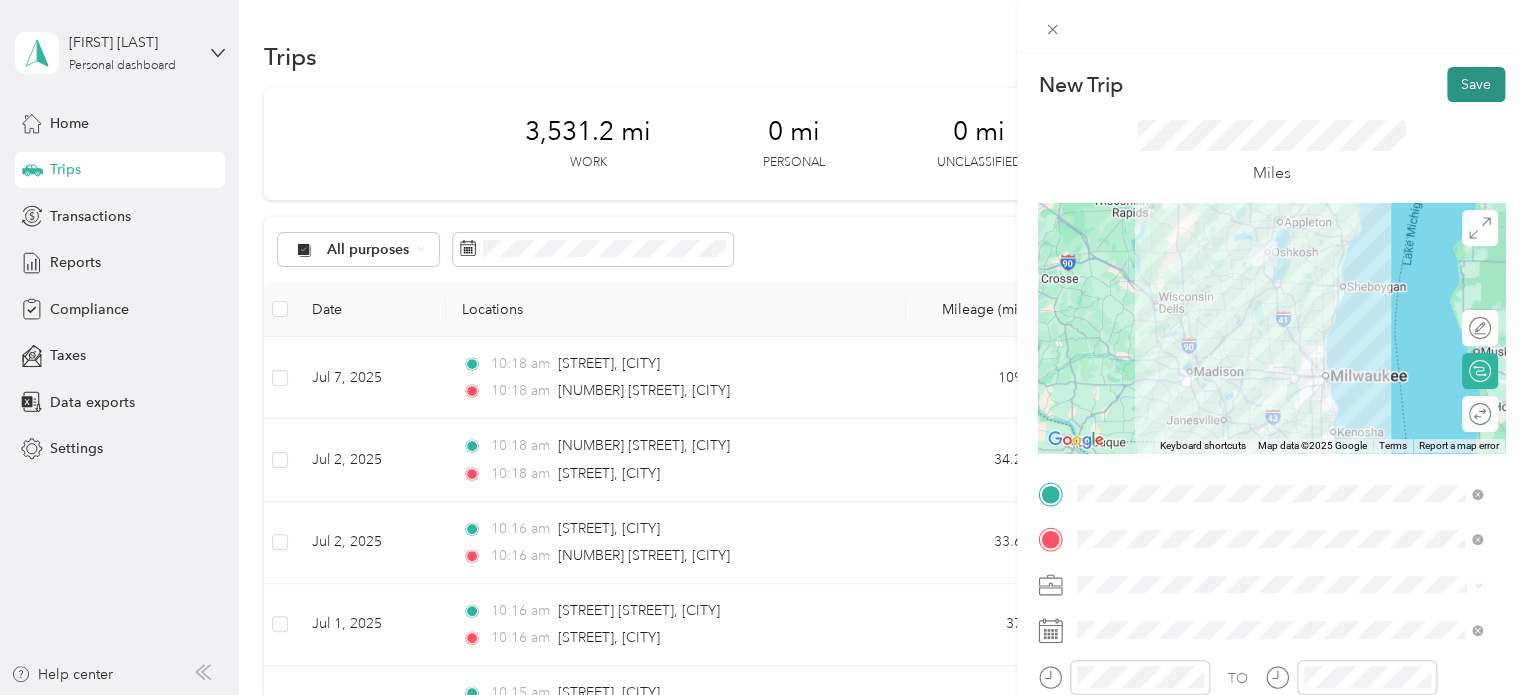 click on "Save" at bounding box center (1476, 84) 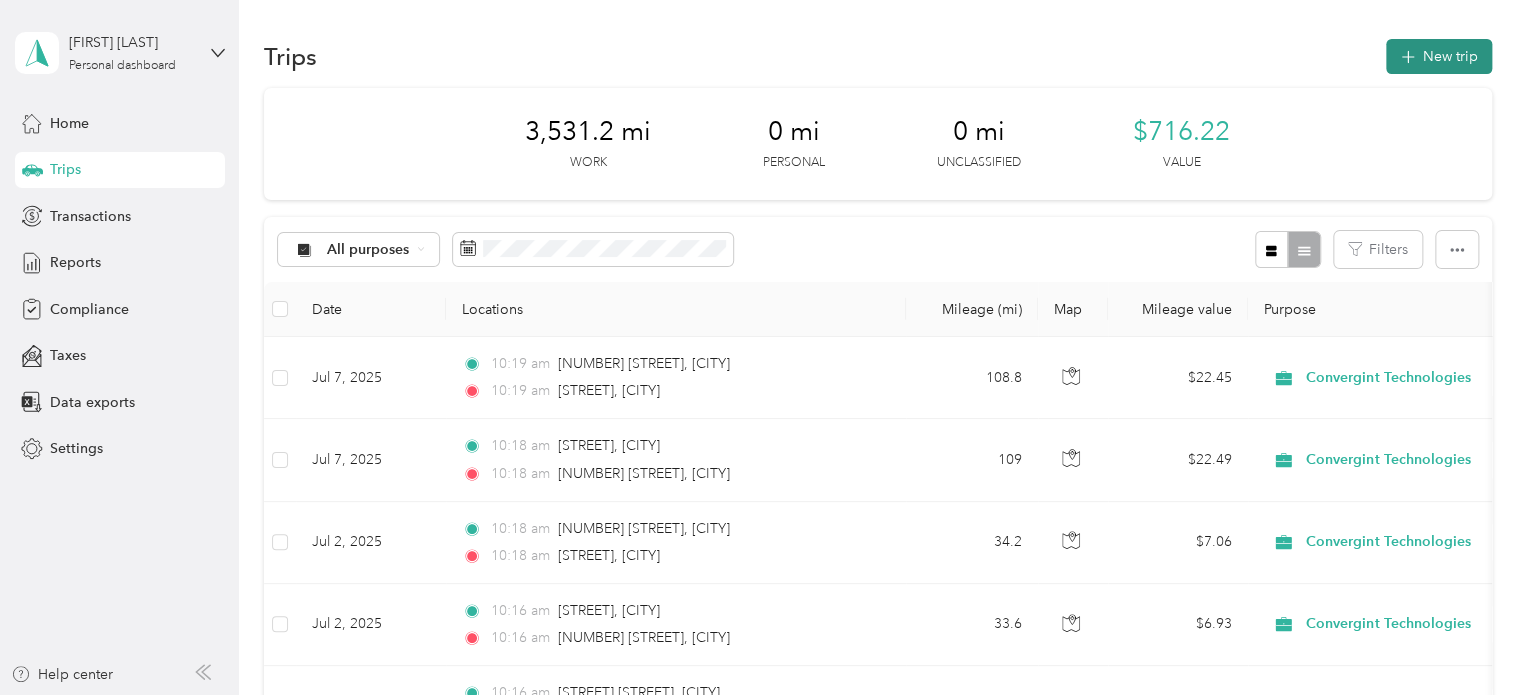 click on "New trip" at bounding box center (1439, 56) 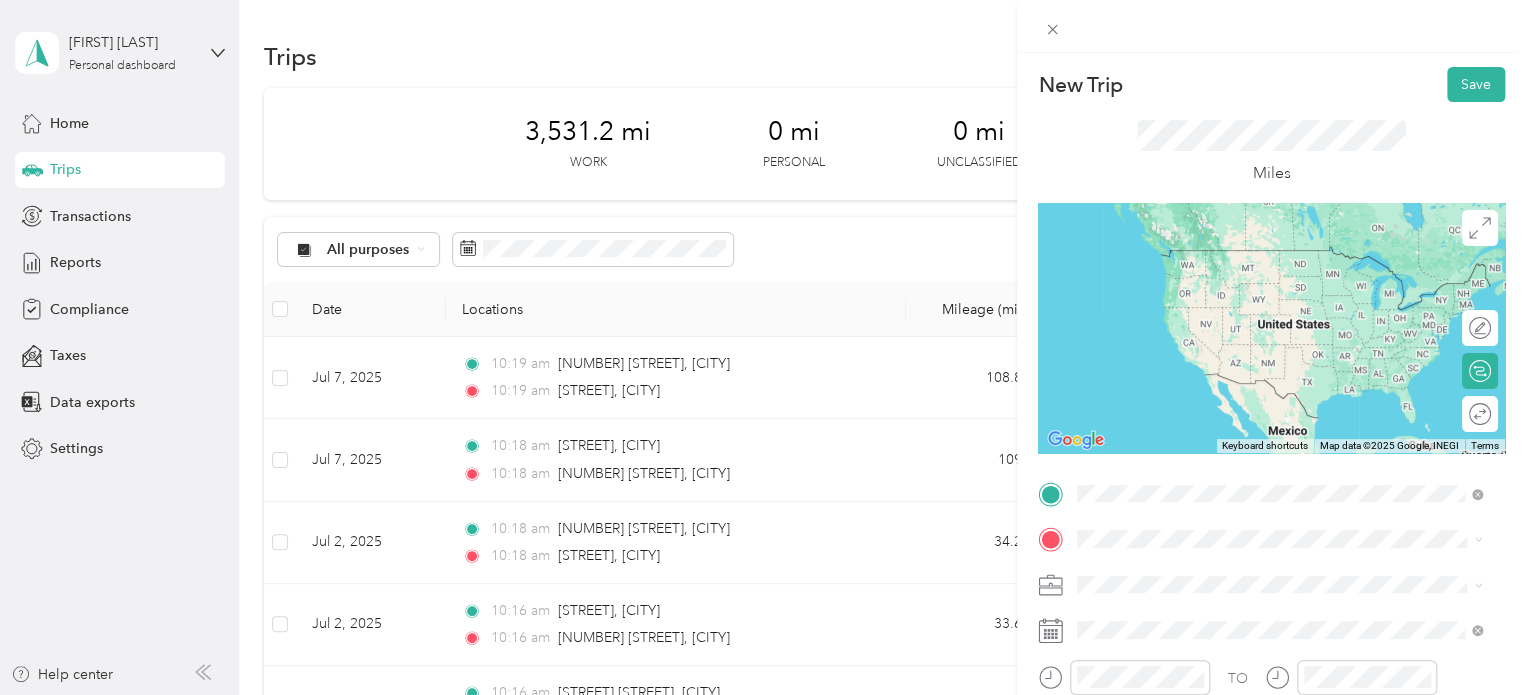 click on "[STREET]
[CITY], [STATE] [POSTAL_CODE], [COUNTRY]" at bounding box center (1259, 258) 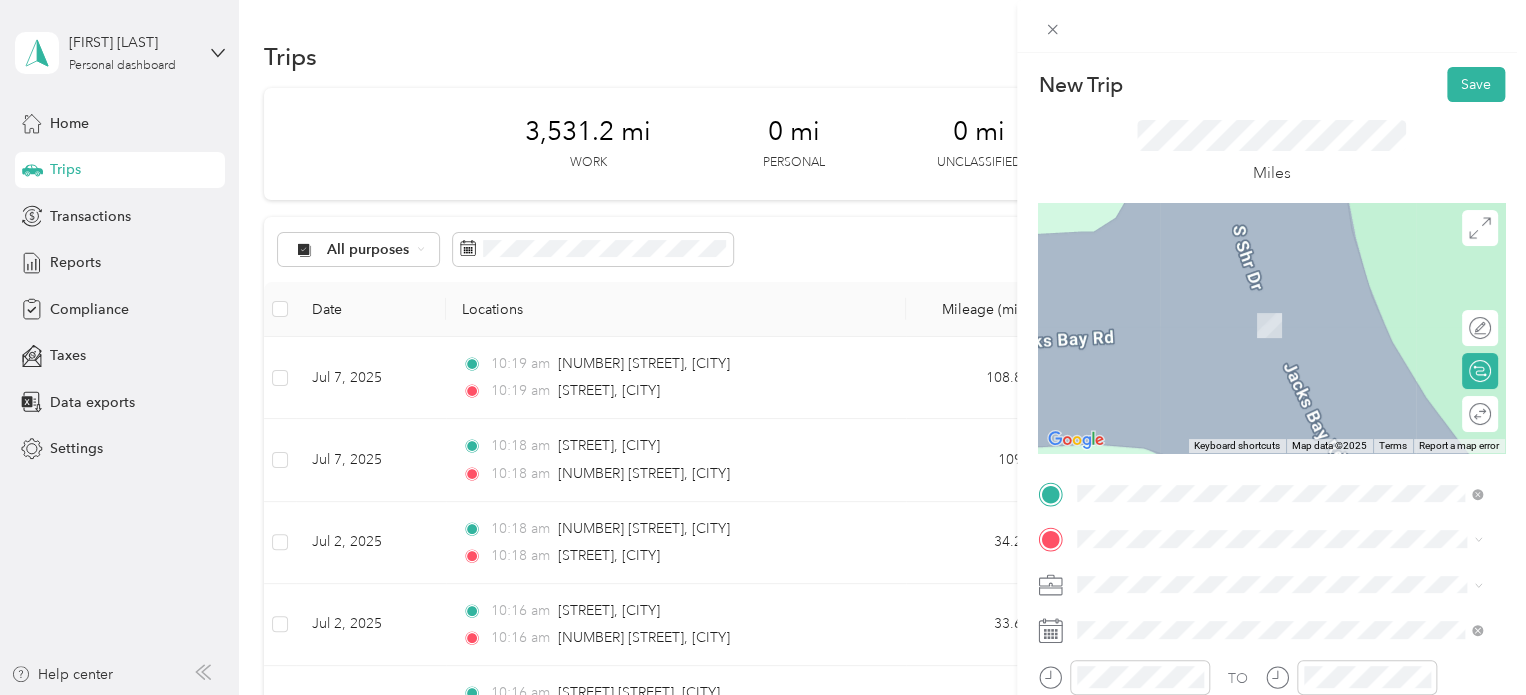 click on "[NUMBER] [STREET]
[CITY], [STATE] [POSTAL_CODE], [COUNTRY]" at bounding box center [1259, 427] 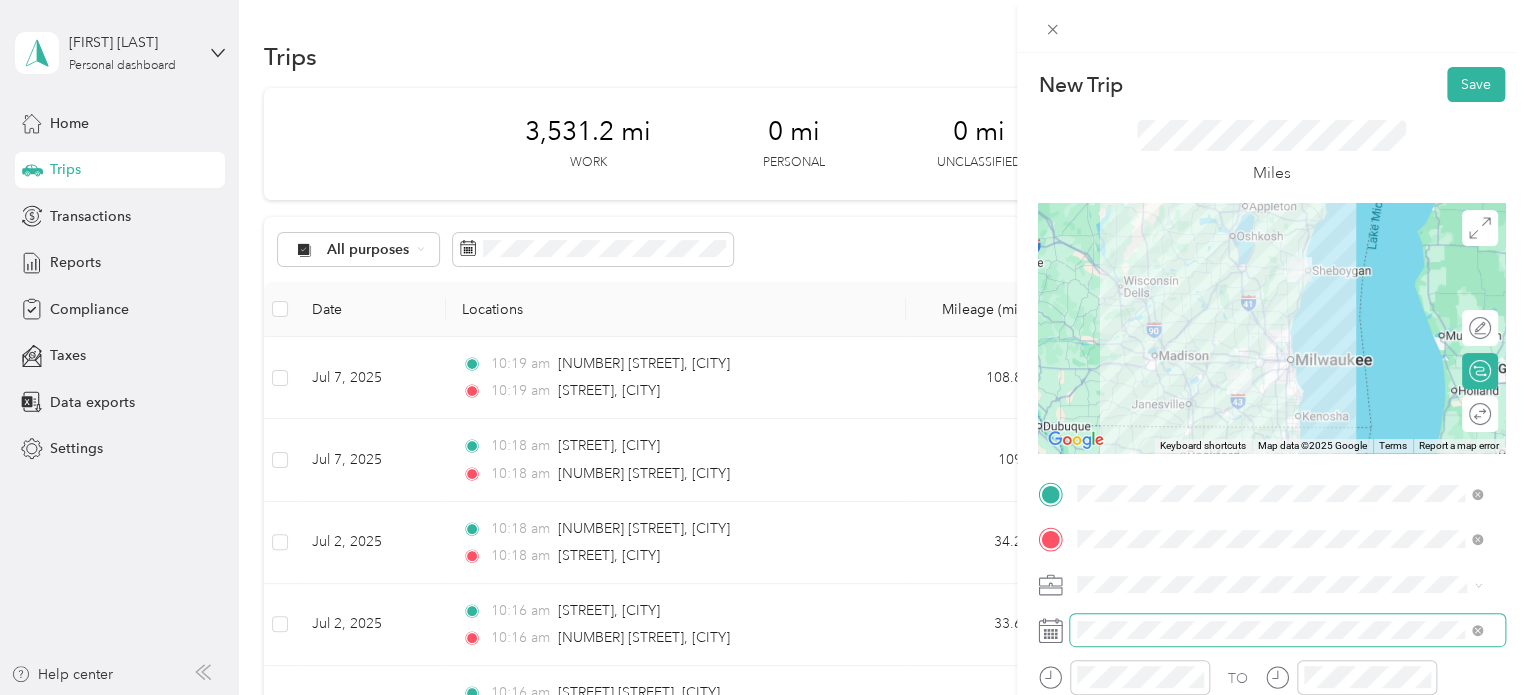 click at bounding box center [1287, 630] 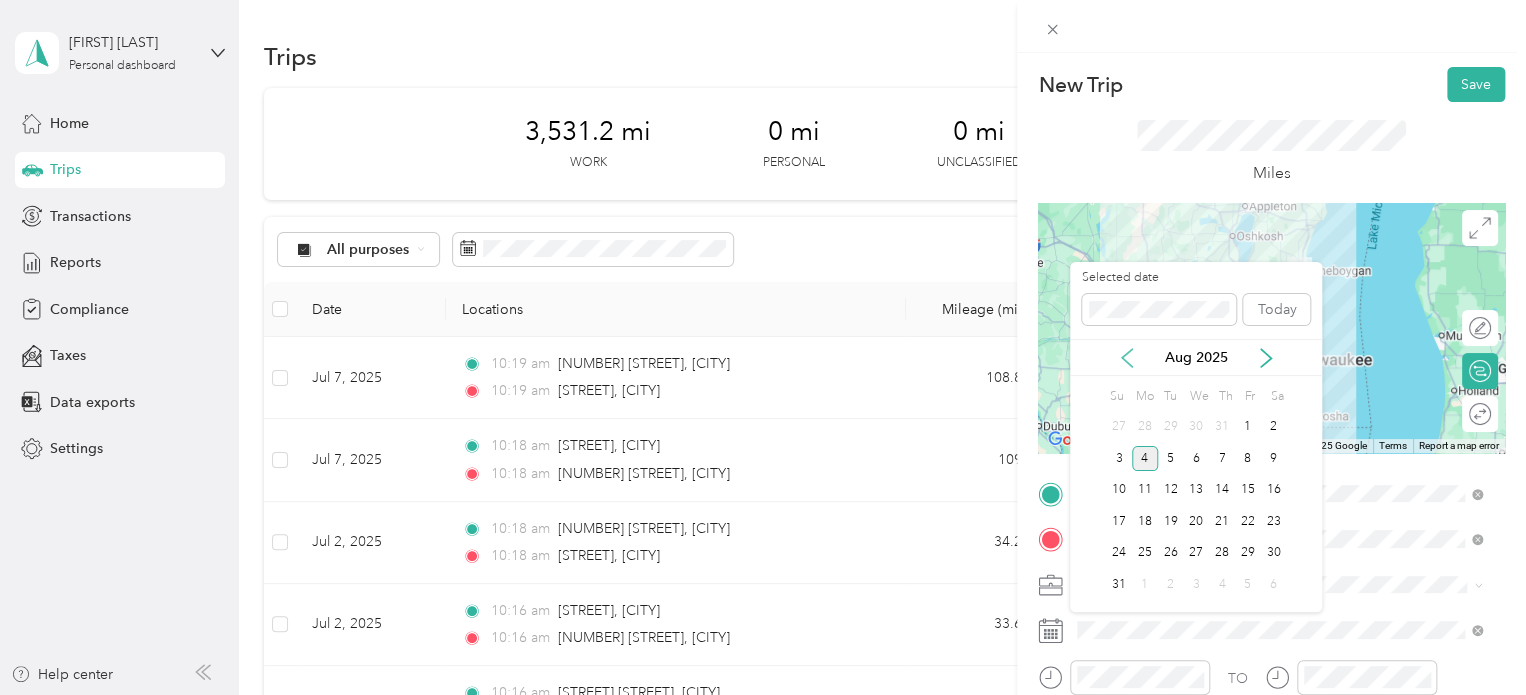 click 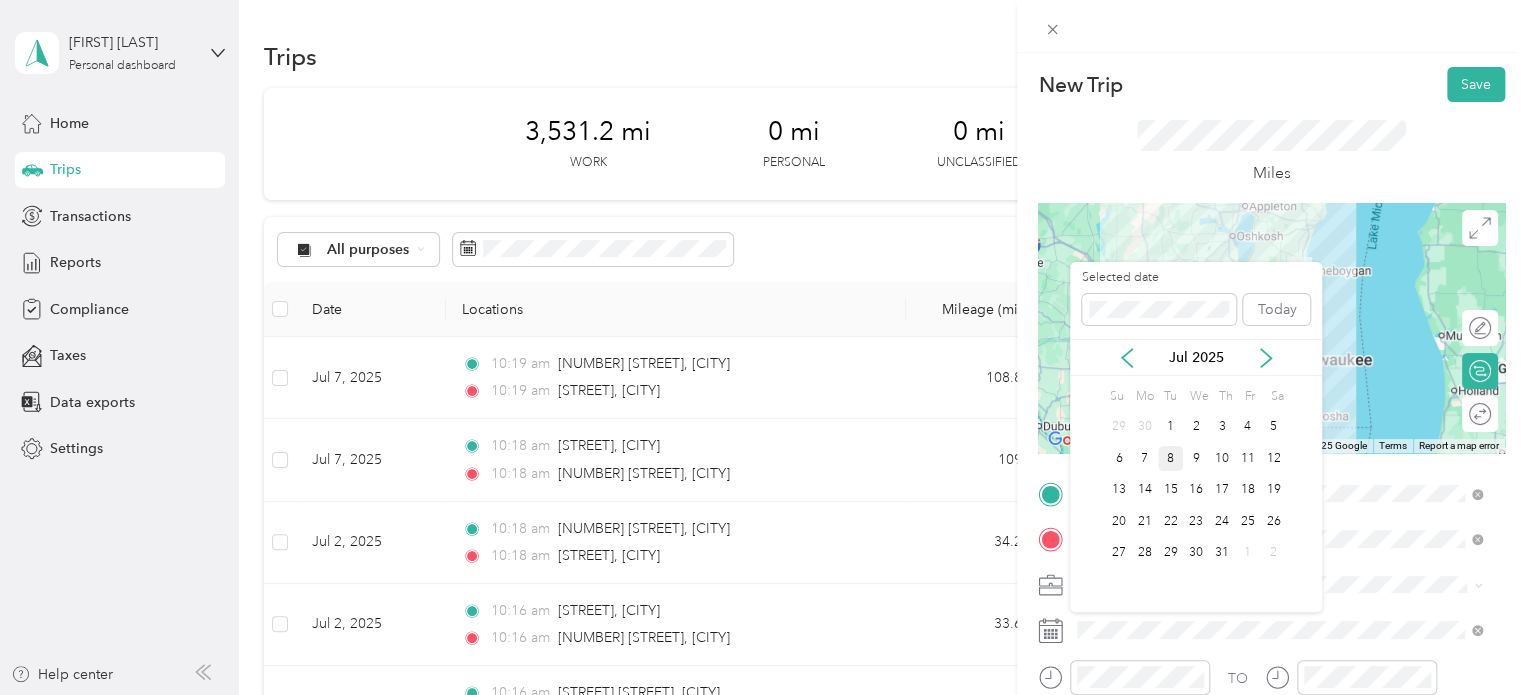 click on "8" at bounding box center (1171, 458) 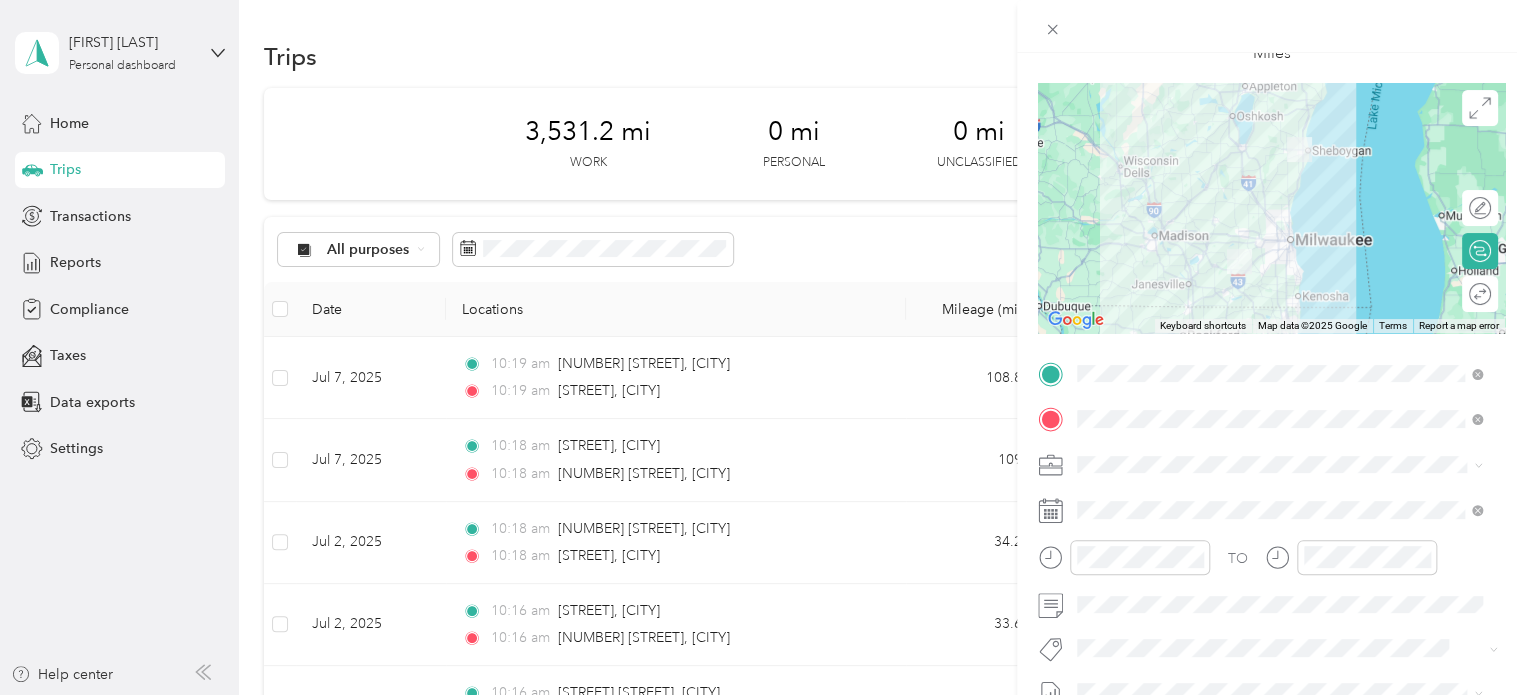 scroll, scrollTop: 168, scrollLeft: 0, axis: vertical 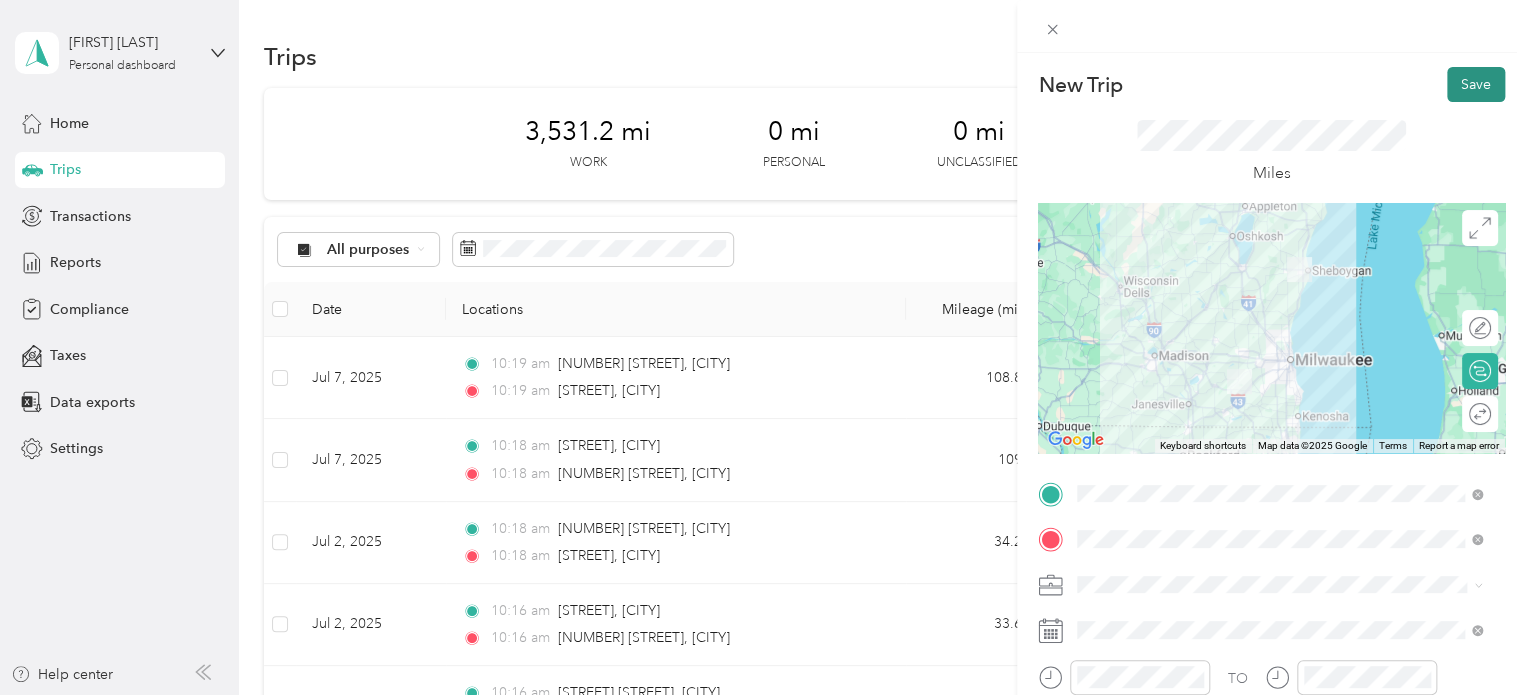 click on "Save" at bounding box center (1476, 84) 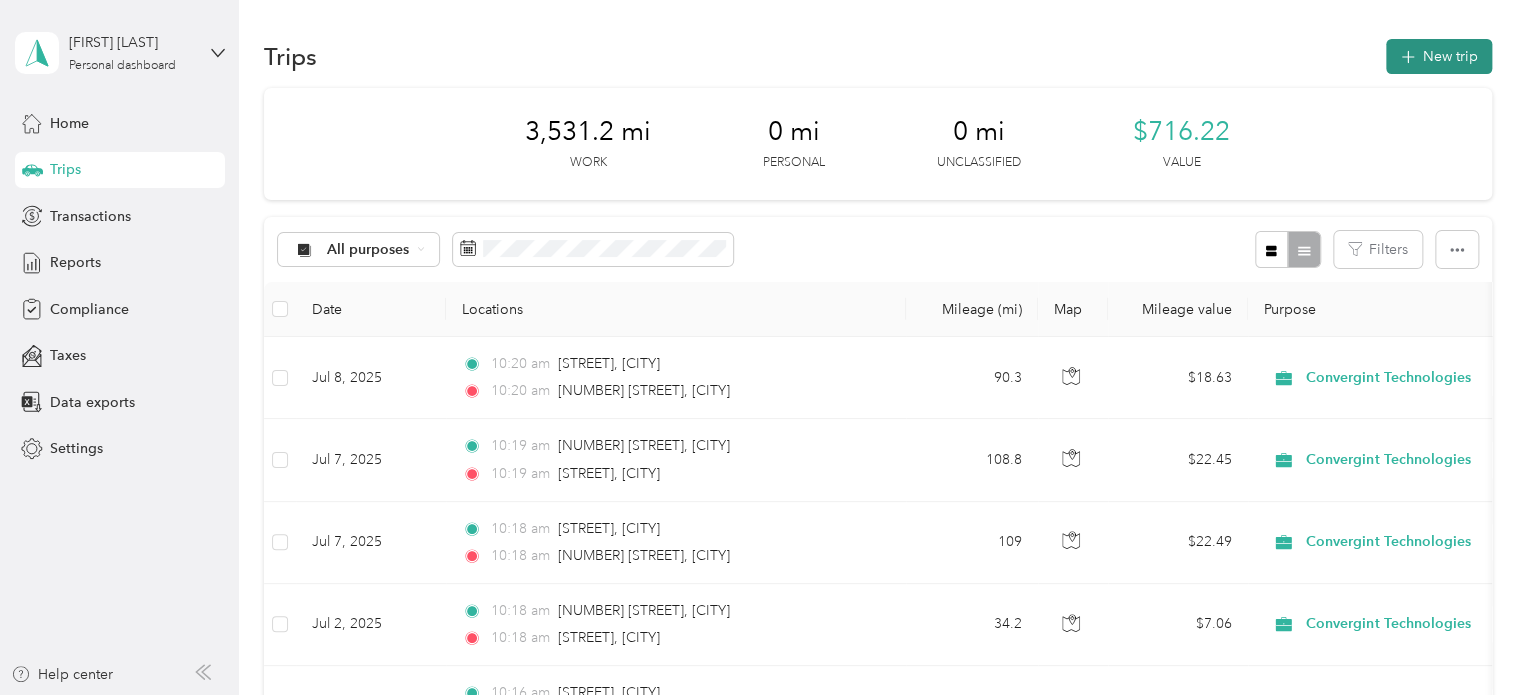 click on "New trip" at bounding box center [1439, 56] 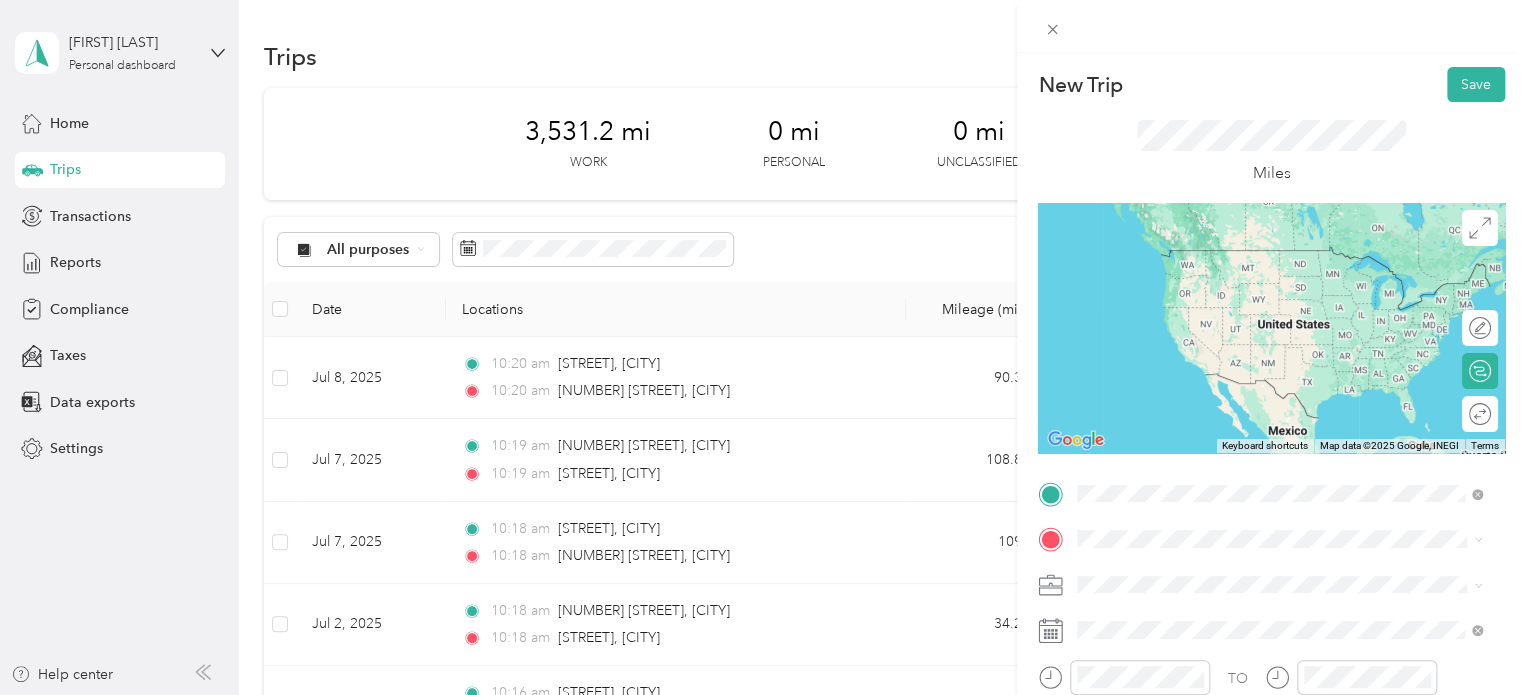 click on "[NUMBER] [STREET]
[CITY], [STATE] [POSTAL_CODE], [COUNTRY]" at bounding box center [1259, 574] 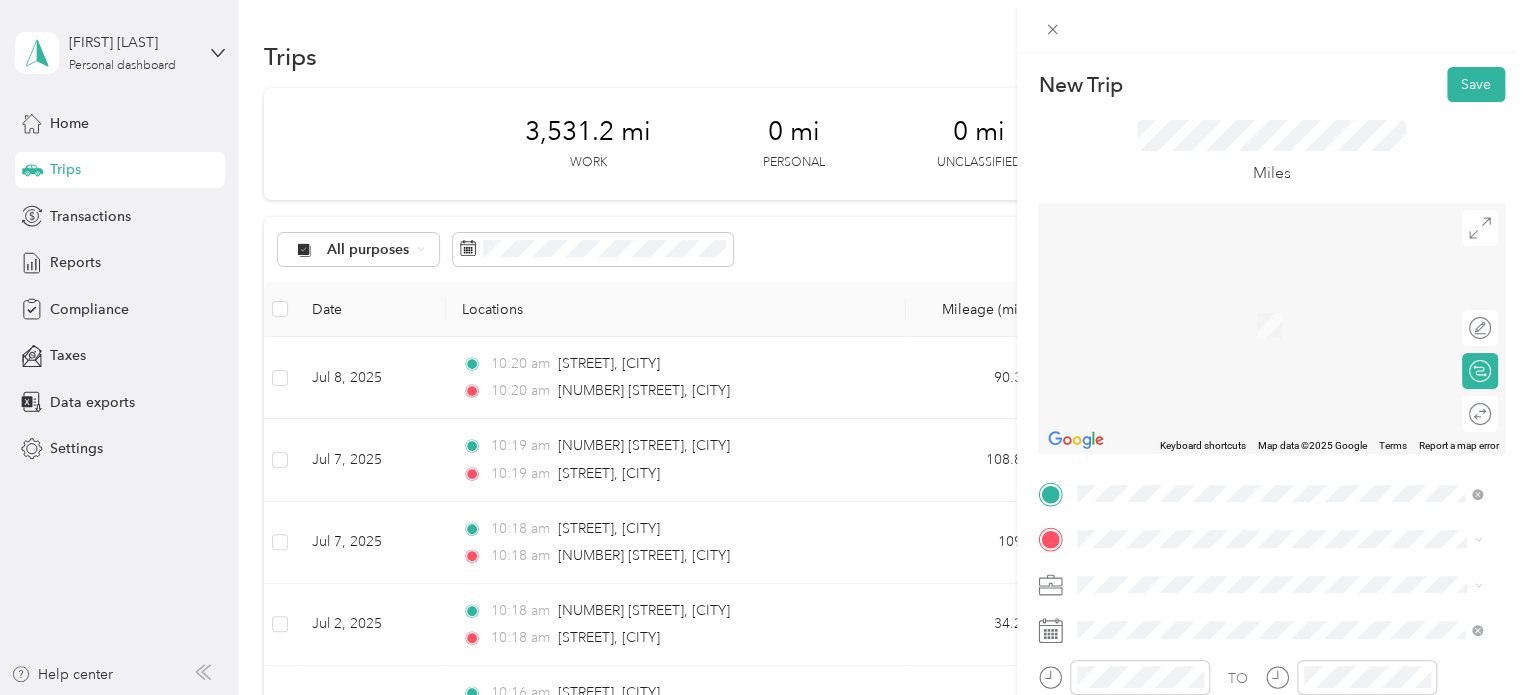 click on "[STREET]
[CITY], [STATE] [POSTAL_CODE], [COUNTRY]" at bounding box center (1259, 302) 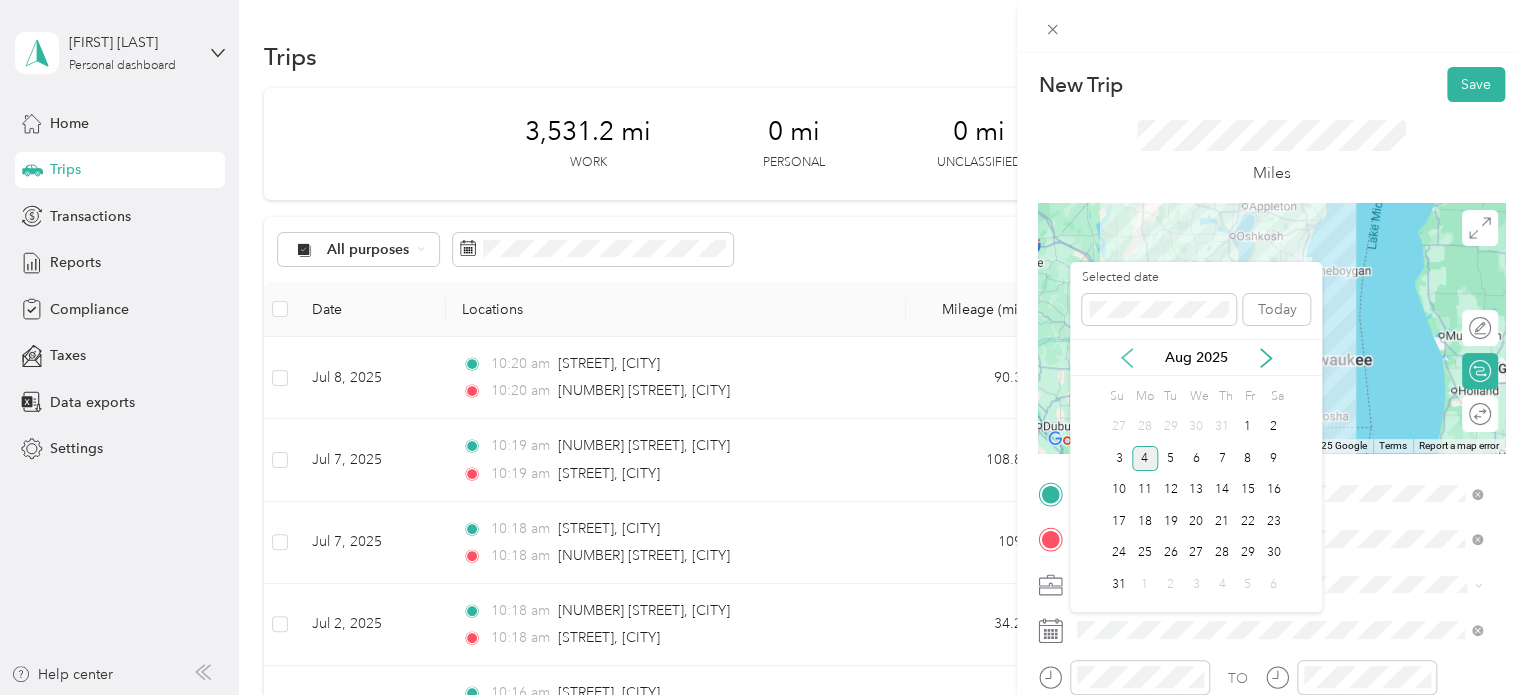 click 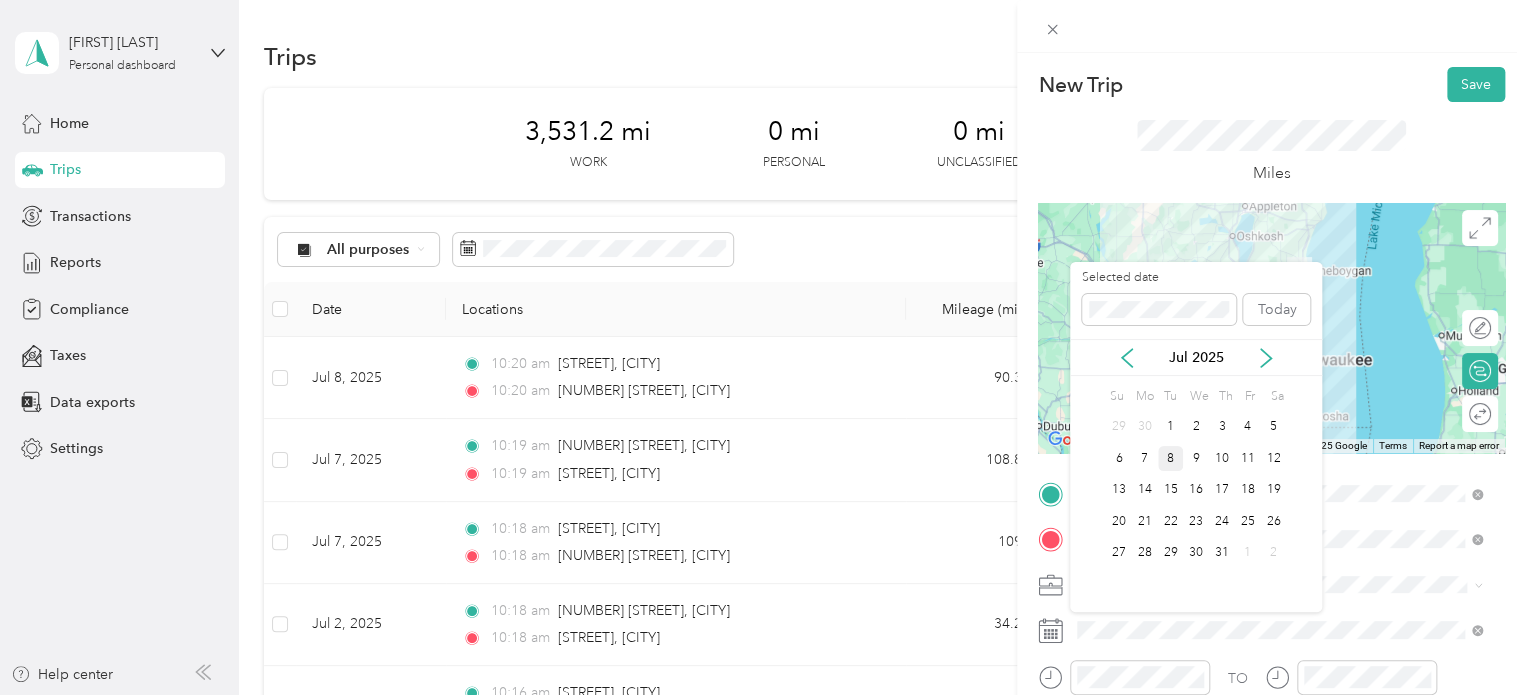 click on "8" at bounding box center (1171, 458) 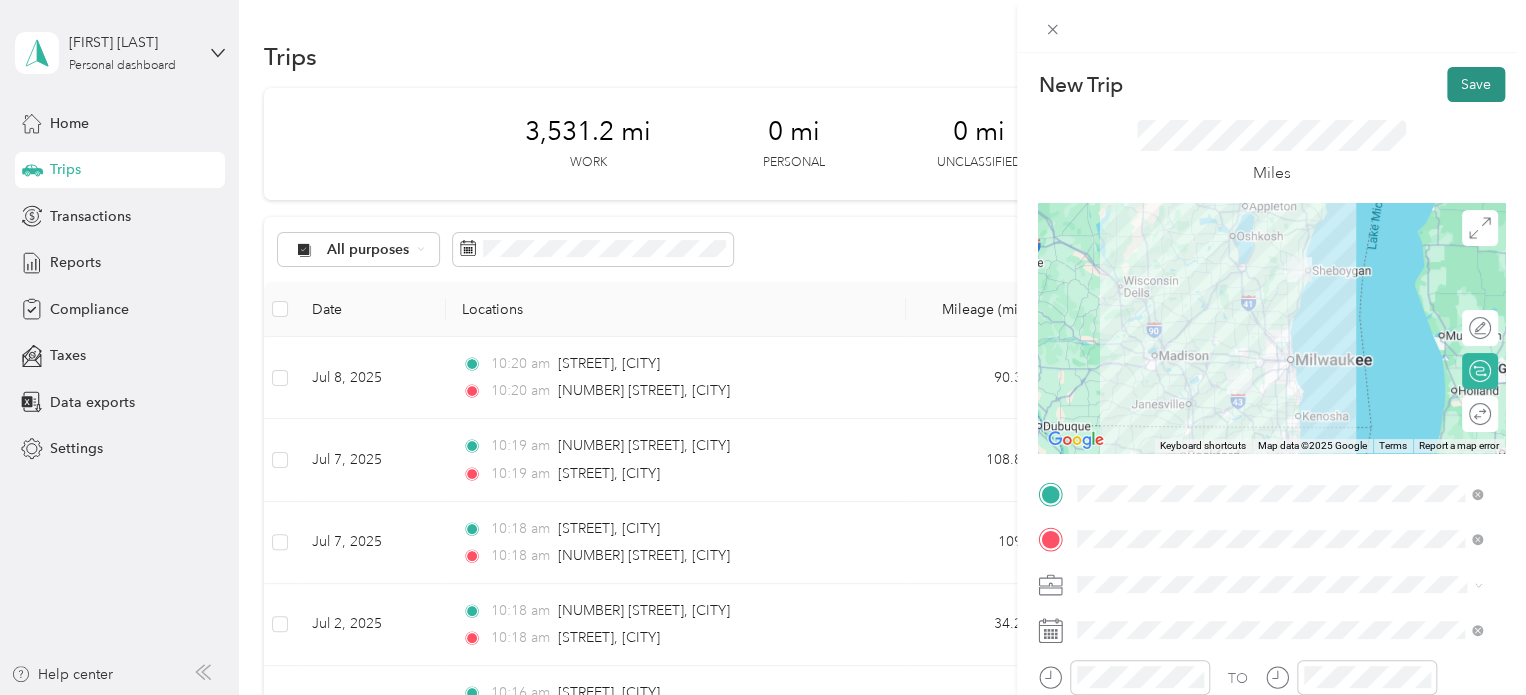 click on "Save" at bounding box center (1476, 84) 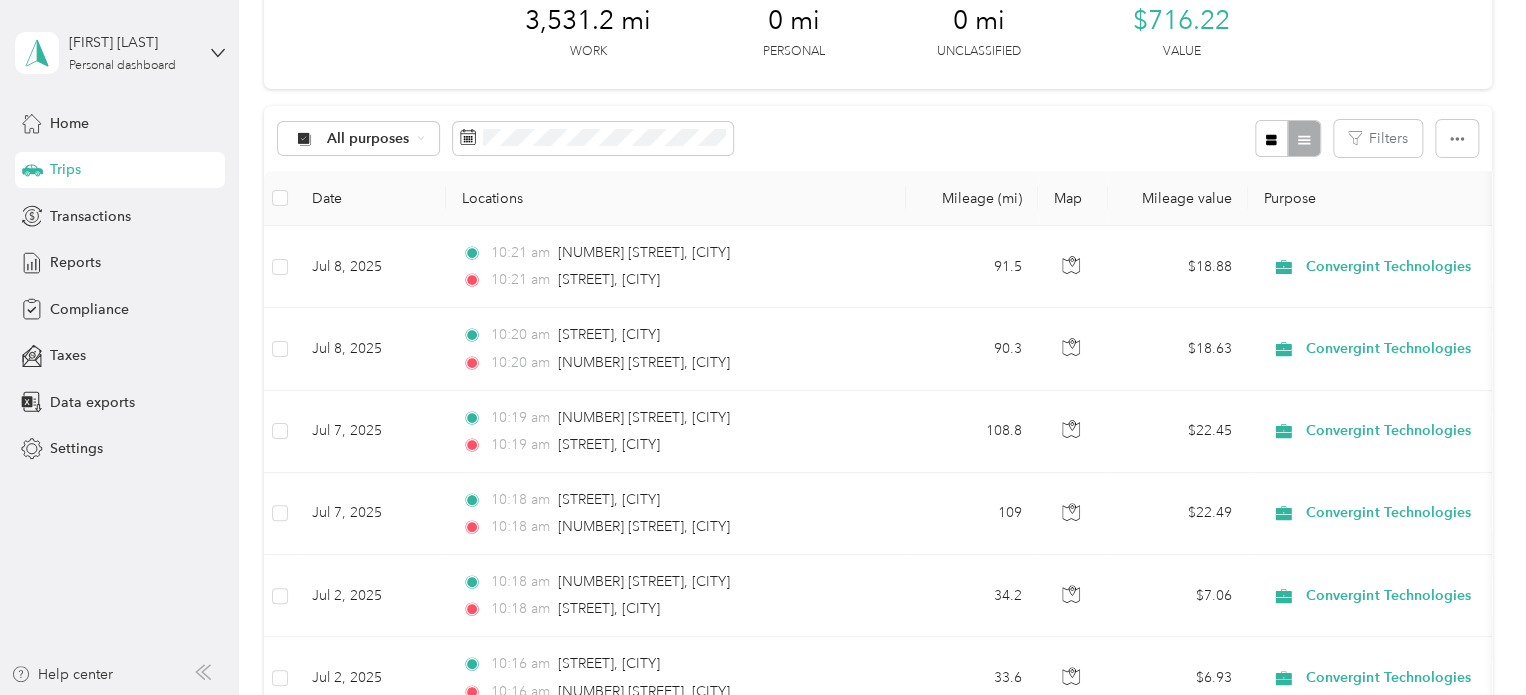 scroll, scrollTop: 77, scrollLeft: 0, axis: vertical 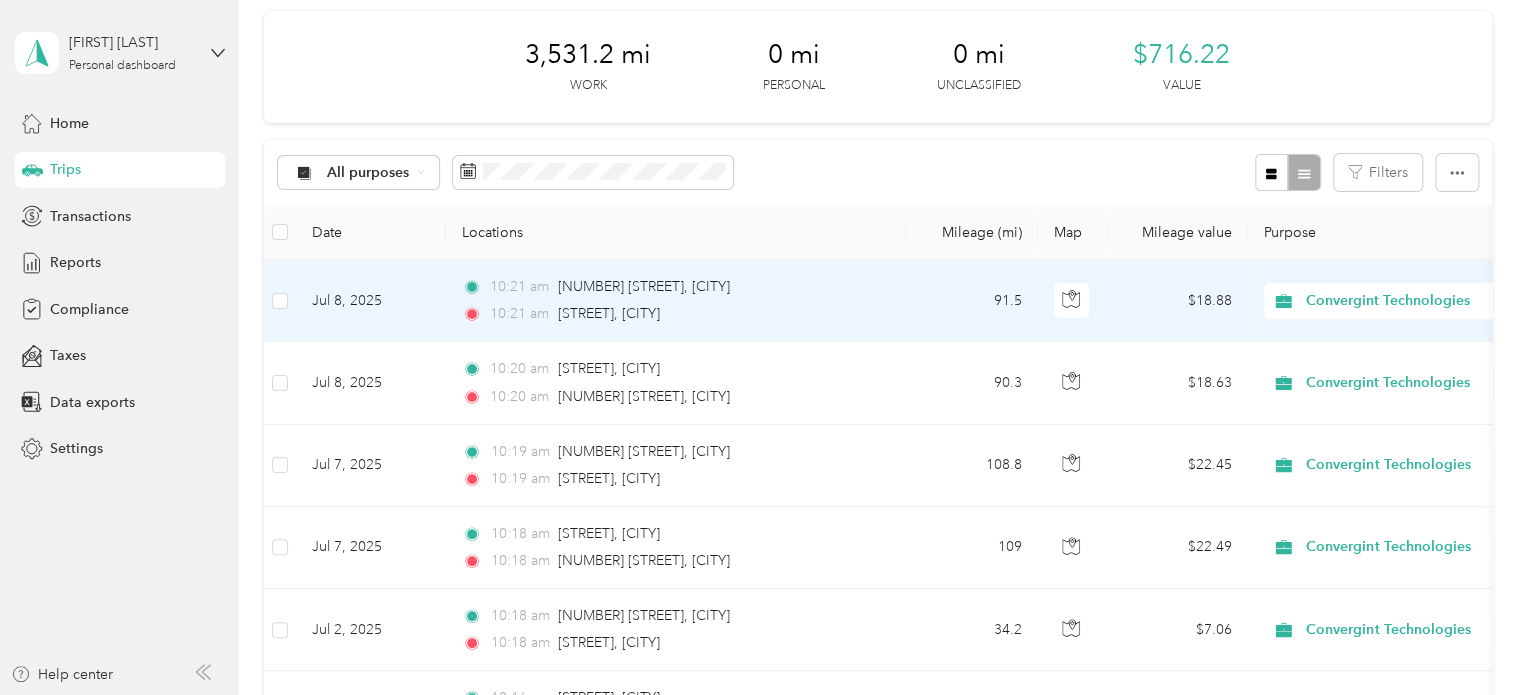 click on "[TIME] [NUMBER] [STREET], [CITY]" at bounding box center (672, 287) 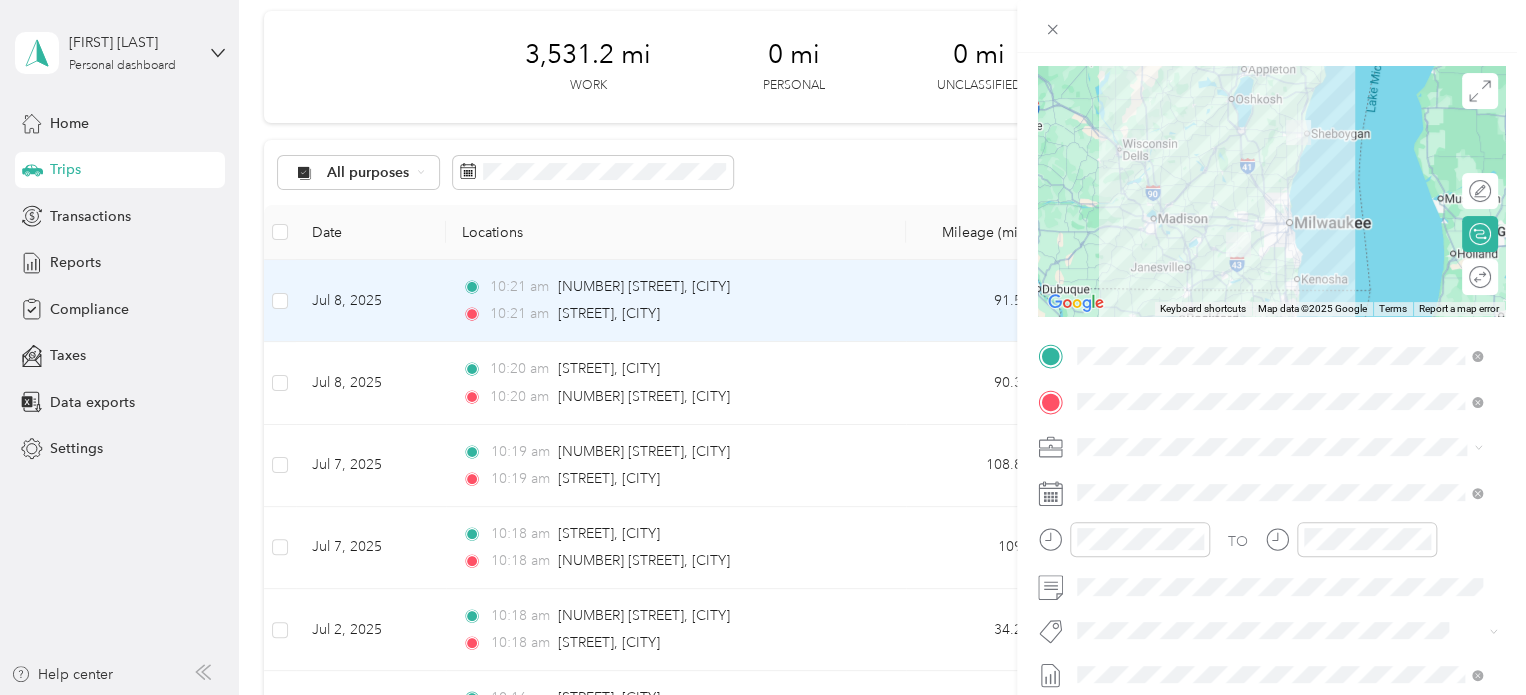 scroll, scrollTop: 156, scrollLeft: 0, axis: vertical 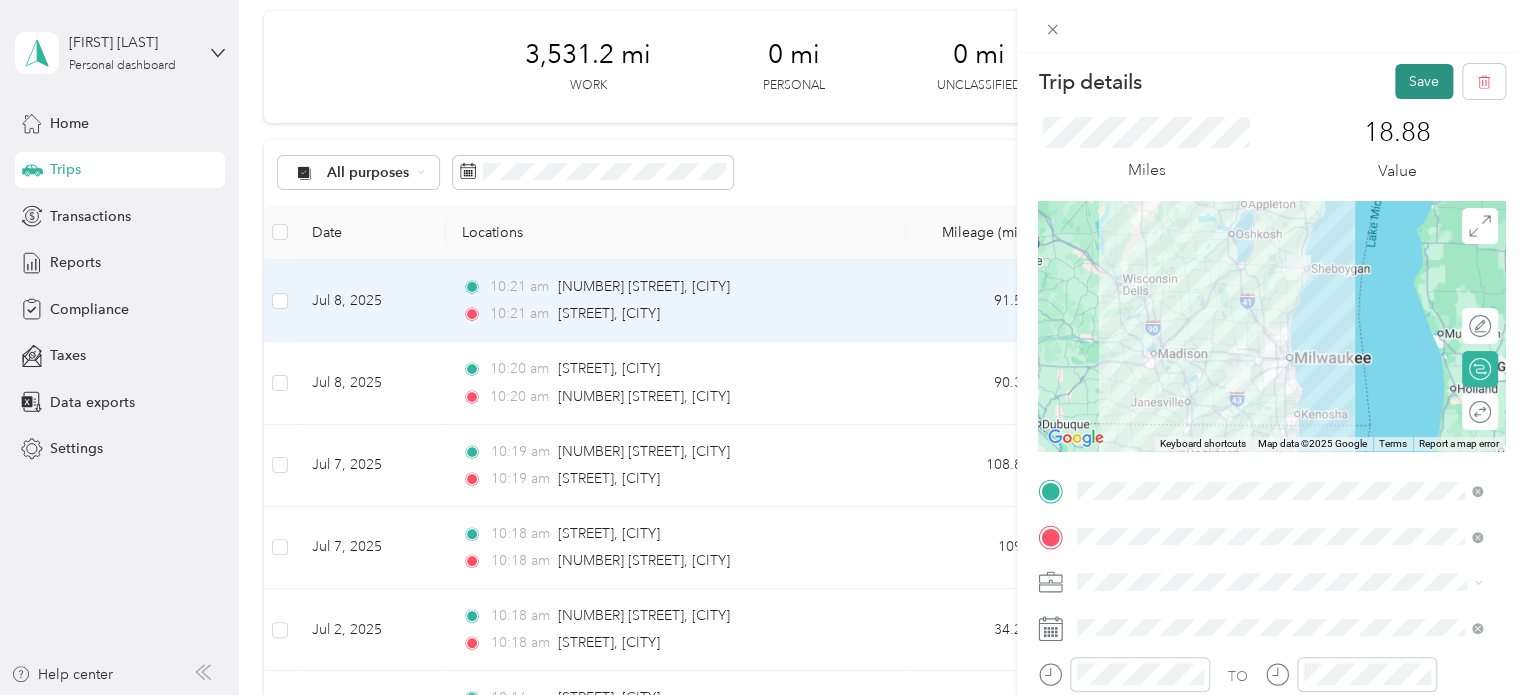 click on "Save" at bounding box center (1424, 81) 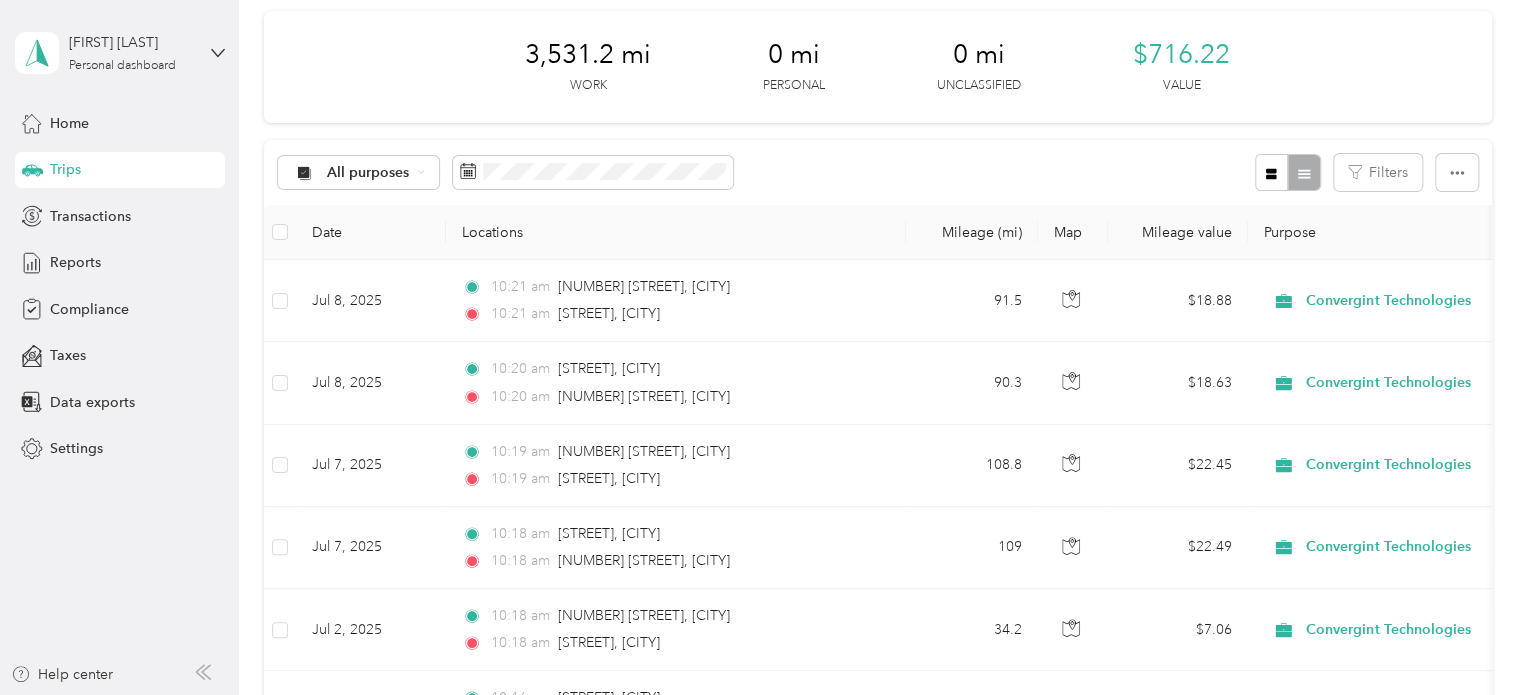 scroll, scrollTop: 0, scrollLeft: 0, axis: both 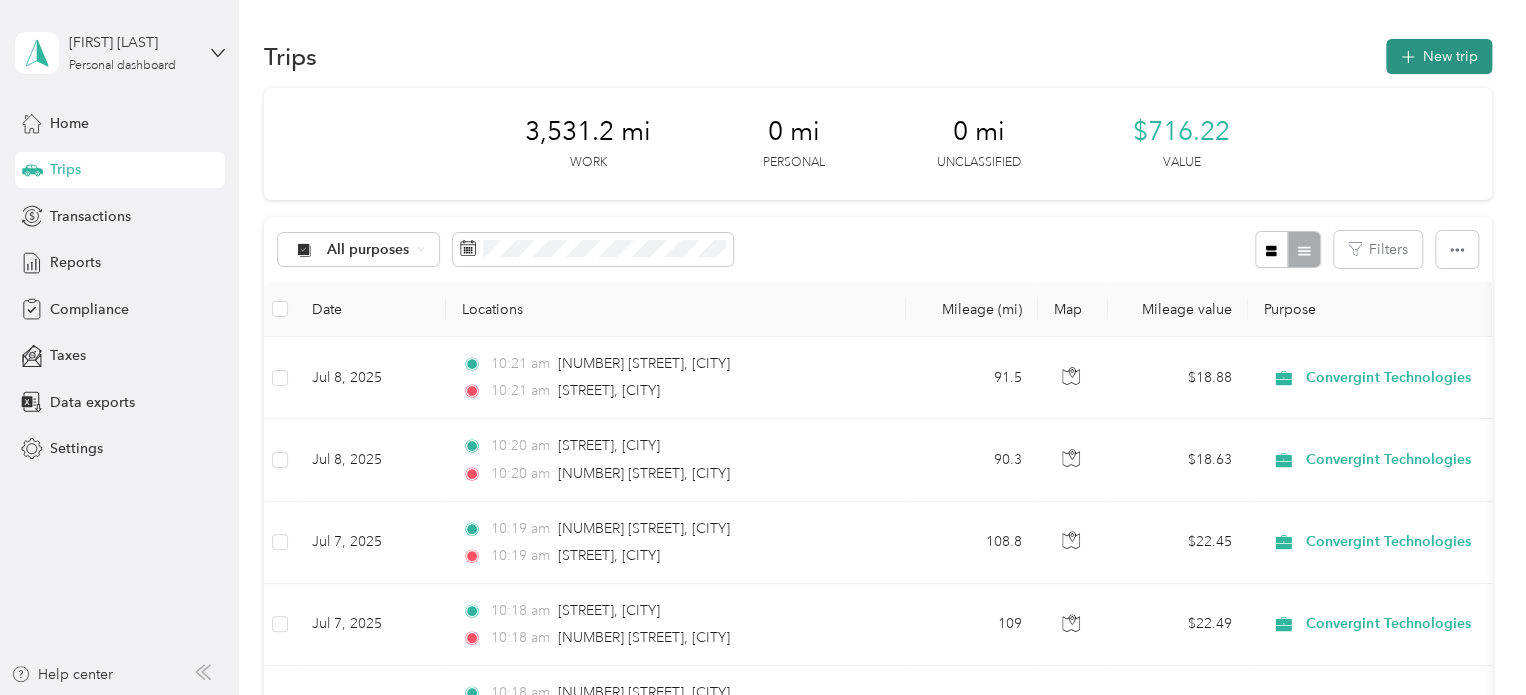 click on "New trip" at bounding box center (1439, 56) 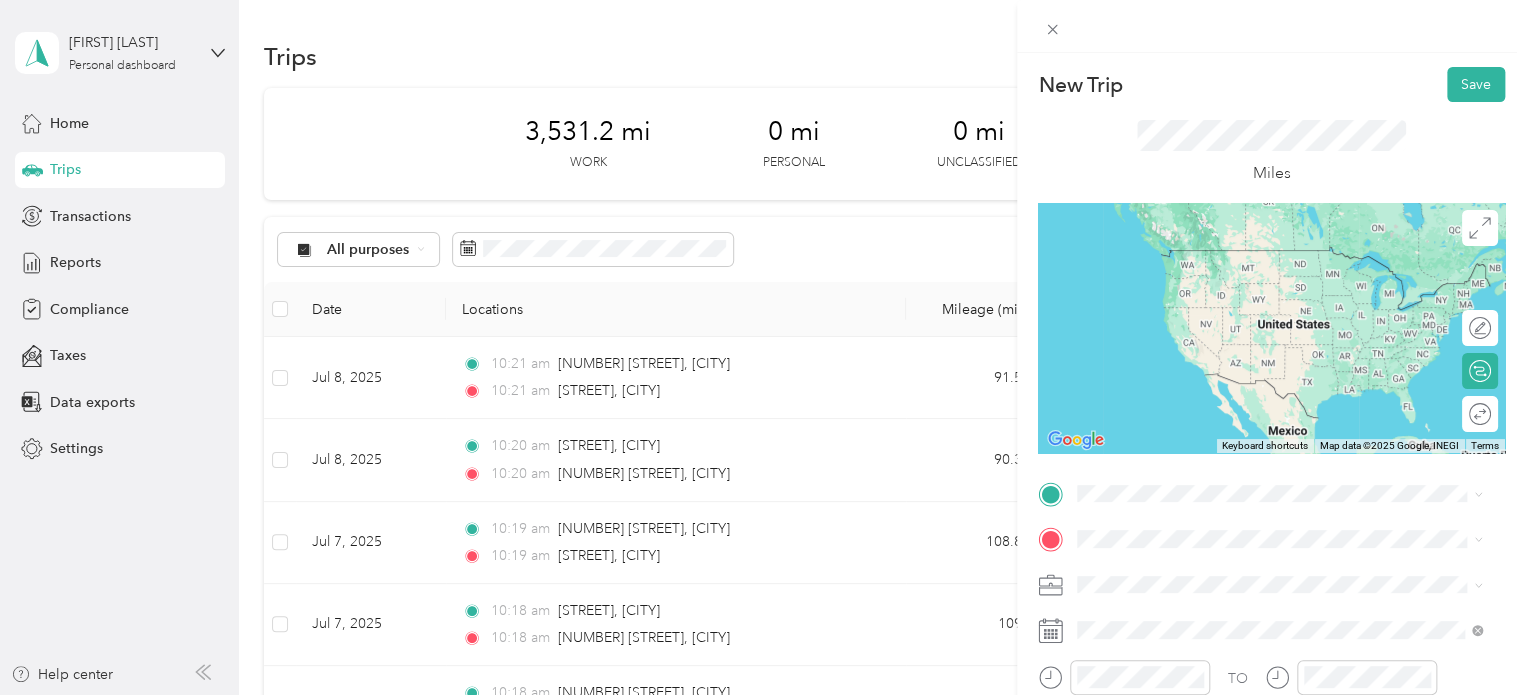 click on "[STREET]
[CITY], [STATE] [POSTAL_CODE], [COUNTRY]" at bounding box center (1259, 258) 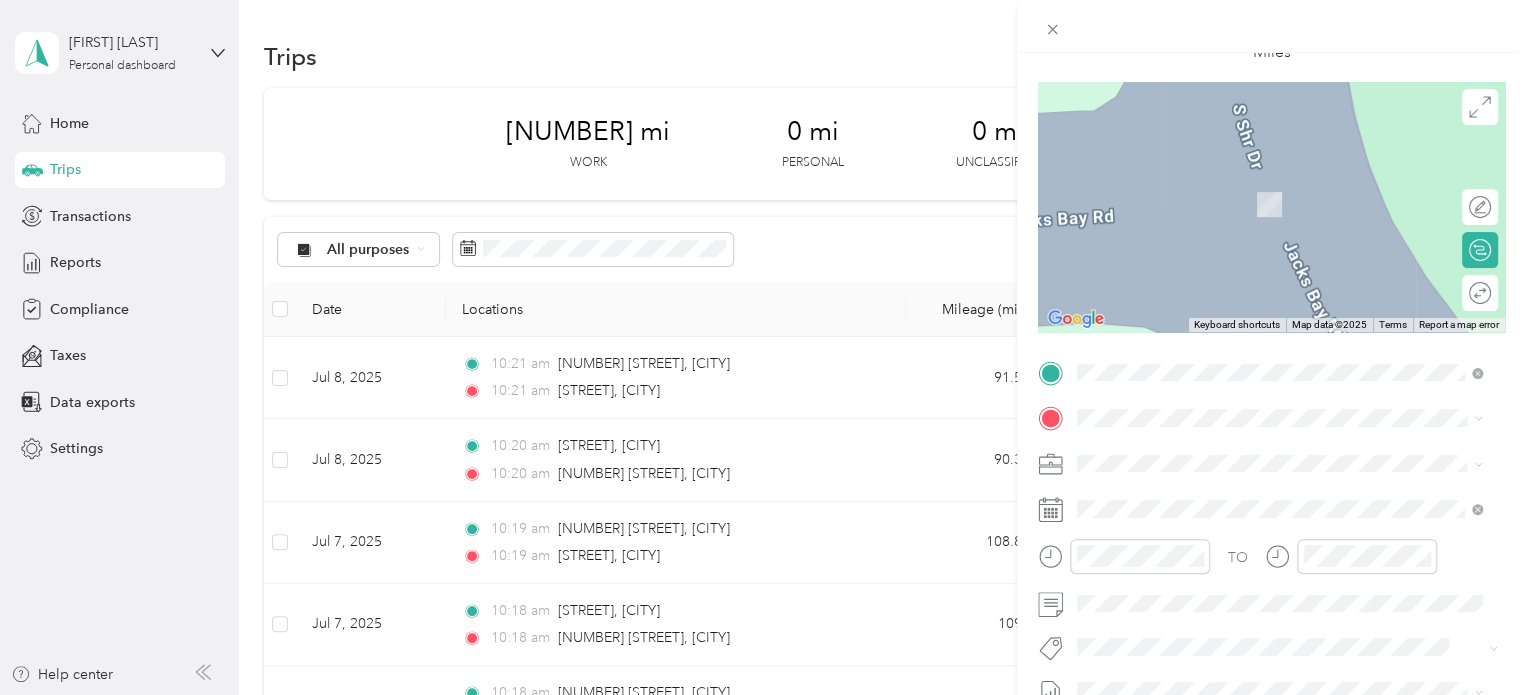 scroll, scrollTop: 126, scrollLeft: 0, axis: vertical 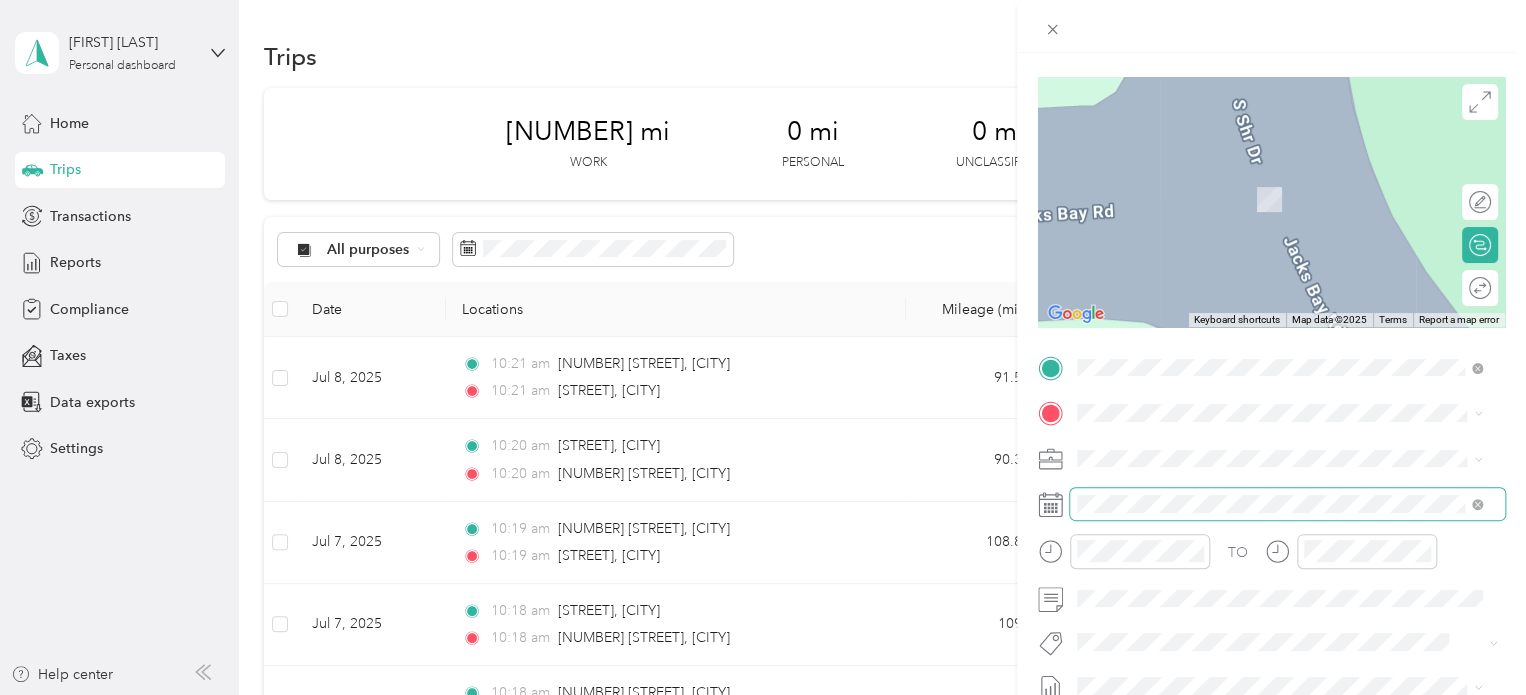 click at bounding box center (1287, 504) 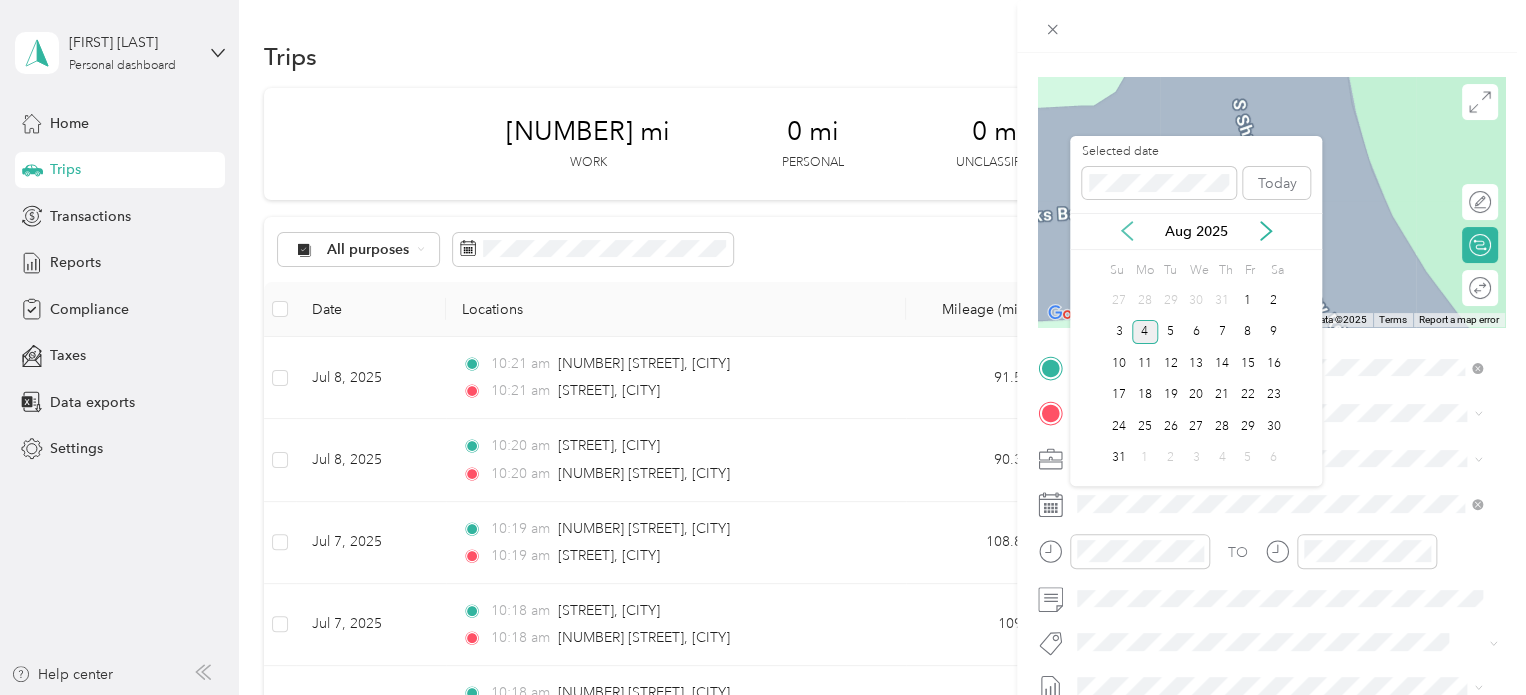 click 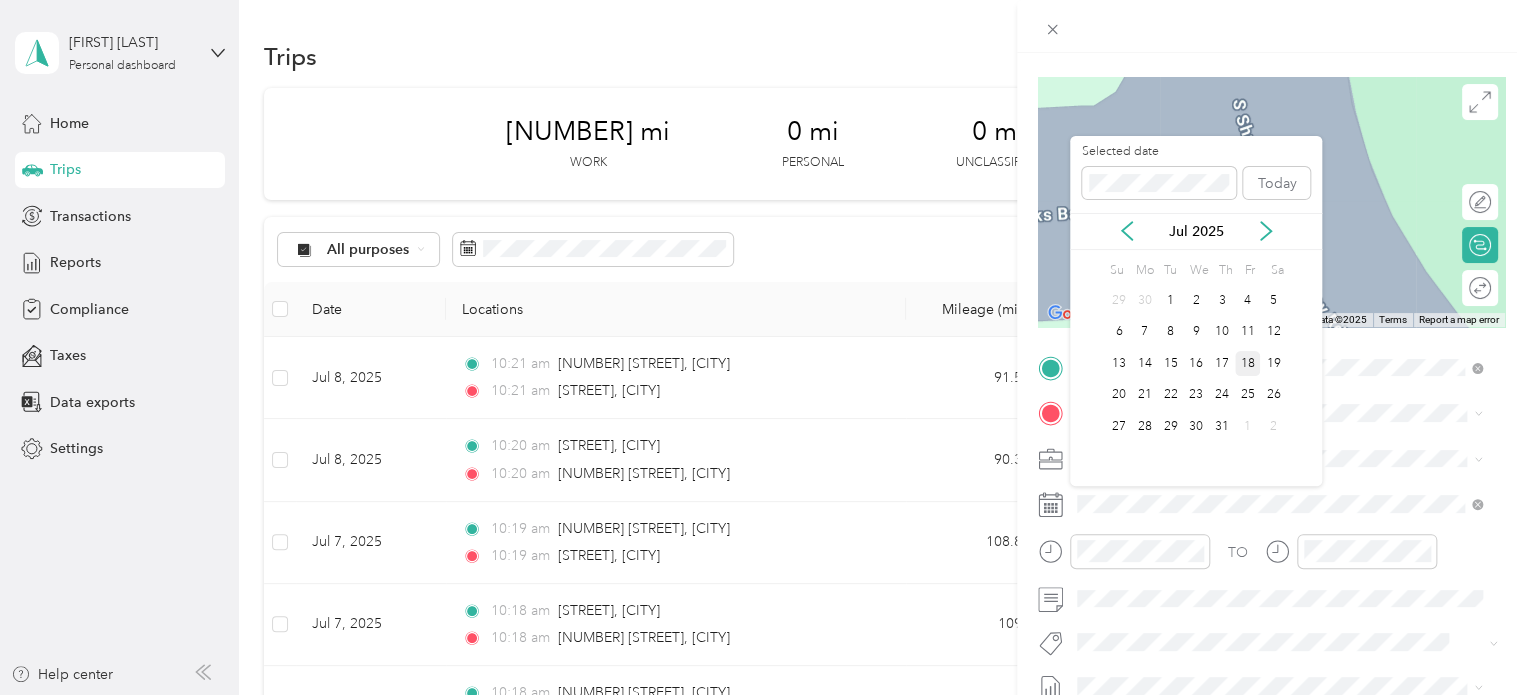 click on "18" at bounding box center (1248, 363) 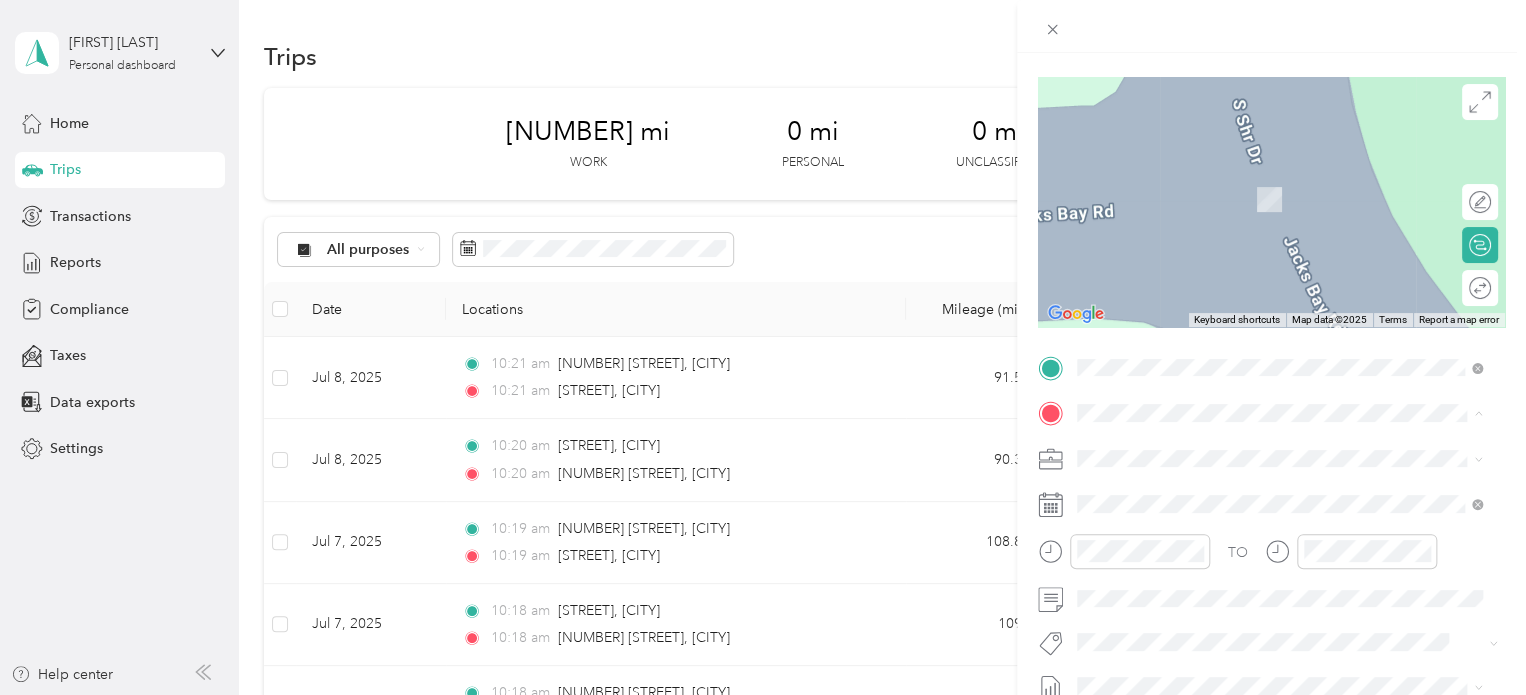 click on "[STREET_TYPE] [NUMBER] [STREET]
[CITY], [STATE] [POSTAL_CODE], [COUNTRY]" at bounding box center [1259, 493] 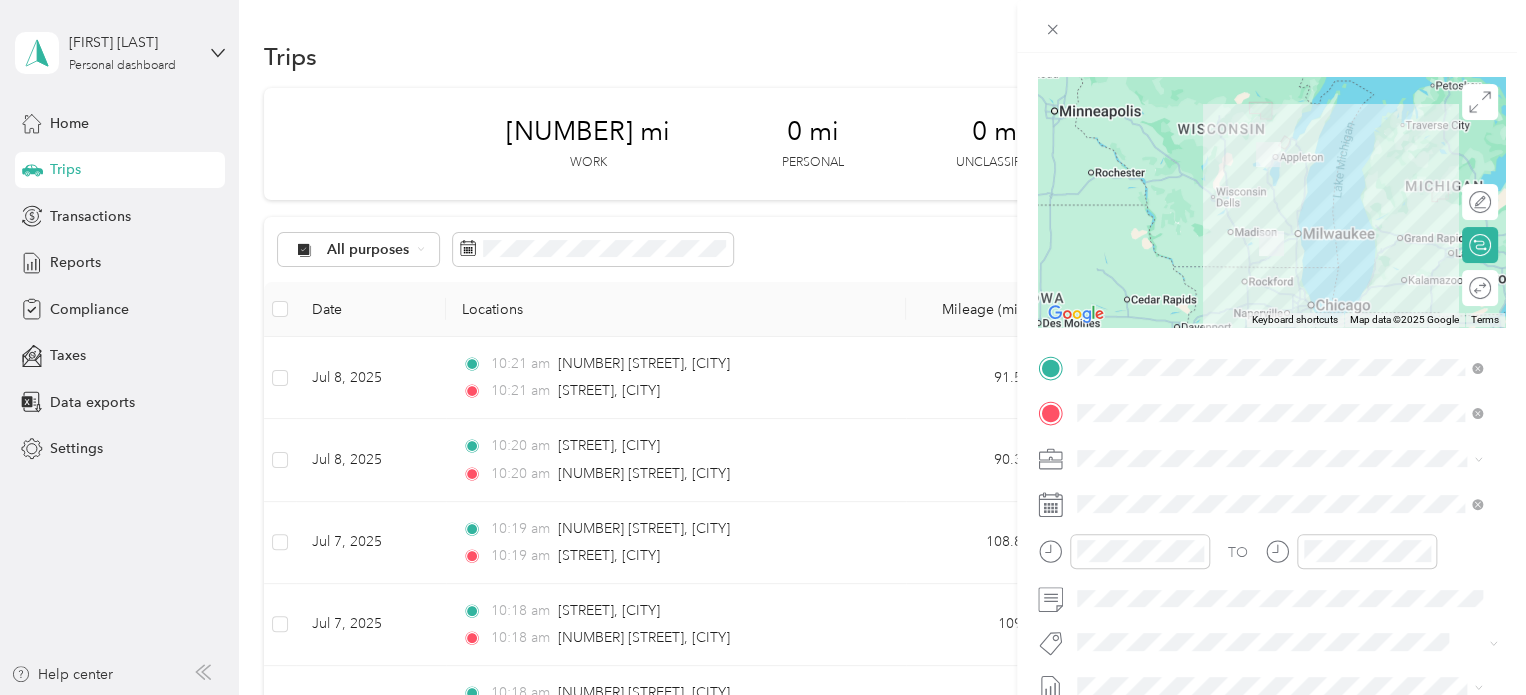 scroll, scrollTop: 22, scrollLeft: 0, axis: vertical 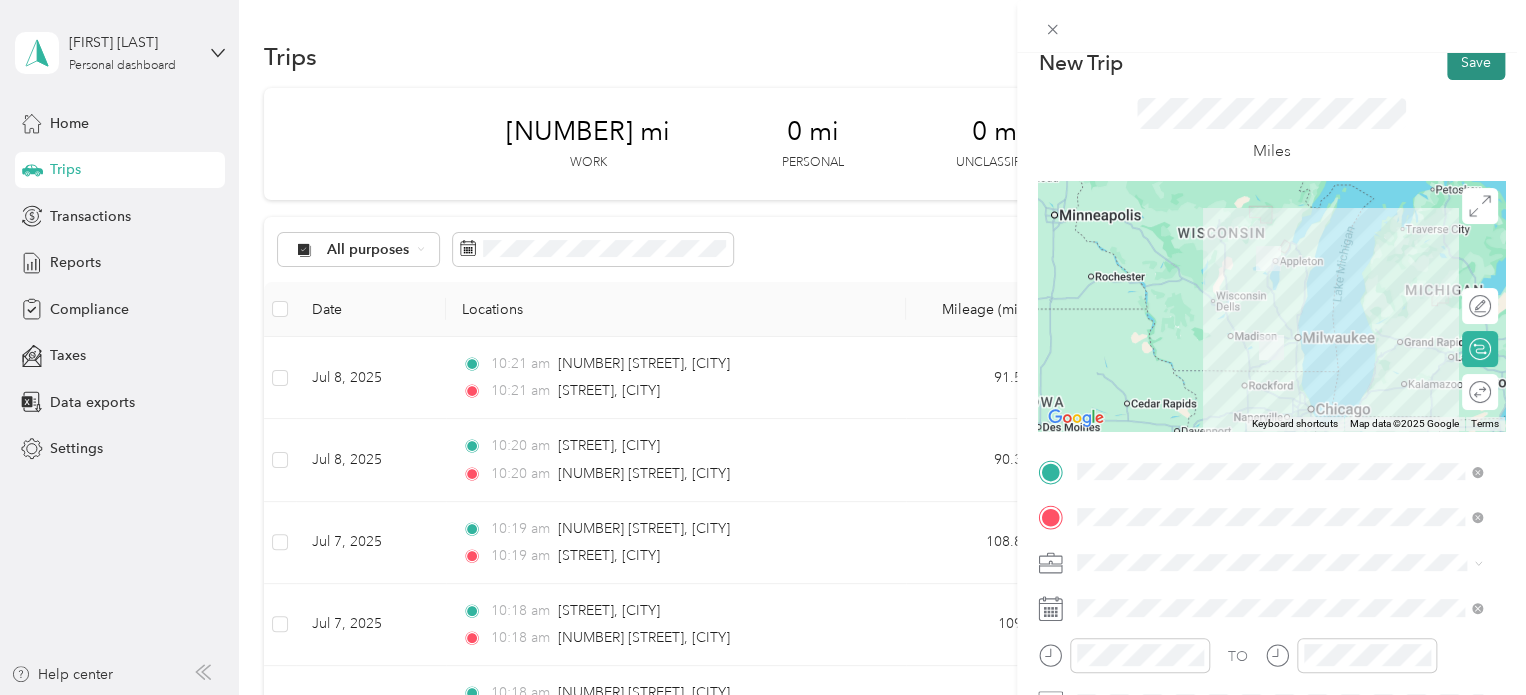 click on "Save" at bounding box center [1476, 62] 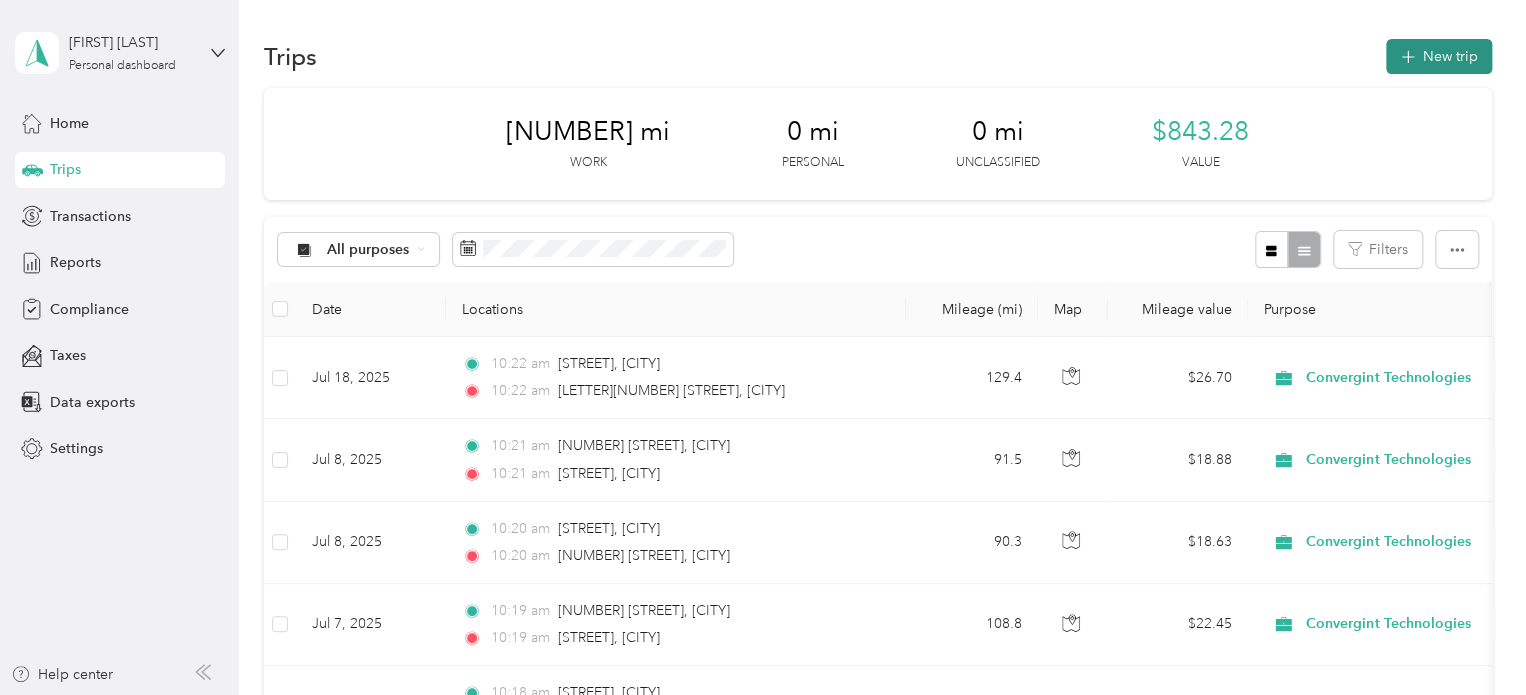 click on "New trip" at bounding box center (1439, 56) 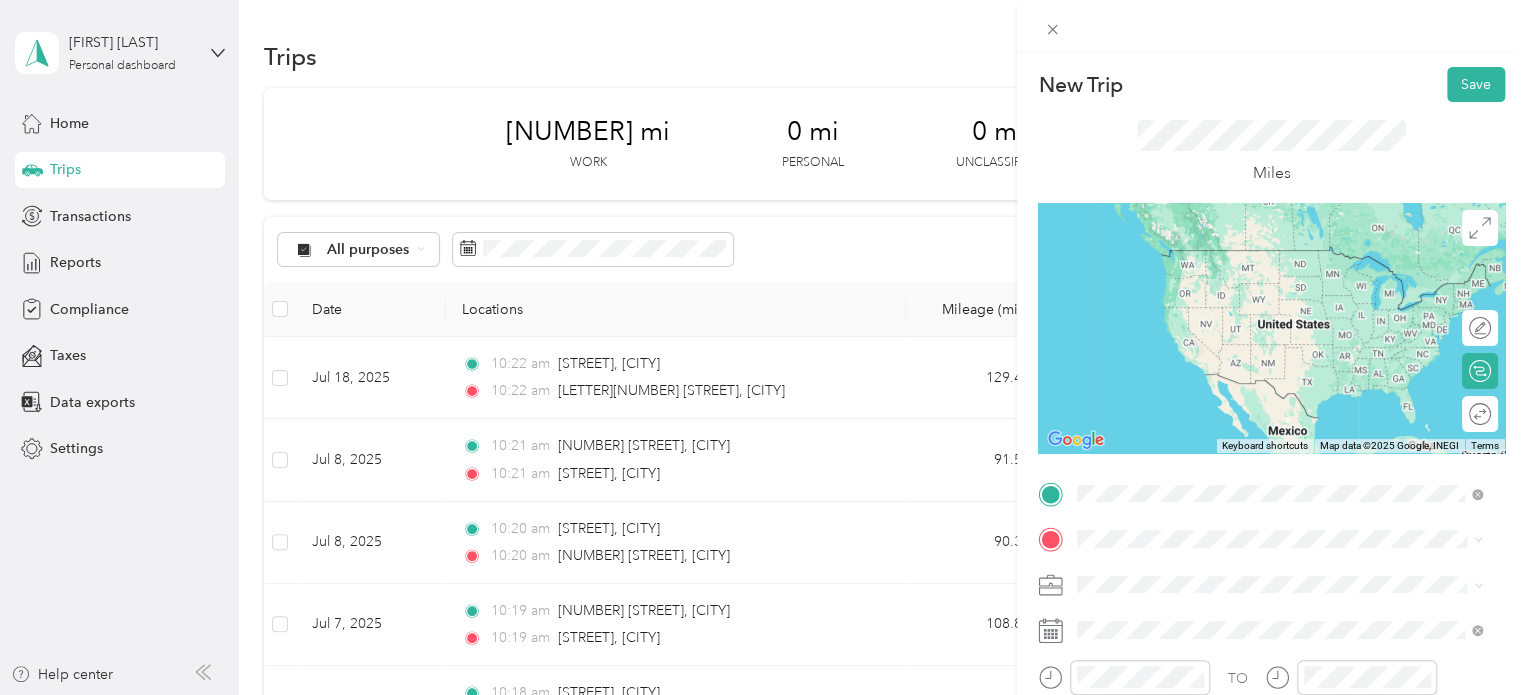 click on "[STREET_TYPE] [NUMBER] [STREET]
[CITY], [STATE] [POSTAL_CODE], [COUNTRY]" at bounding box center (1259, 574) 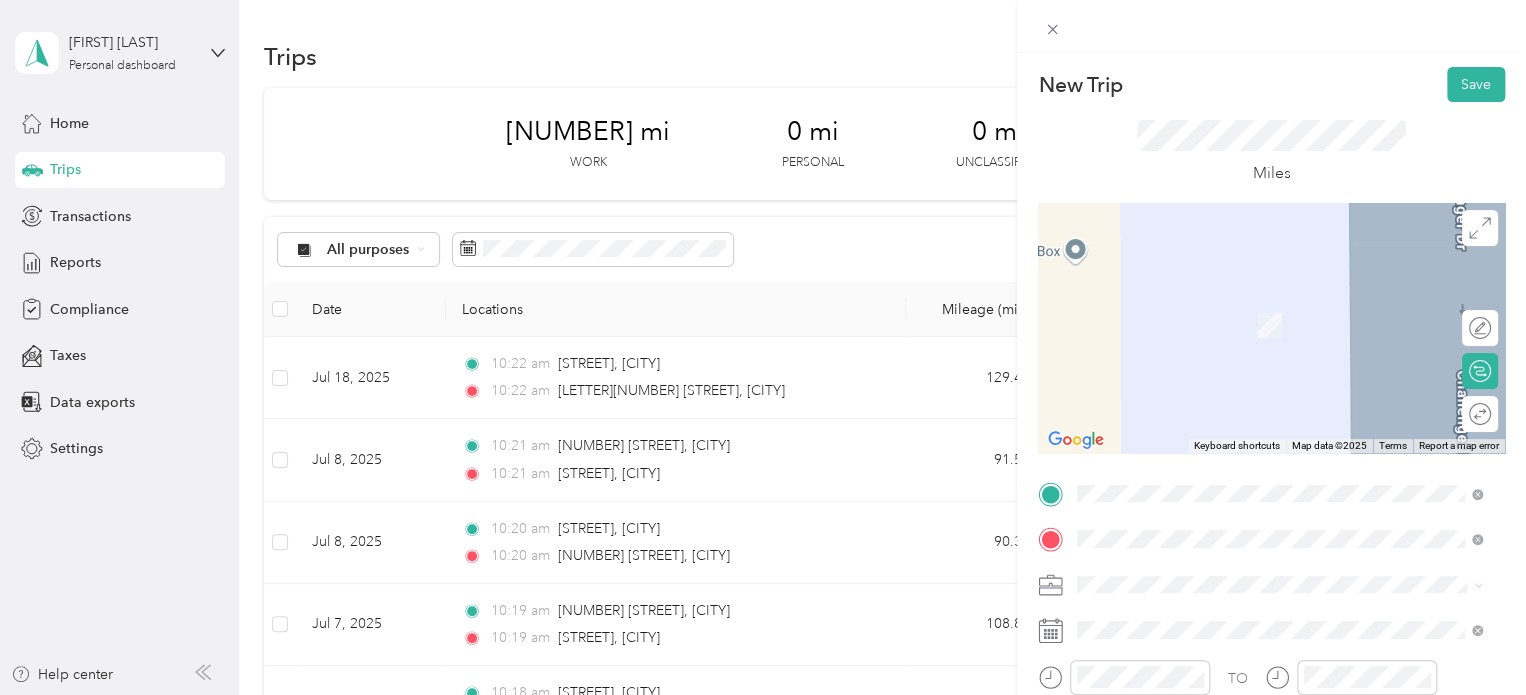 click on "[STREET]
[CITY], [STATE] [POSTAL_CODE], [COUNTRY]" at bounding box center (1259, 304) 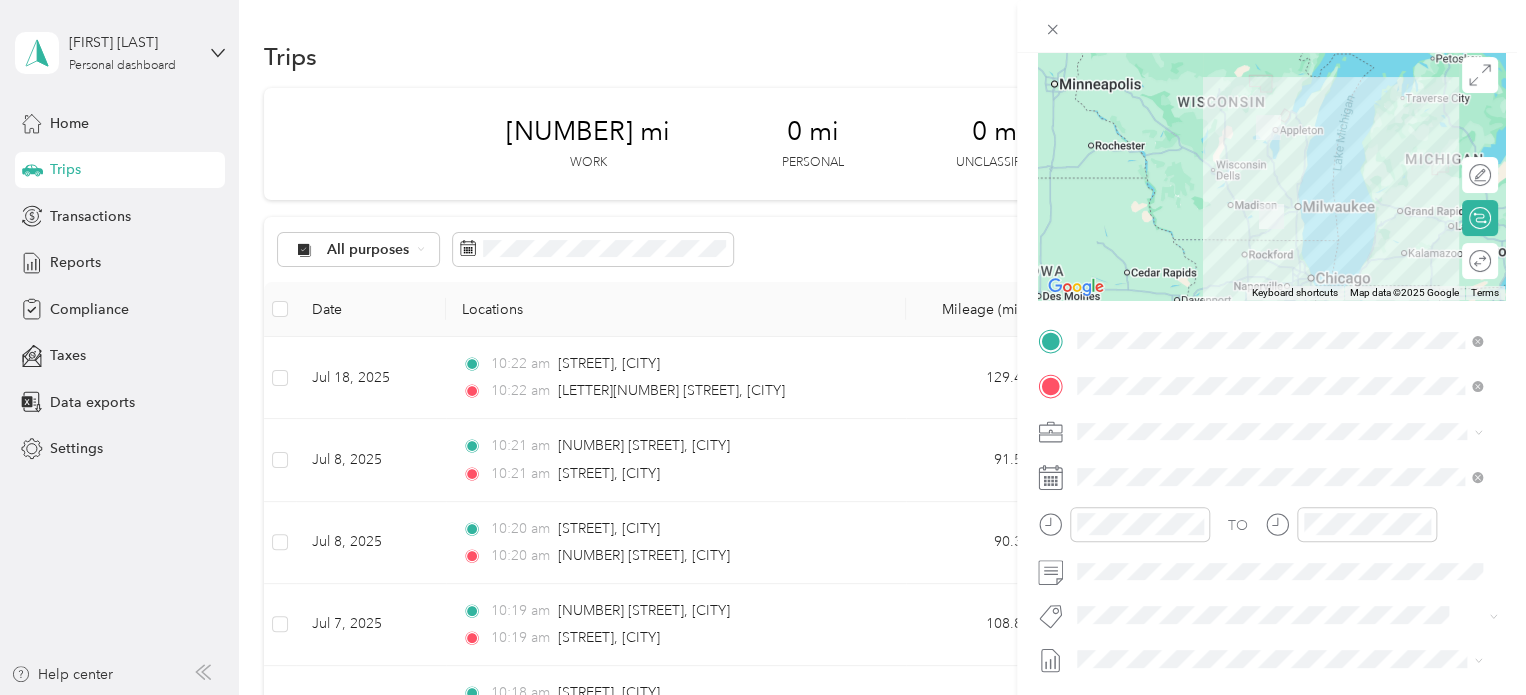 scroll, scrollTop: 159, scrollLeft: 0, axis: vertical 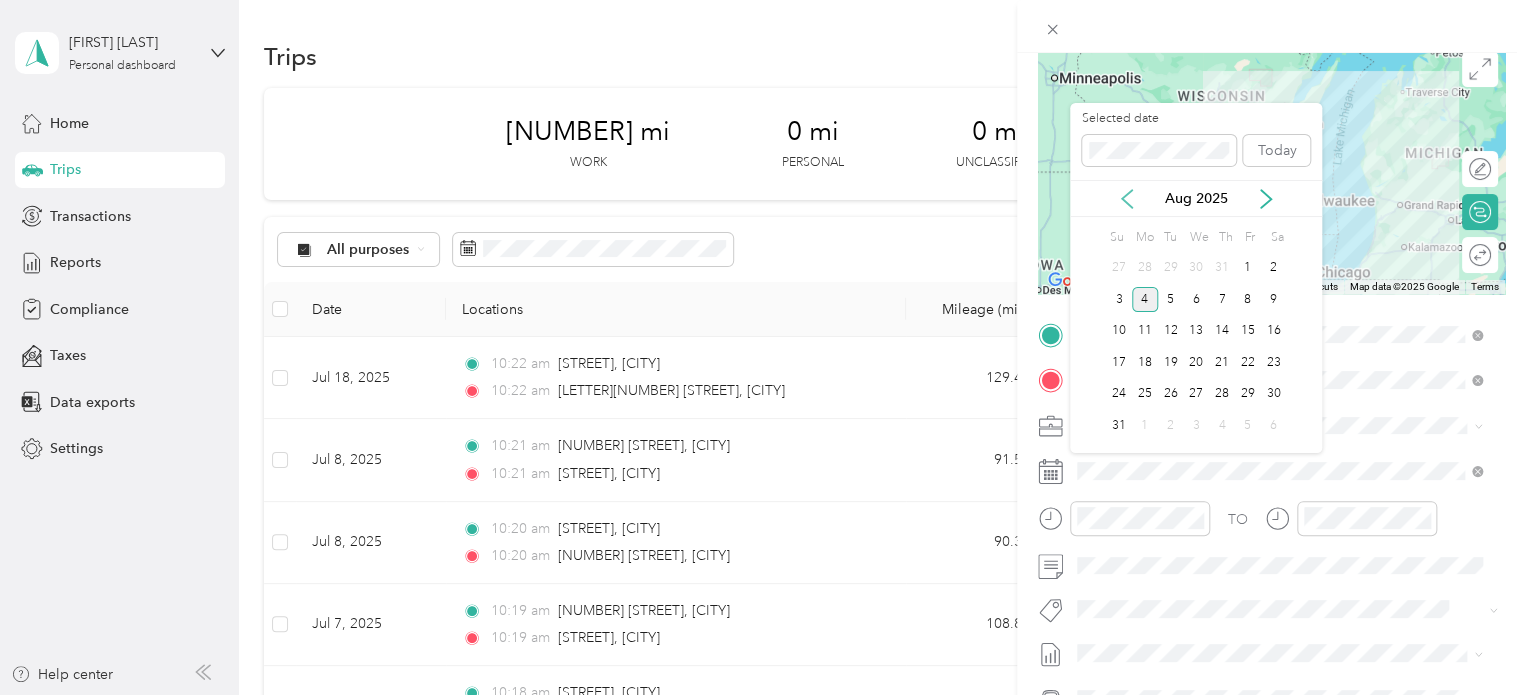 click 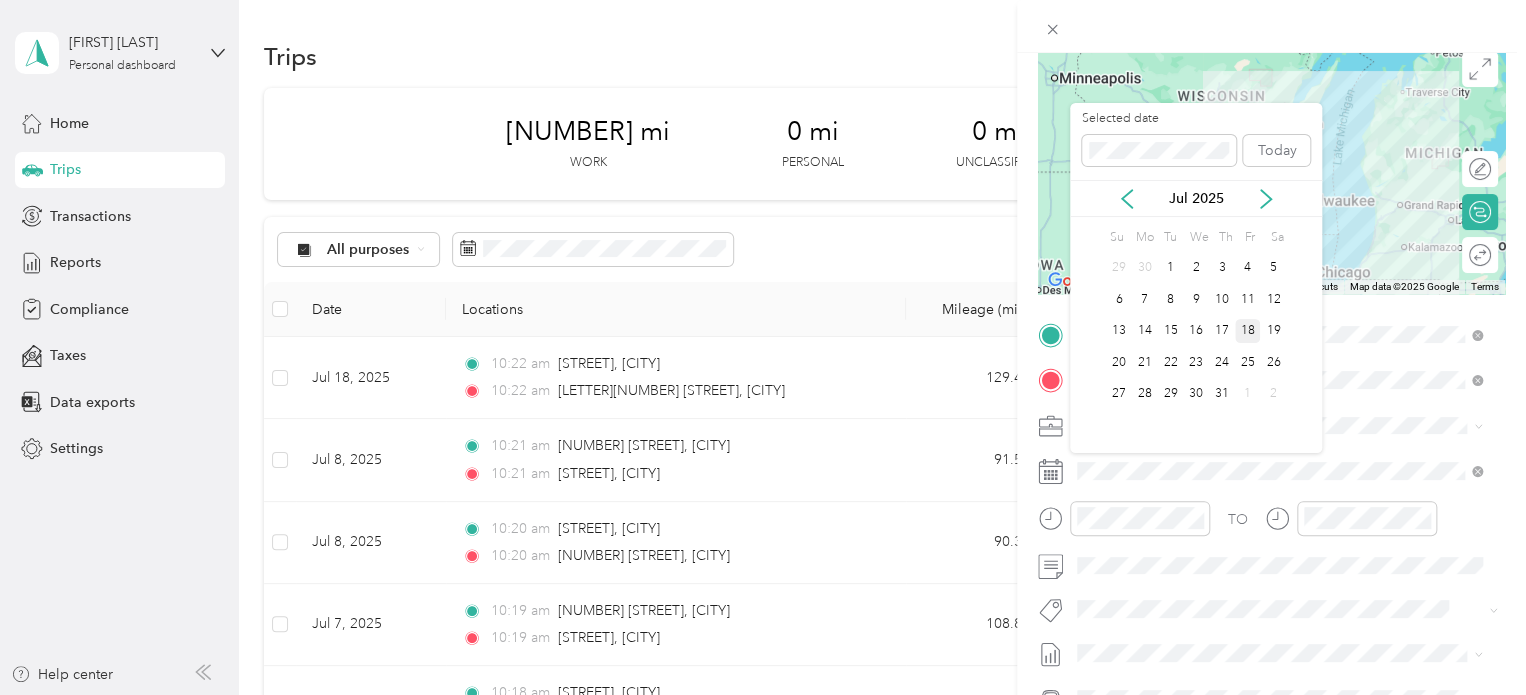 click on "18" at bounding box center (1248, 331) 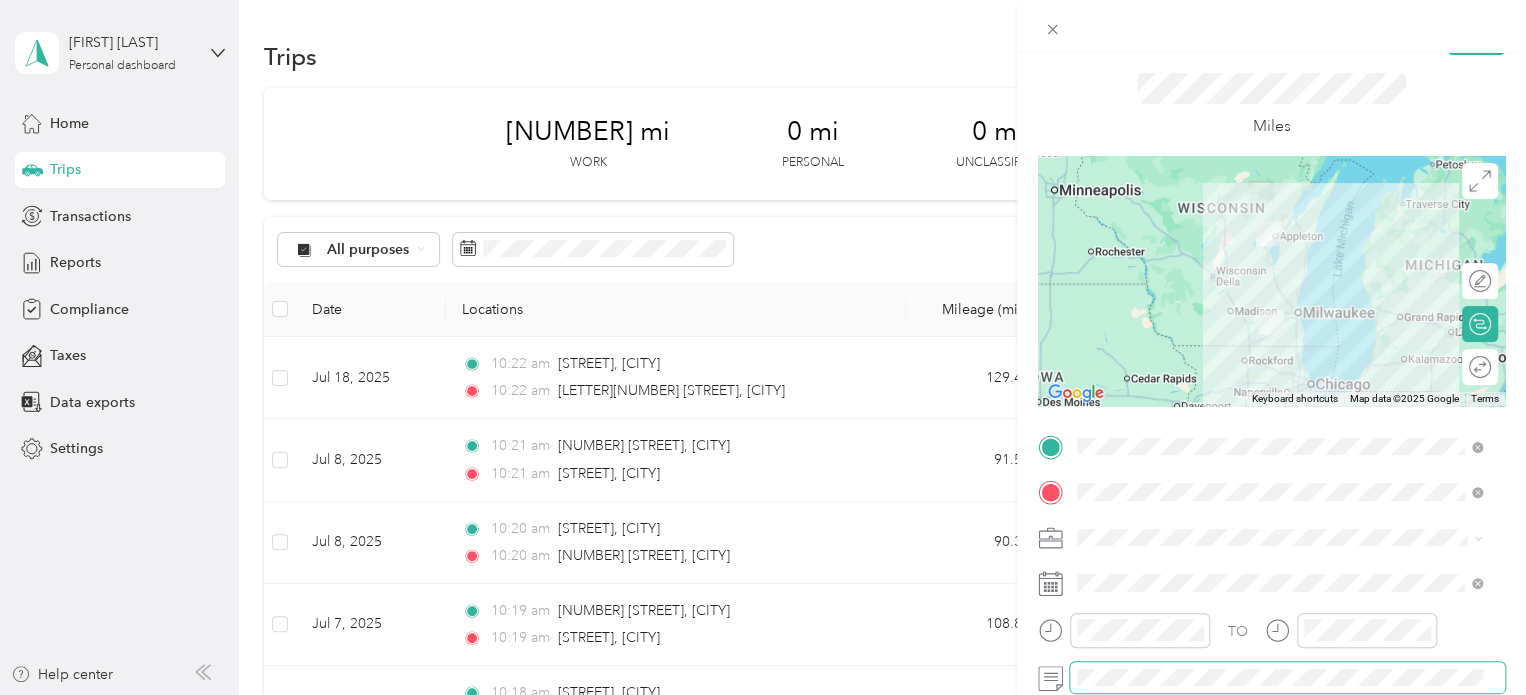 scroll, scrollTop: 20, scrollLeft: 0, axis: vertical 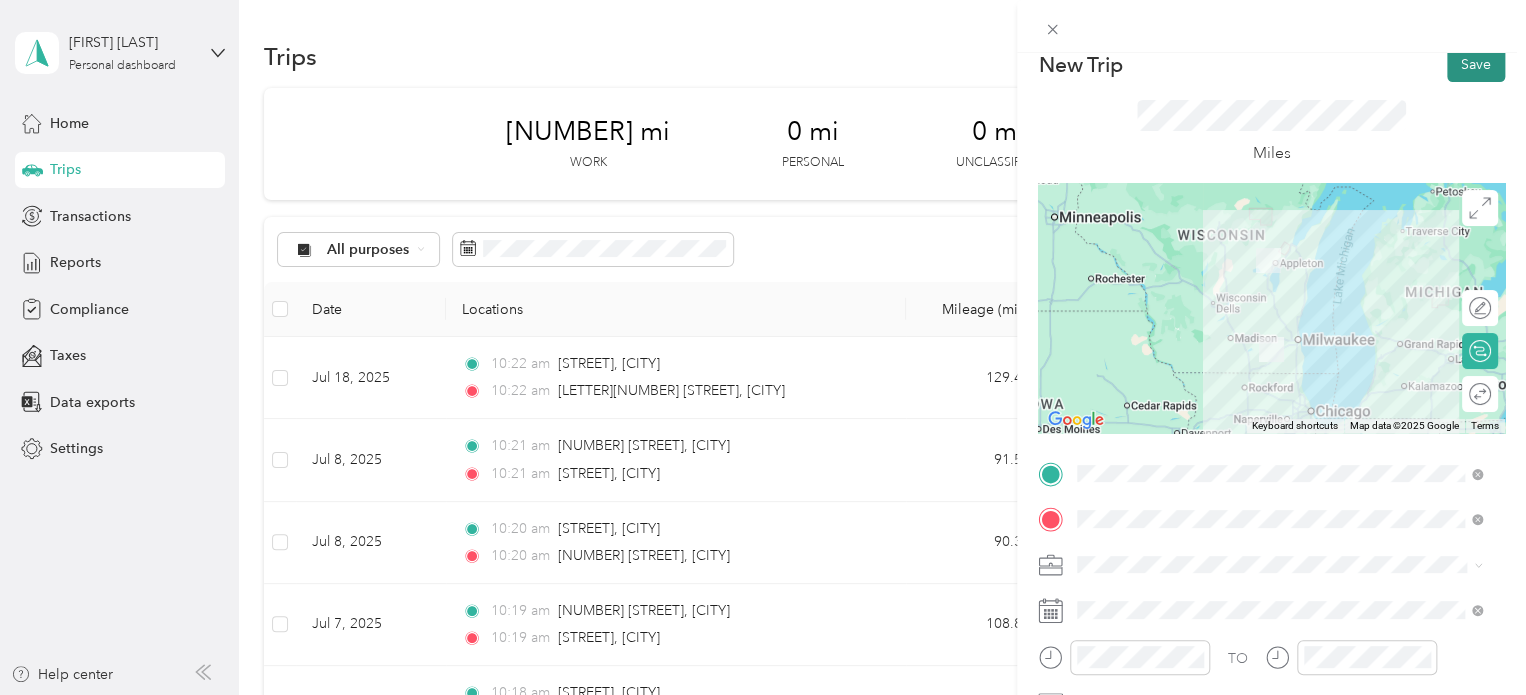 click on "Save" at bounding box center (1476, 64) 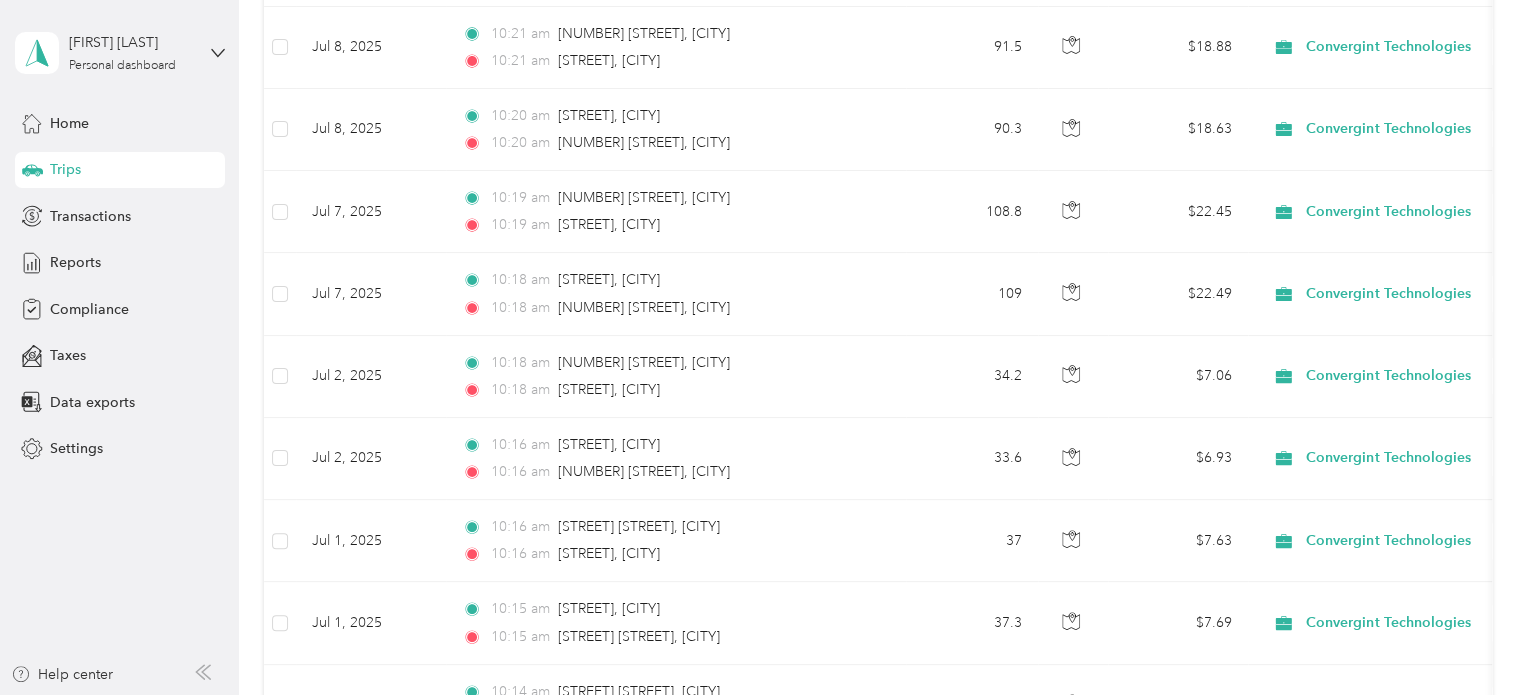 scroll, scrollTop: 0, scrollLeft: 0, axis: both 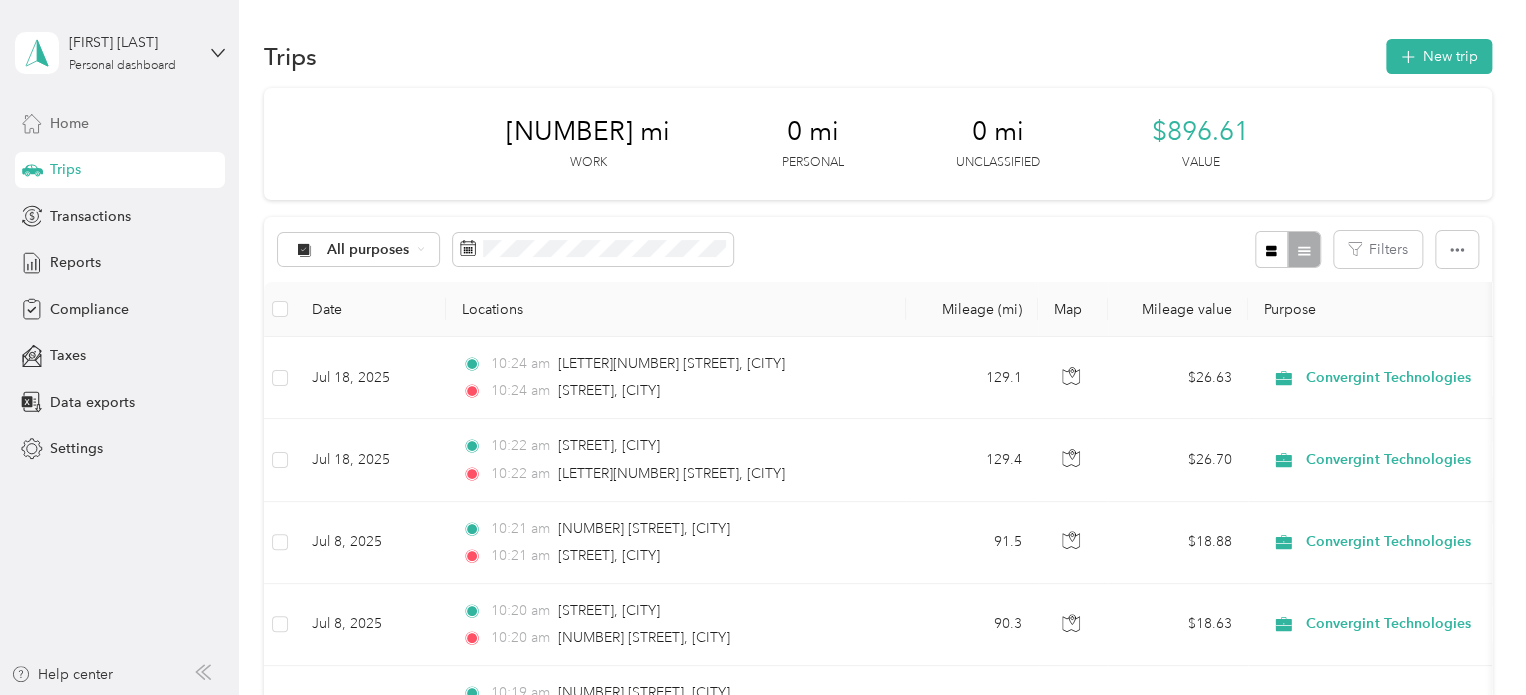 click on "Home" at bounding box center (69, 123) 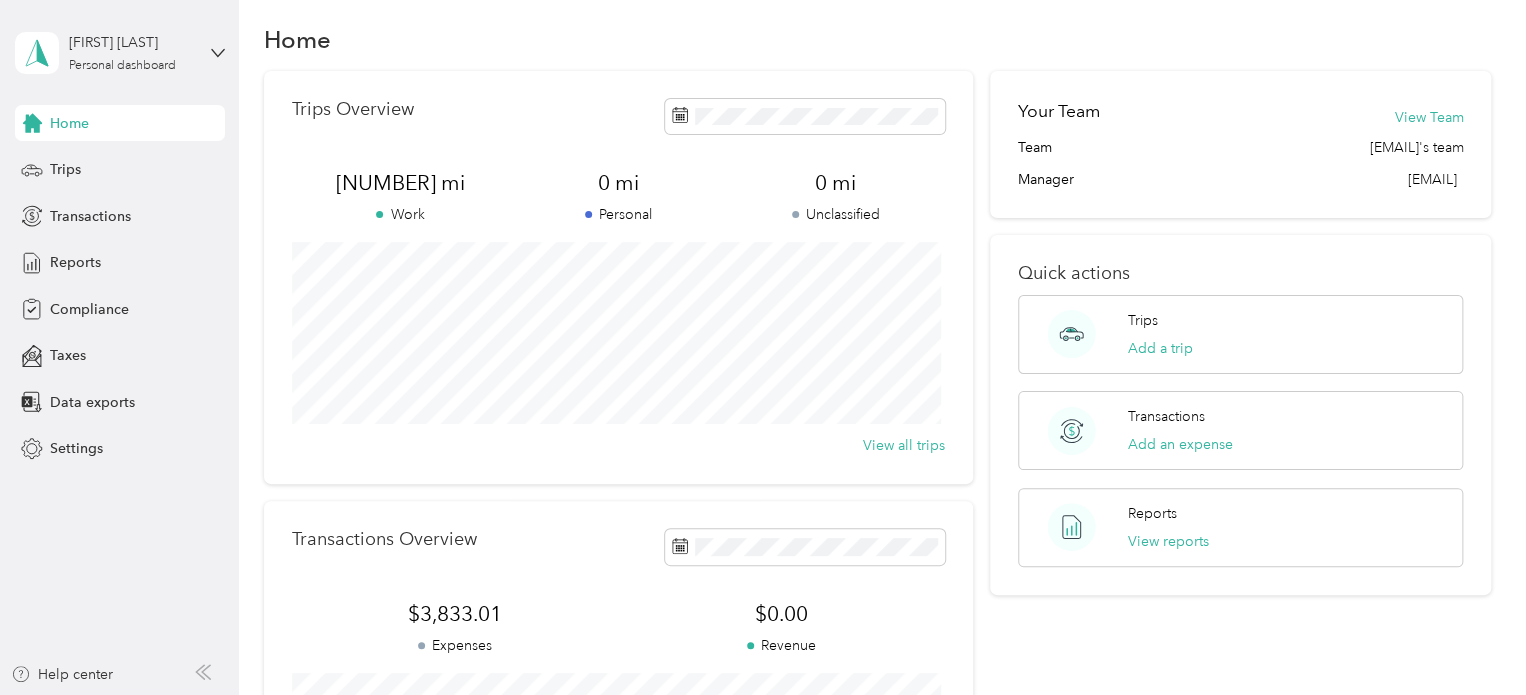 scroll, scrollTop: 0, scrollLeft: 0, axis: both 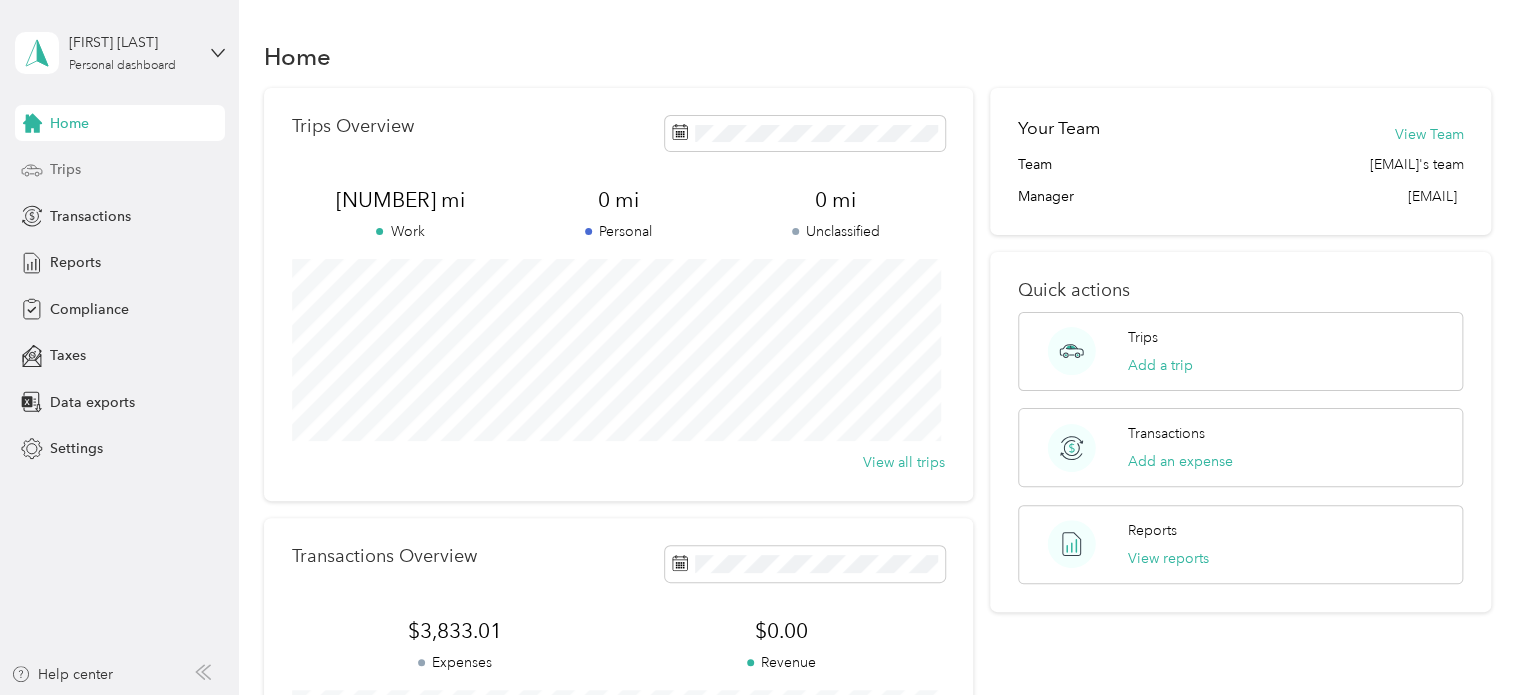 click on "Trips" at bounding box center [65, 169] 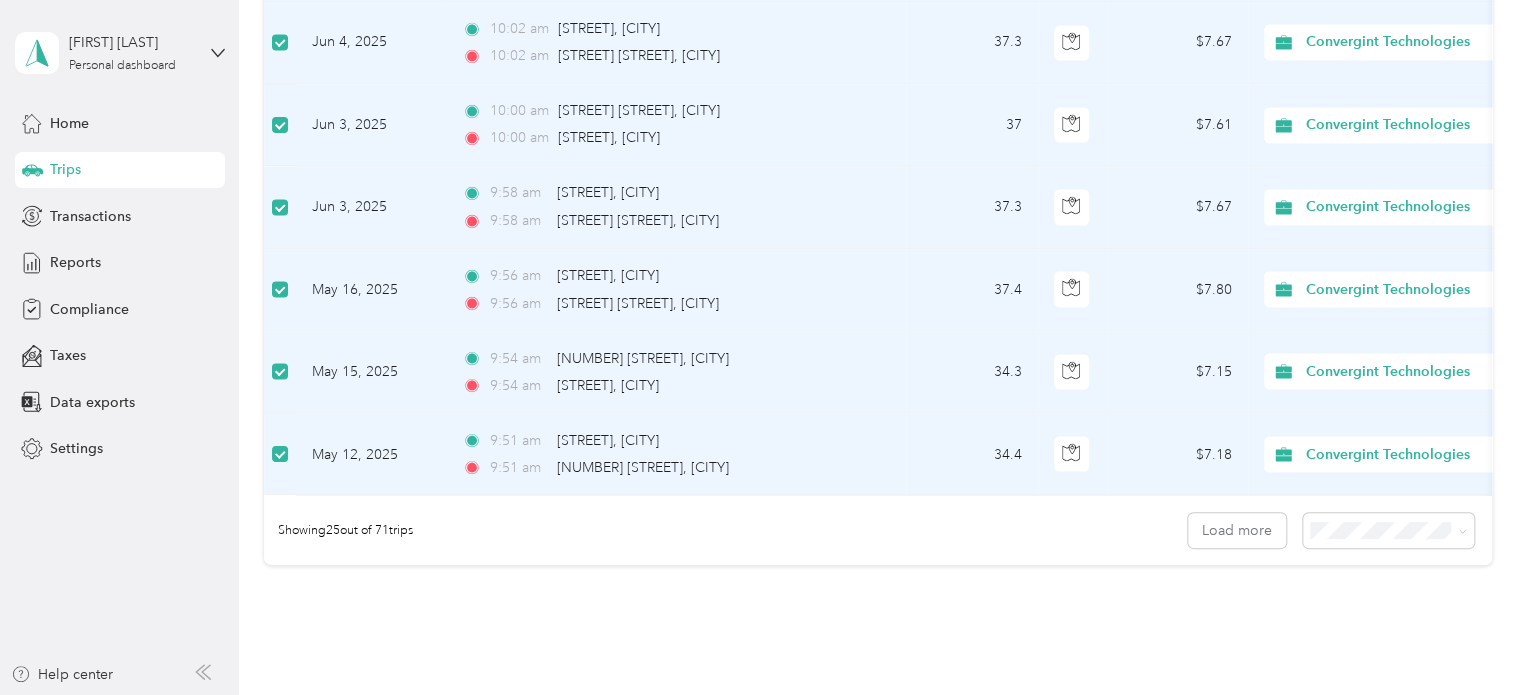 scroll, scrollTop: 1903, scrollLeft: 0, axis: vertical 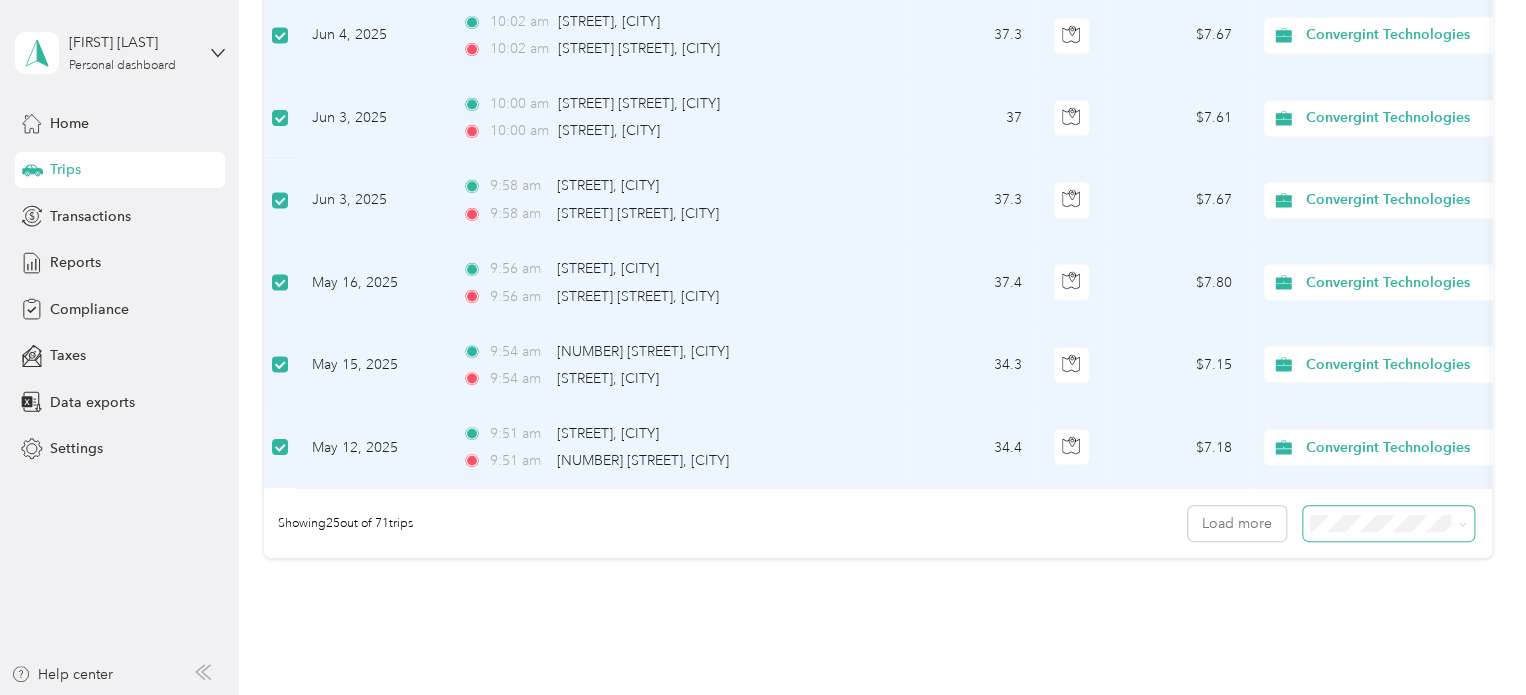 click at bounding box center [1459, 523] 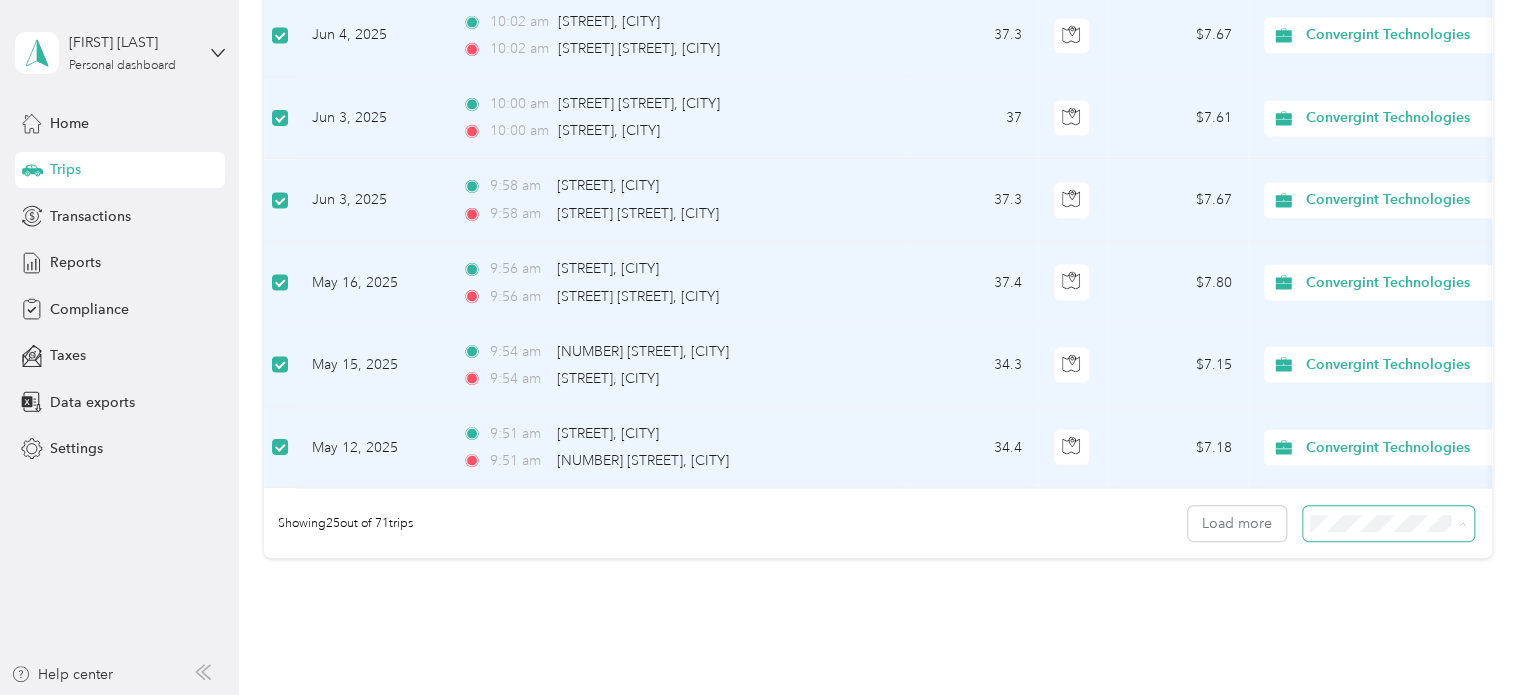 click on "50 per load" at bounding box center [1383, 605] 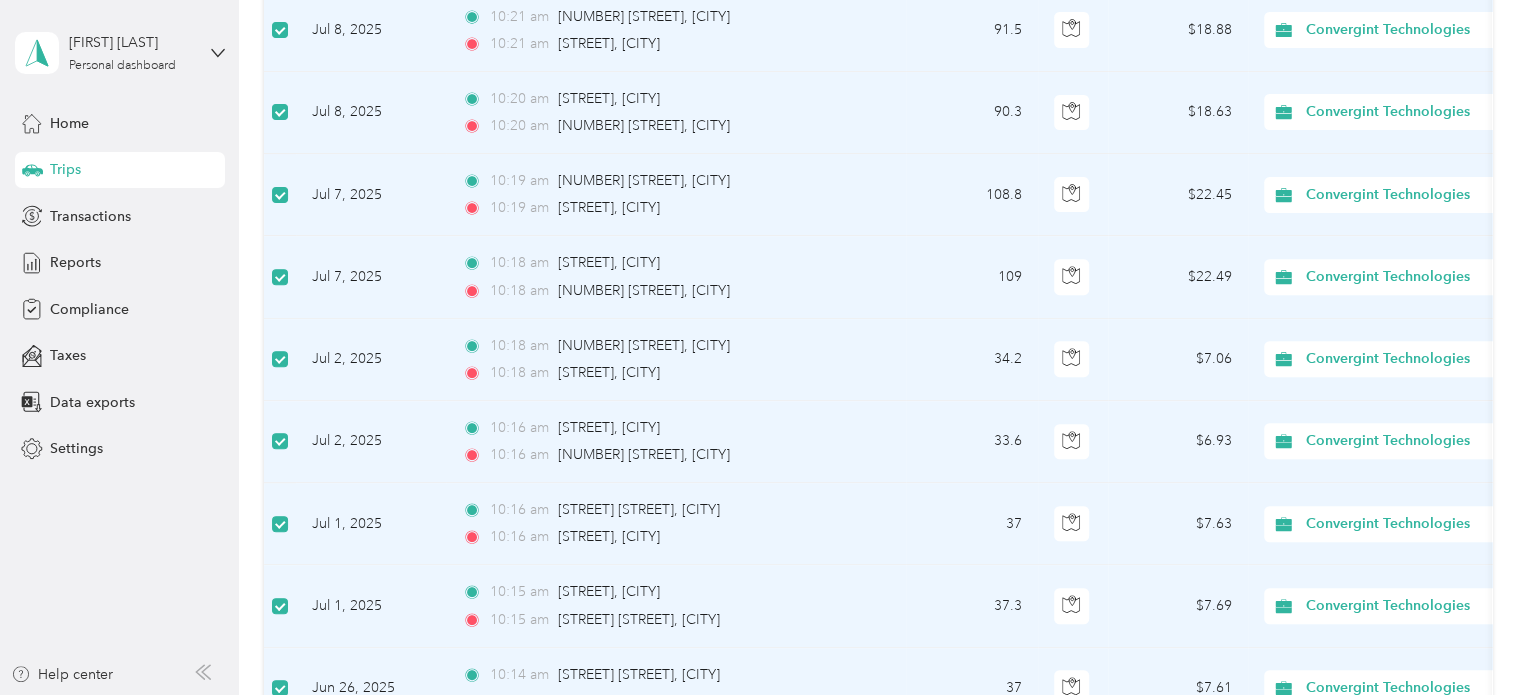 scroll, scrollTop: 1903, scrollLeft: 0, axis: vertical 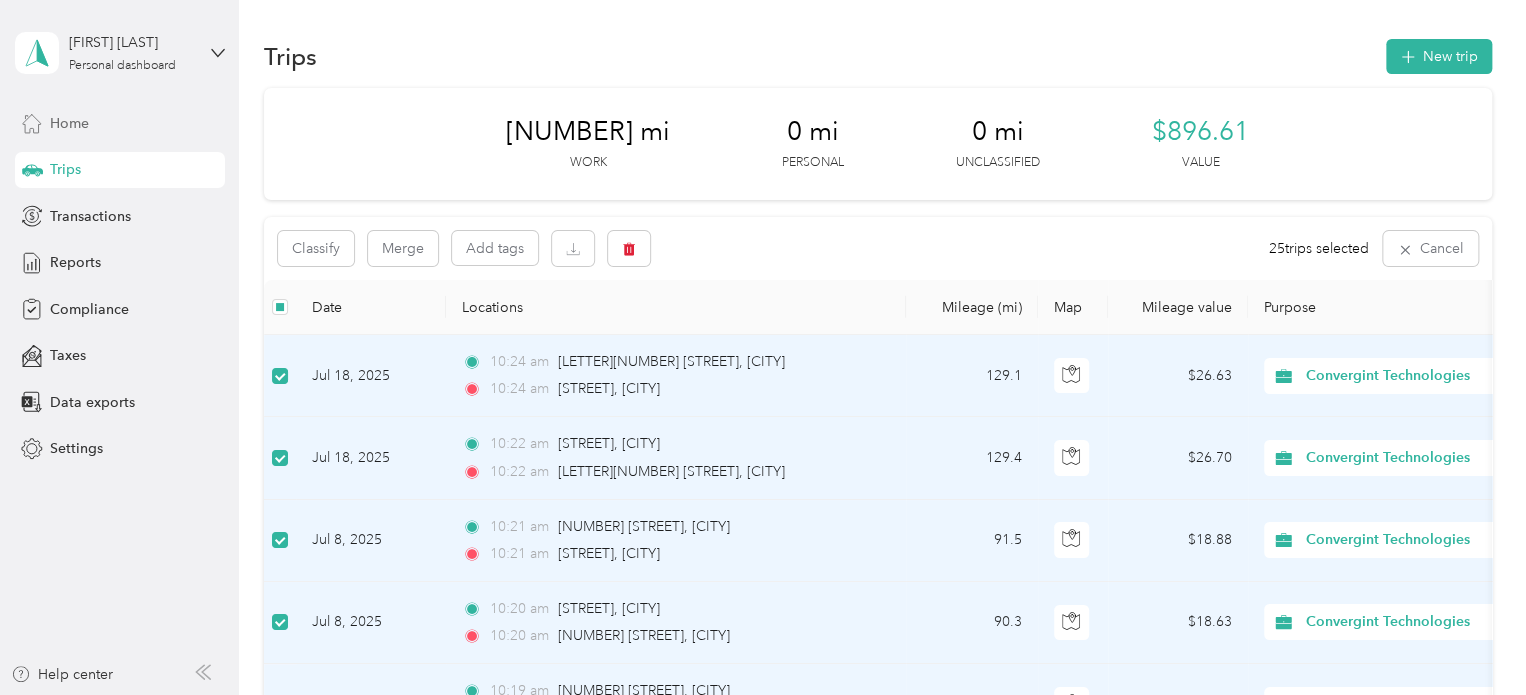 click on "Home" at bounding box center (69, 123) 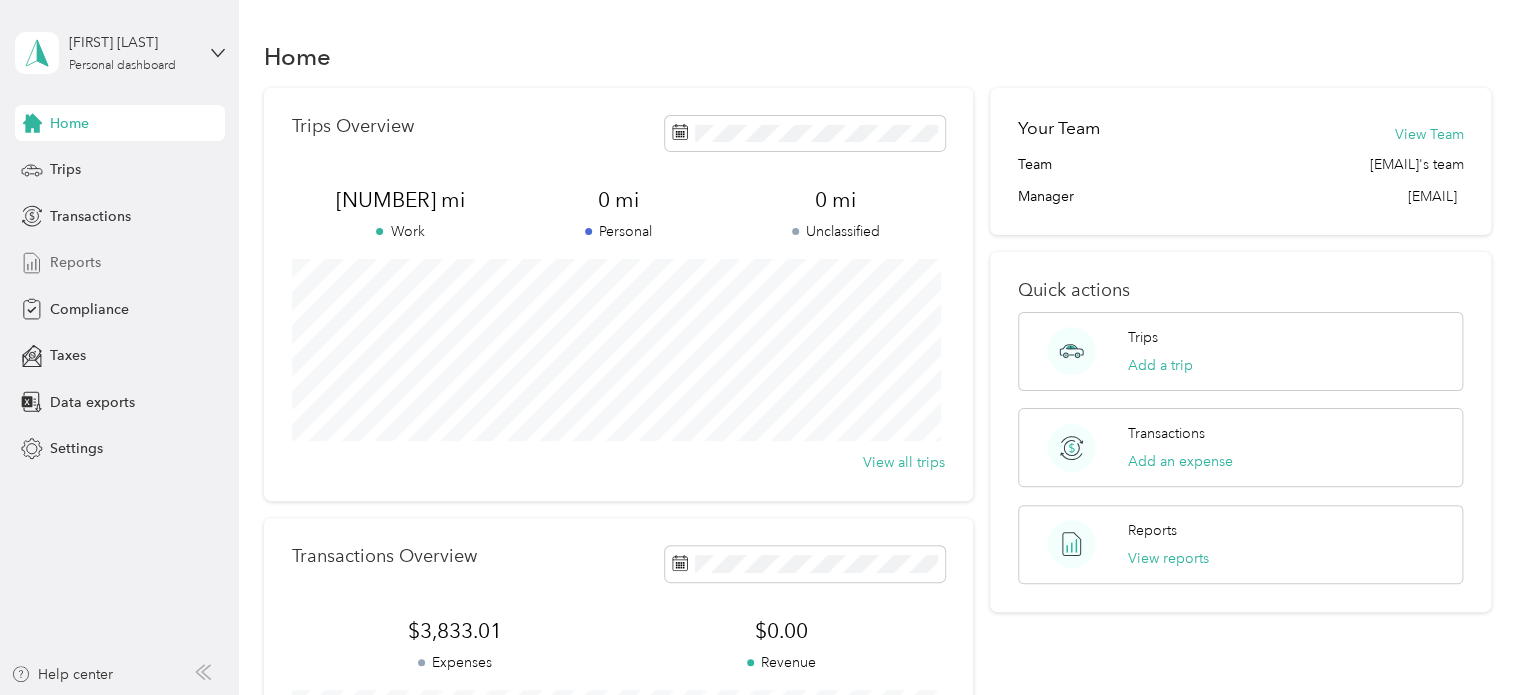 click on "Reports" at bounding box center (75, 262) 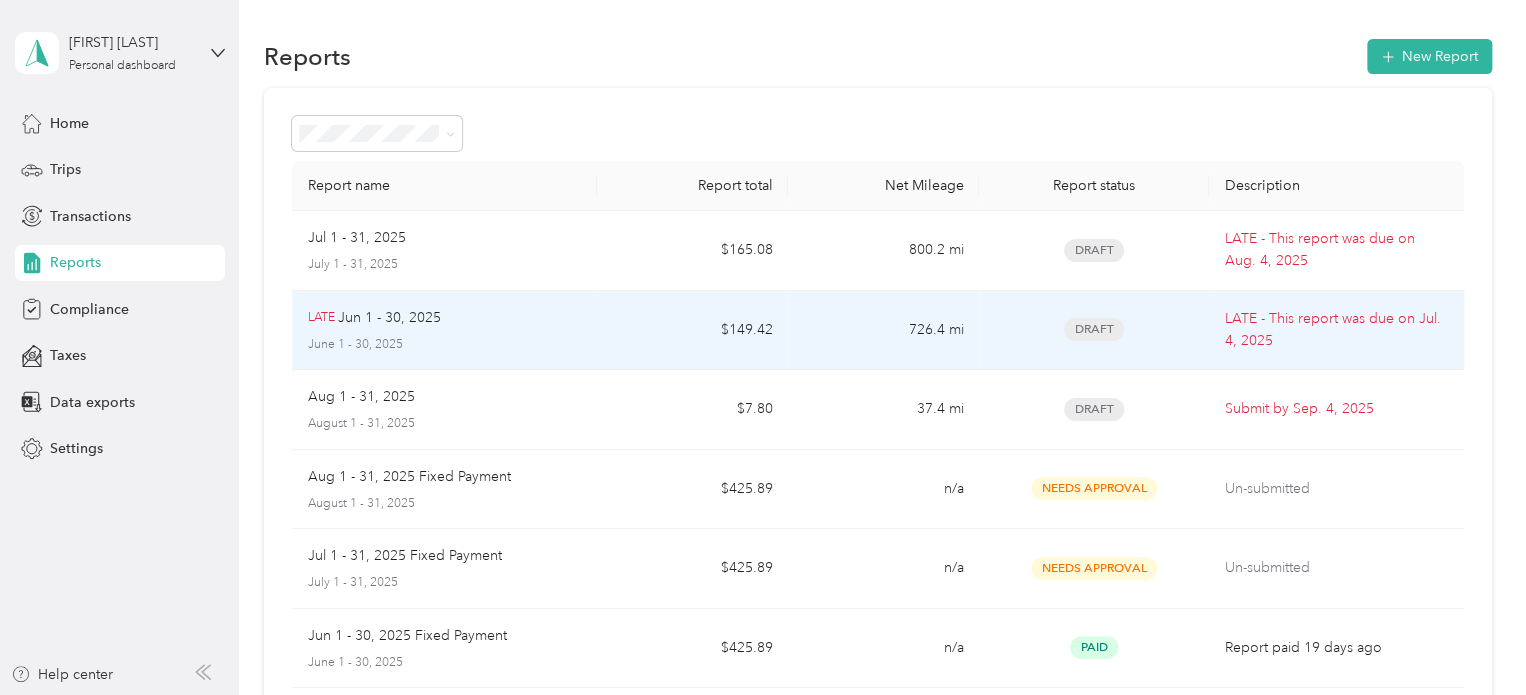click on "LATE Jun 1 - 30, 2025" at bounding box center [445, 318] 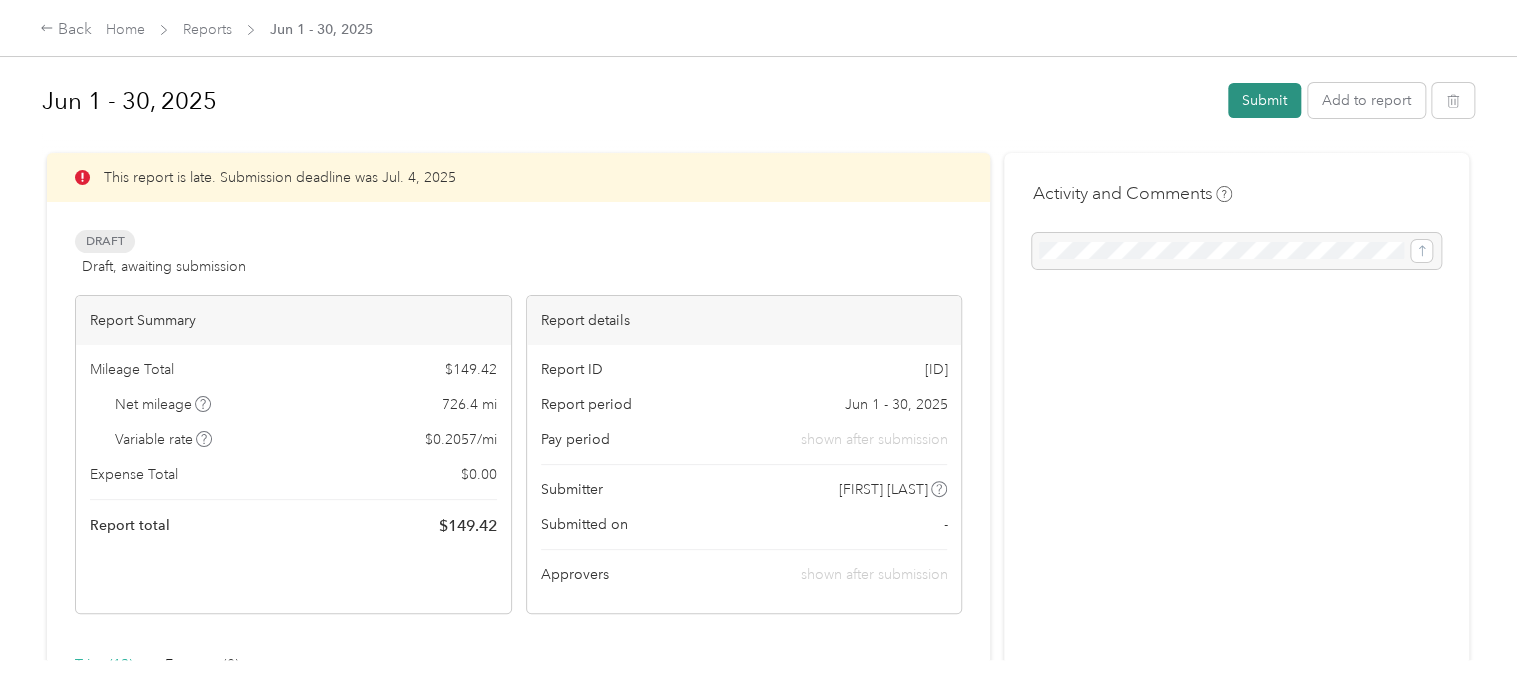 click on "Submit" at bounding box center (1264, 100) 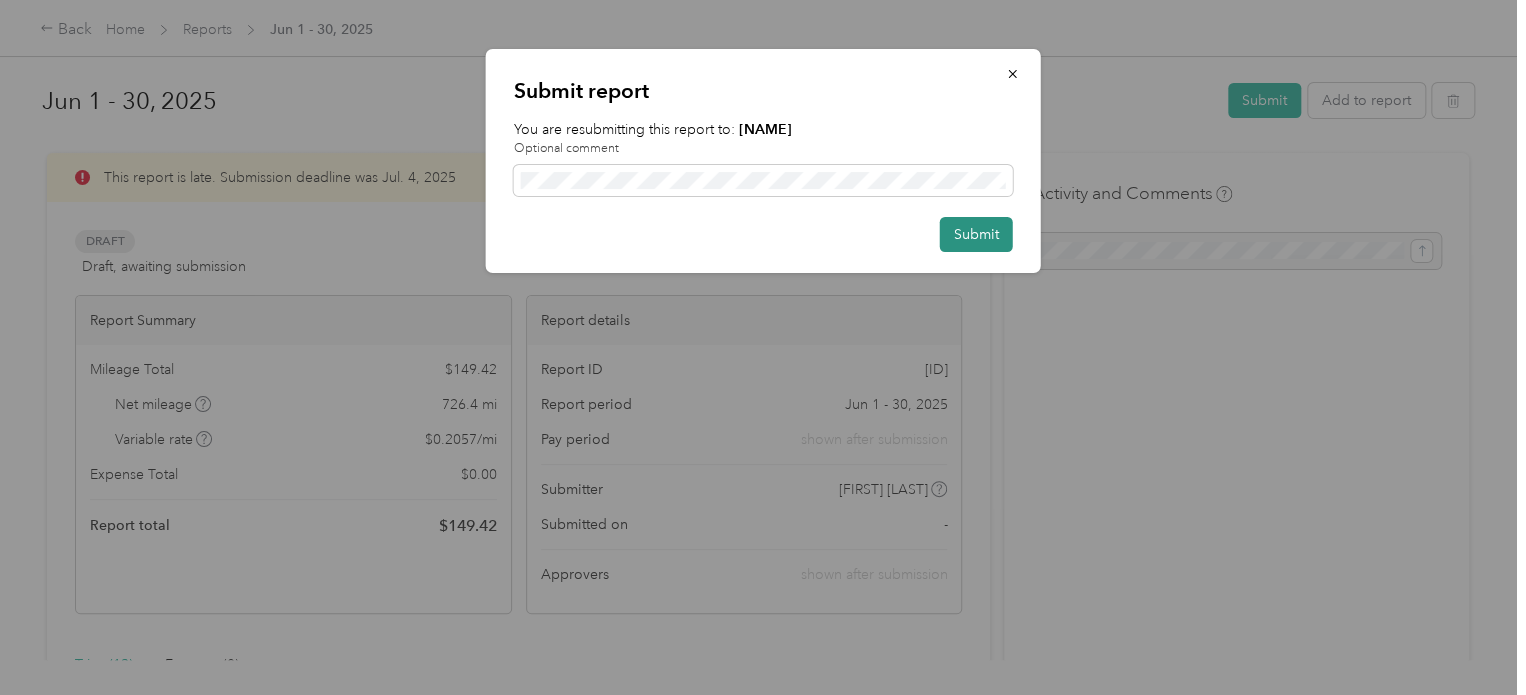 click on "Submit" at bounding box center (976, 234) 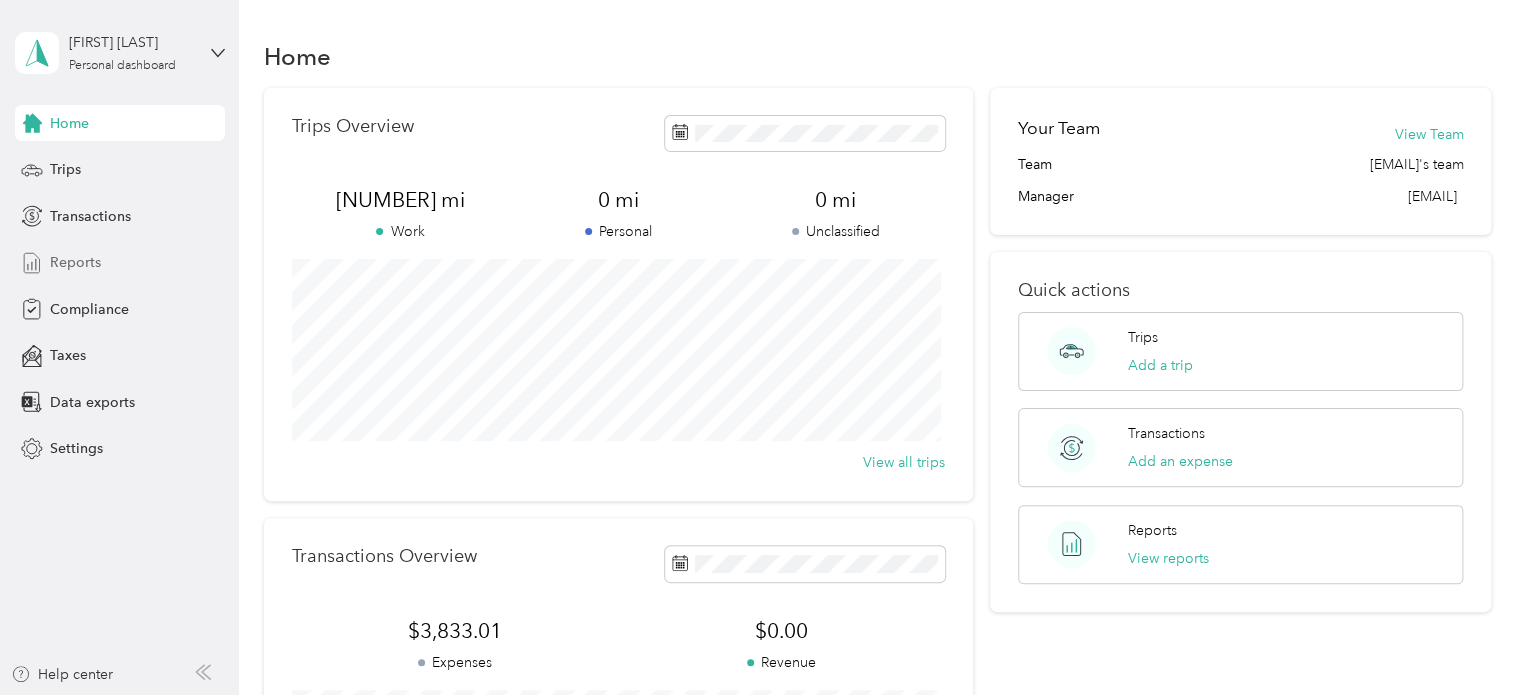 click on "Reports" at bounding box center [75, 262] 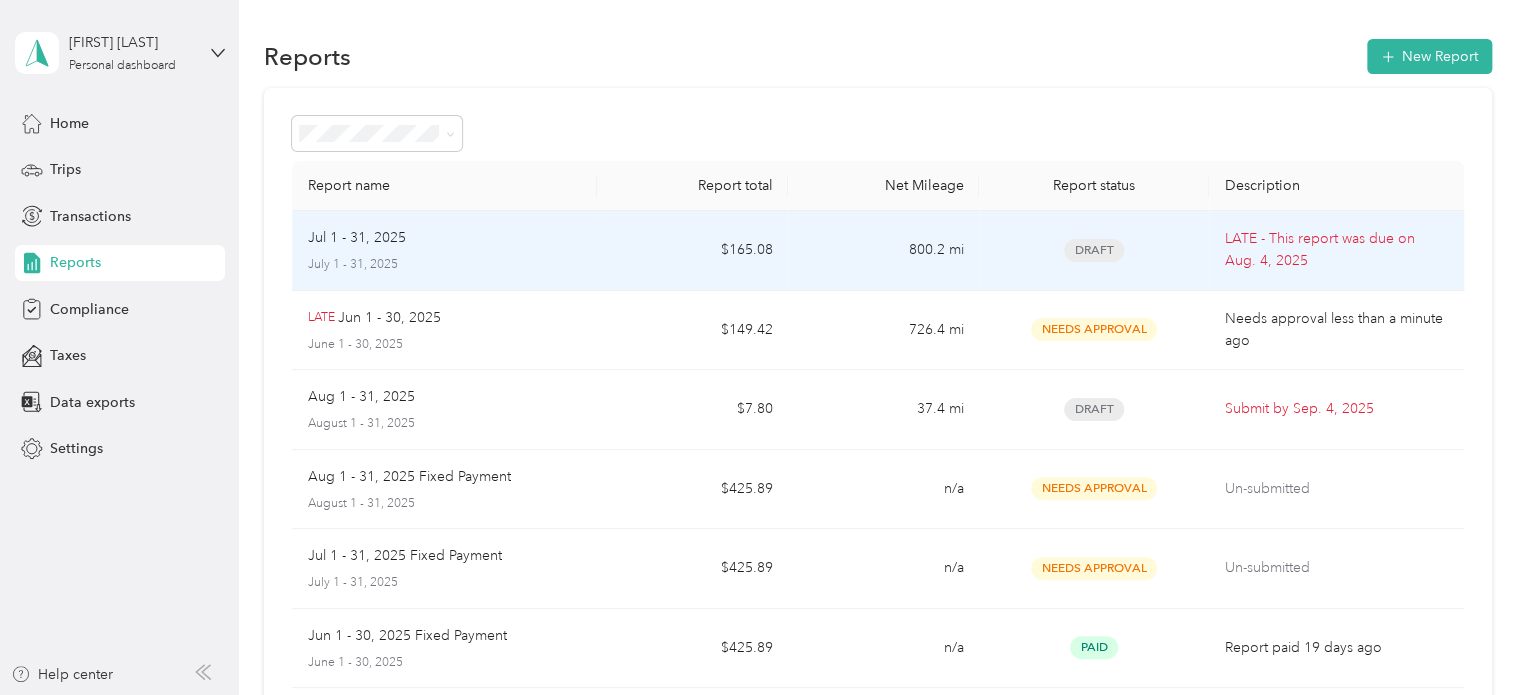 click on "$165.08" at bounding box center [692, 251] 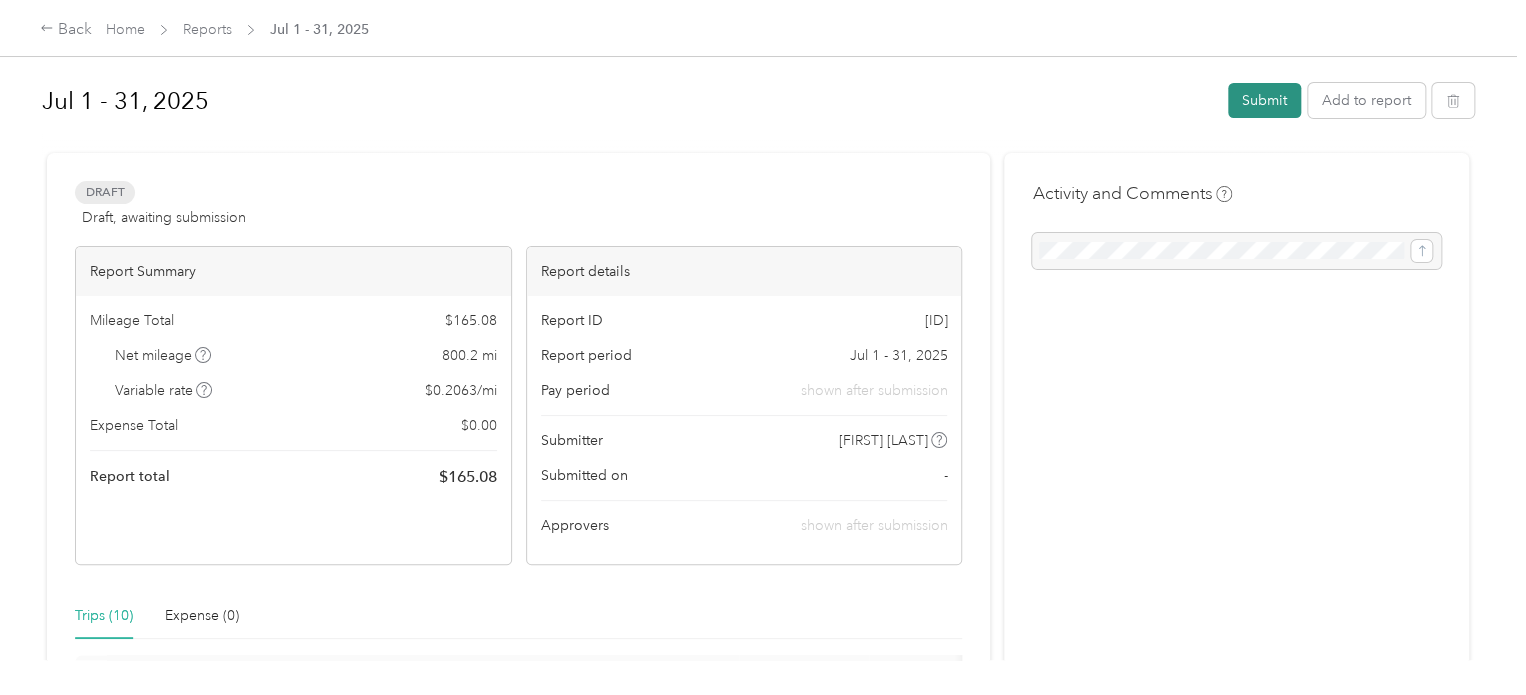 click on "Submit" at bounding box center [1264, 100] 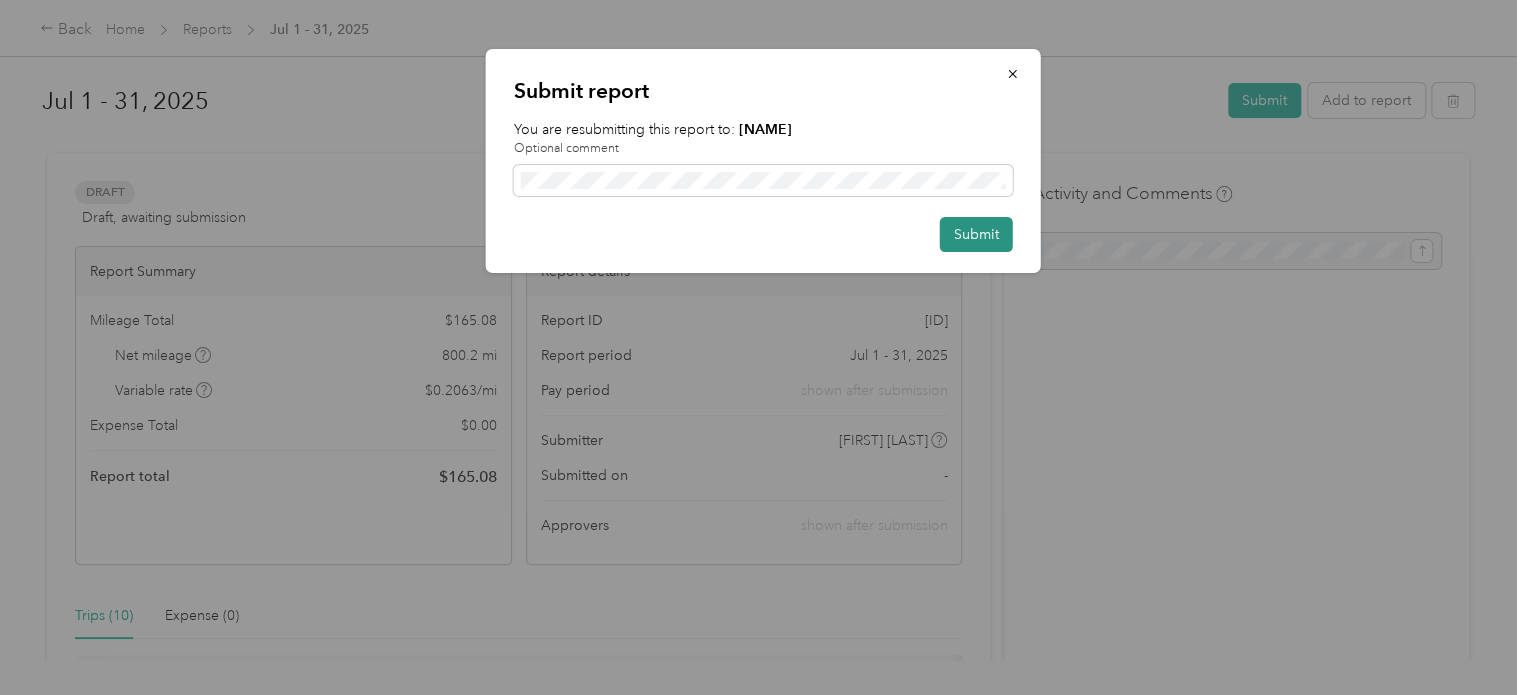 click on "Submit" at bounding box center [976, 234] 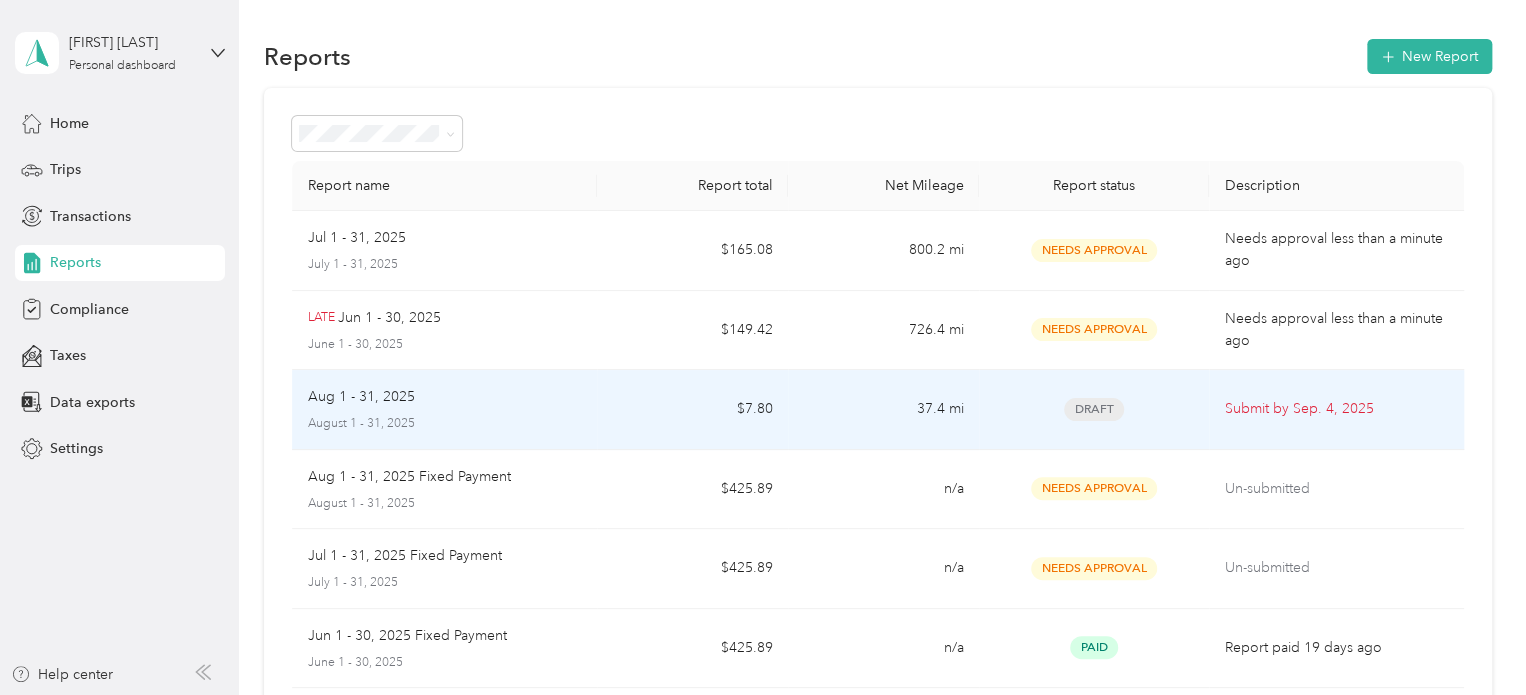 click on "37.4 mi" at bounding box center (883, 410) 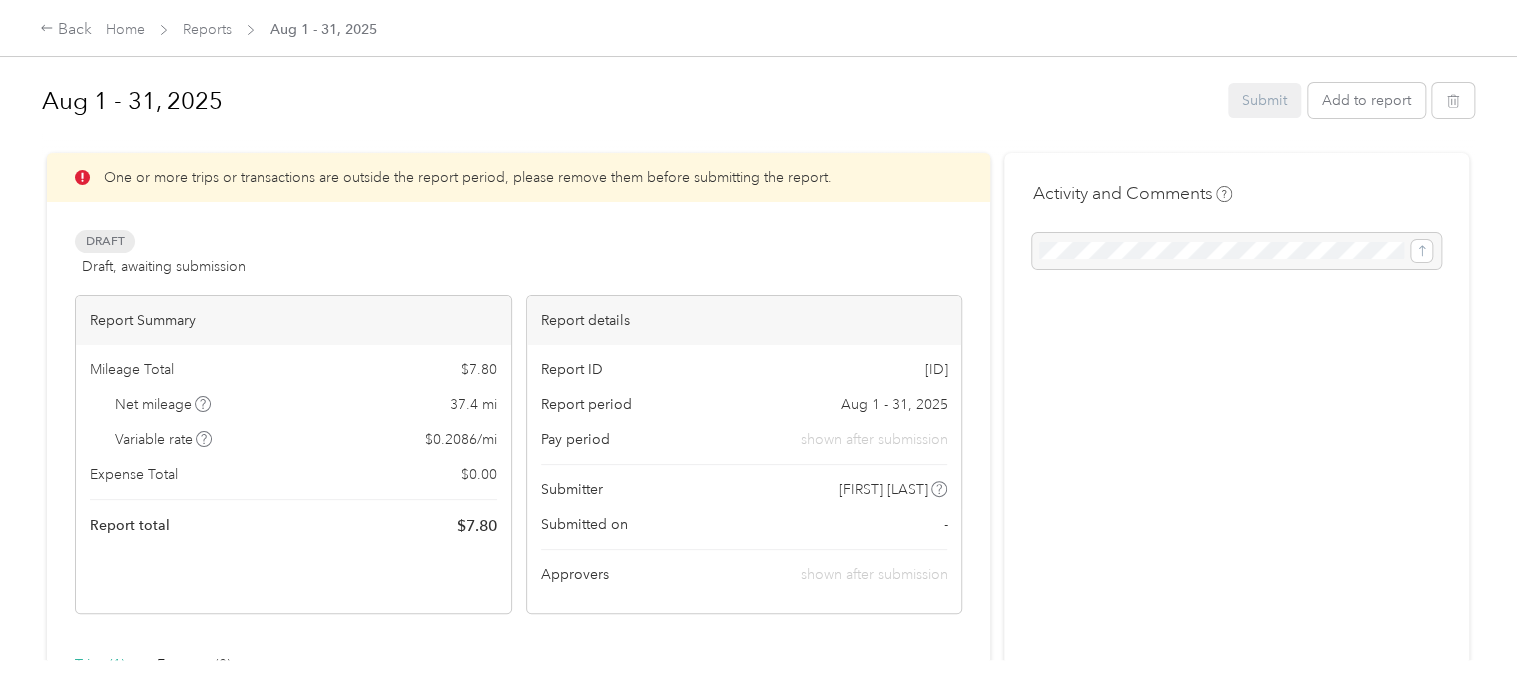 click on "Net mileage   [NUMBER]   mi" at bounding box center (293, 404) 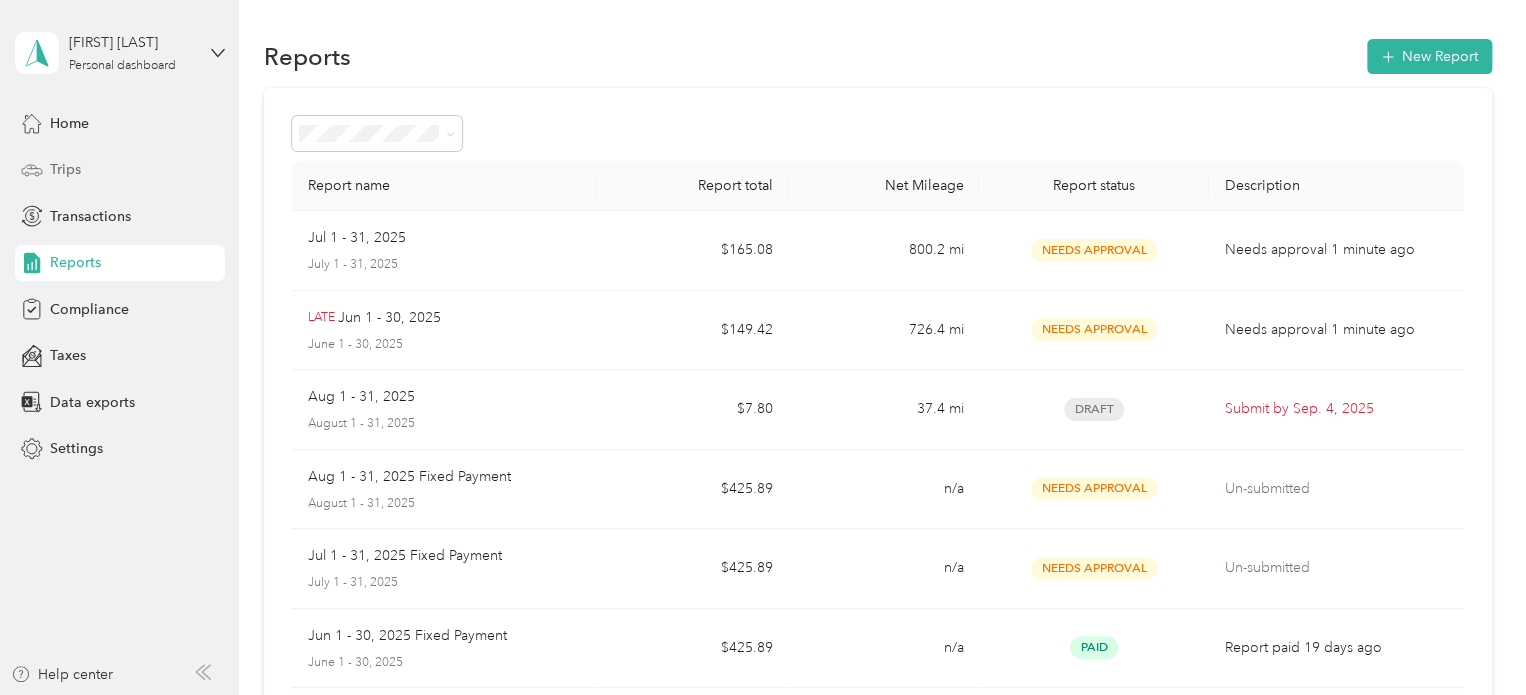 click on "Trips" at bounding box center (65, 169) 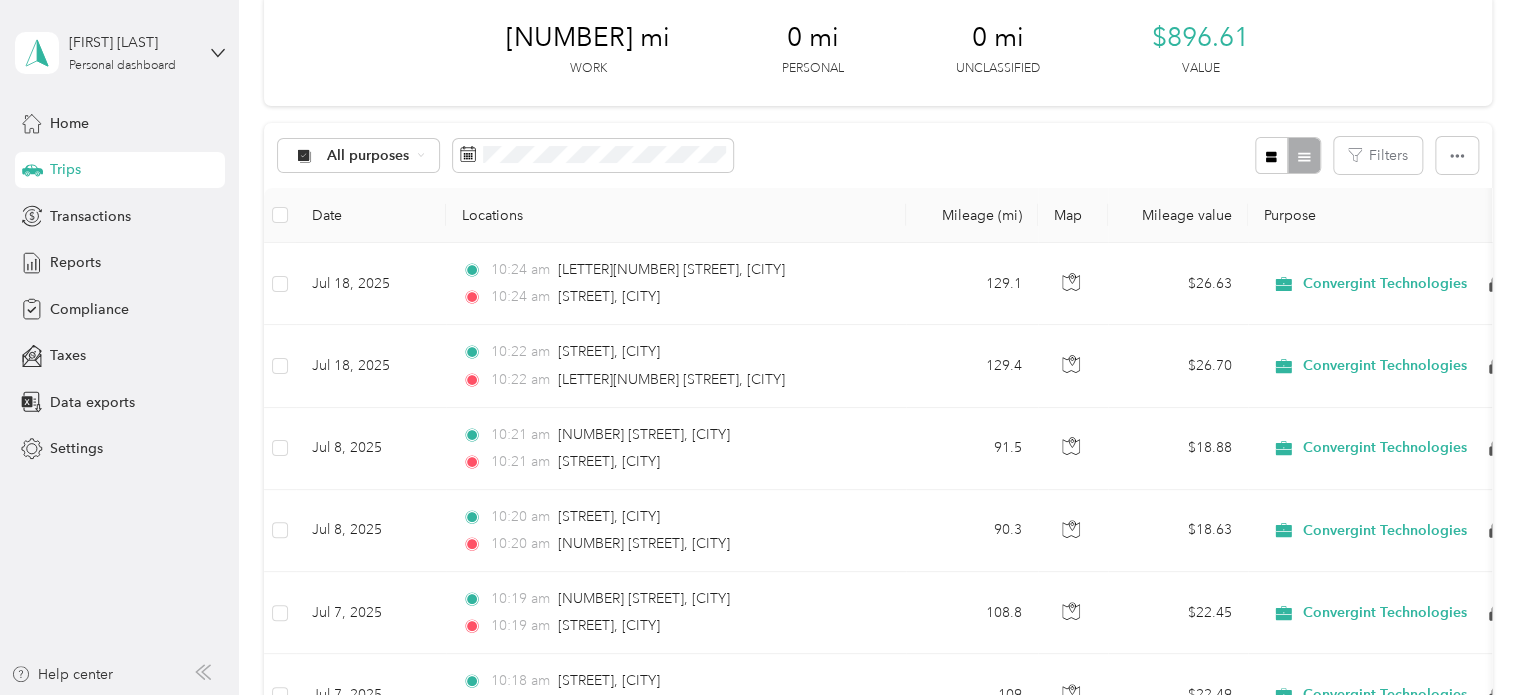 scroll, scrollTop: 0, scrollLeft: 0, axis: both 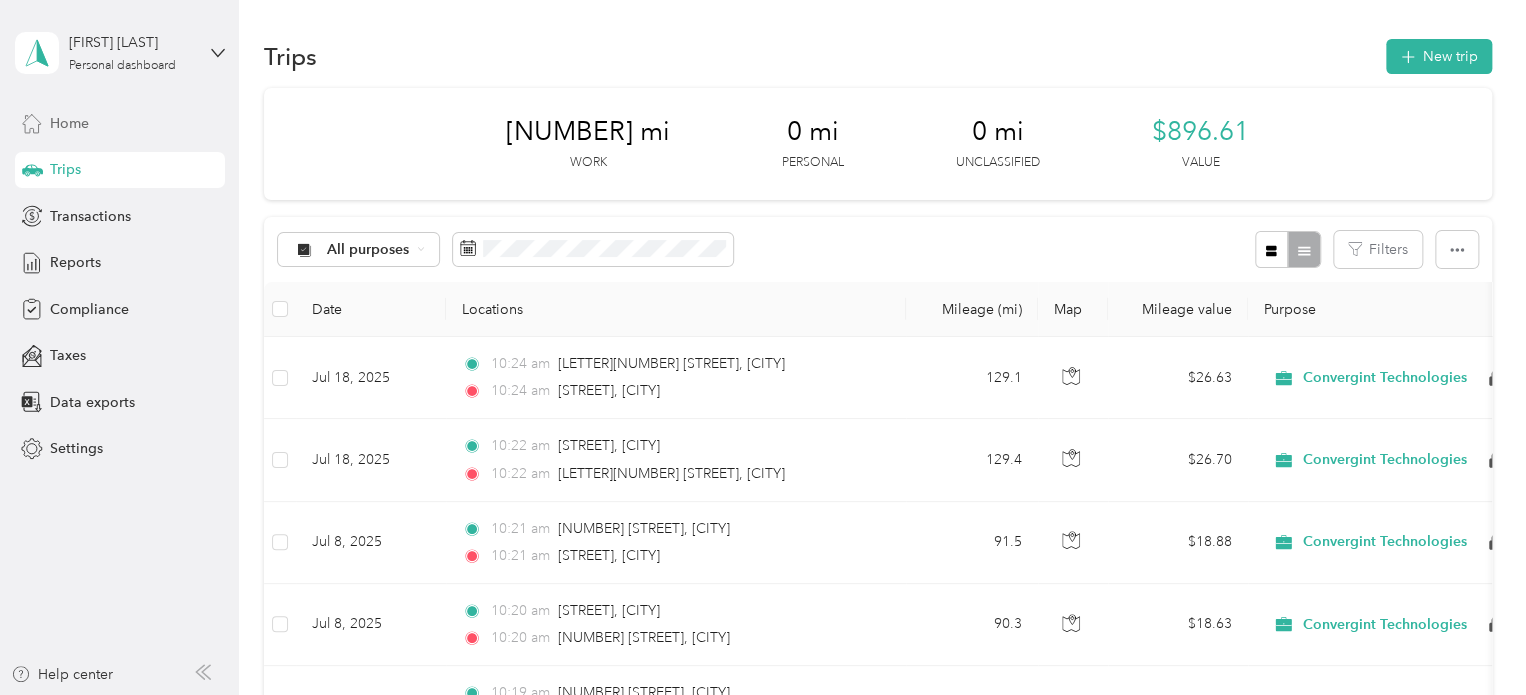 click on "Home" at bounding box center (69, 123) 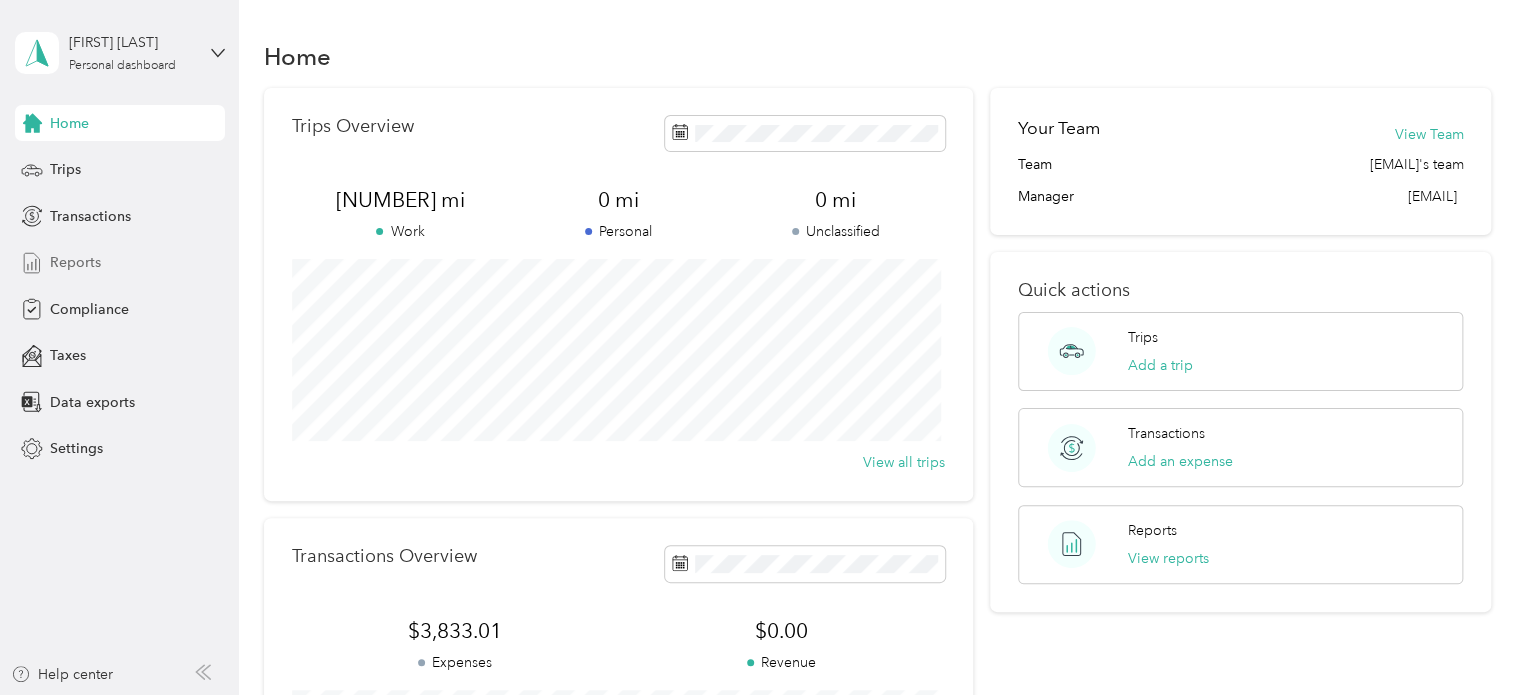 click on "Reports" at bounding box center [75, 262] 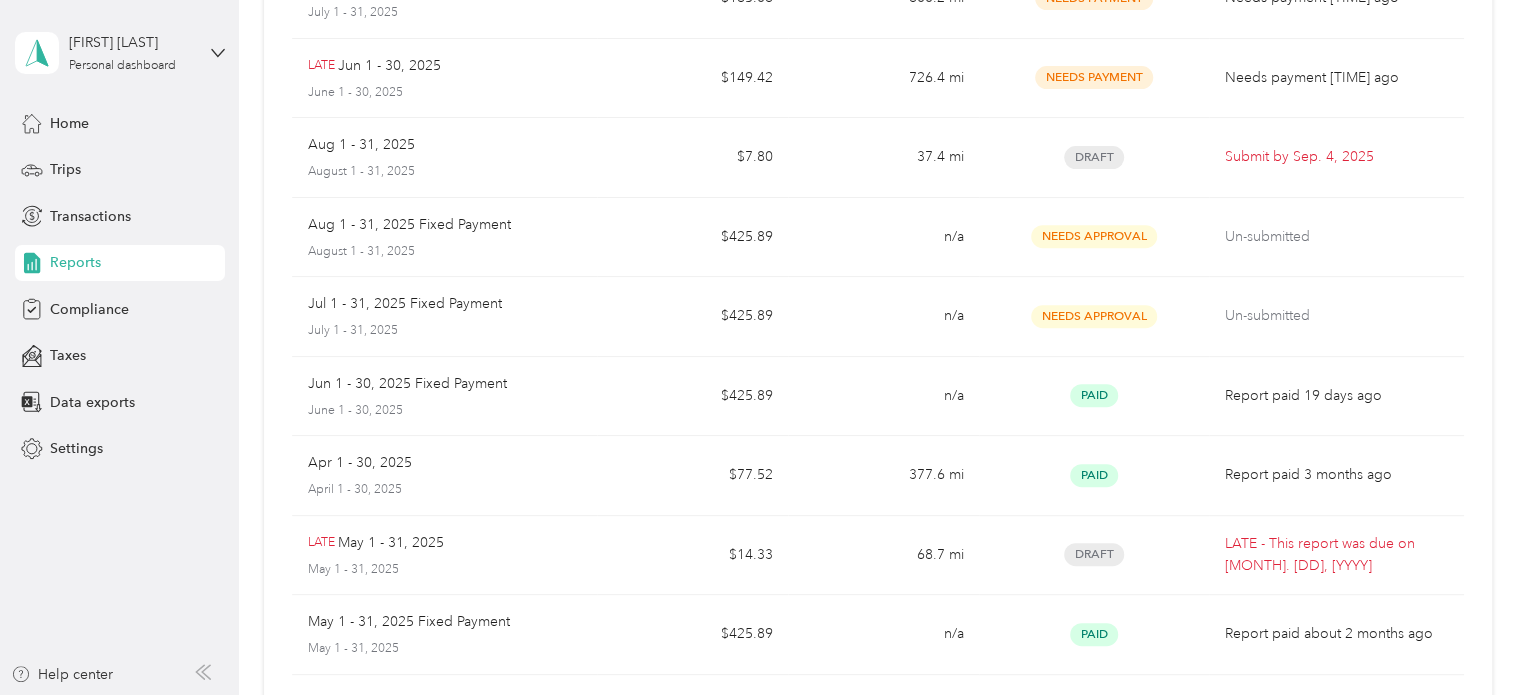scroll, scrollTop: 258, scrollLeft: 0, axis: vertical 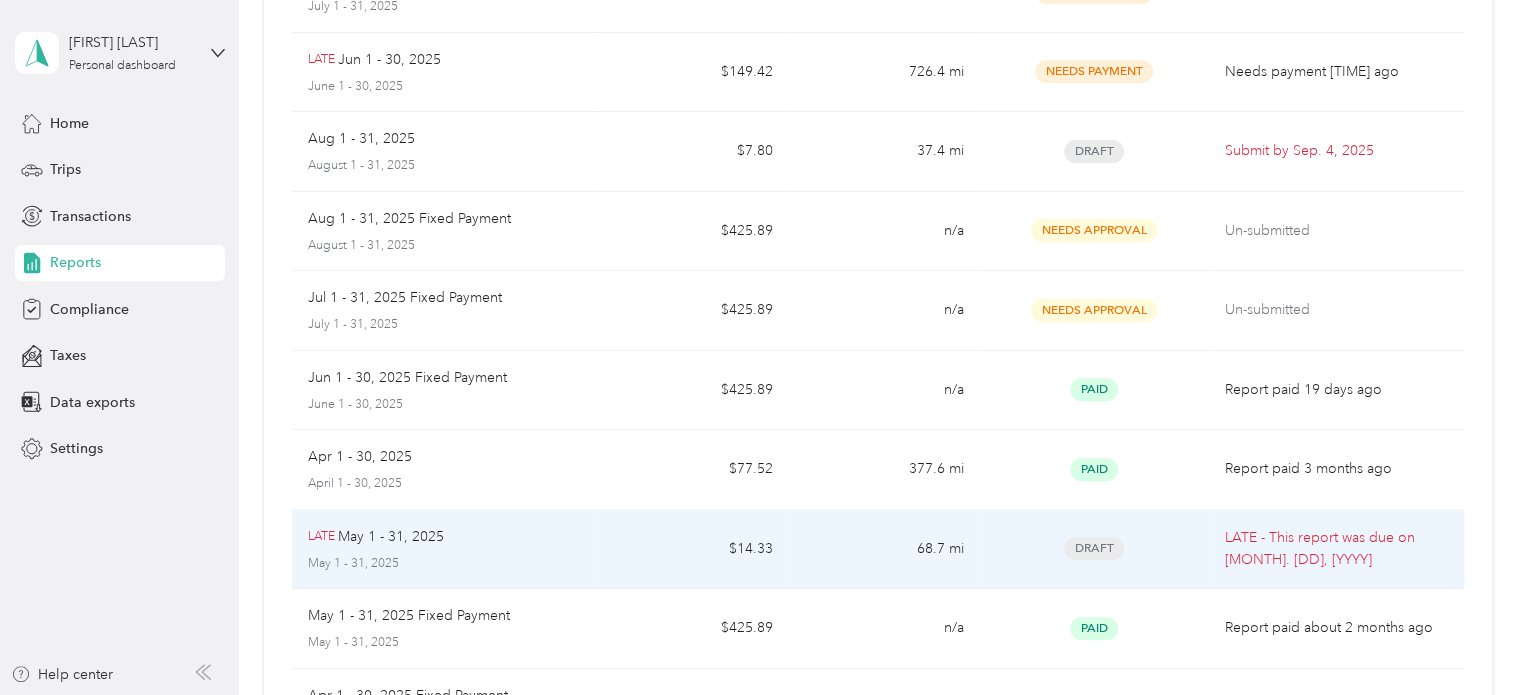click on "[DATE] [DATE] [DATE] [DATE]" at bounding box center [445, 549] 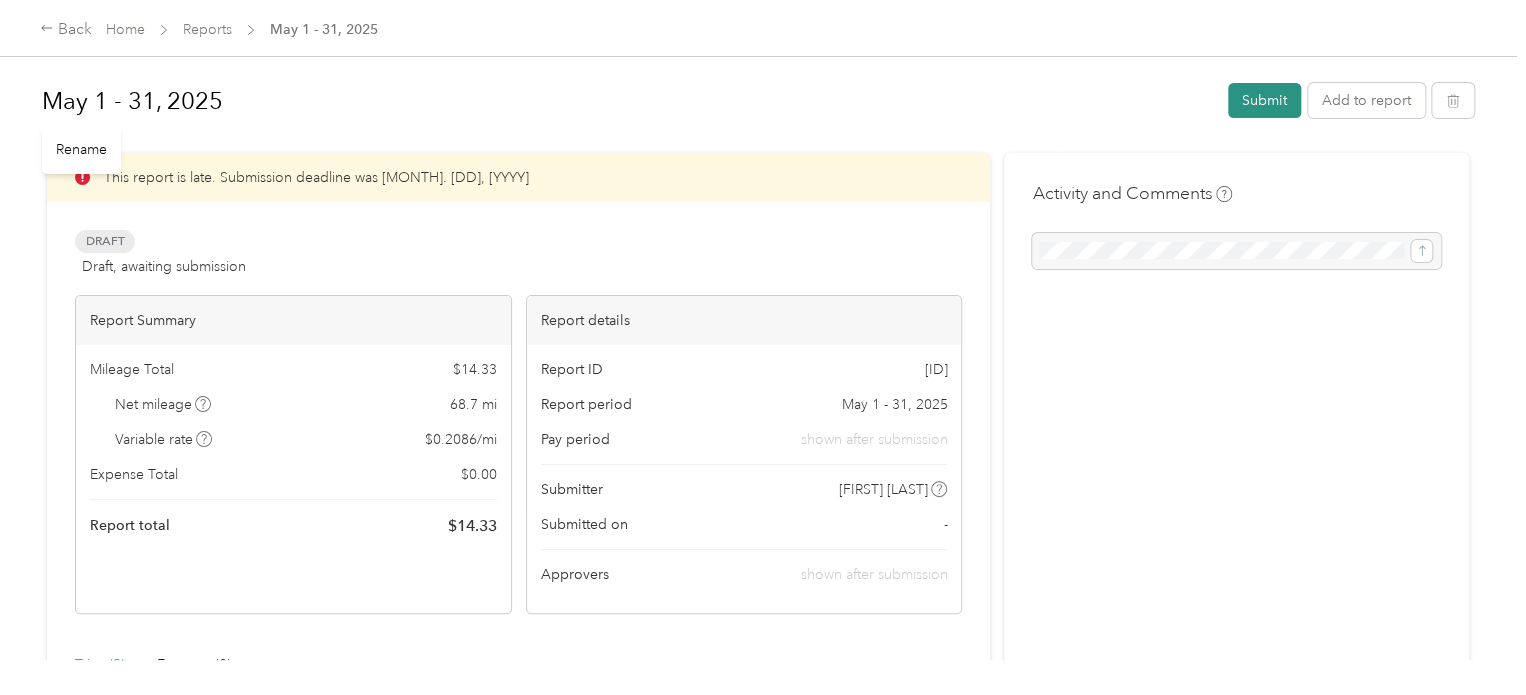 click on "Submit" at bounding box center [1264, 100] 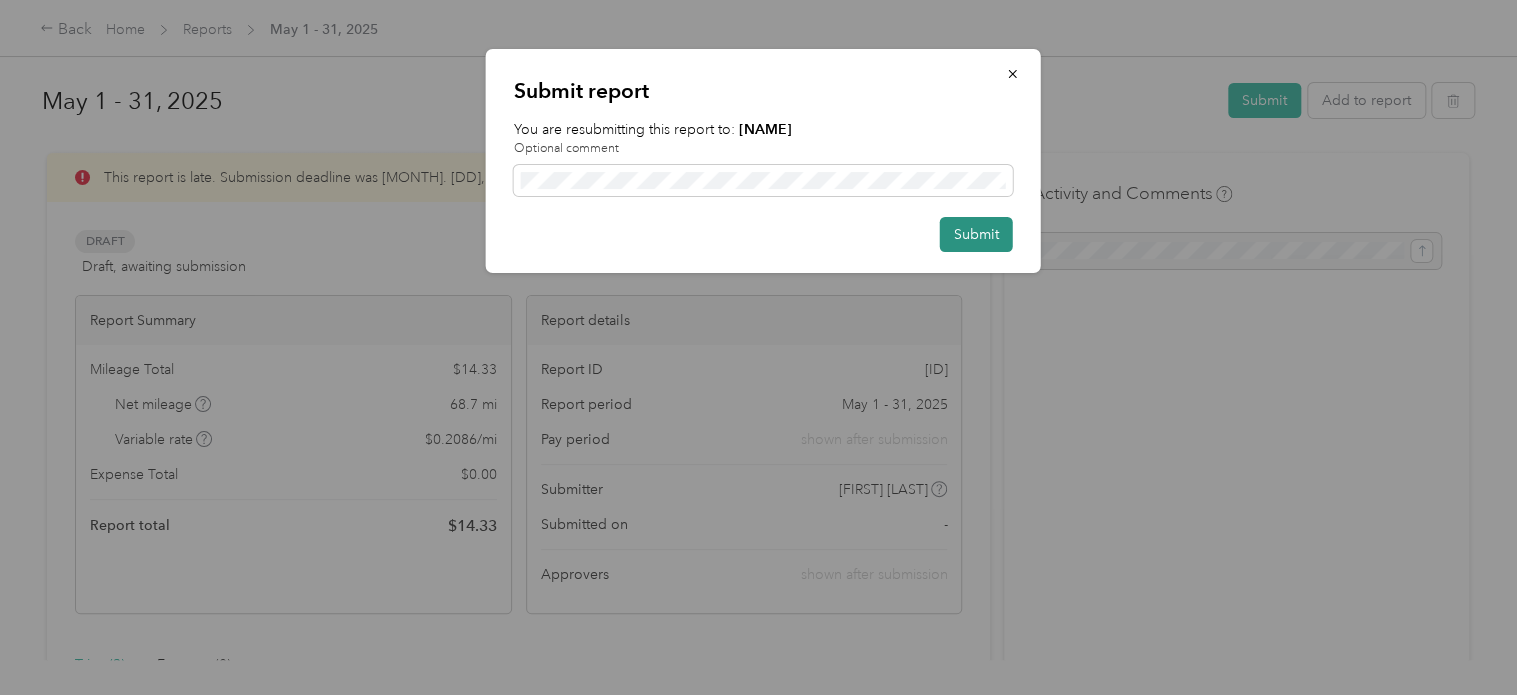 click on "Submit" at bounding box center (976, 234) 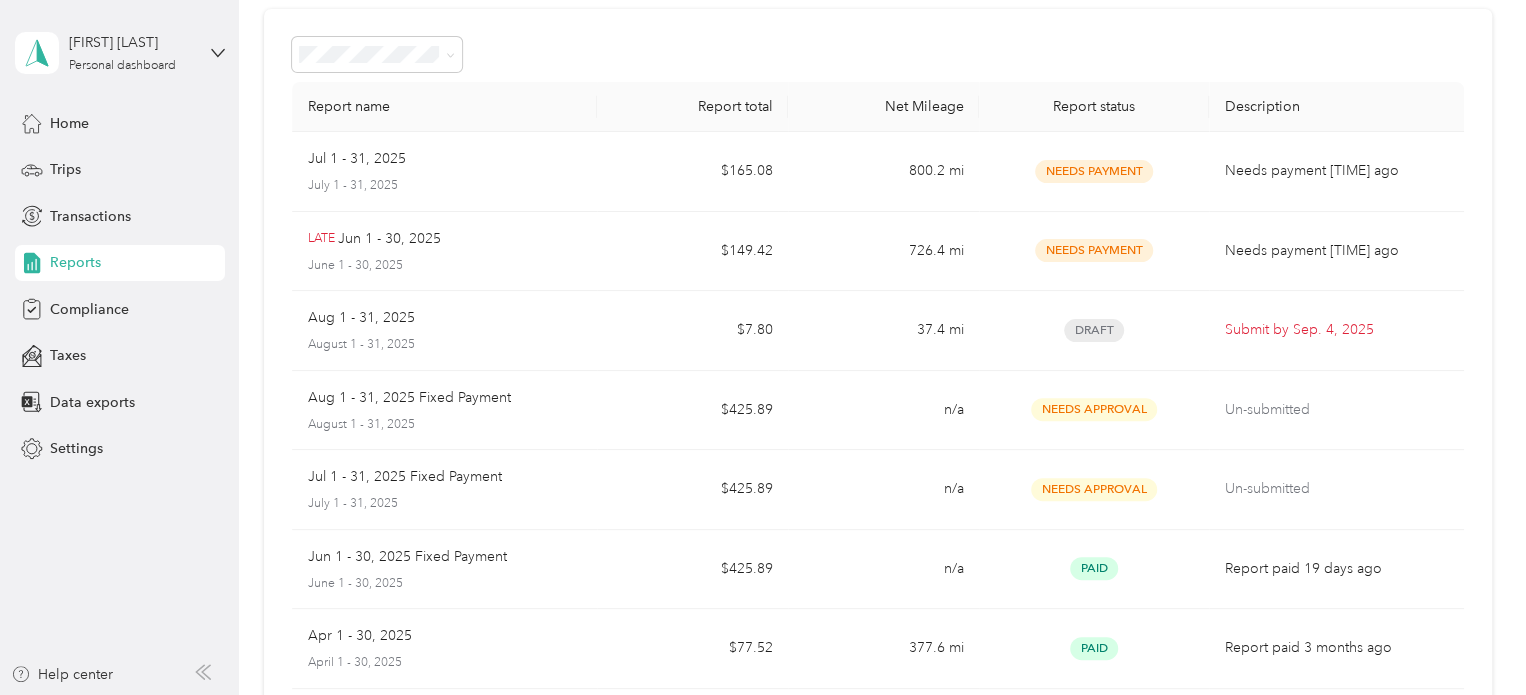 scroll, scrollTop: 0, scrollLeft: 0, axis: both 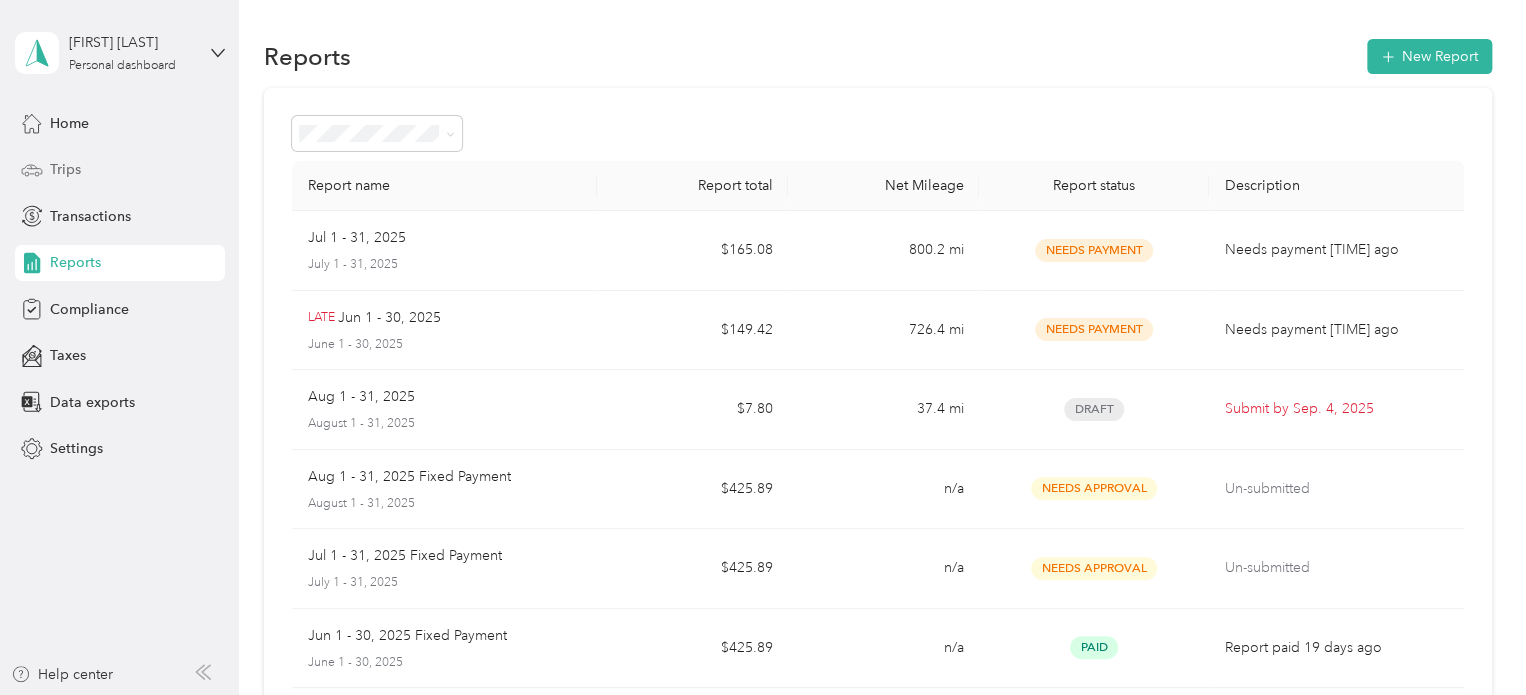 click on "Trips" at bounding box center (65, 169) 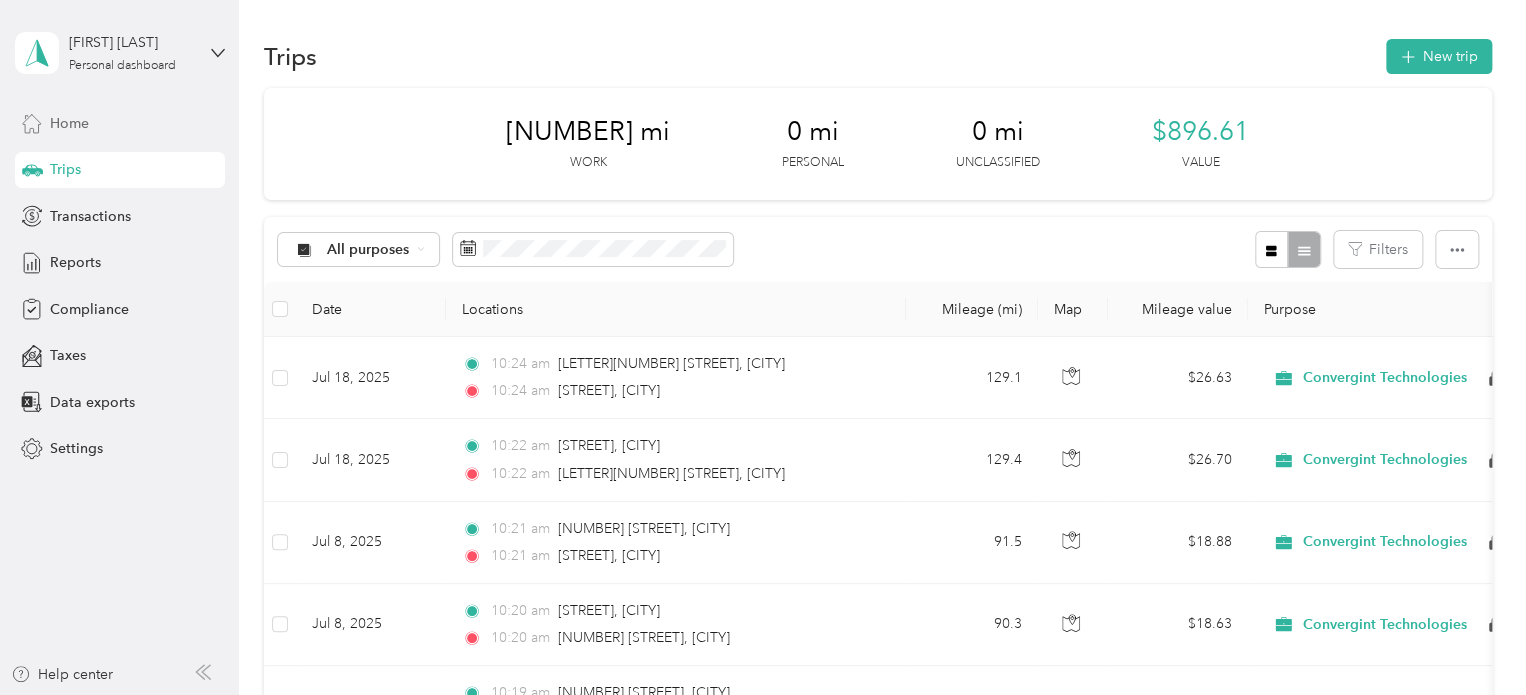 click on "Home" at bounding box center [69, 123] 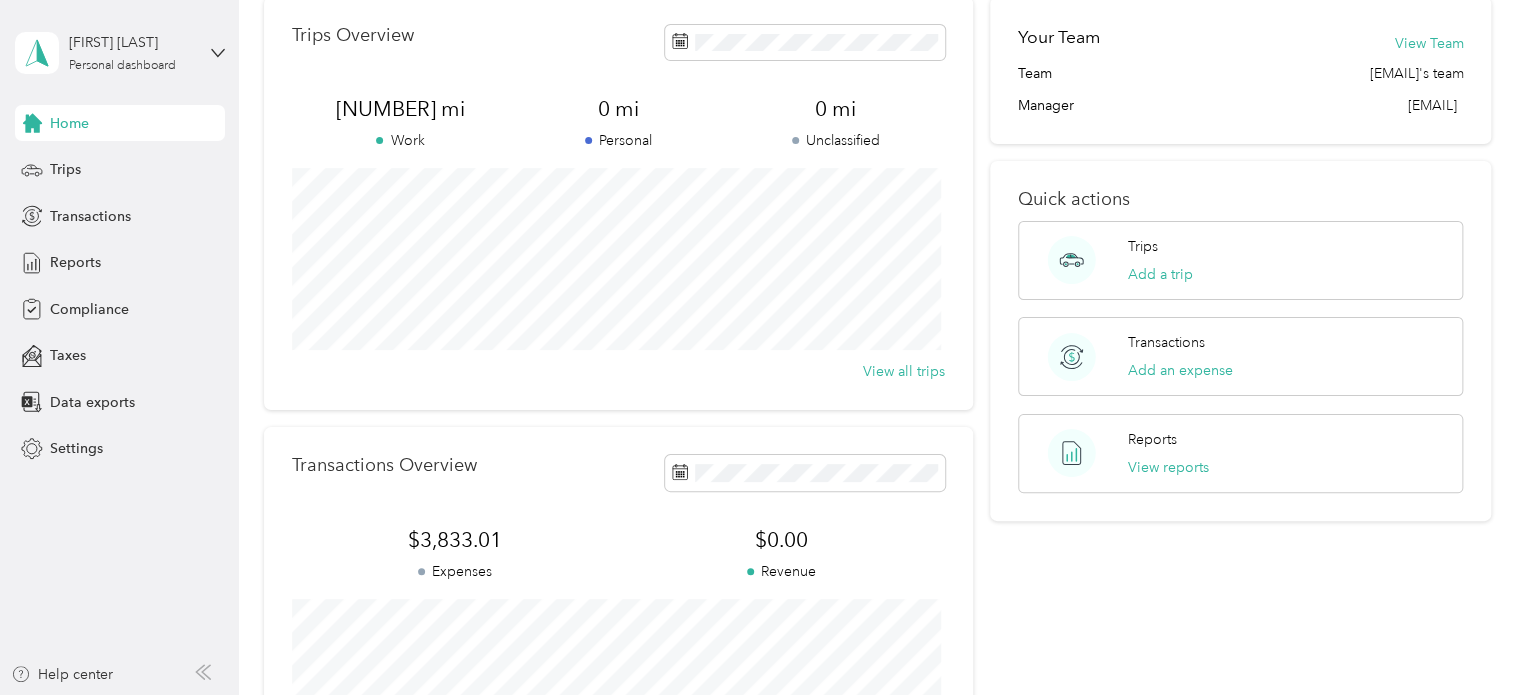 scroll, scrollTop: 0, scrollLeft: 0, axis: both 